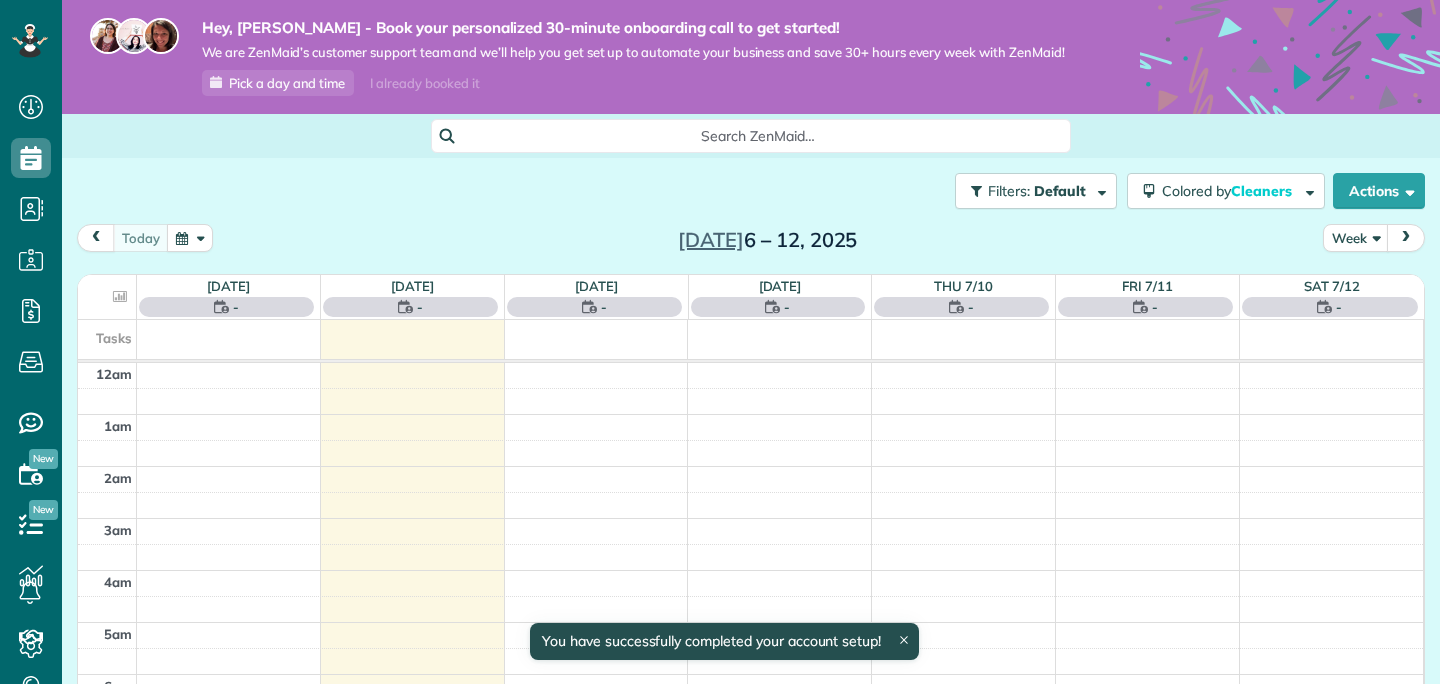 scroll, scrollTop: 0, scrollLeft: 0, axis: both 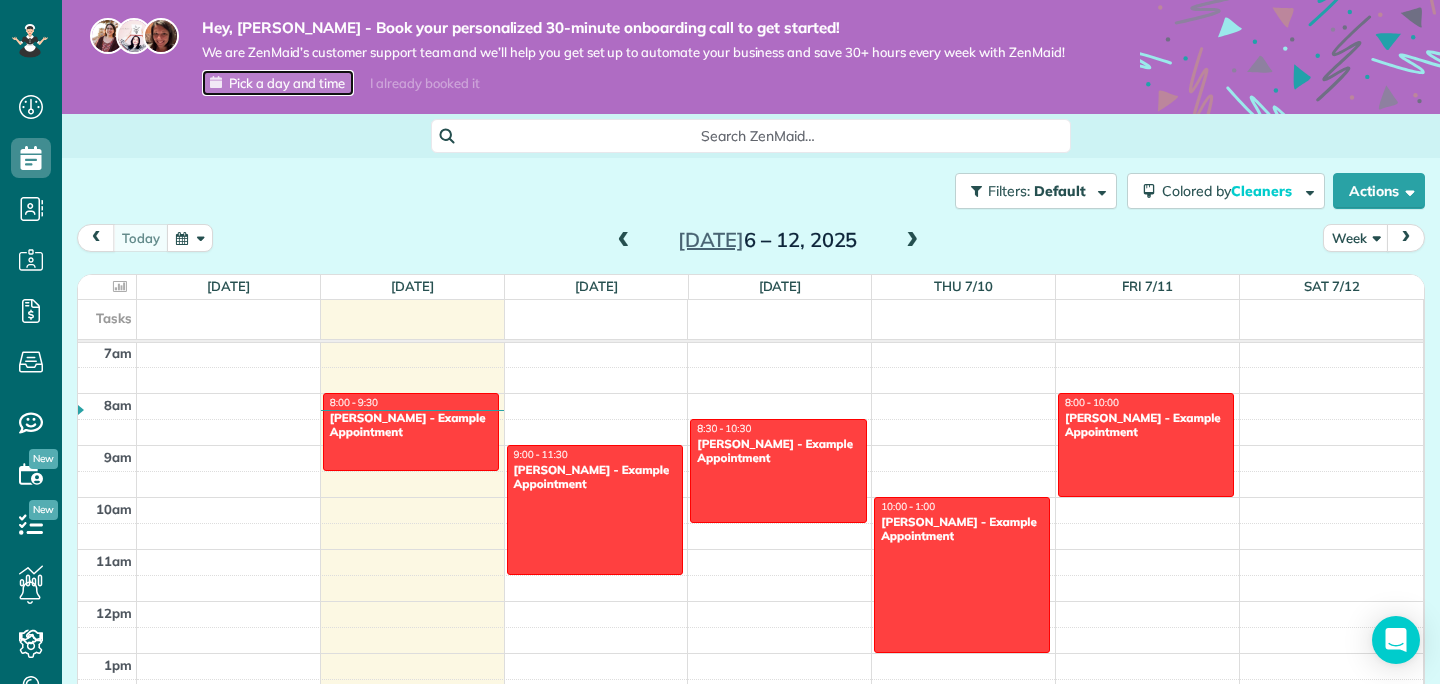 click on "Pick a day and time" at bounding box center (287, 83) 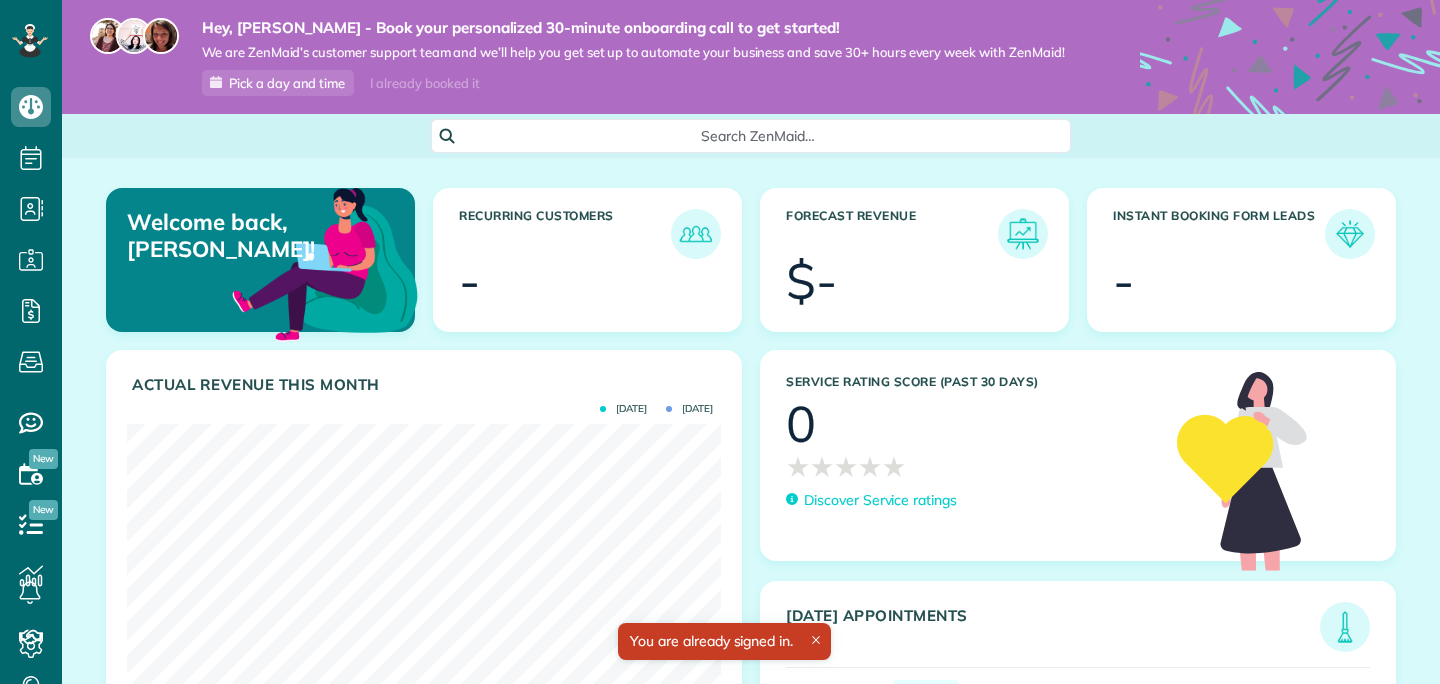 scroll, scrollTop: 0, scrollLeft: 0, axis: both 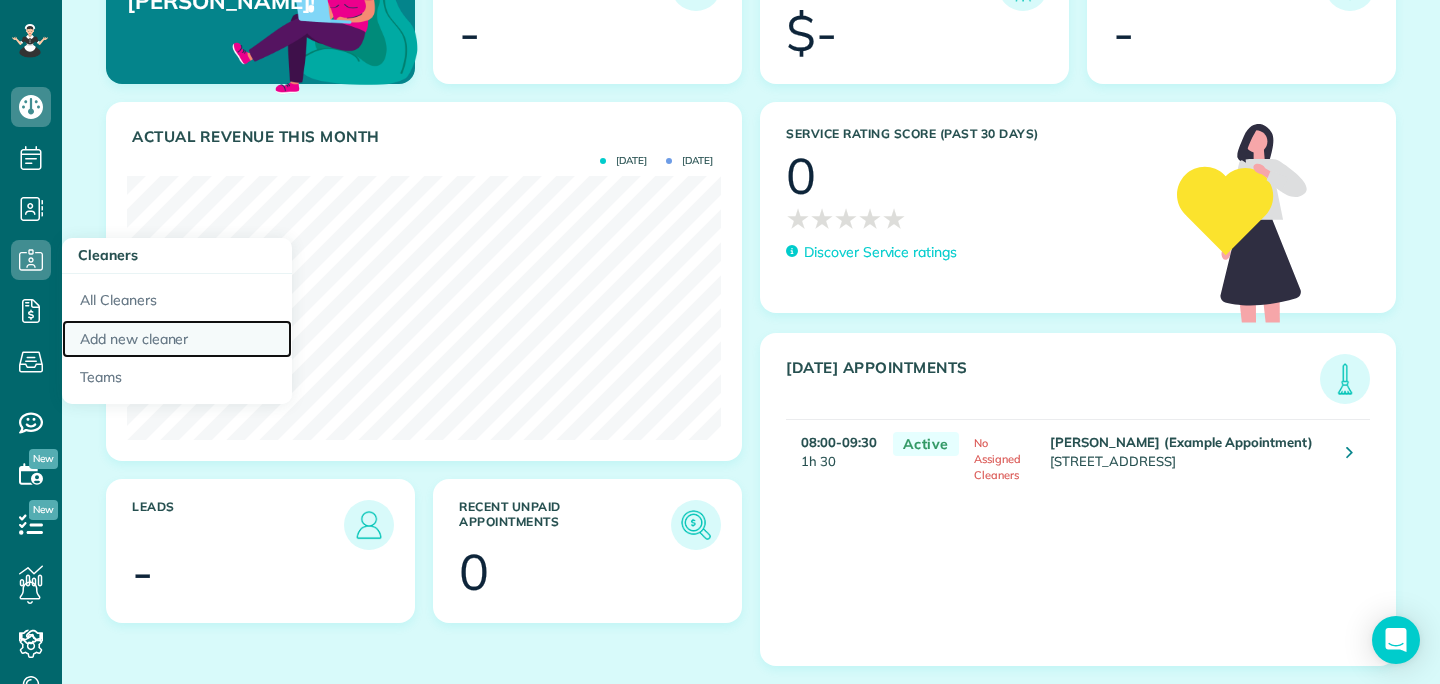 click on "Add new cleaner" at bounding box center [177, 339] 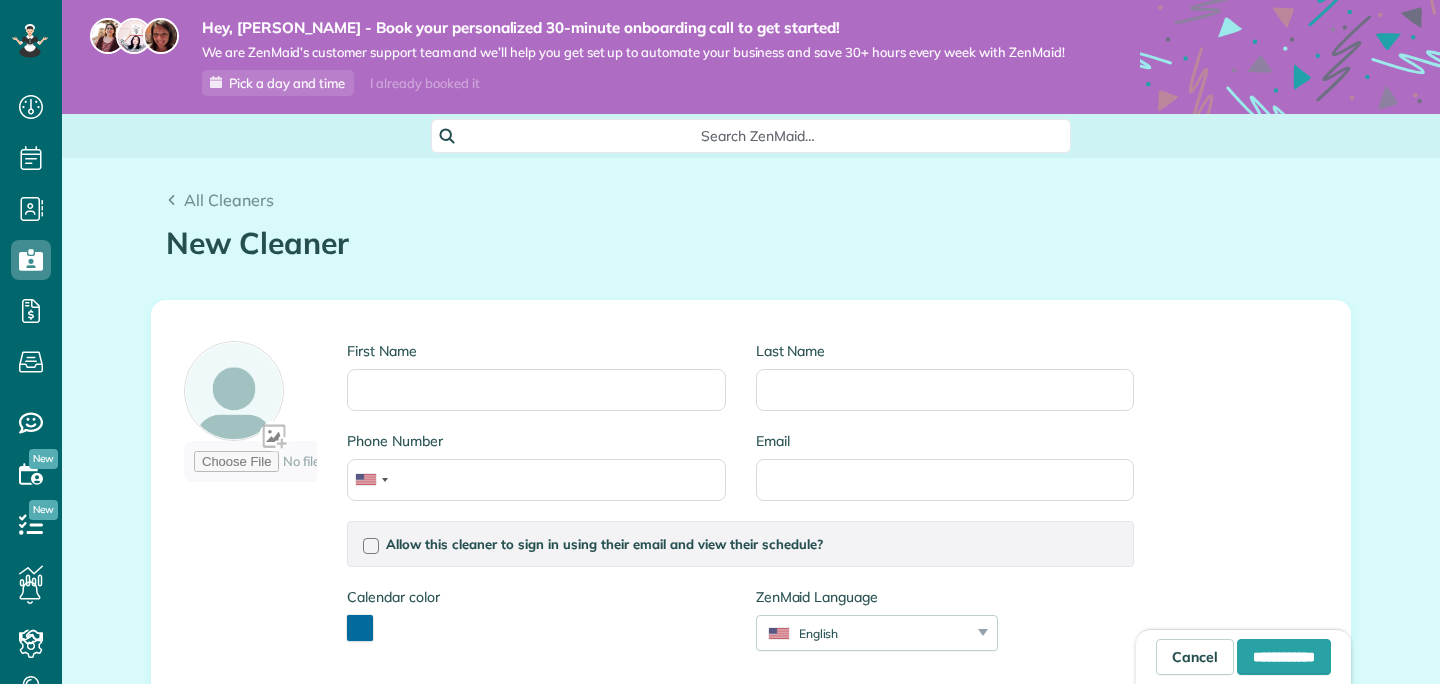 scroll, scrollTop: 0, scrollLeft: 0, axis: both 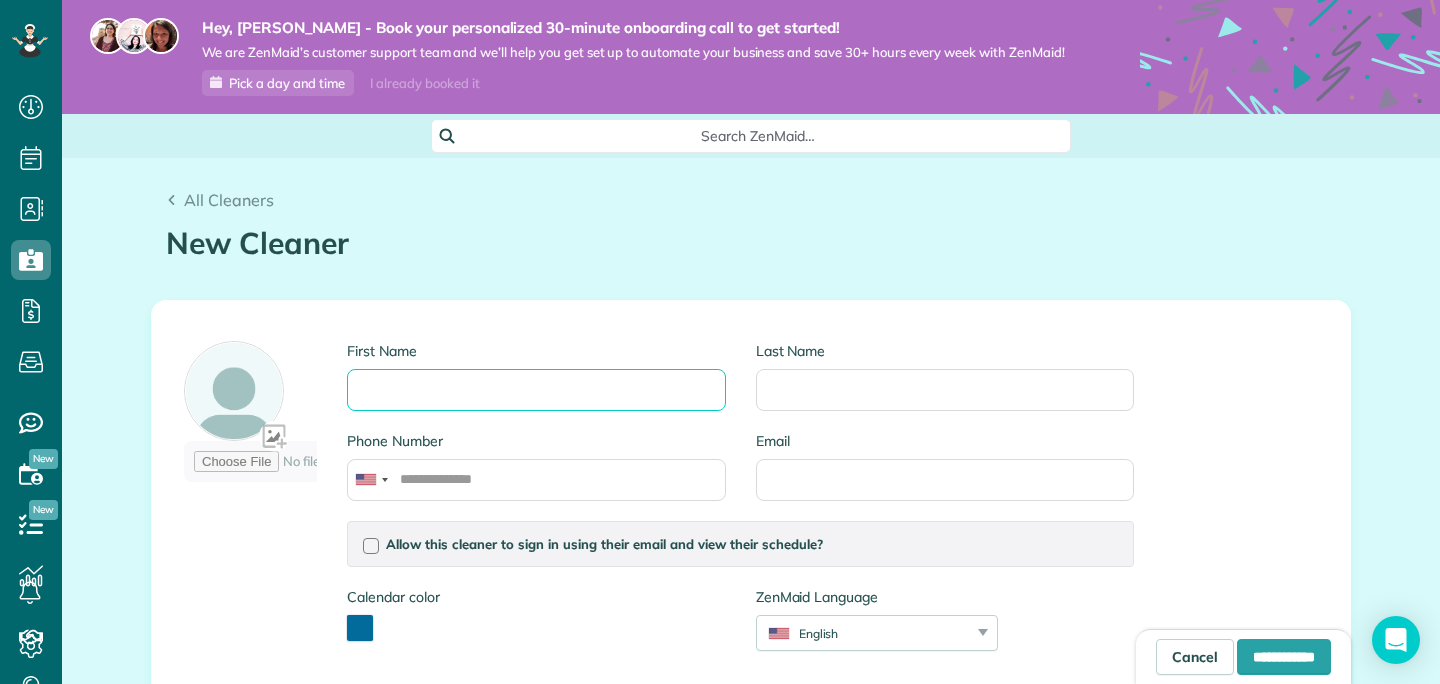 click on "Dashboard
Scheduling
Calendar View
List View
Dispatch View - Weekly scheduling (Beta)" at bounding box center [720, 342] 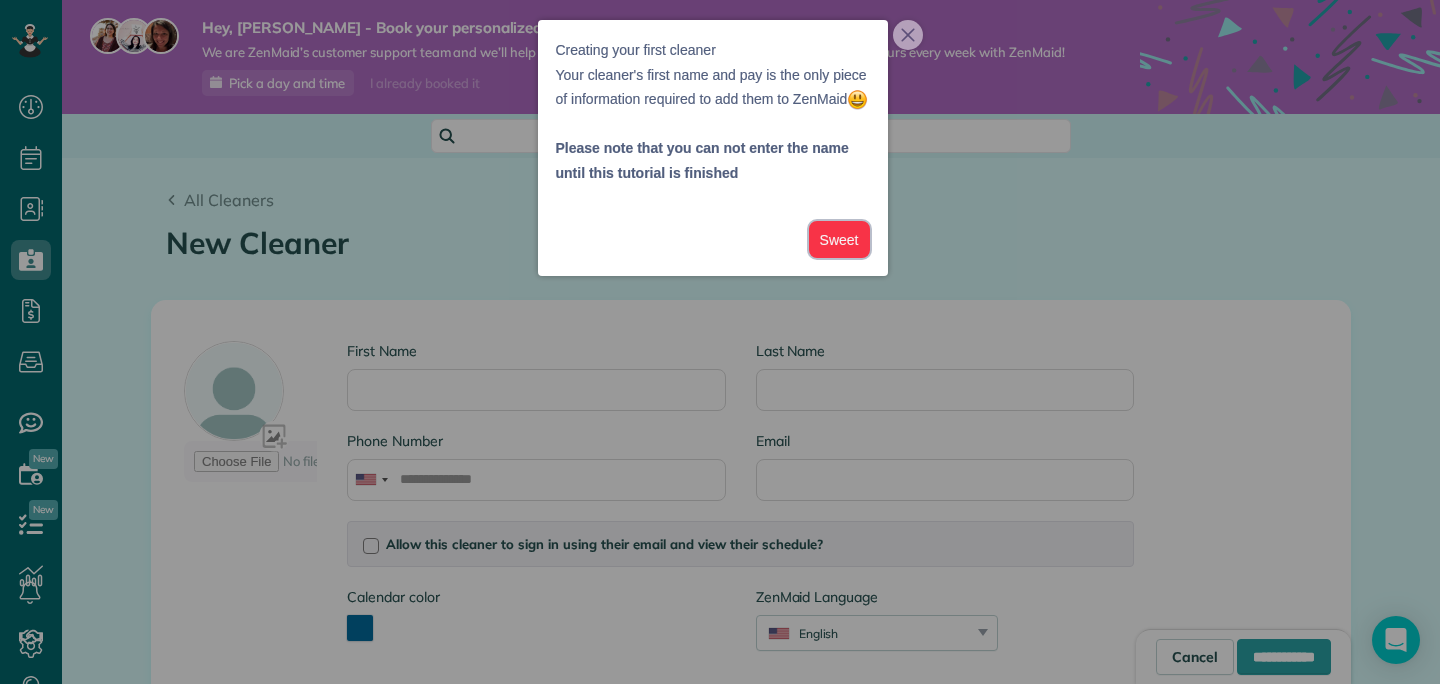 click on "Sweet" at bounding box center [839, 239] 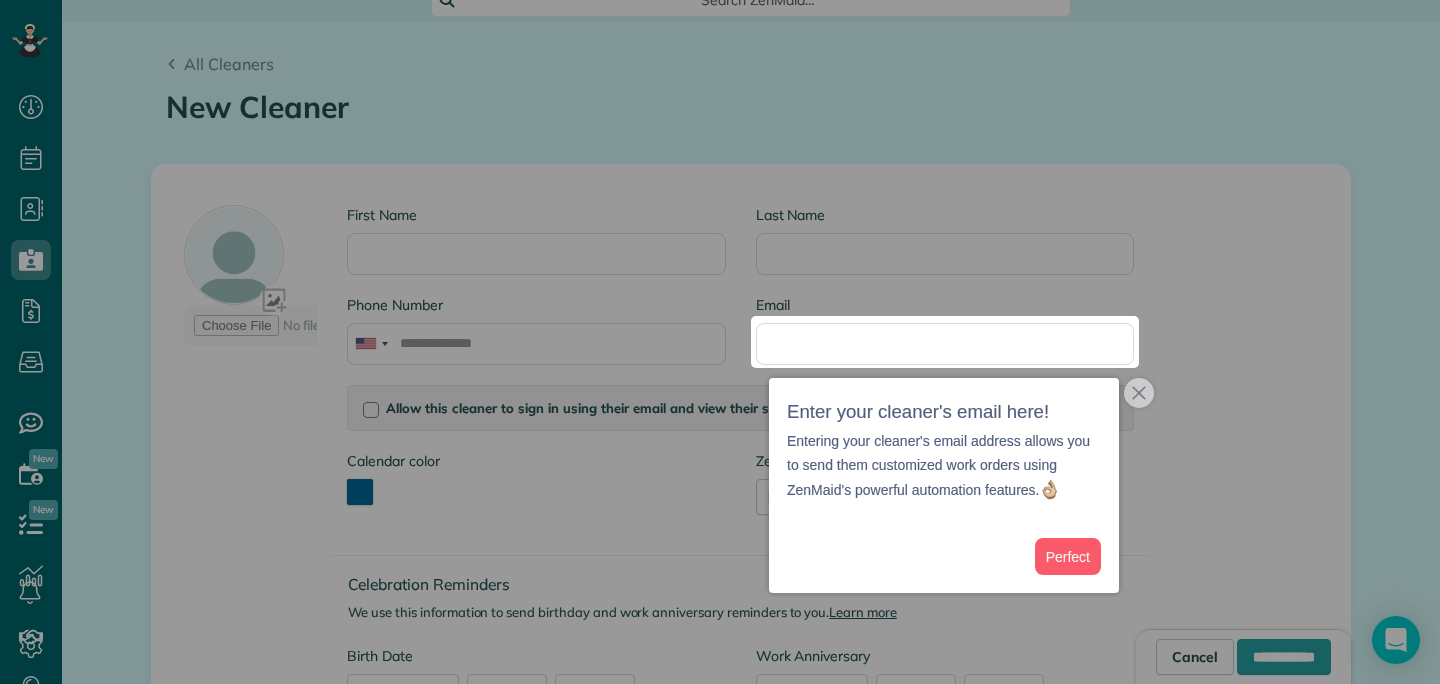 scroll, scrollTop: 138, scrollLeft: 0, axis: vertical 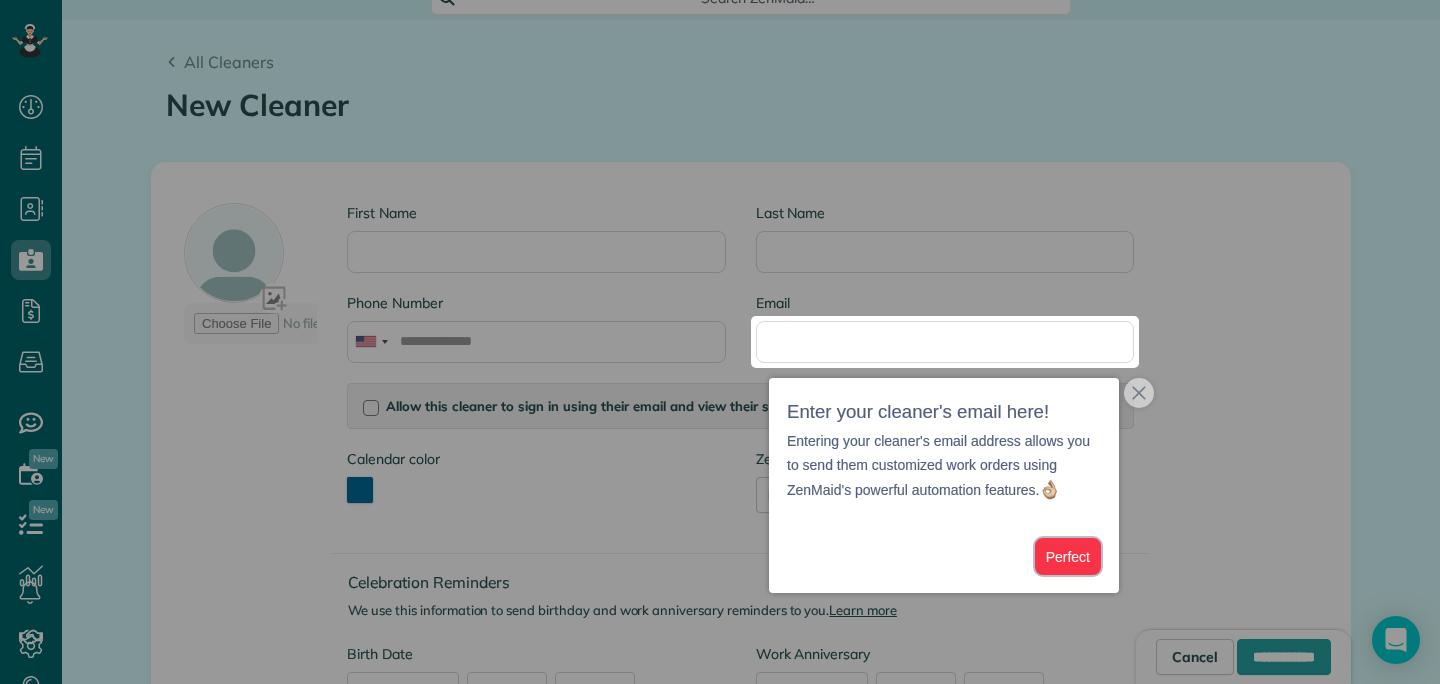 click on "Perfect" at bounding box center [1068, 556] 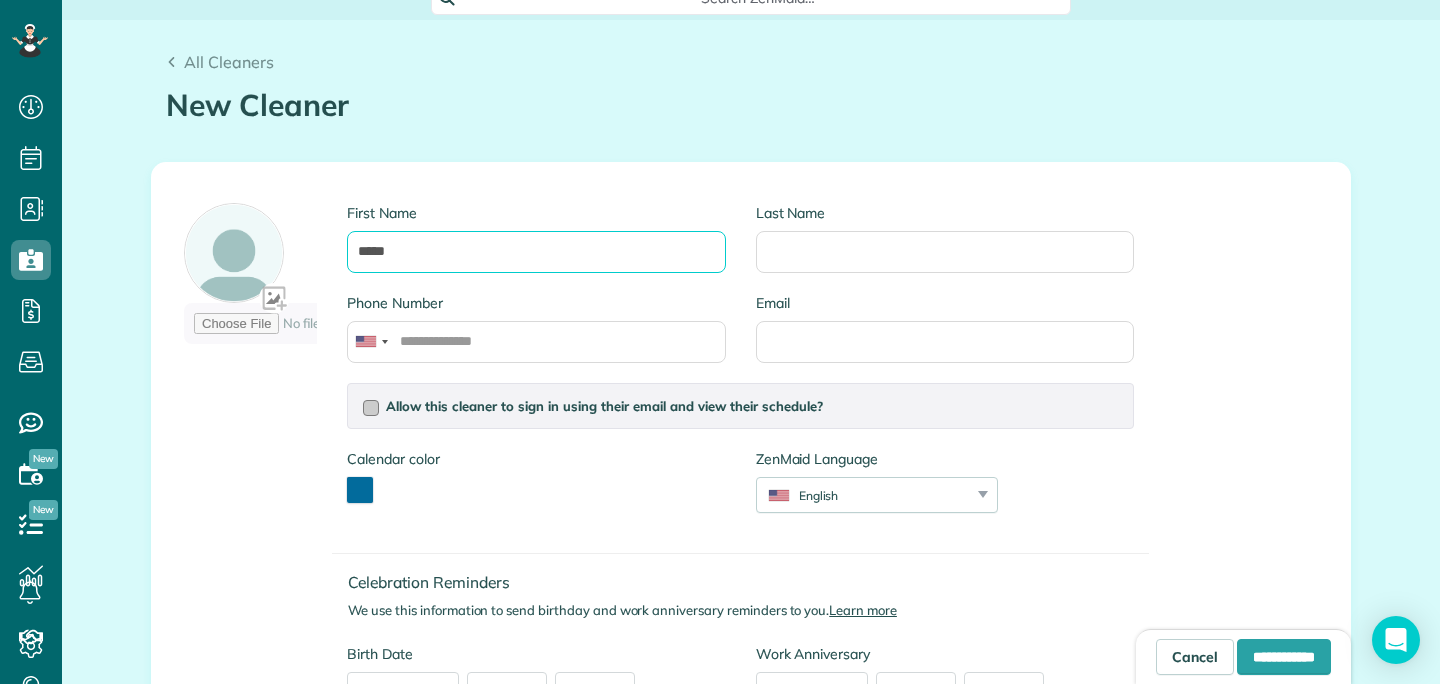 type on "*****" 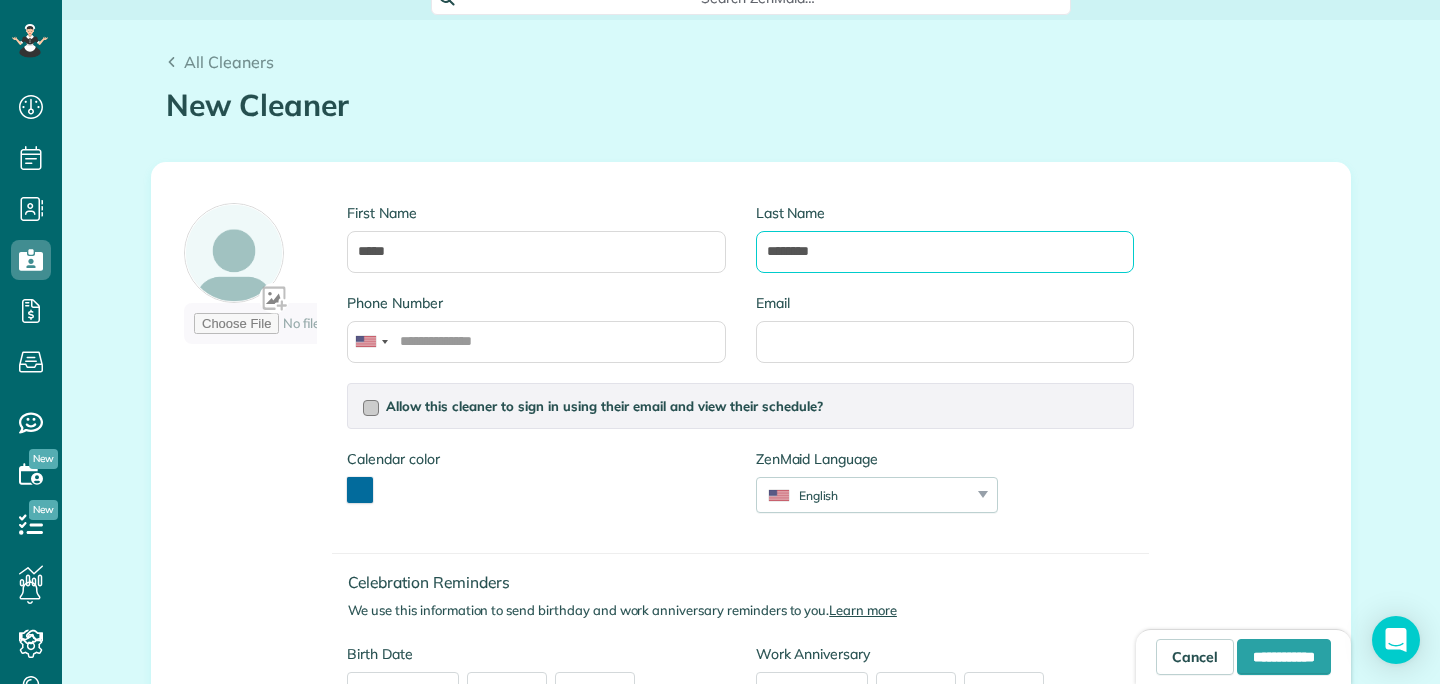 type on "********" 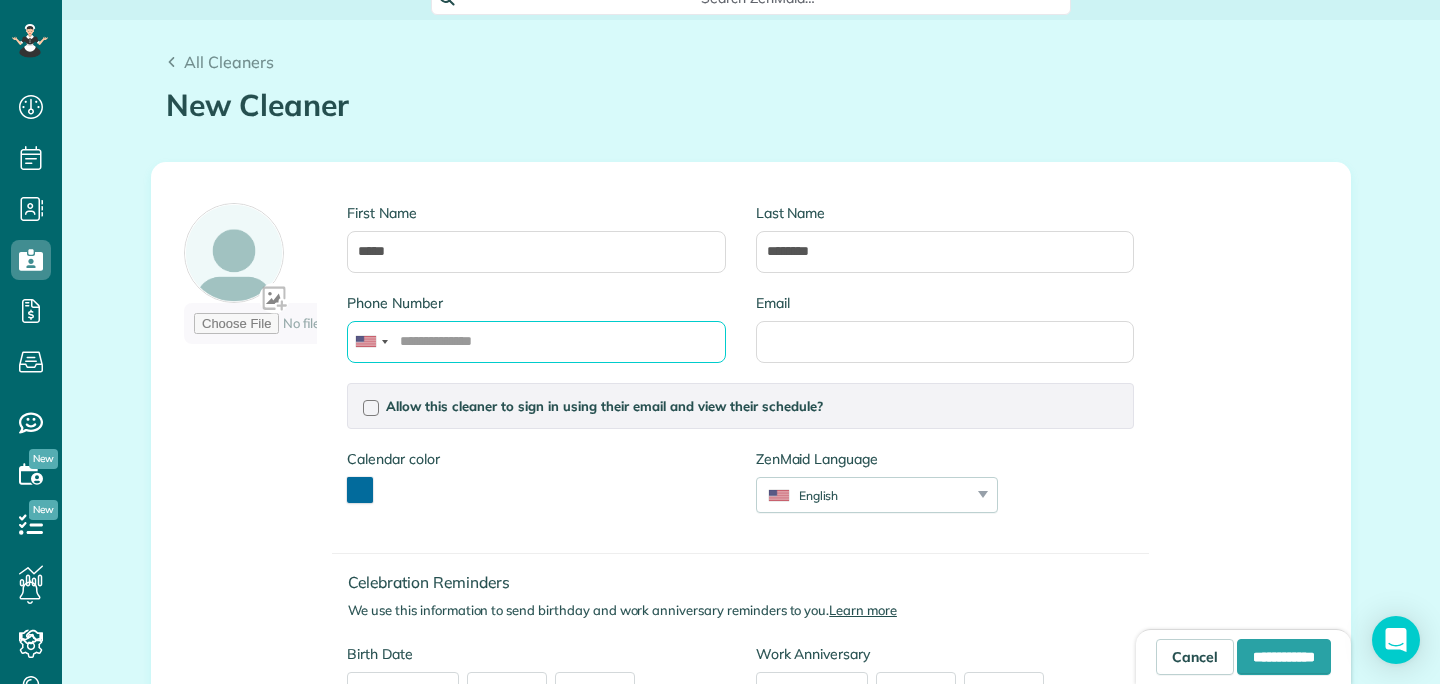 click on "Phone Number" at bounding box center [536, 342] 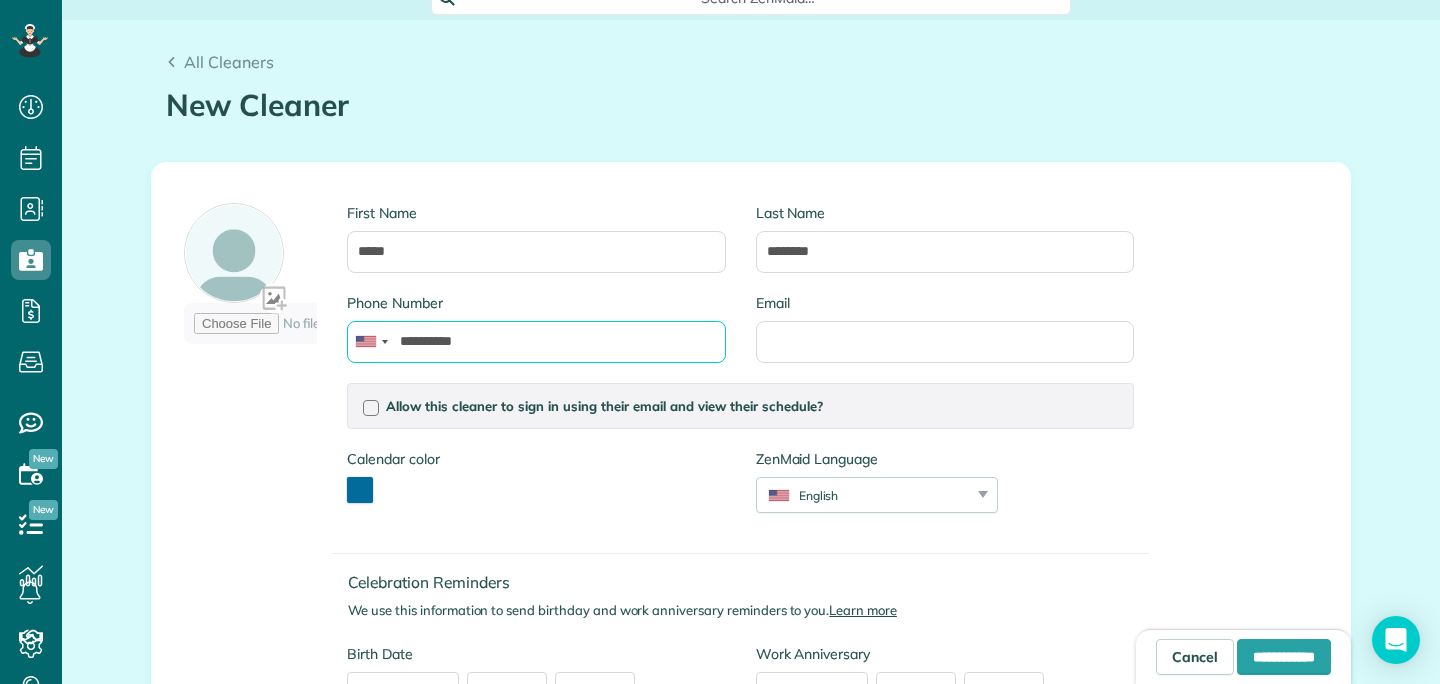 type on "**********" 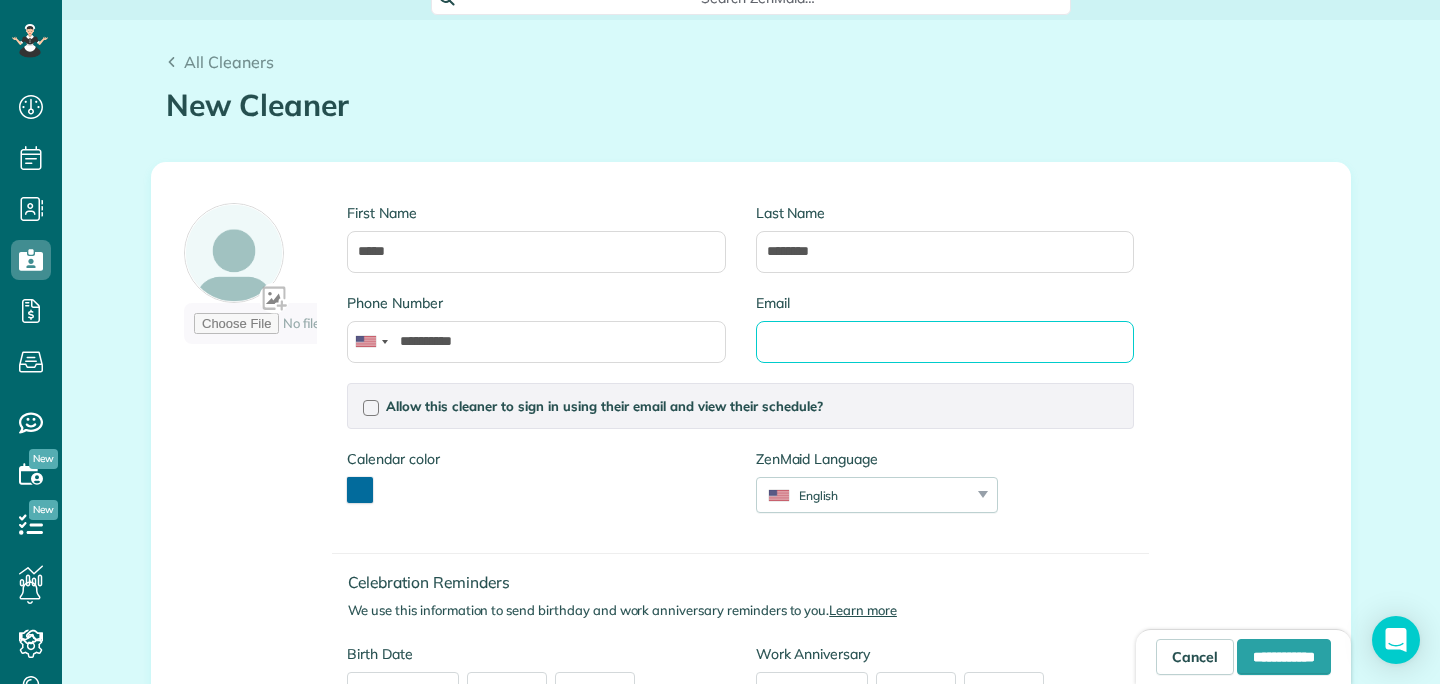 click on "Email" at bounding box center (945, 342) 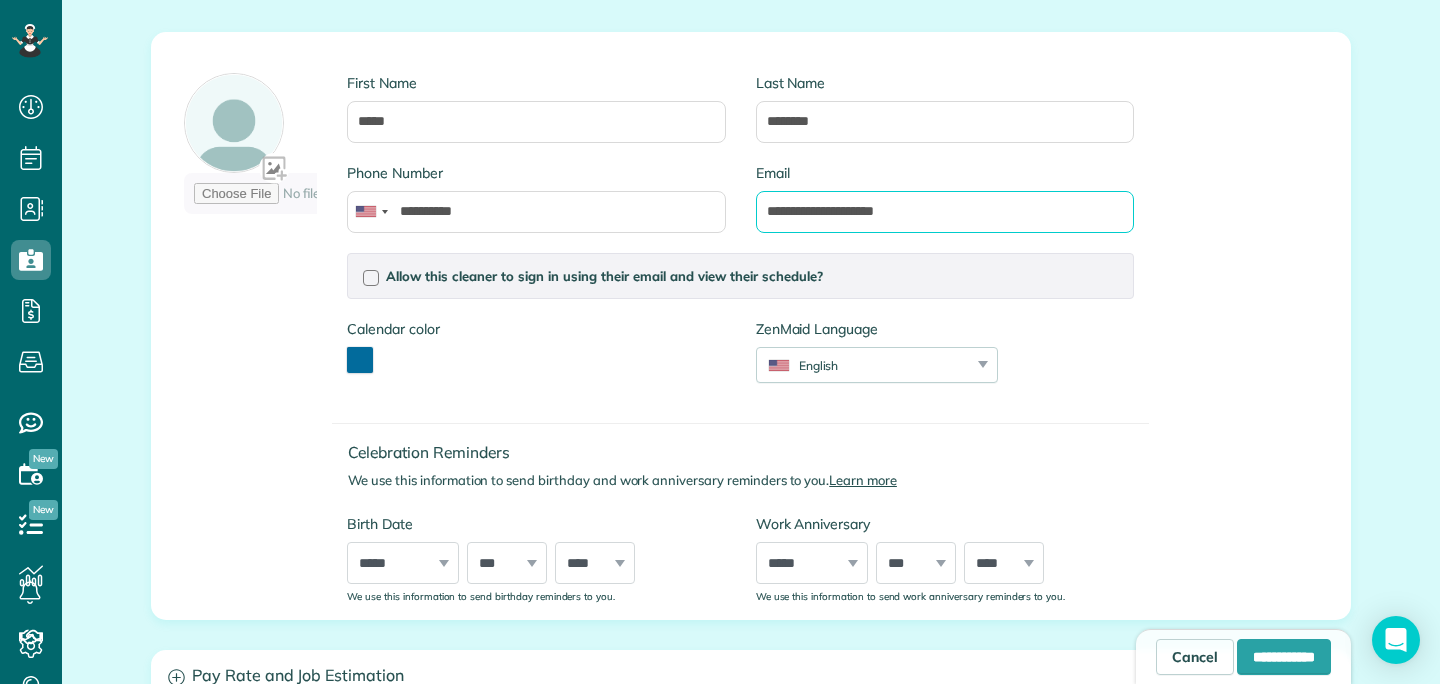scroll, scrollTop: 269, scrollLeft: 0, axis: vertical 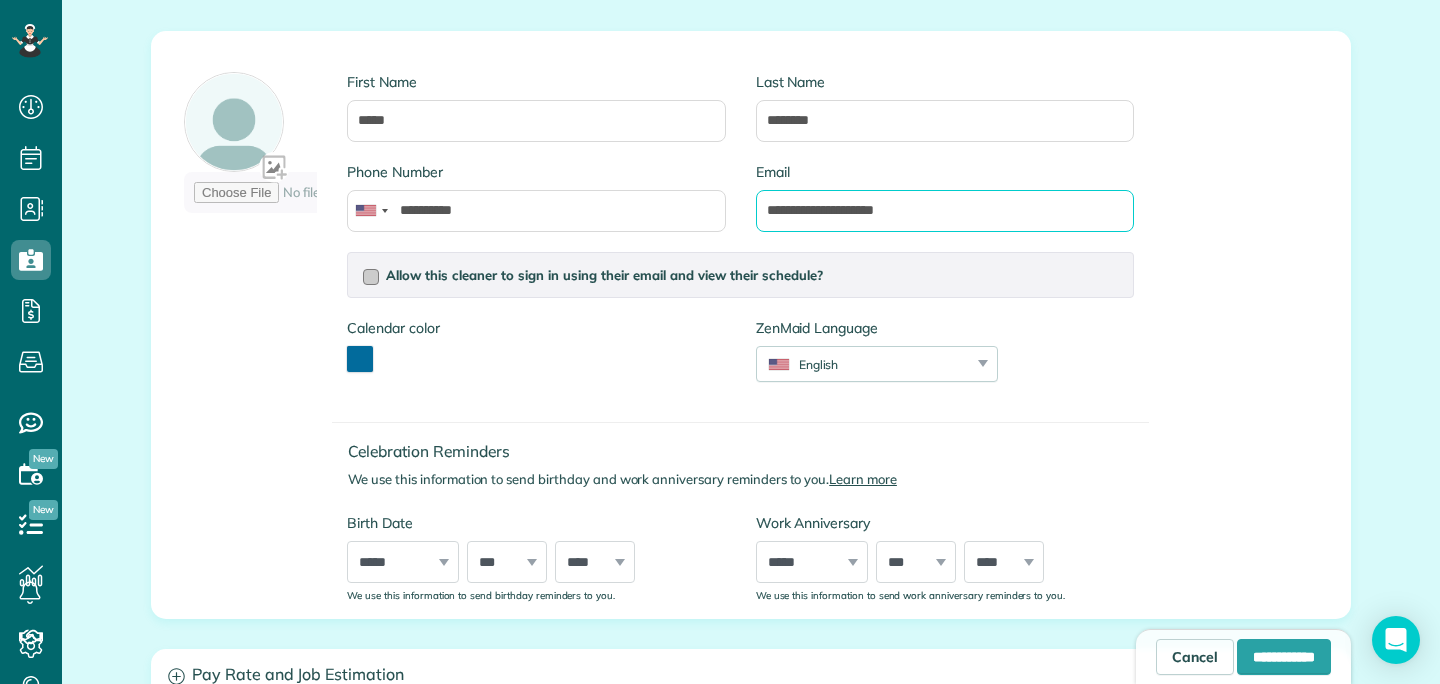 type on "**********" 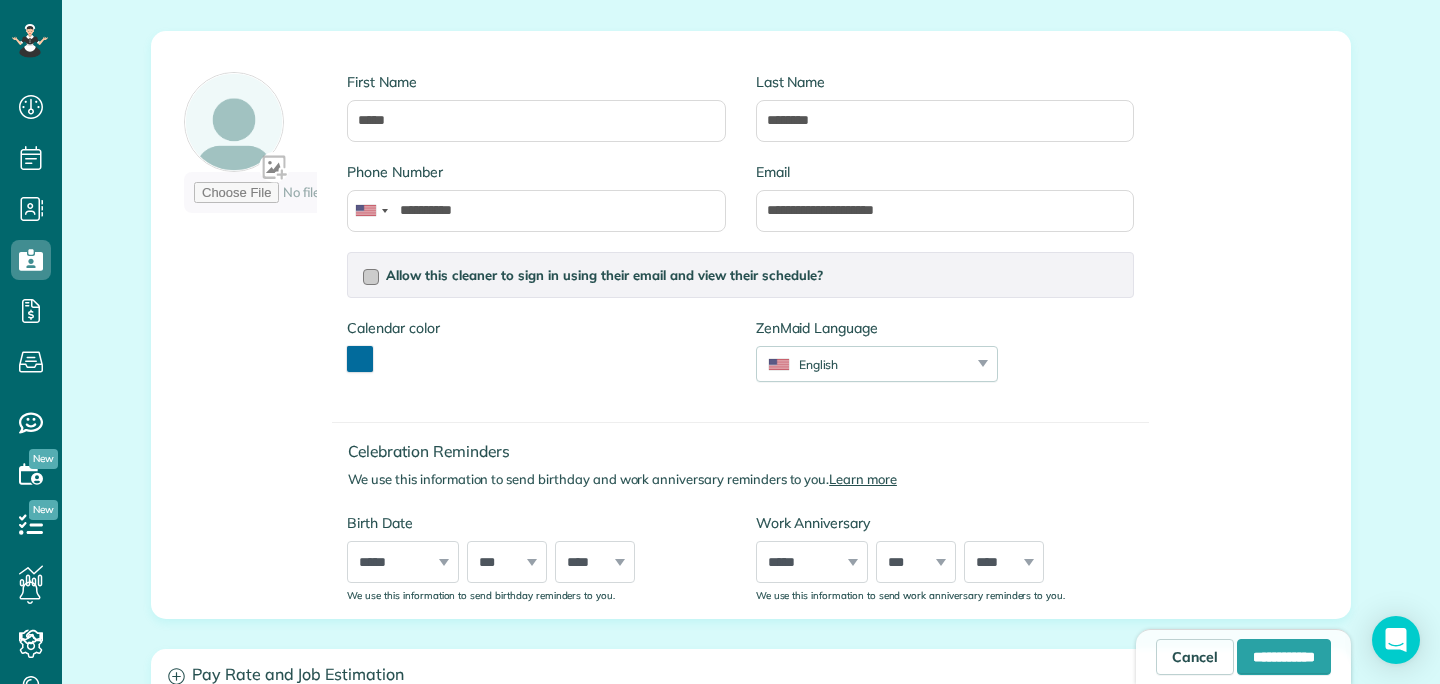 click at bounding box center [371, 277] 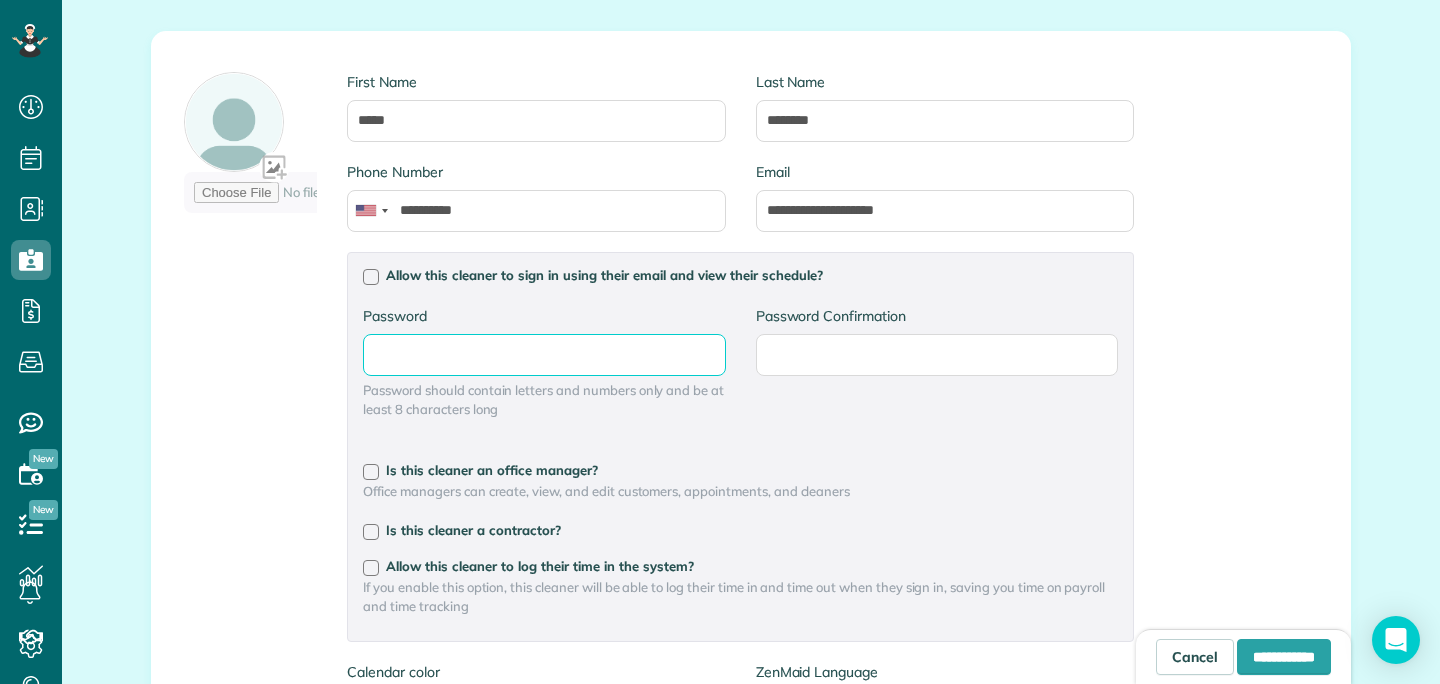 click on "Password" at bounding box center [0, 0] 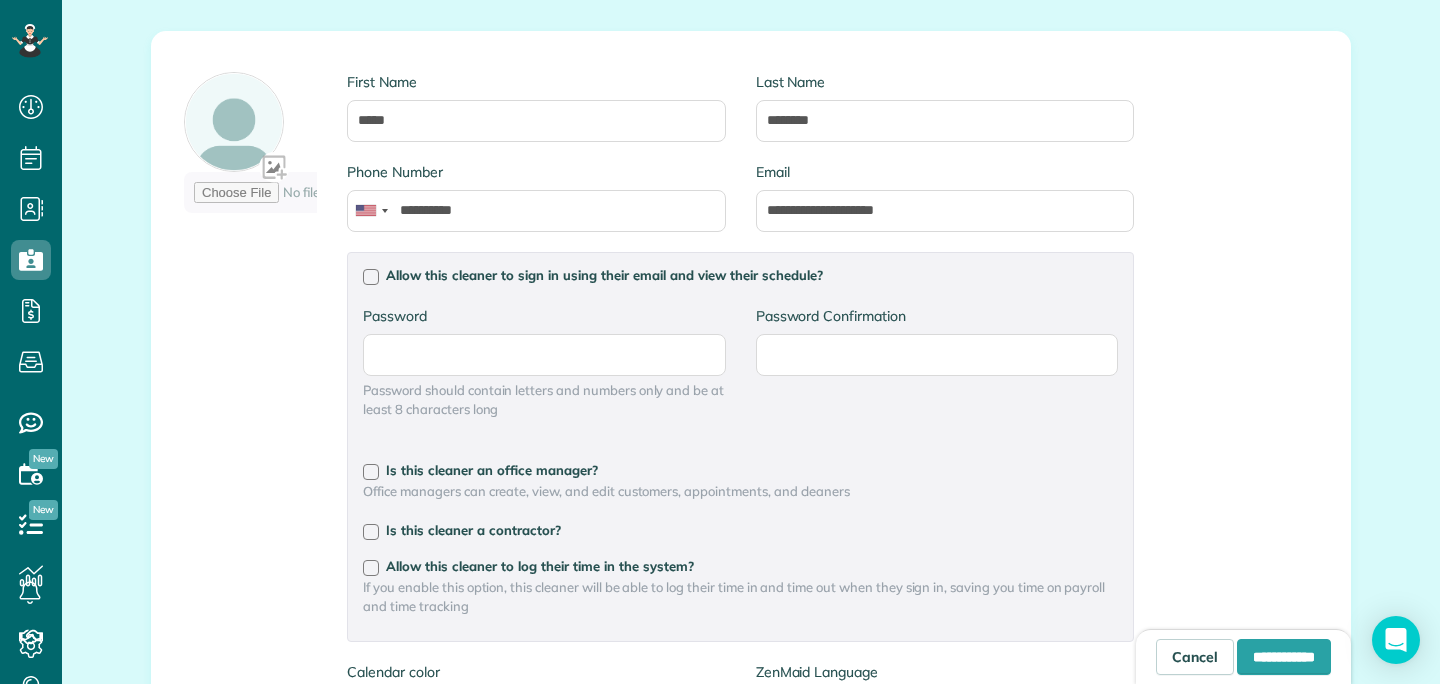 click on "Password
Password Confirmation
Password Password should contain letters and numbers only and be at least 8 characters long
Password Confirmation" at bounding box center (740, 372) 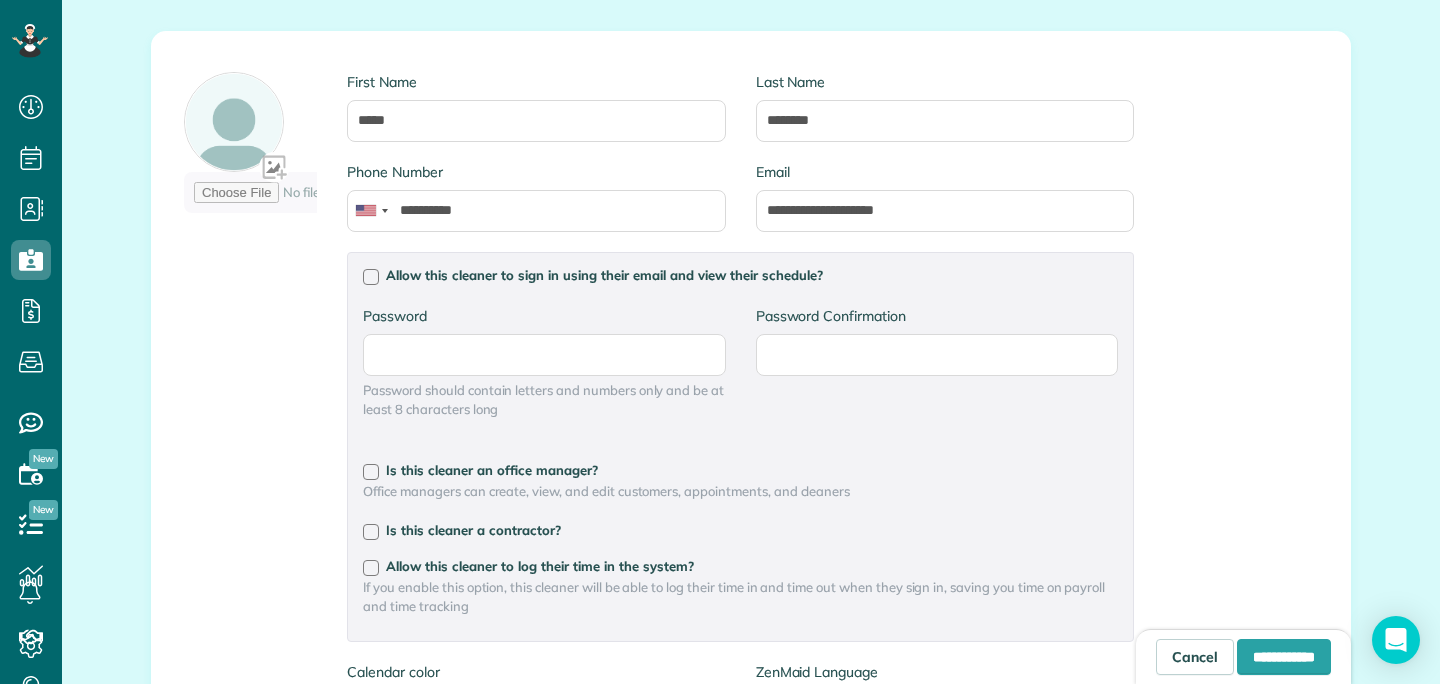 scroll, scrollTop: 313, scrollLeft: 0, axis: vertical 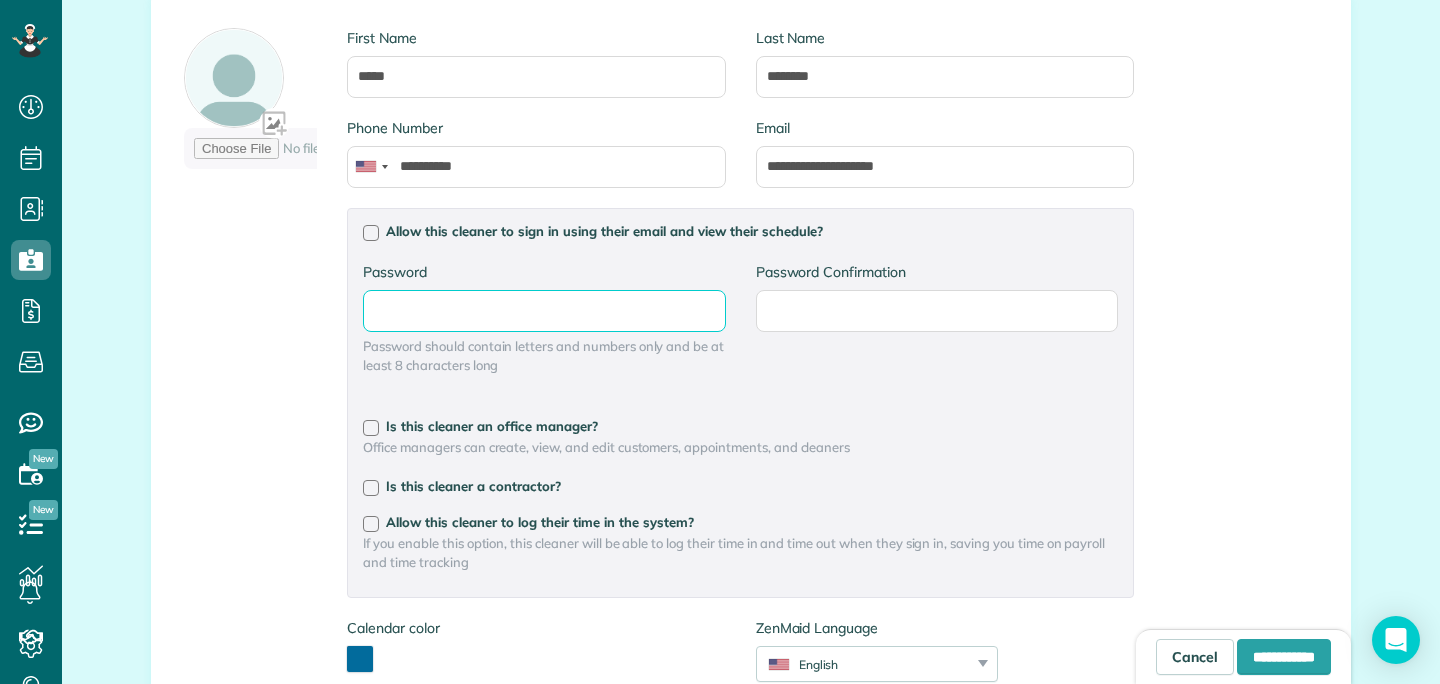 click on "Password" at bounding box center [0, 0] 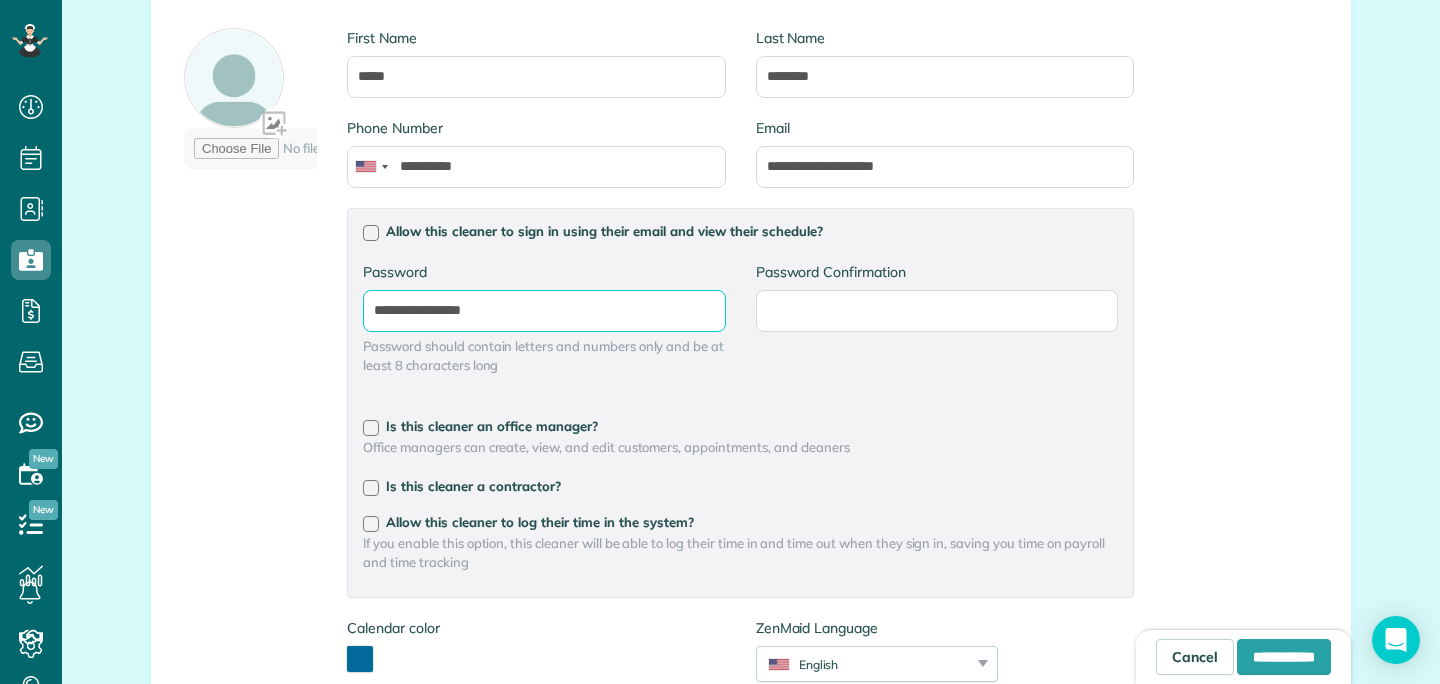 type on "**********" 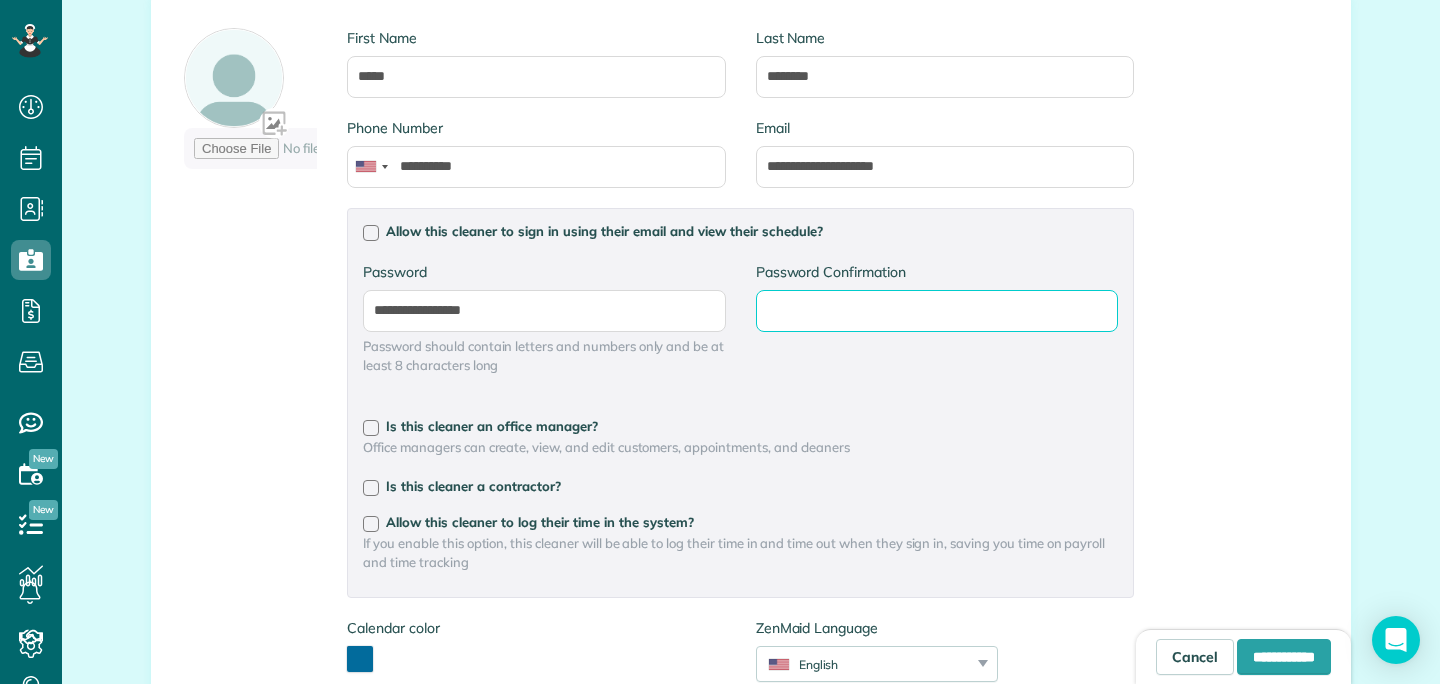 click on "Password Confirmation" at bounding box center (0, 0) 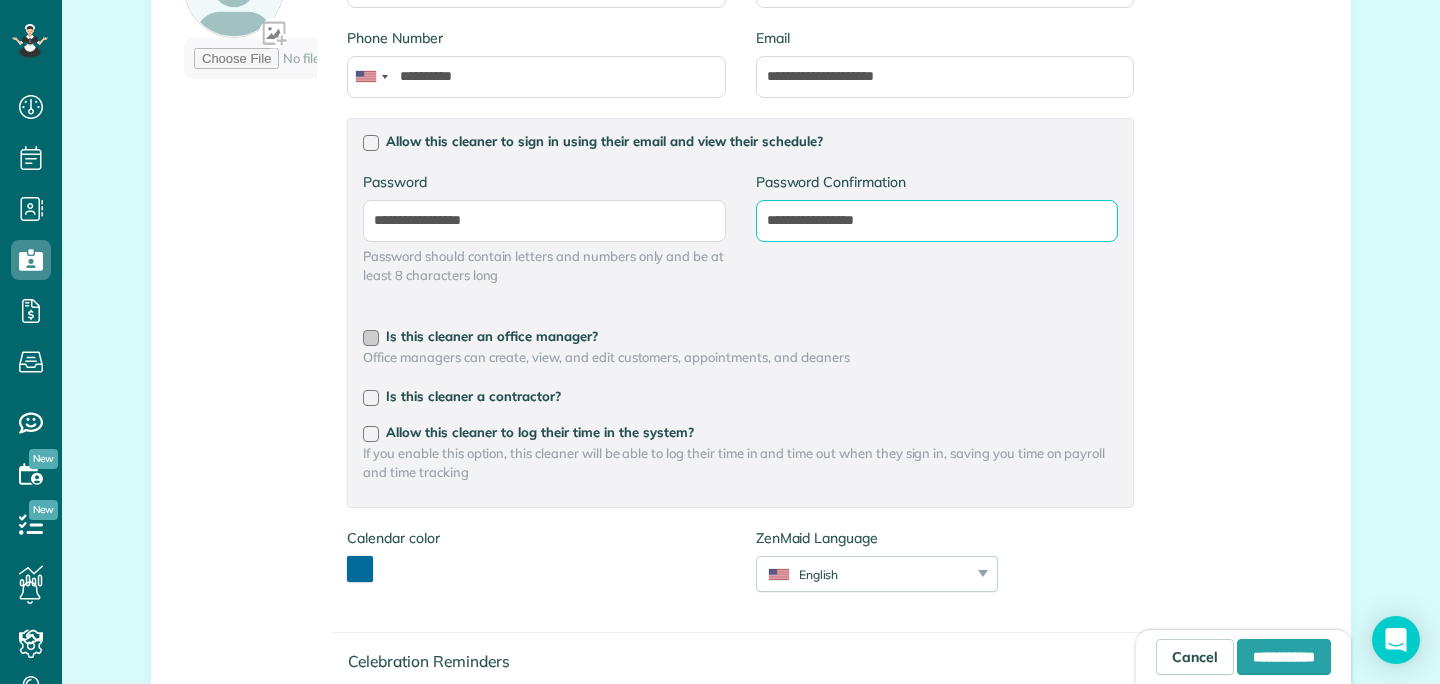 scroll, scrollTop: 433, scrollLeft: 0, axis: vertical 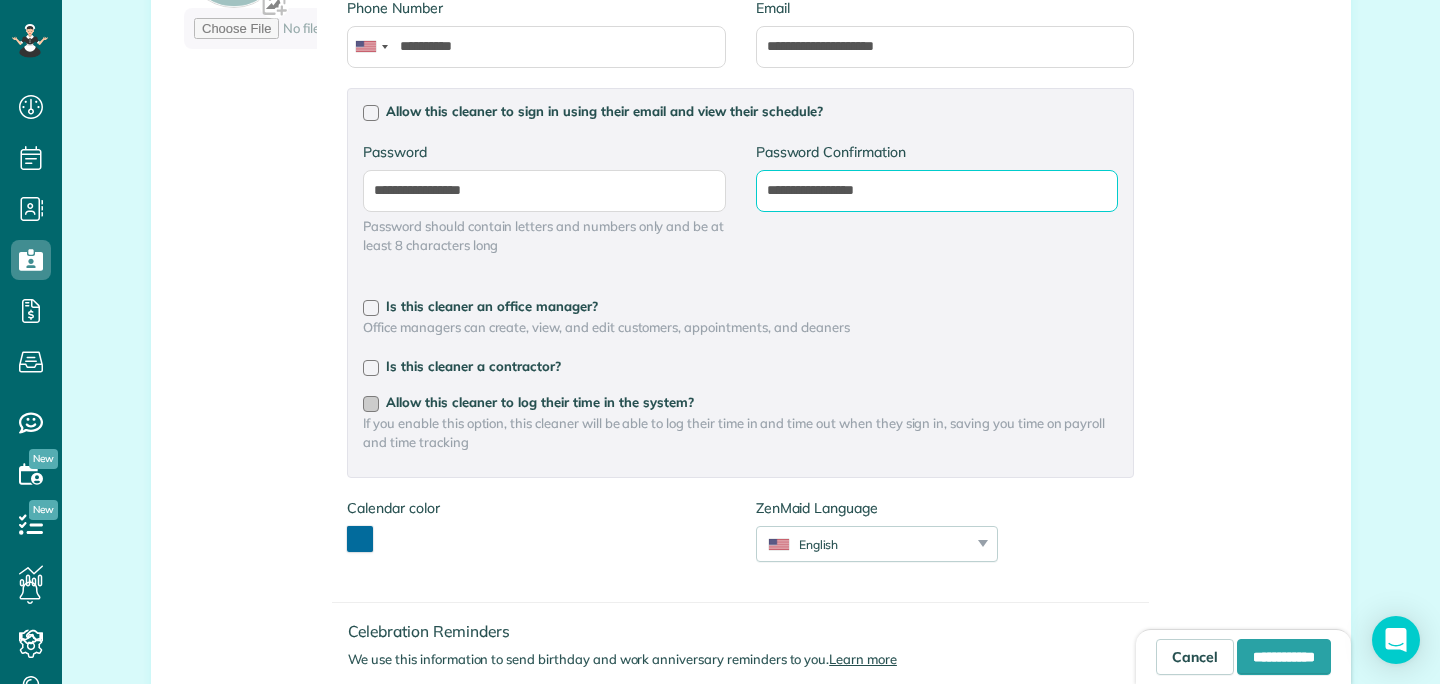 type on "**********" 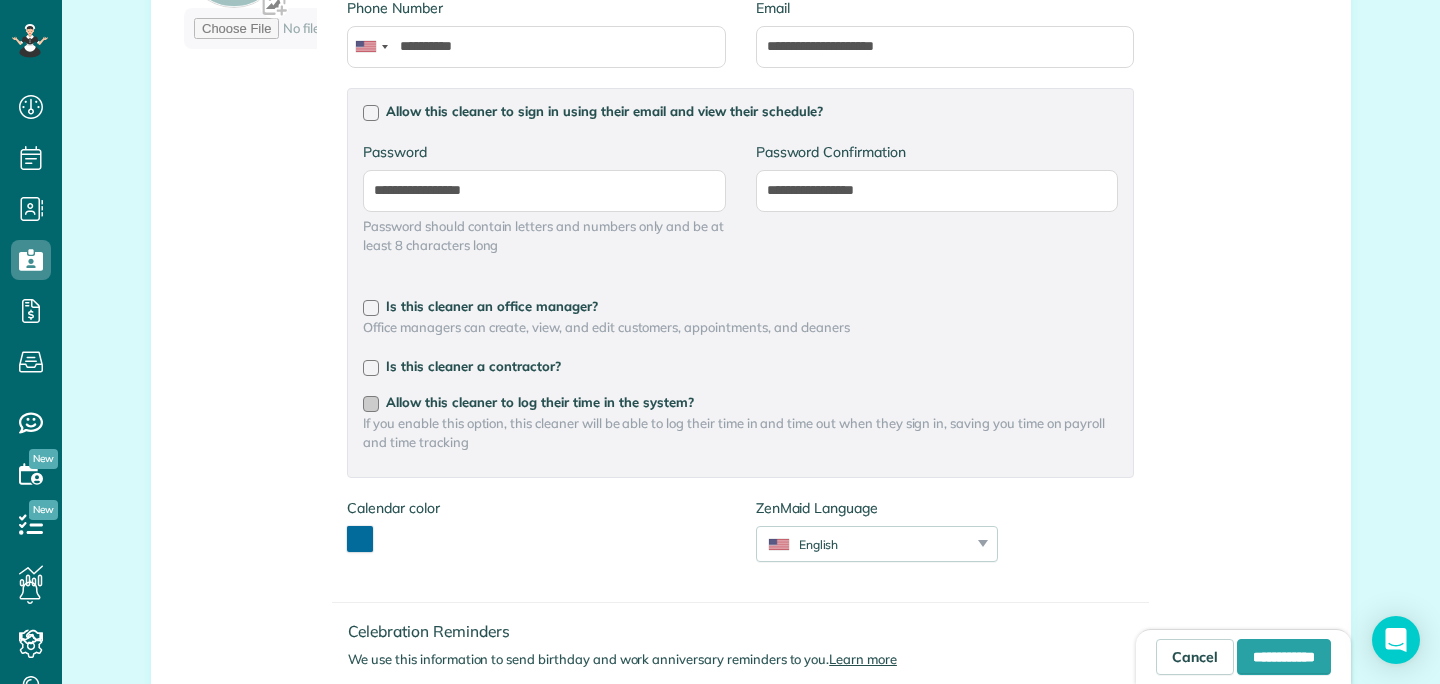 click at bounding box center (371, 404) 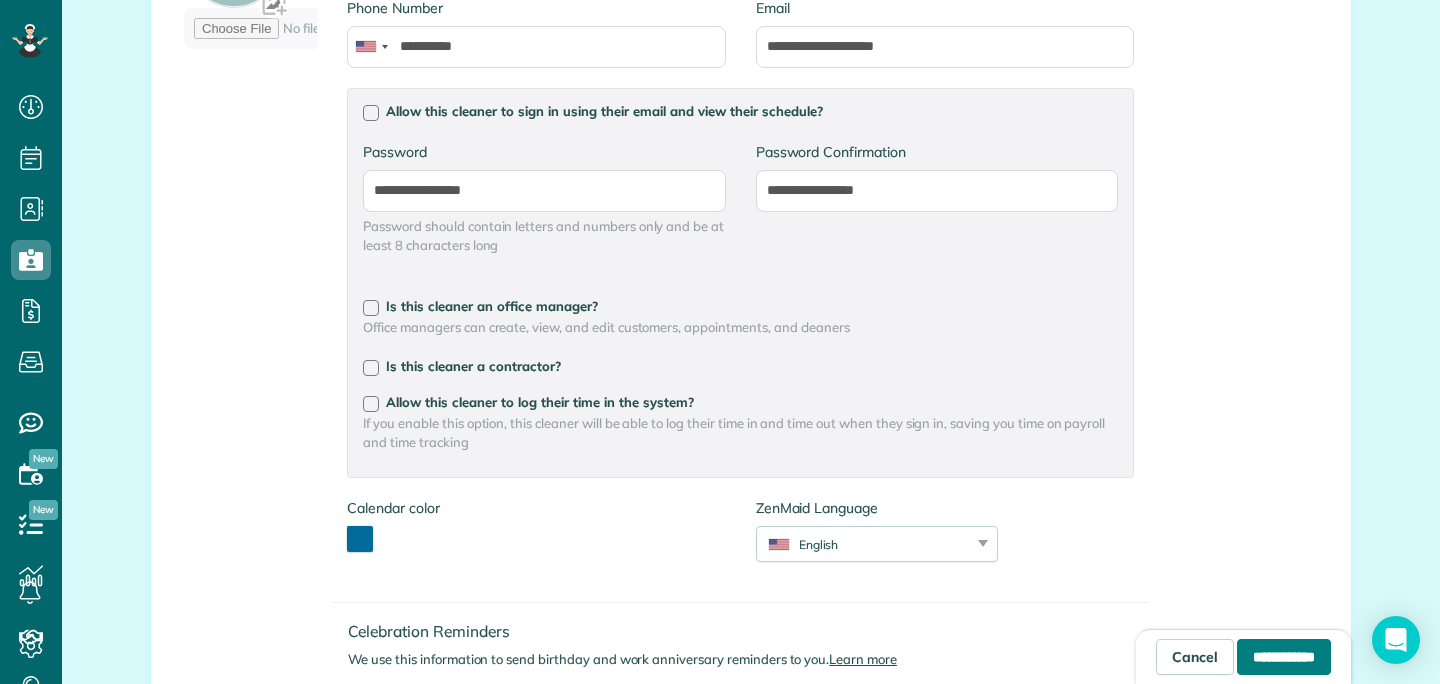 click on "**********" at bounding box center (1284, 657) 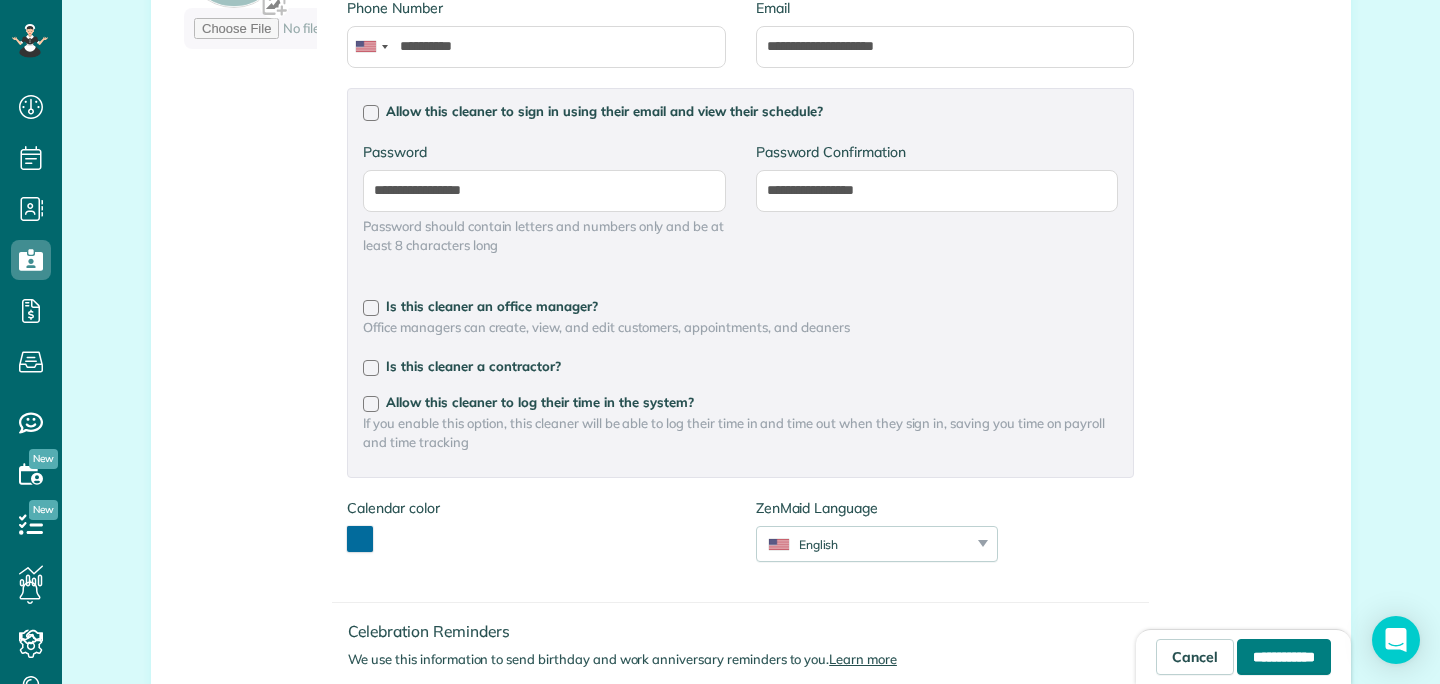 type on "**********" 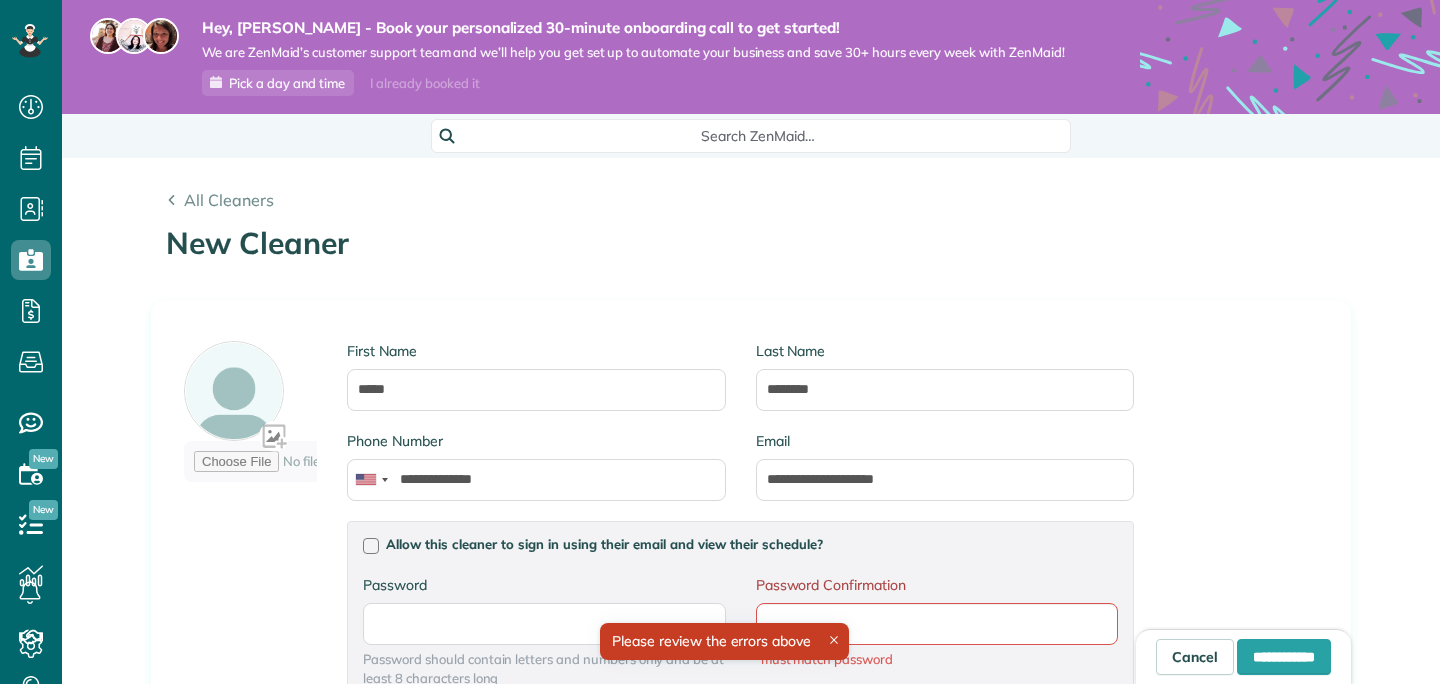 scroll, scrollTop: 0, scrollLeft: 0, axis: both 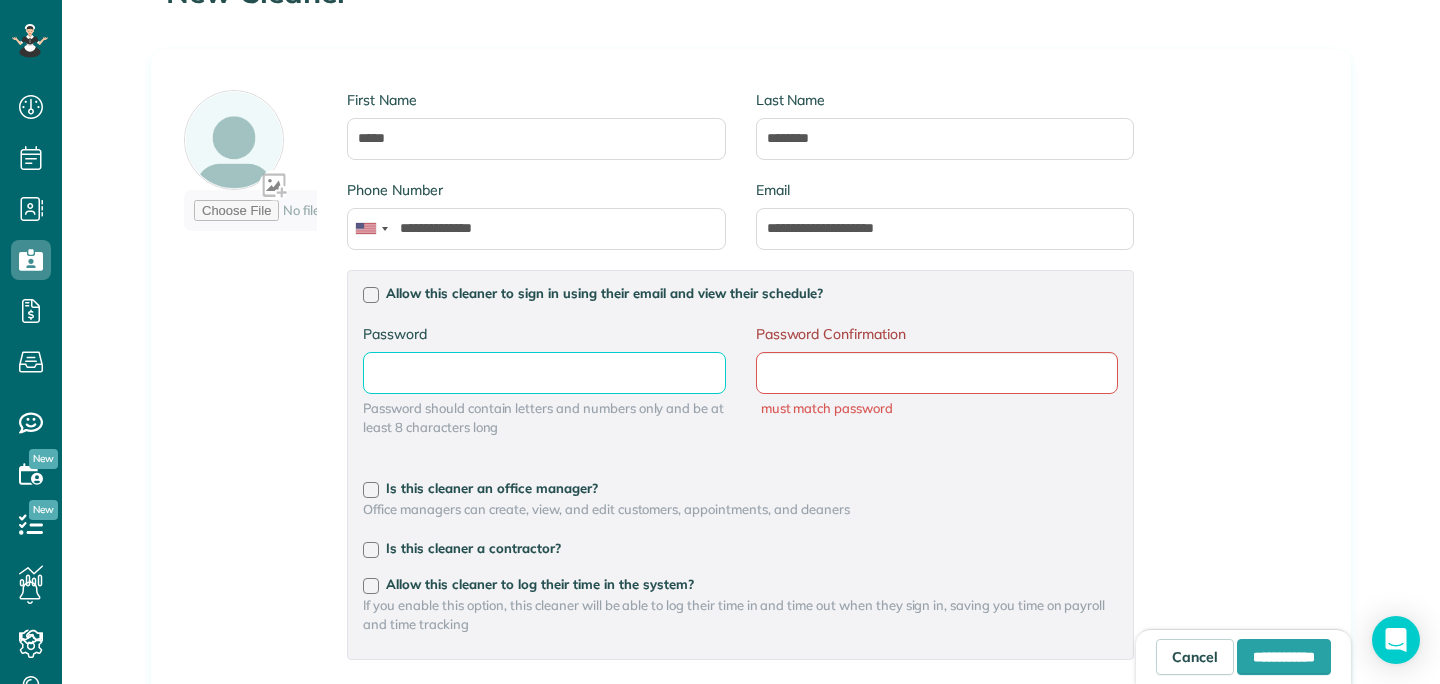 click on "Password" at bounding box center (0, 0) 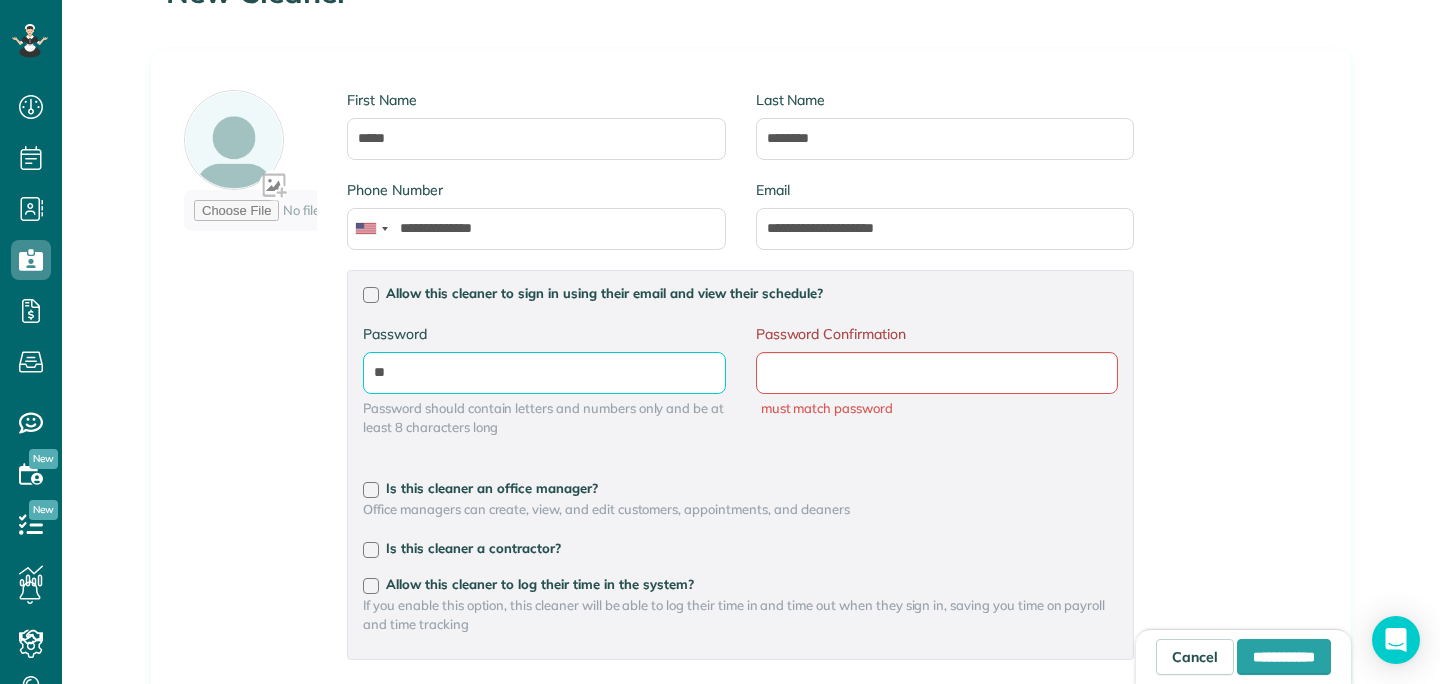 type on "*" 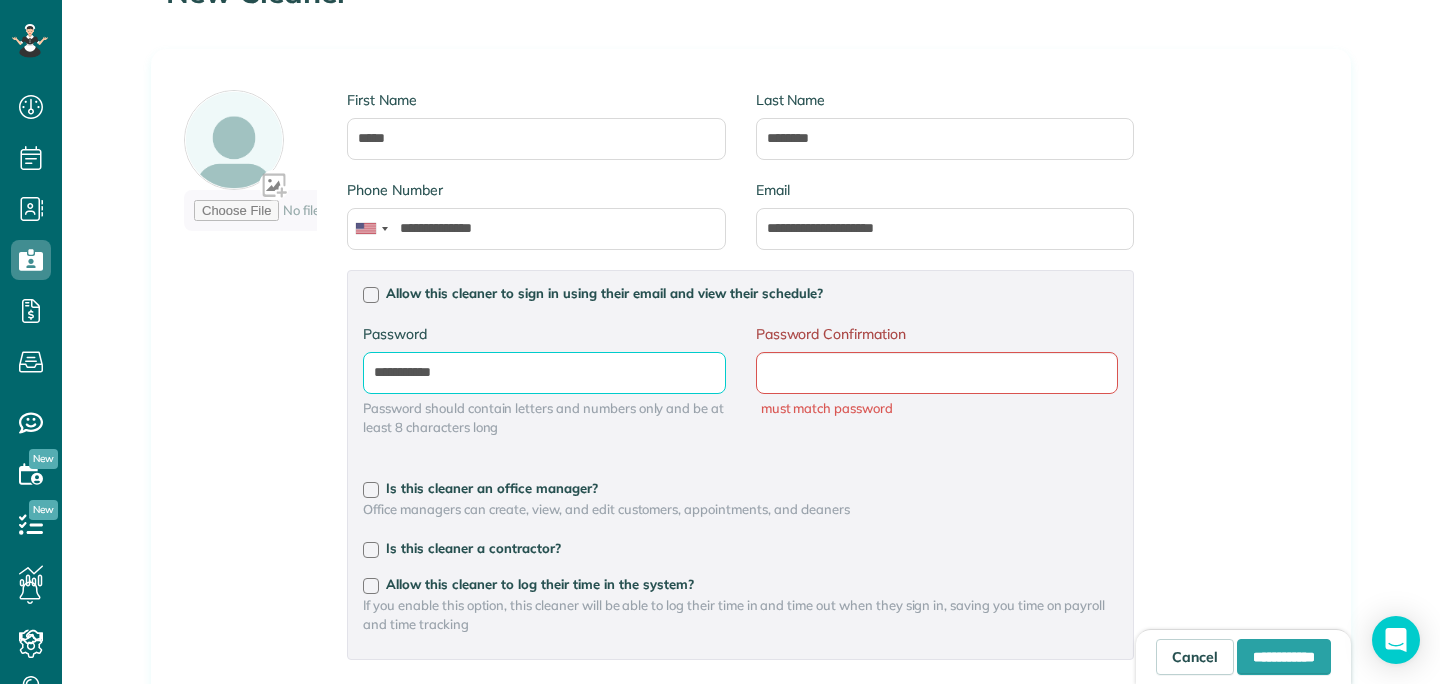 type on "**********" 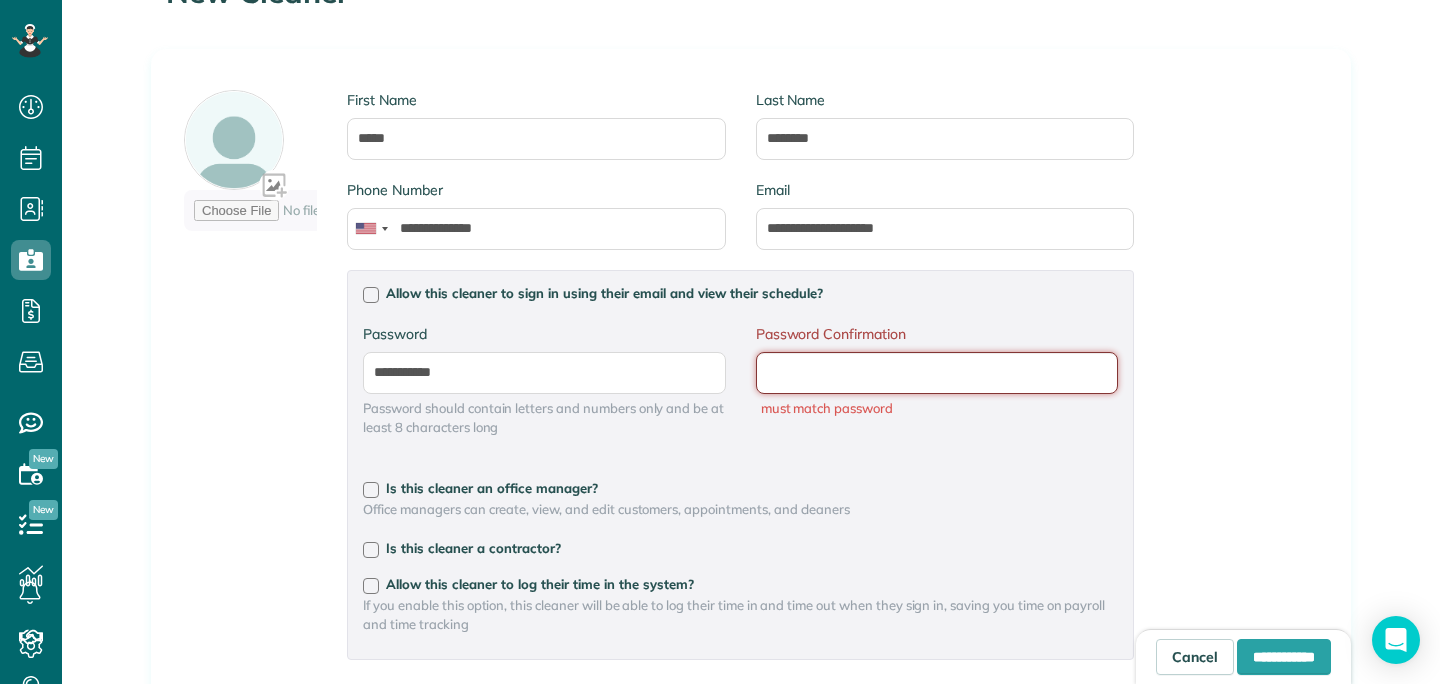 click on "Password Confirmation" at bounding box center [0, 0] 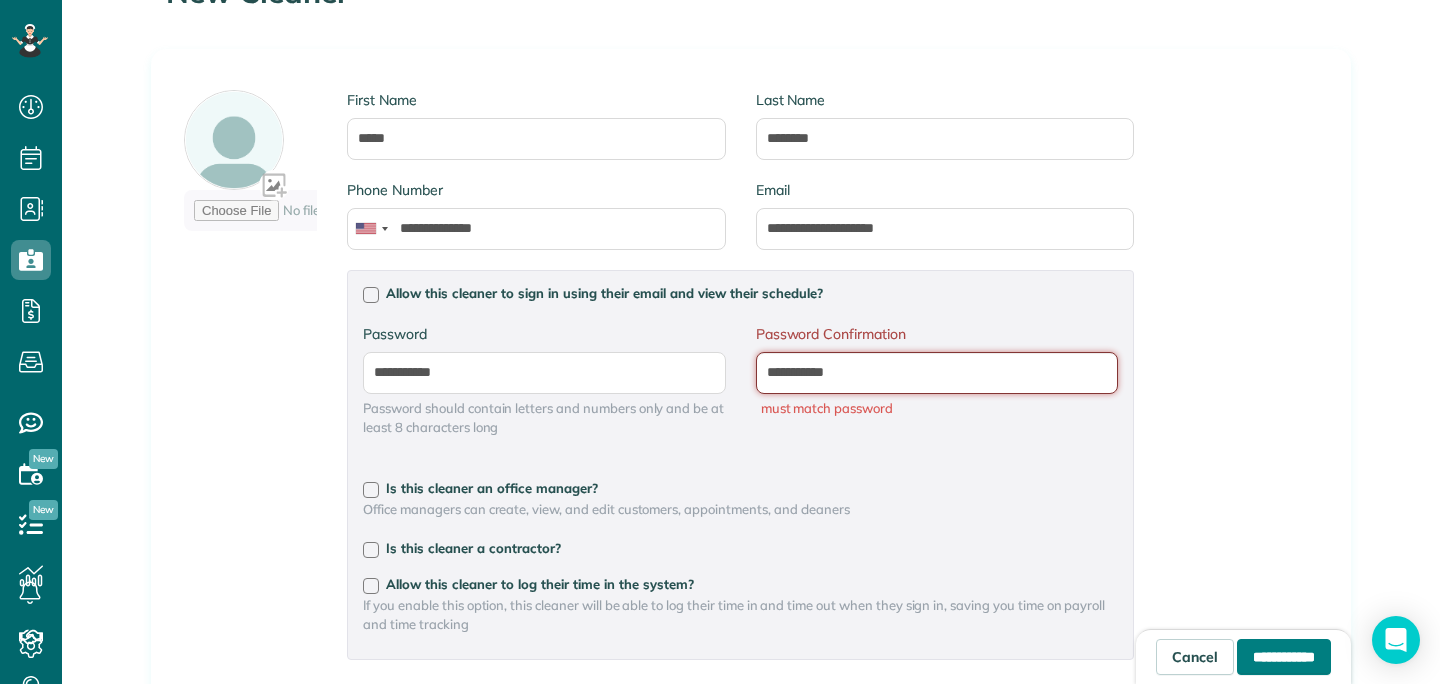 type on "**********" 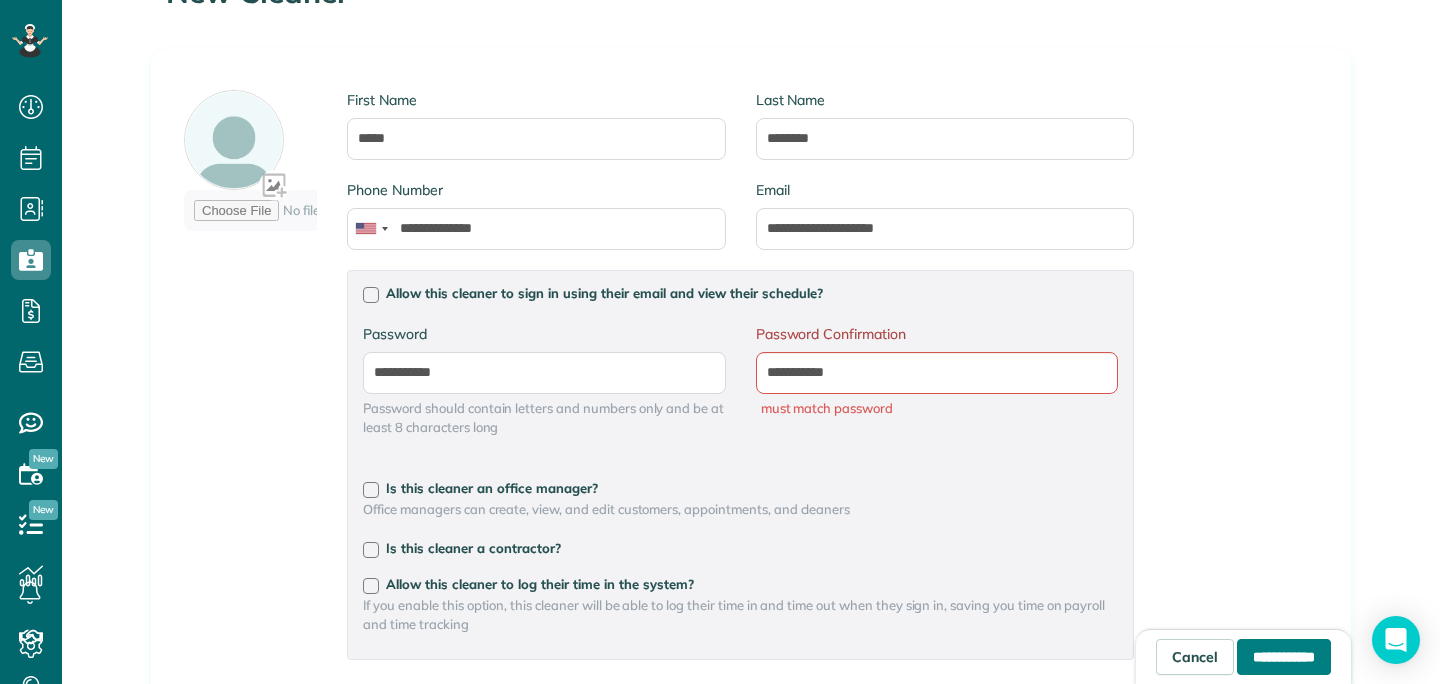 click on "**********" at bounding box center (1284, 657) 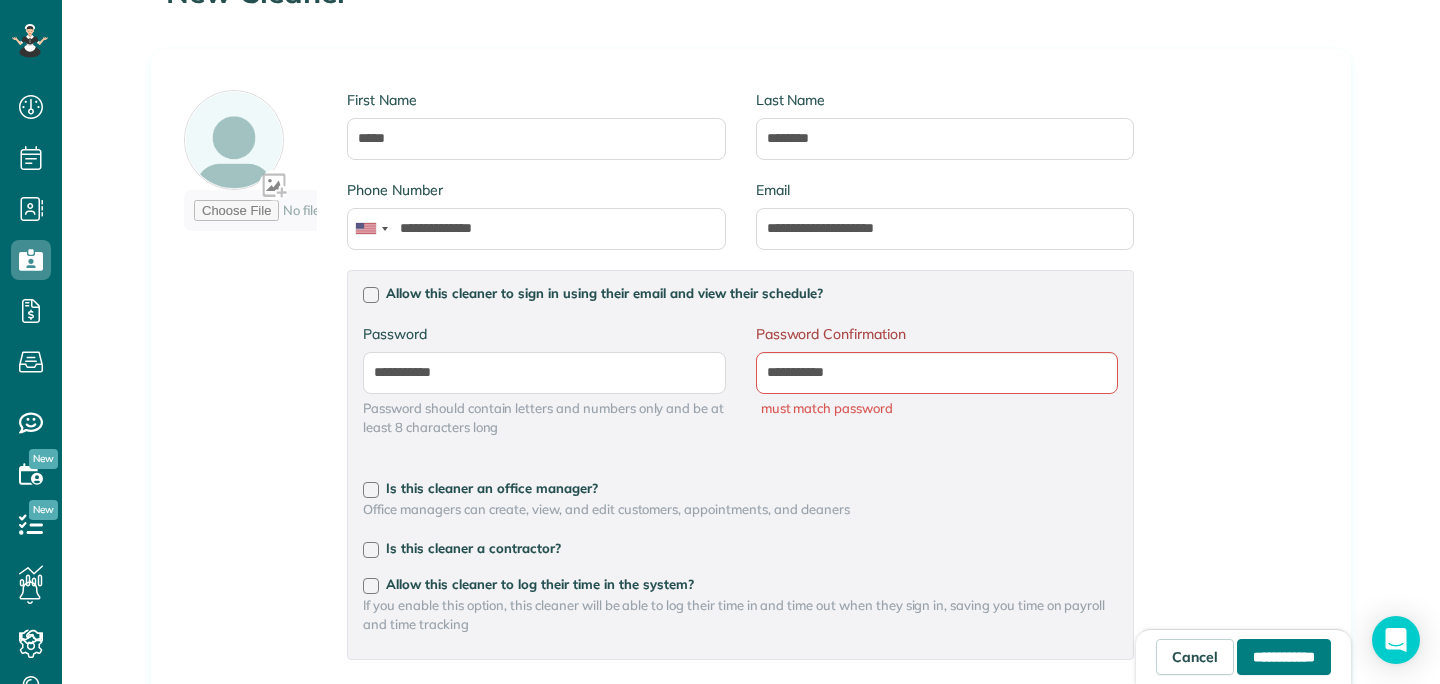 type on "**********" 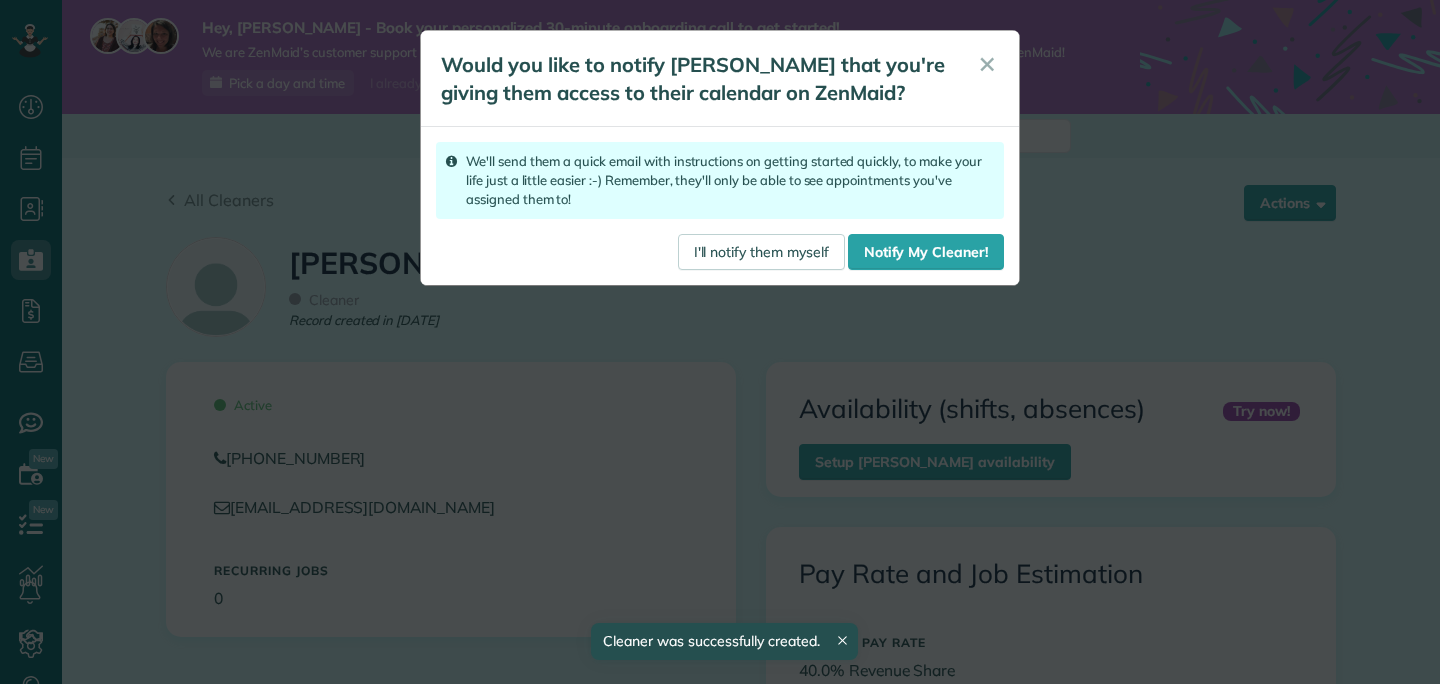 scroll, scrollTop: 0, scrollLeft: 0, axis: both 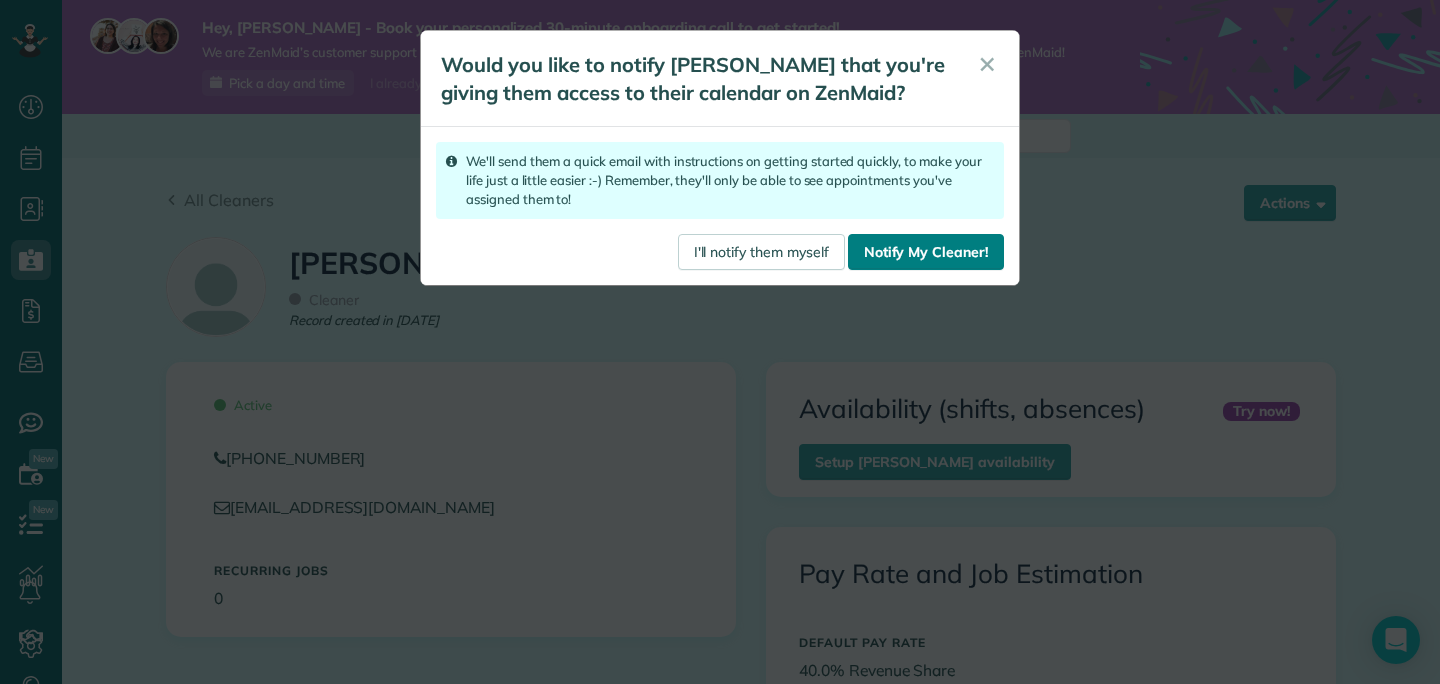 click on "Notify My Cleaner!" at bounding box center [926, 252] 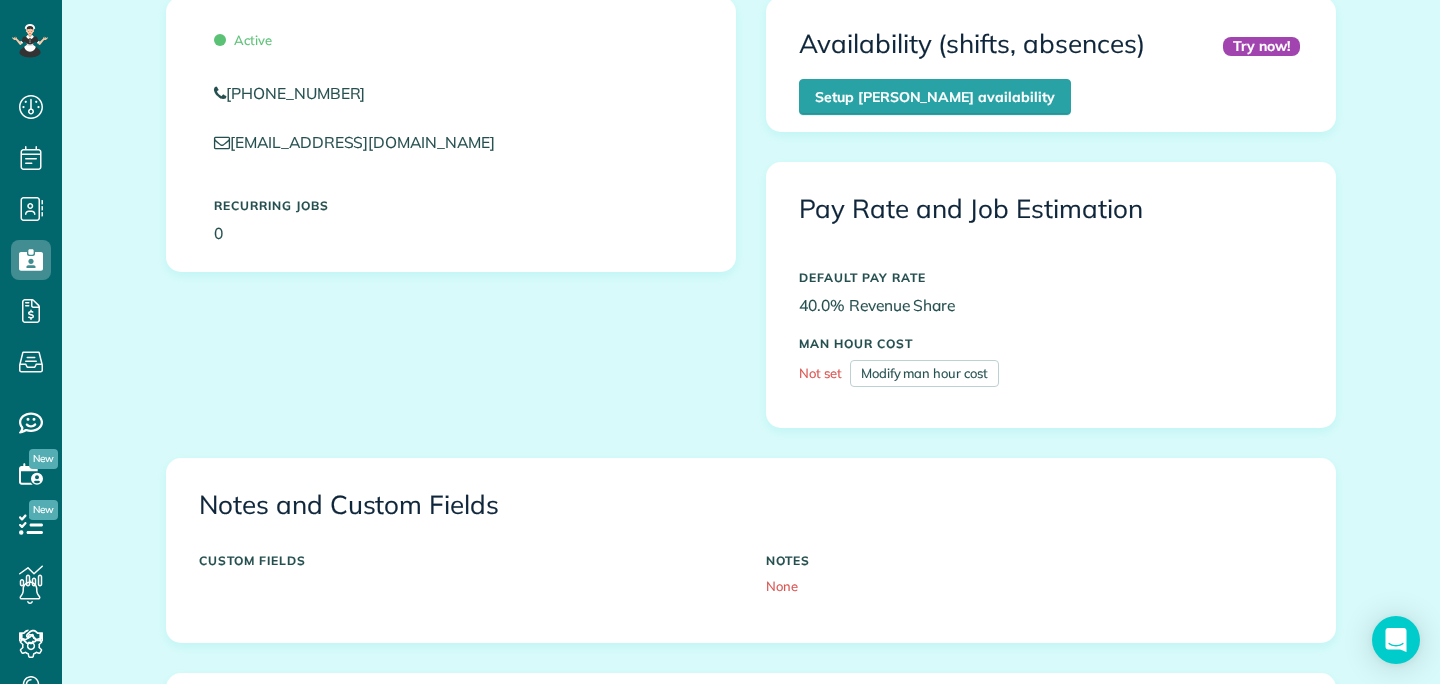 scroll, scrollTop: 376, scrollLeft: 0, axis: vertical 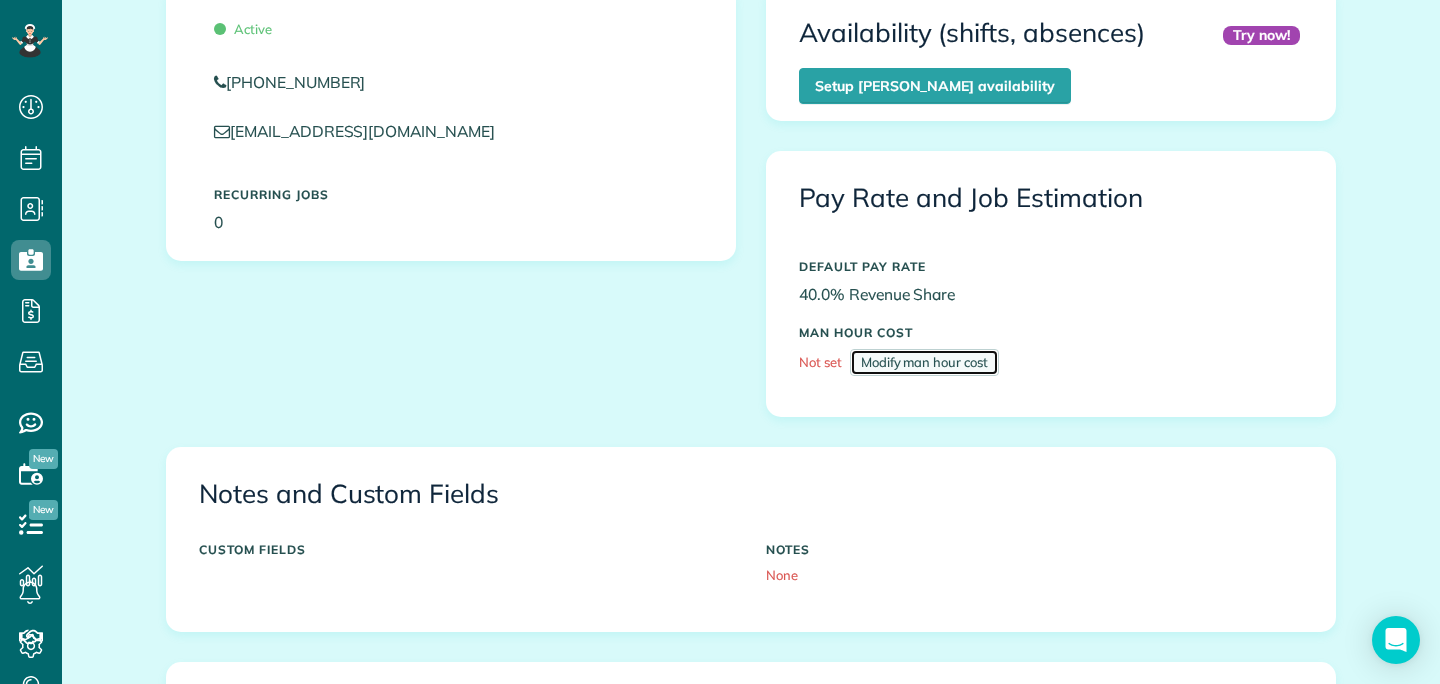 click on "Modify man hour cost" at bounding box center [924, 362] 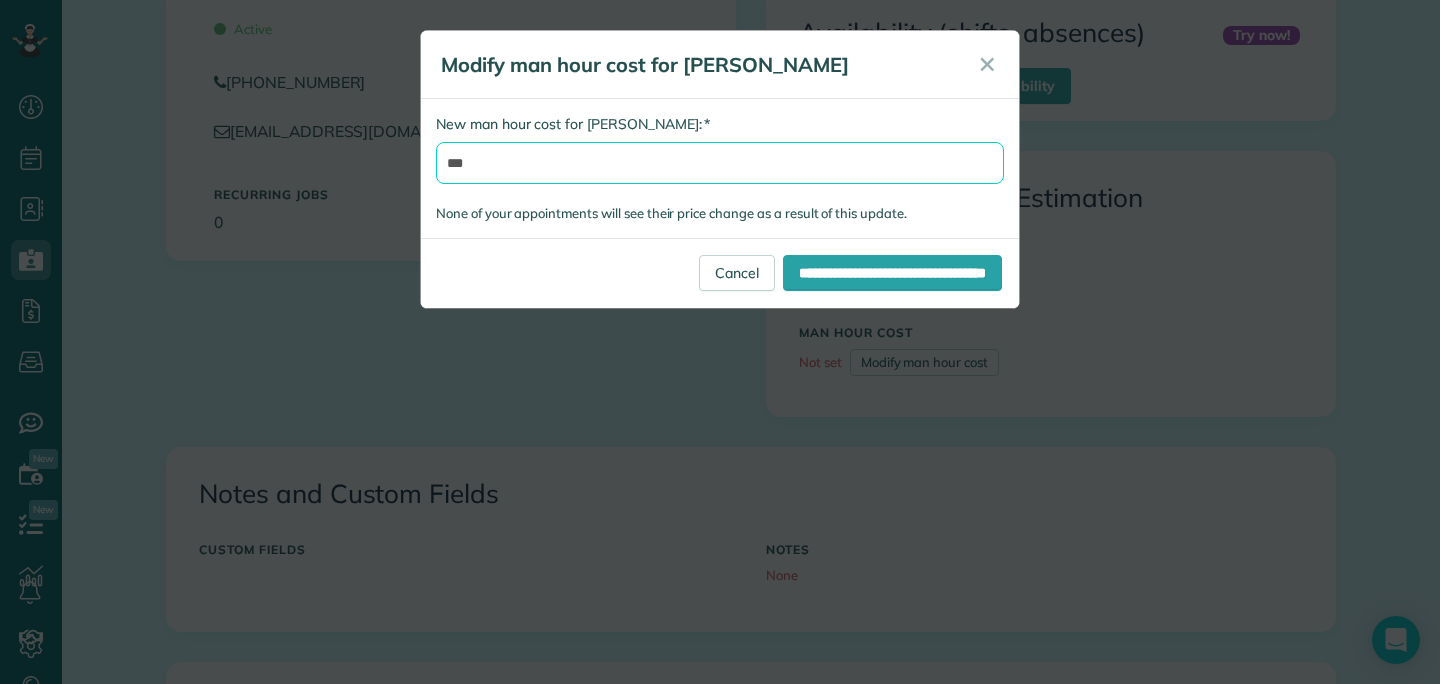 click on "***" at bounding box center [720, 163] 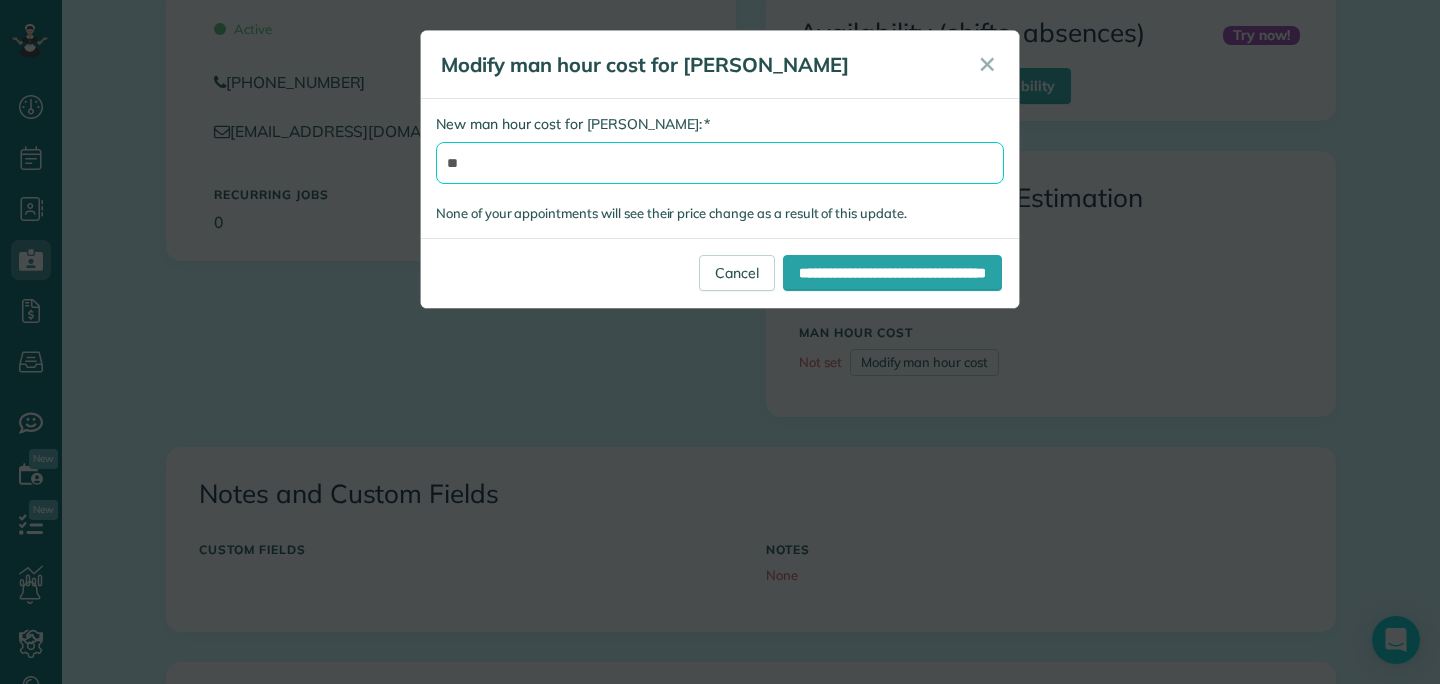 type on "*" 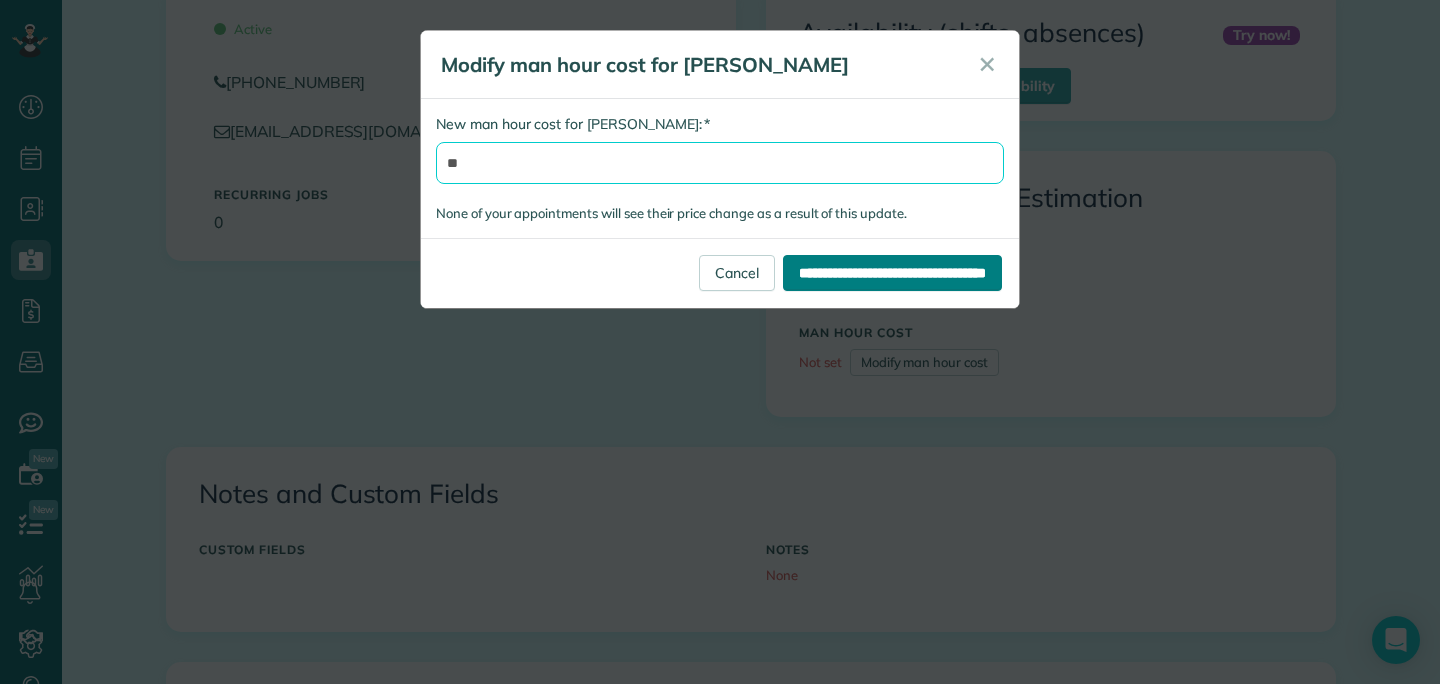 type on "**" 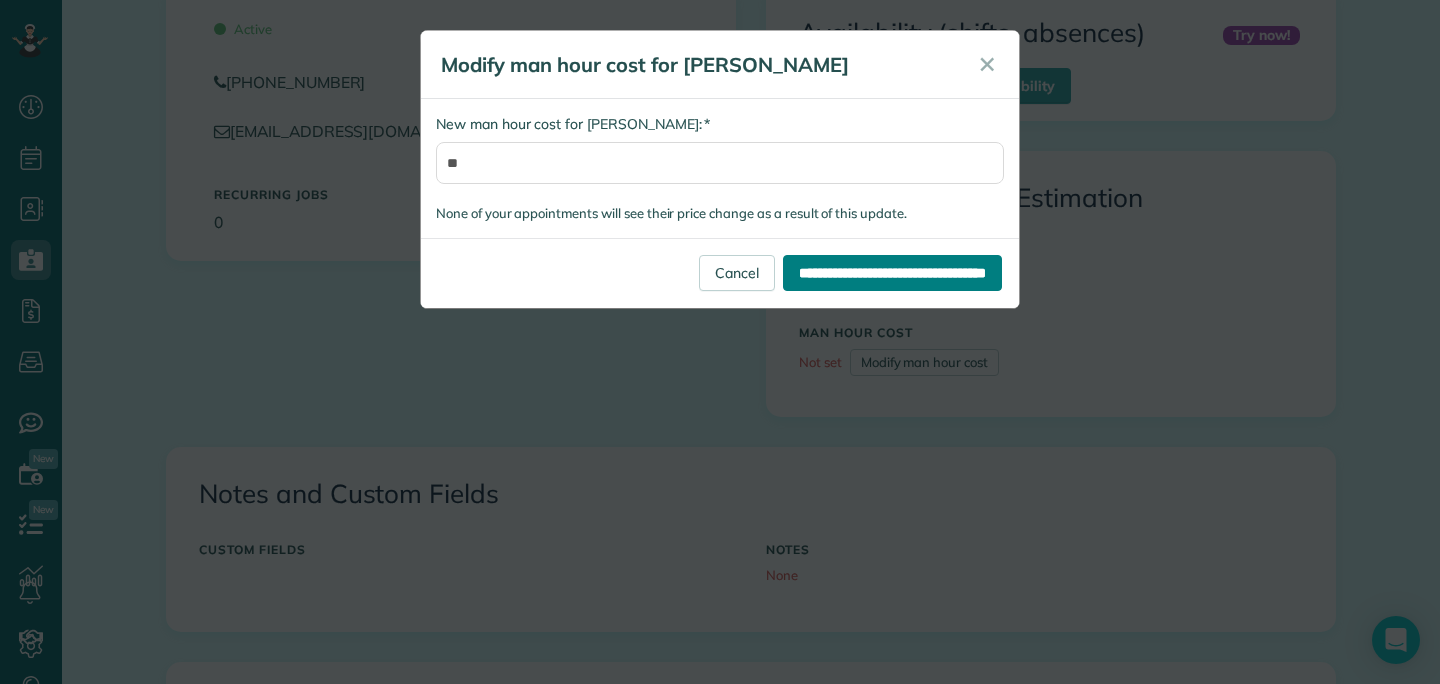 click on "**********" at bounding box center [892, 273] 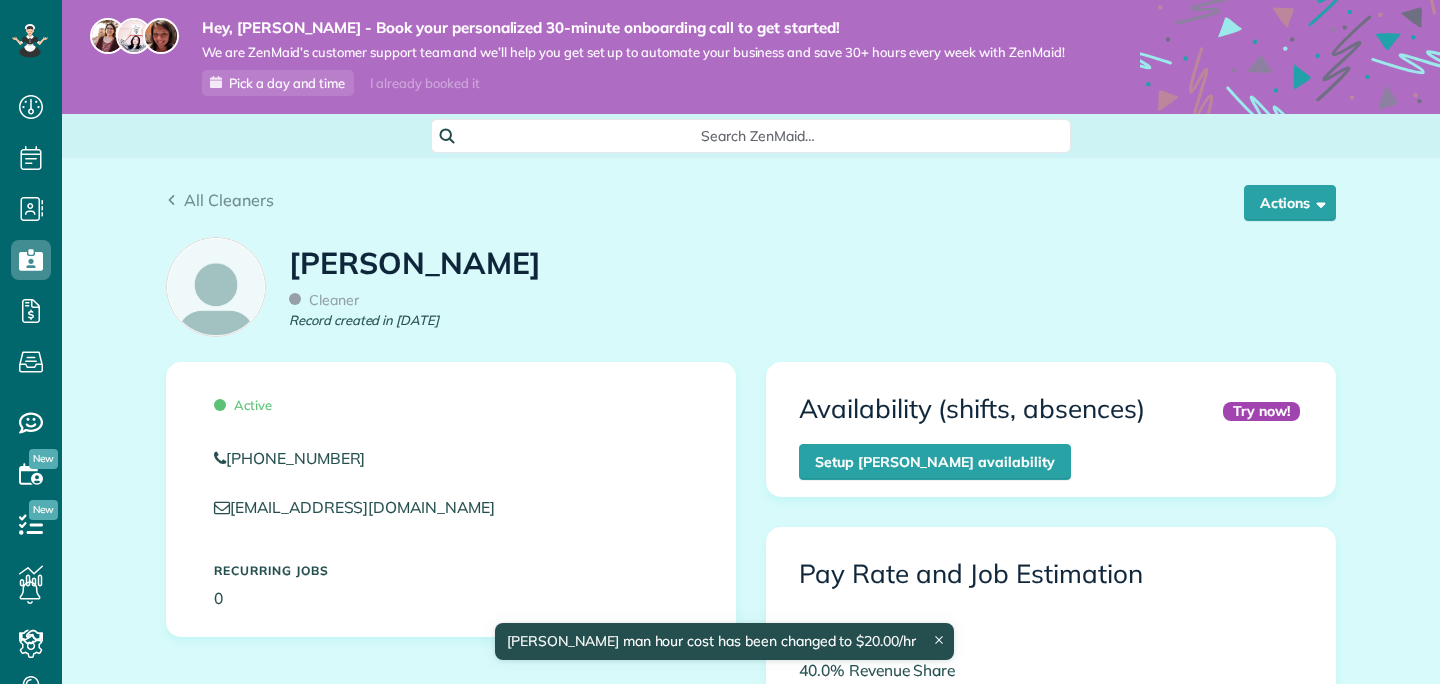 scroll, scrollTop: 0, scrollLeft: 0, axis: both 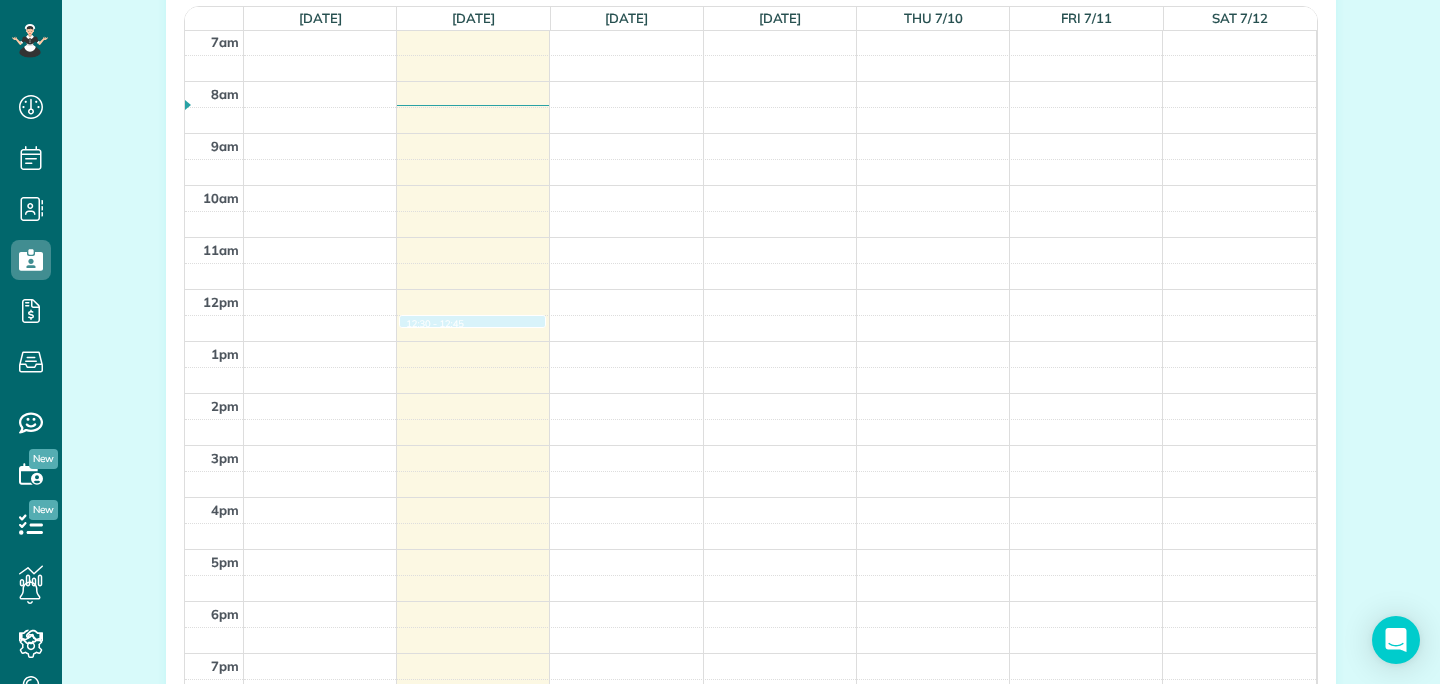 click on "12am 1am 2am 3am 4am 5am 6am 7am 8am 9am 10am 11am 12pm 1pm 2pm 3pm 4pm 5pm 6pm 7pm 8pm 9pm 10pm 11pm 12:30 - 12:45" at bounding box center (750, 289) 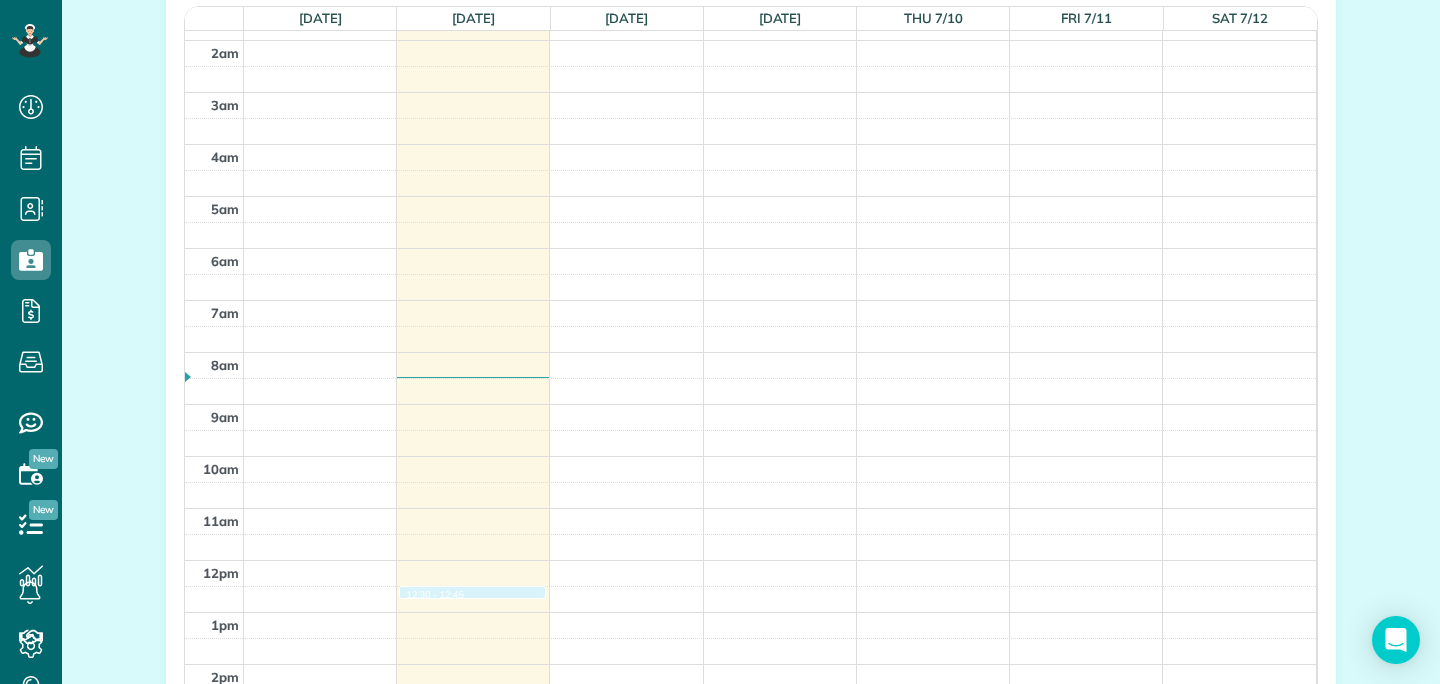 scroll, scrollTop: 0, scrollLeft: 0, axis: both 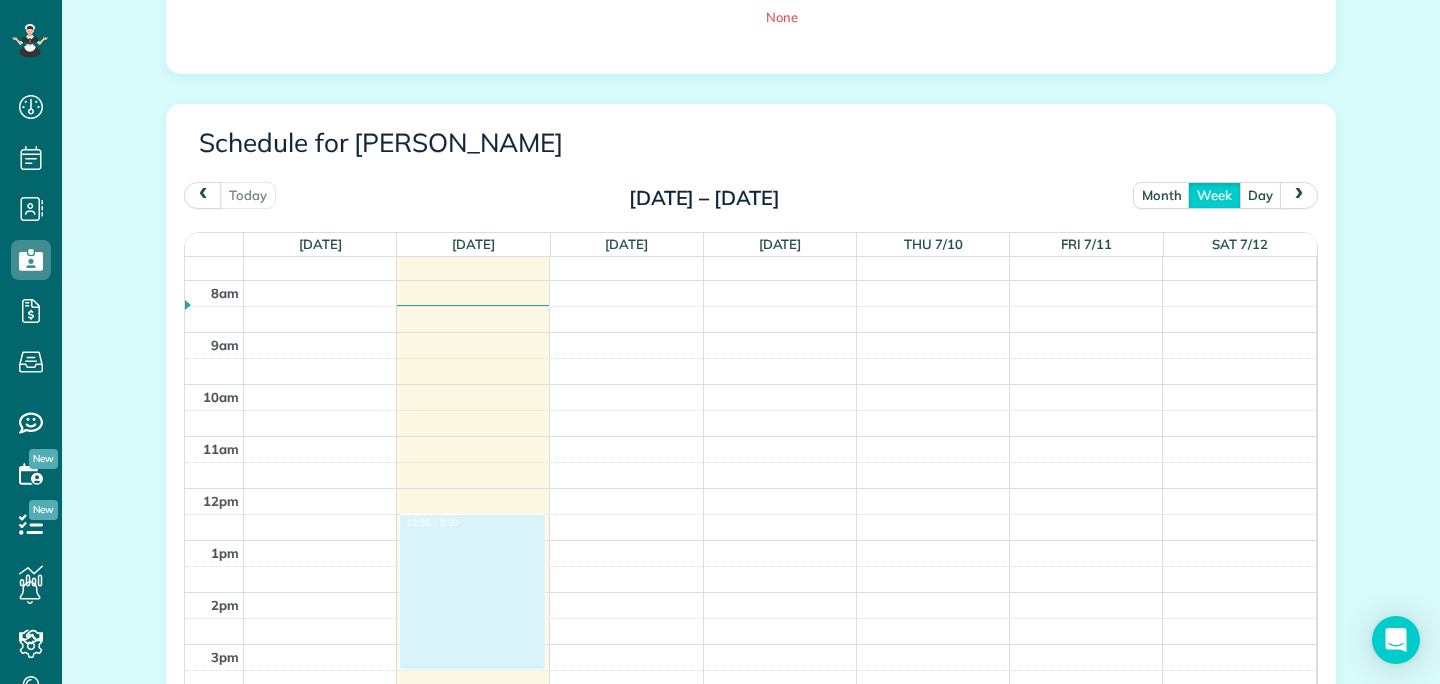 drag, startPoint x: 429, startPoint y: 520, endPoint x: 433, endPoint y: 660, distance: 140.05713 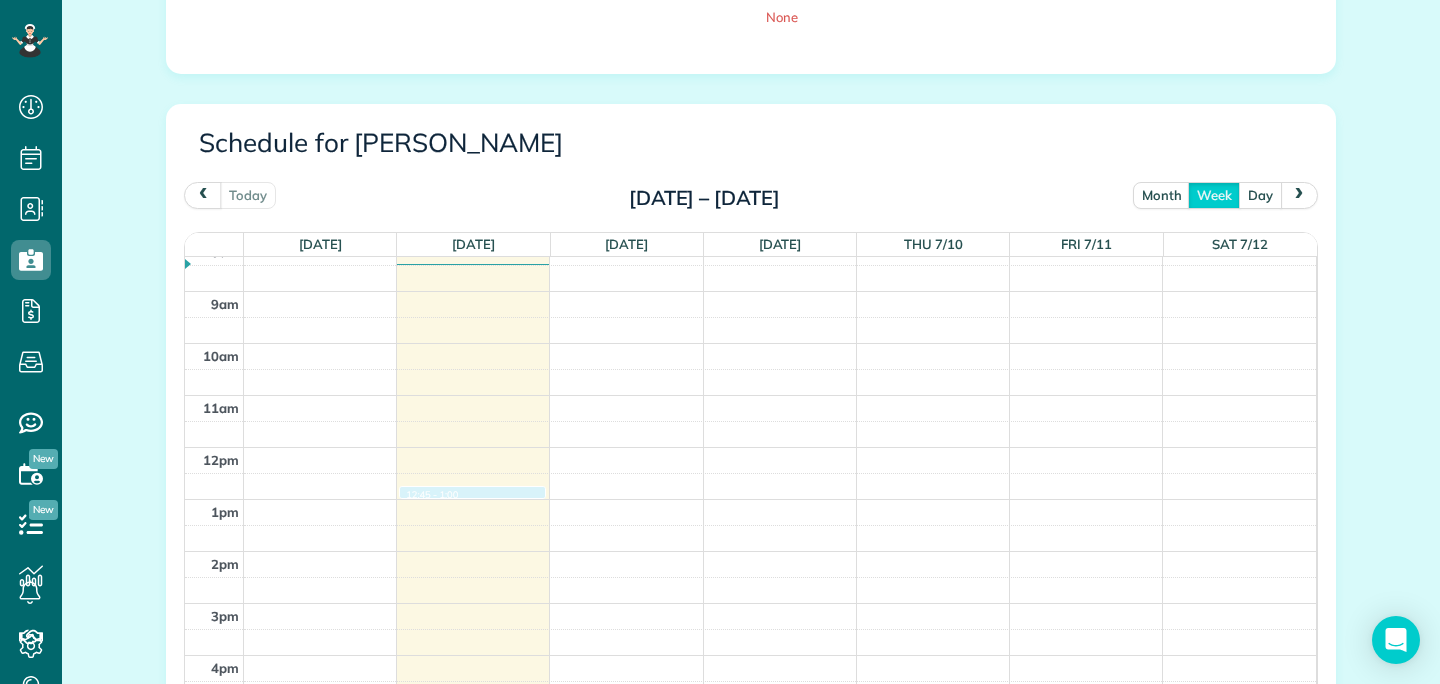 click on "day" at bounding box center (1260, 195) 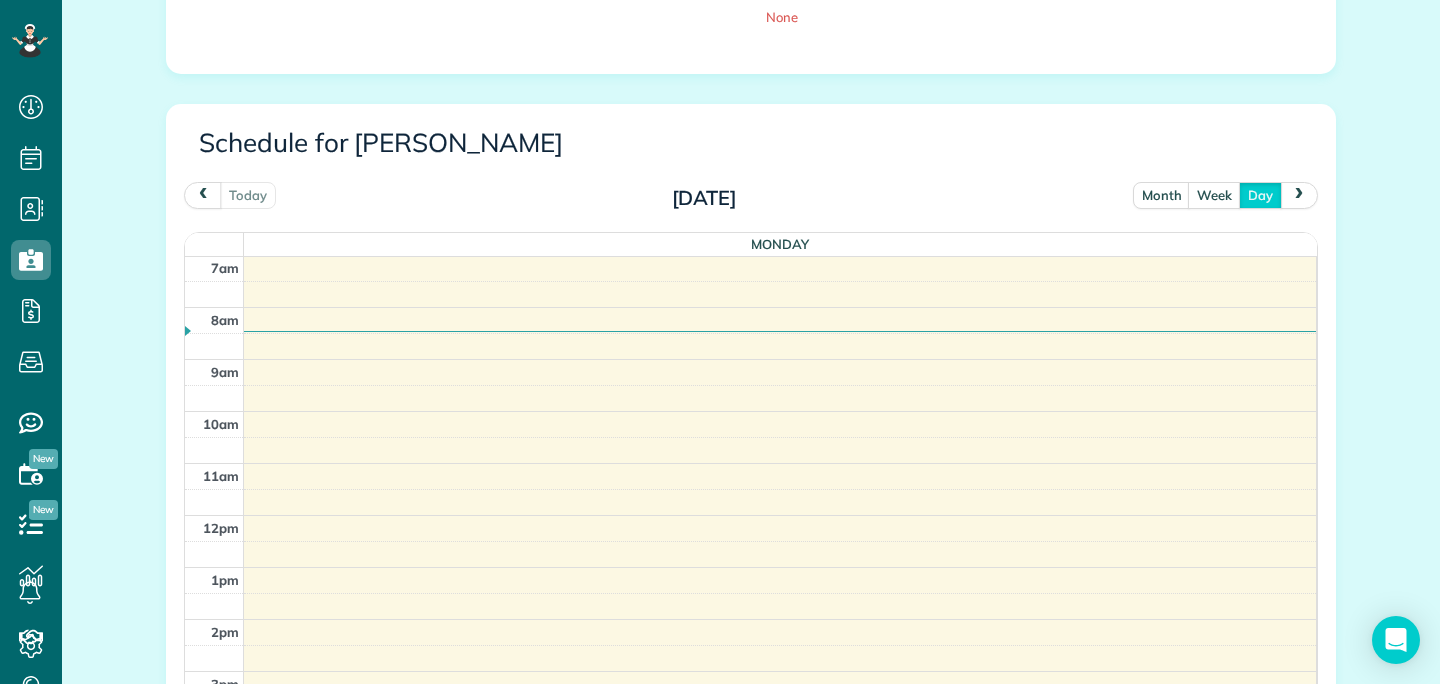 scroll, scrollTop: 433, scrollLeft: 0, axis: vertical 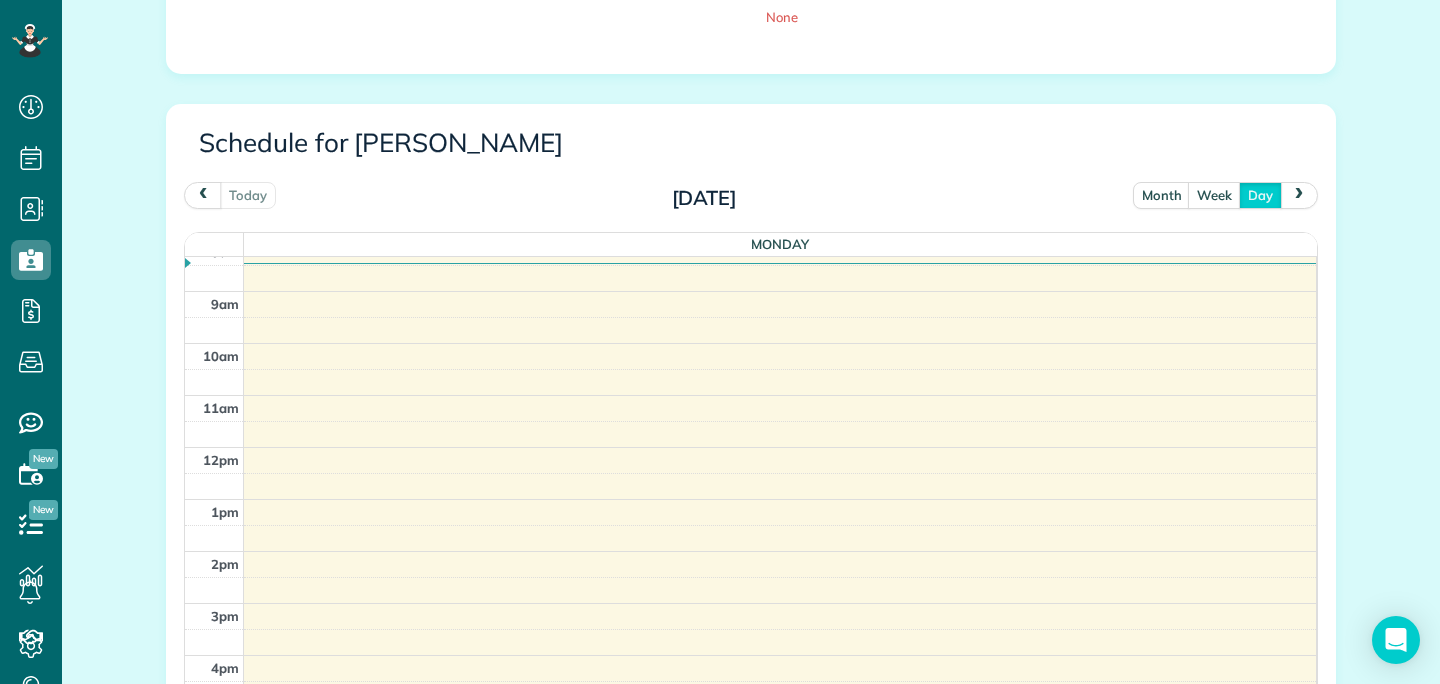 click on "12am 1am 2am 3am 4am 5am 6am 7am 8am 9am 10am 11am 12pm 1pm 2pm 3pm 4pm 5pm 6pm 7pm 8pm 9pm 10pm 11pm" at bounding box center [750, 447] 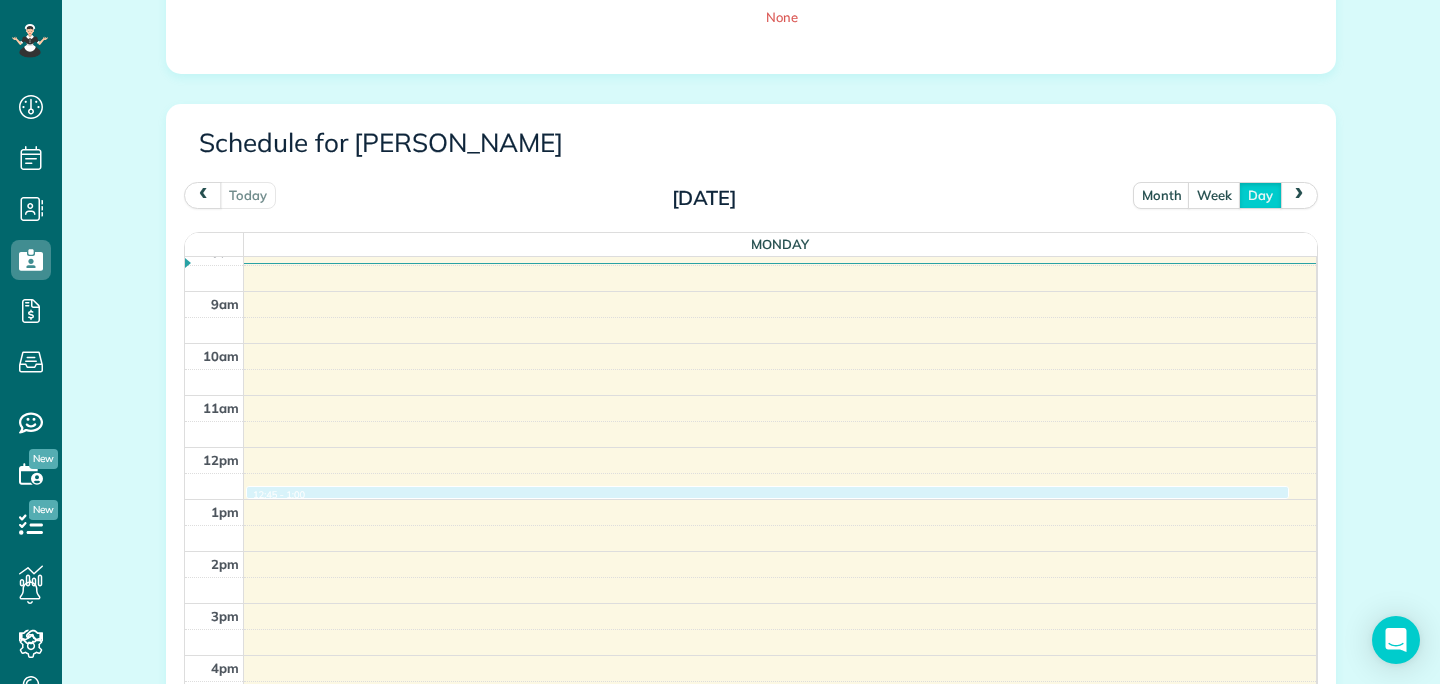 click on "12am 1am 2am 3am 4am 5am 6am 7am 8am 9am 10am 11am 12pm 1pm 2pm 3pm 4pm 5pm 6pm 7pm 8pm 9pm 10pm 11pm 12:45 - 1:00" at bounding box center [750, 447] 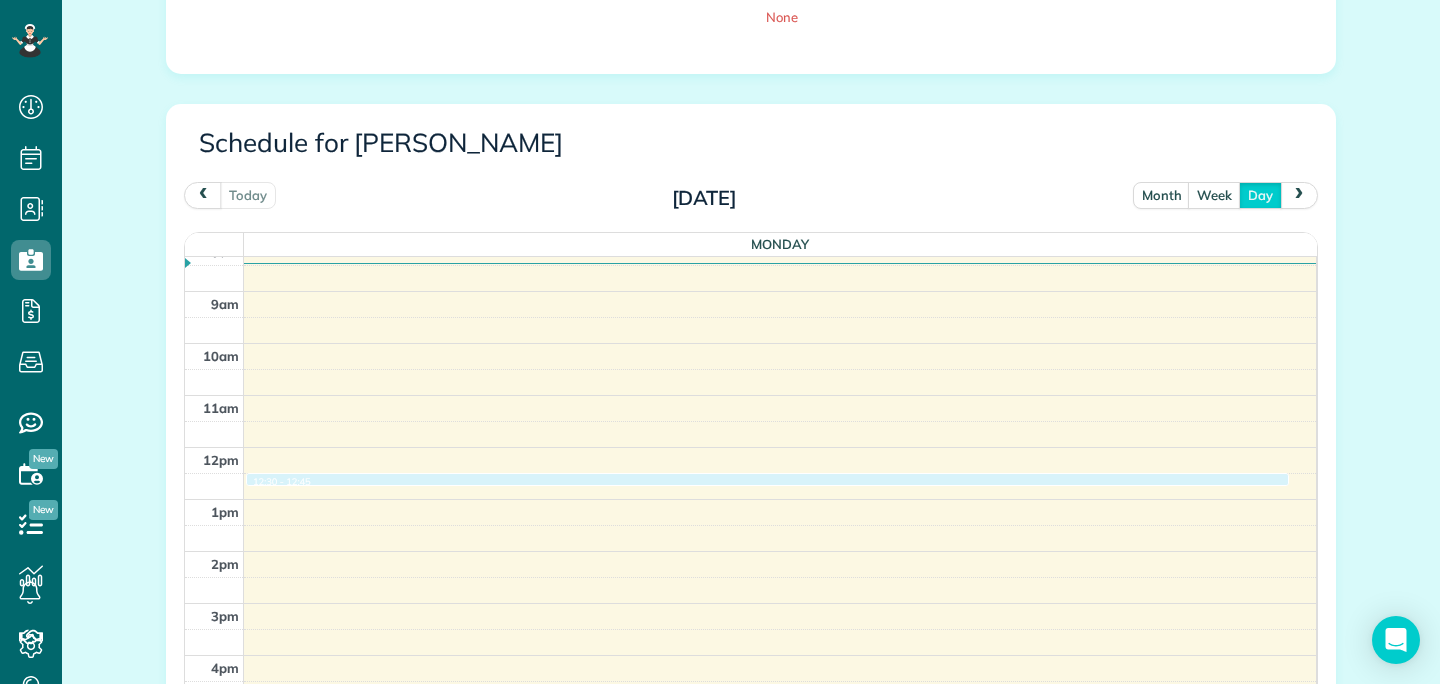 click on "12am 1am 2am 3am 4am 5am 6am 7am 8am 9am 10am 11am 12pm 1pm 2pm 3pm 4pm 5pm 6pm 7pm 8pm 9pm 10pm 11pm 12:30 - 12:45" at bounding box center [750, 447] 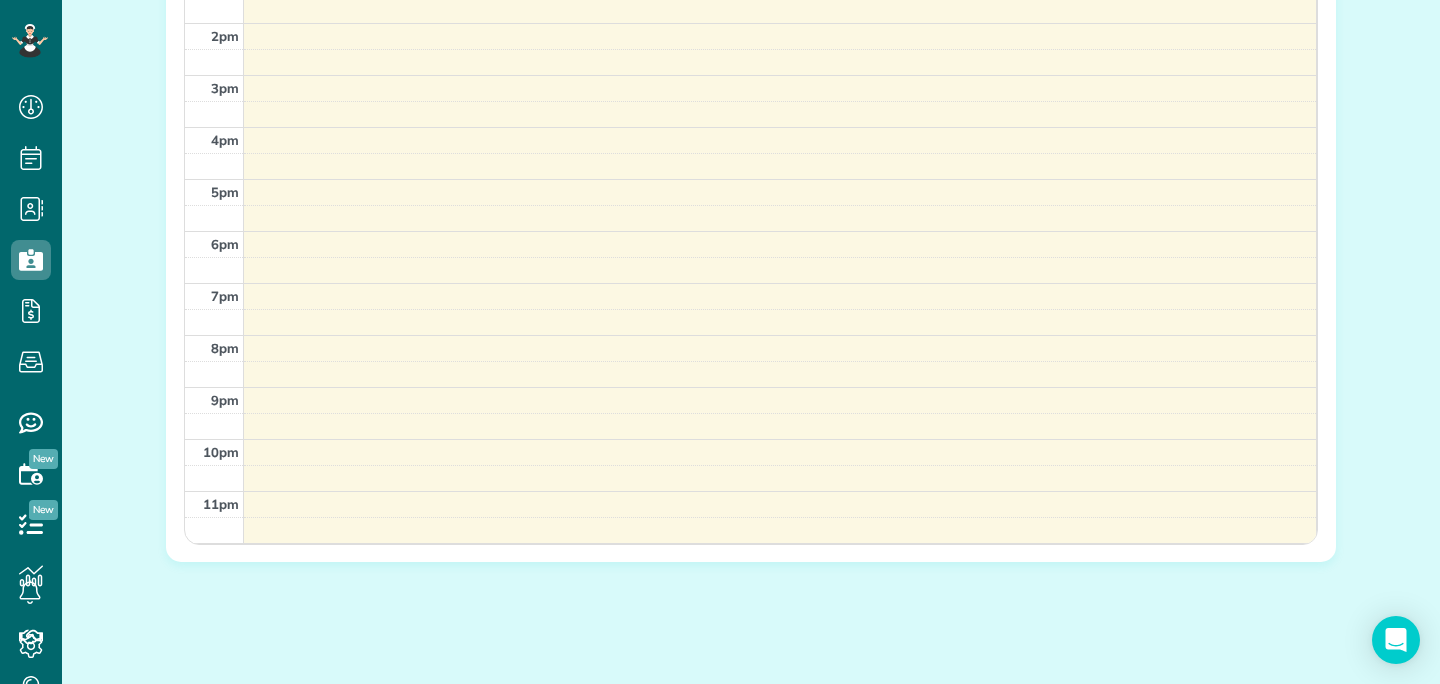 scroll, scrollTop: 1523, scrollLeft: 0, axis: vertical 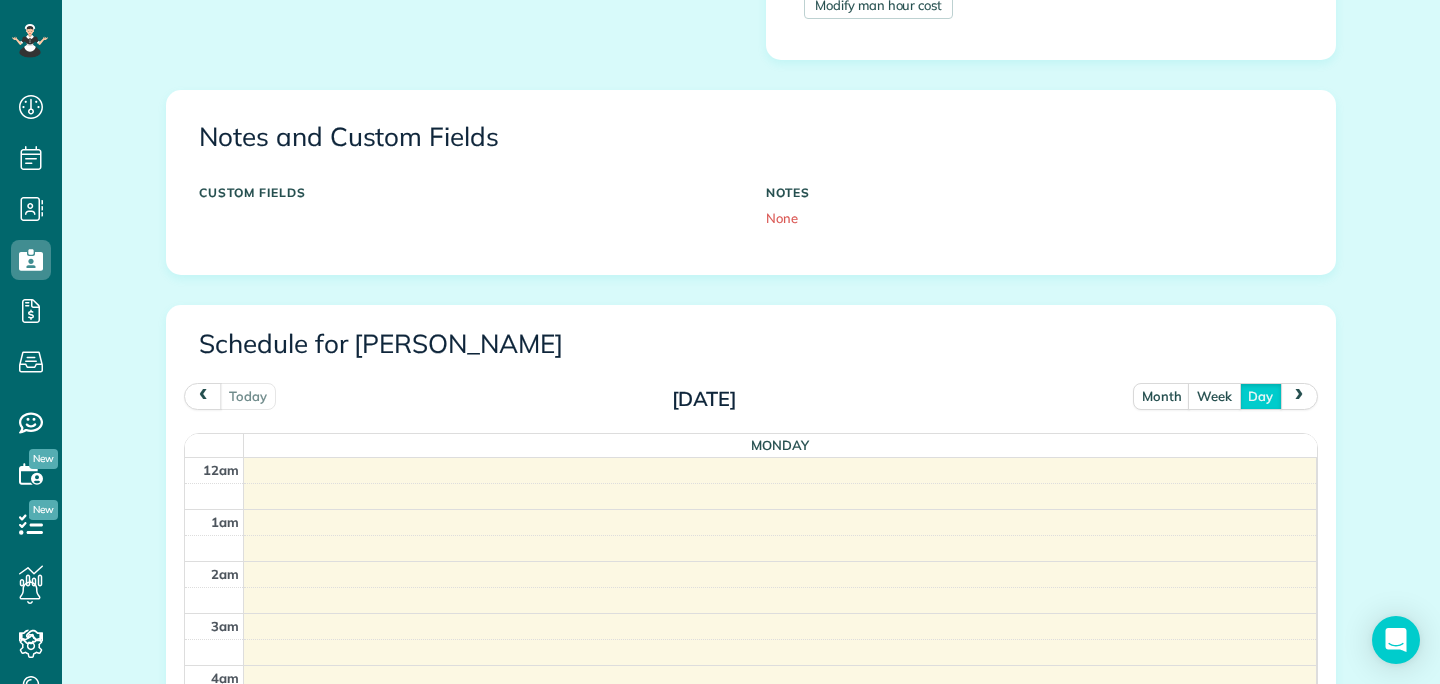 click on "week" at bounding box center [1214, 396] 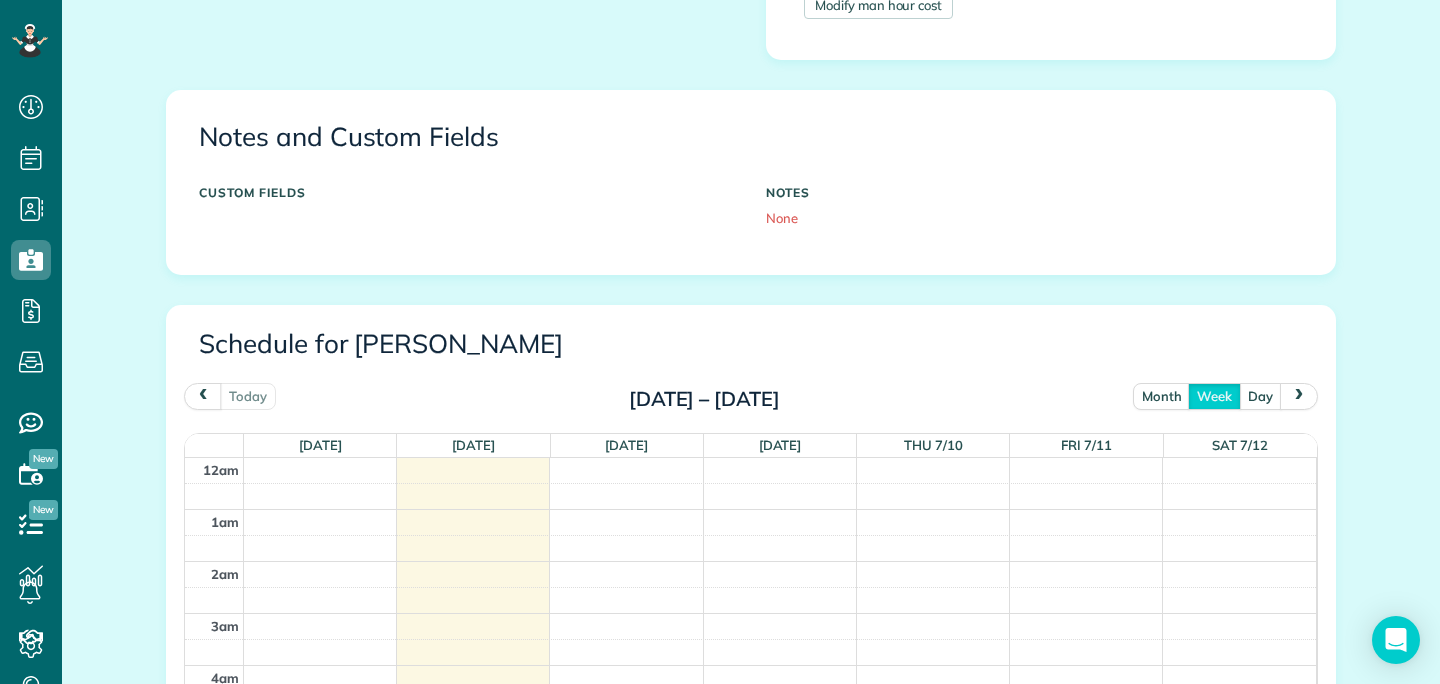 scroll, scrollTop: 365, scrollLeft: 0, axis: vertical 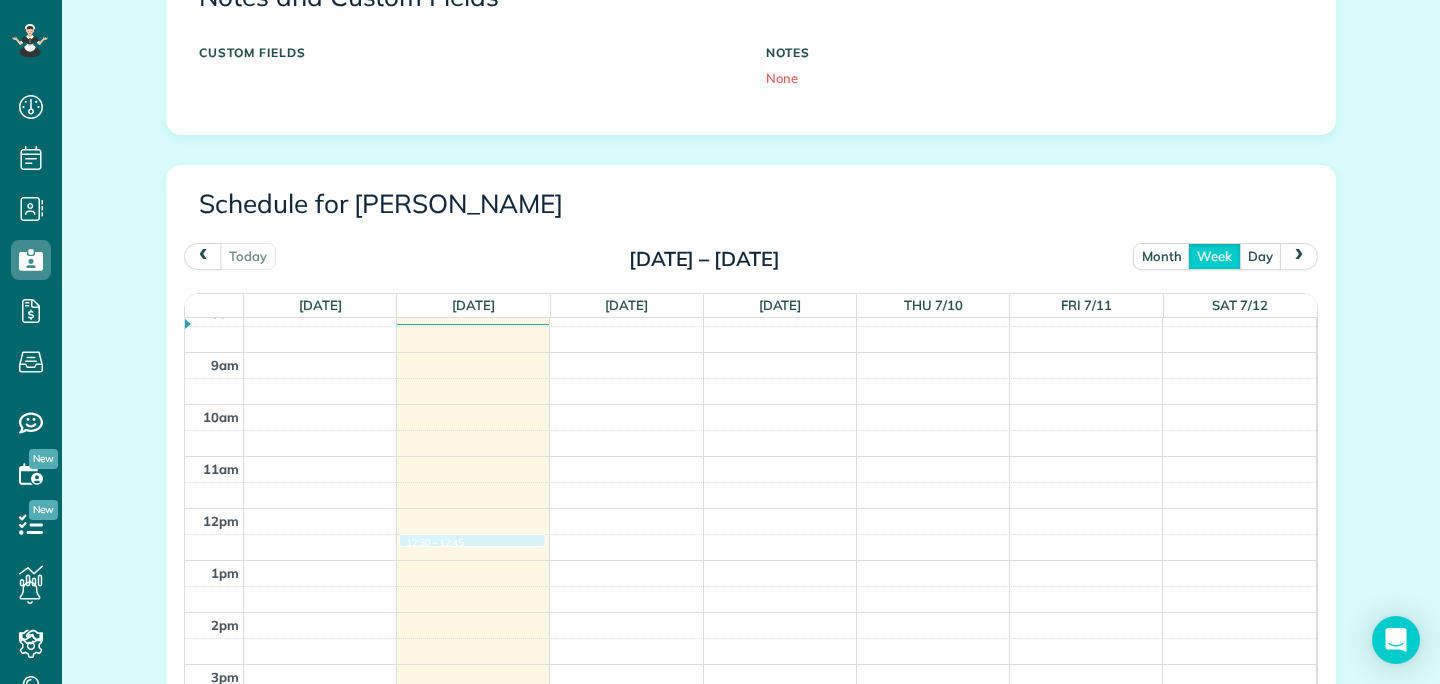 click on "12am 1am 2am 3am 4am 5am 6am 7am 8am 9am 10am 11am 12pm 1pm 2pm 3pm 4pm 5pm 6pm 7pm 8pm 9pm 10pm 11pm 12:30 - 12:45" at bounding box center (750, 508) 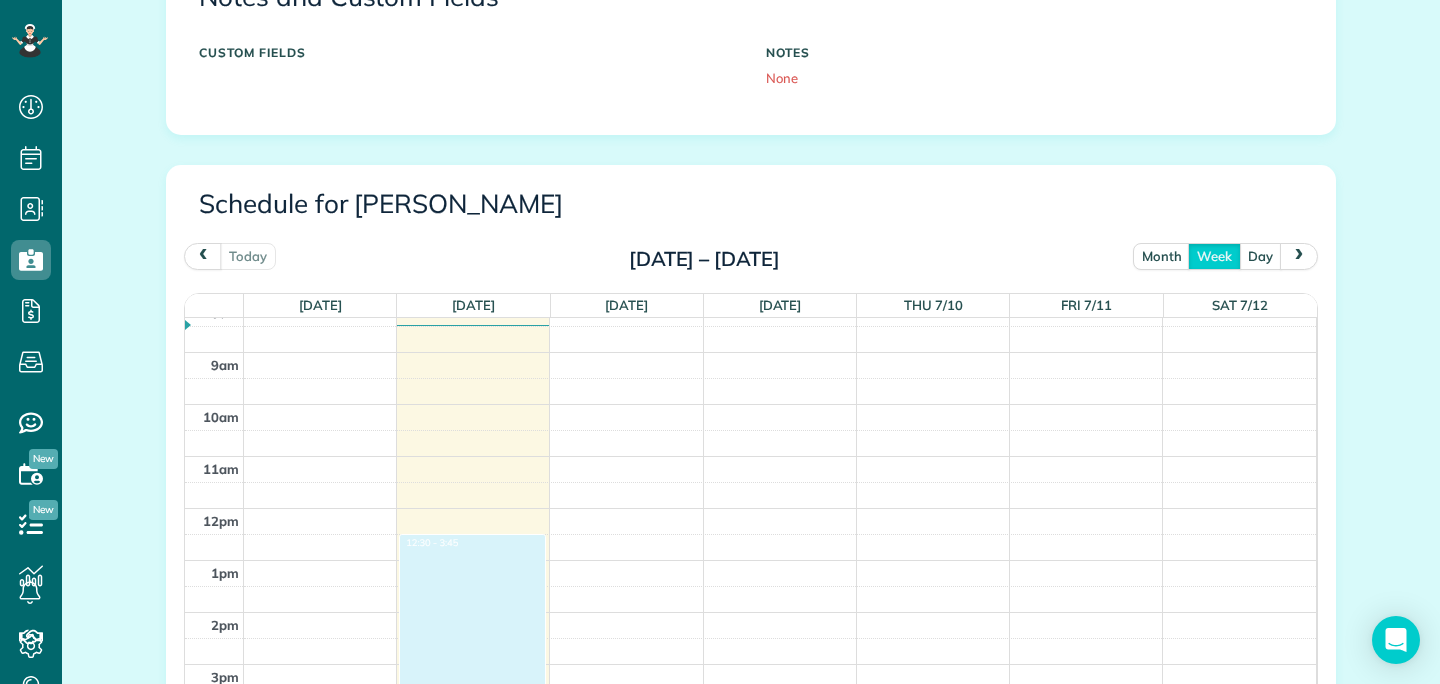 drag, startPoint x: 465, startPoint y: 536, endPoint x: 459, endPoint y: 700, distance: 164.10973 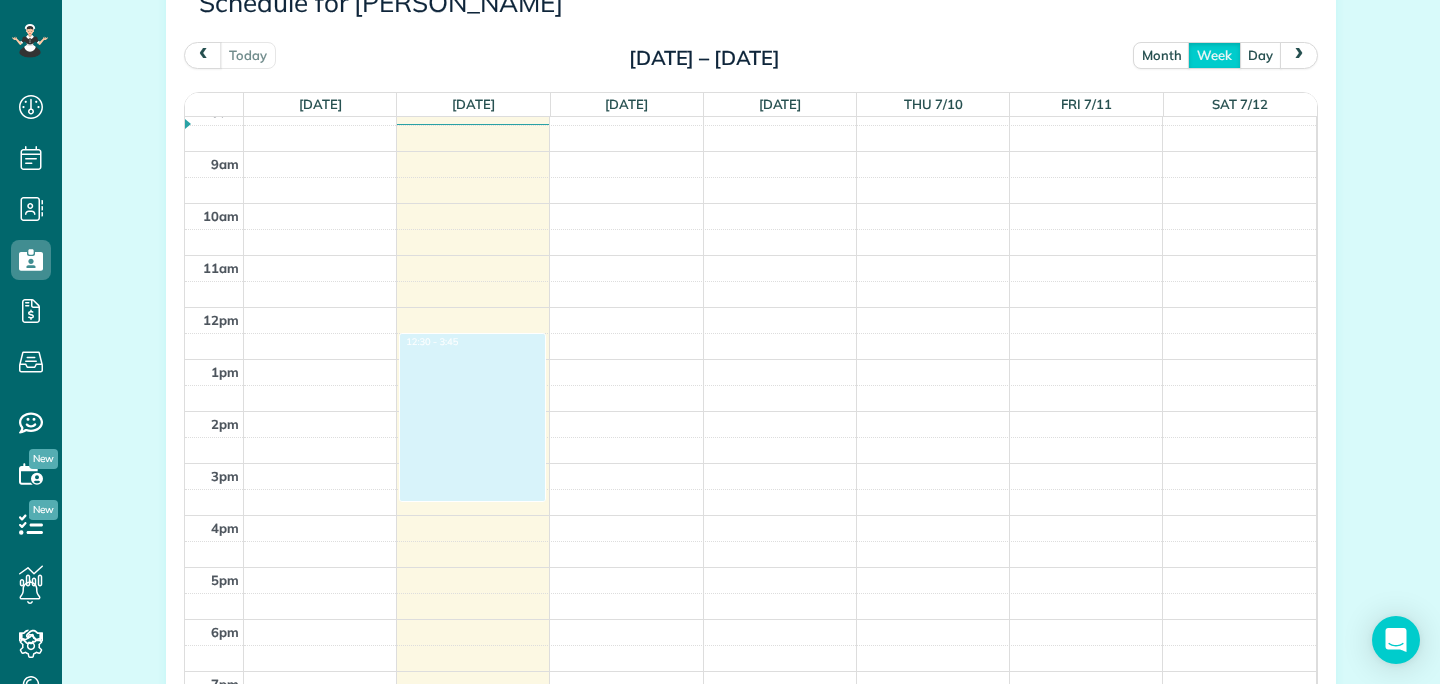 scroll, scrollTop: 1113, scrollLeft: 0, axis: vertical 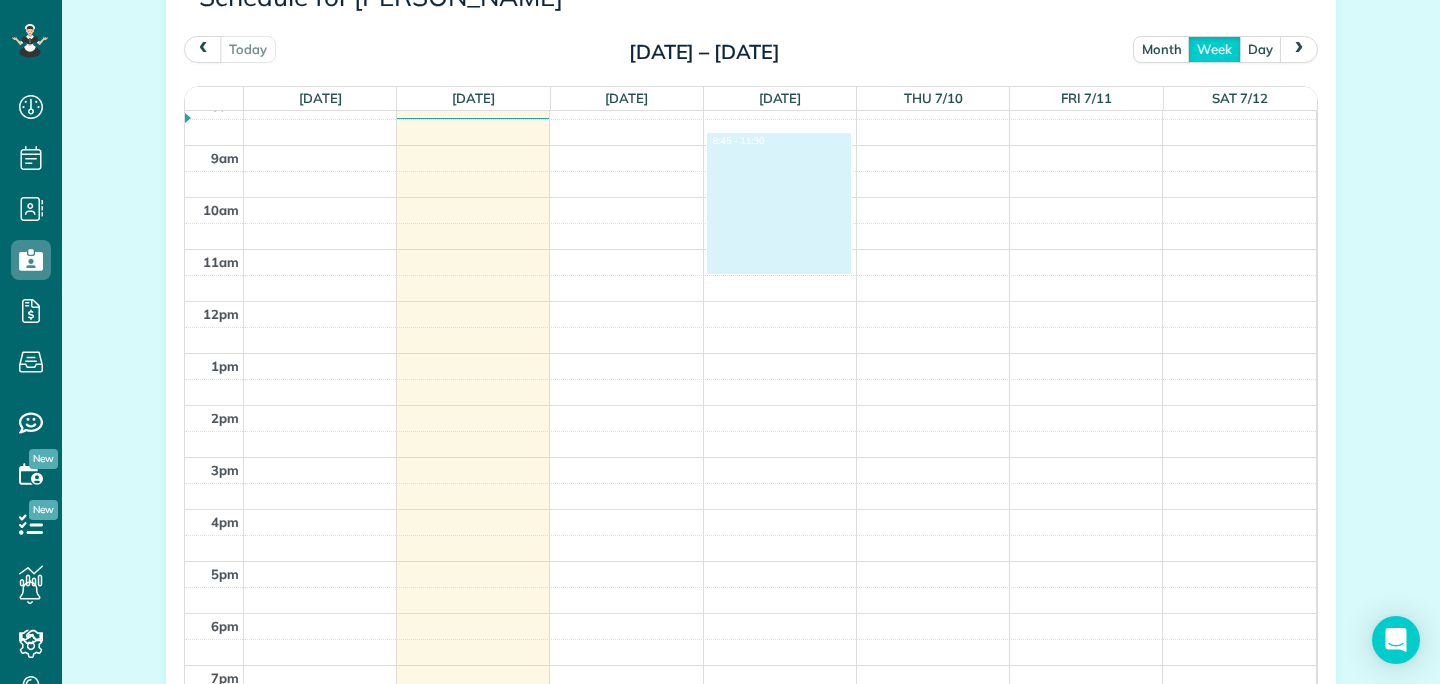 drag, startPoint x: 712, startPoint y: 145, endPoint x: 713, endPoint y: 266, distance: 121.004135 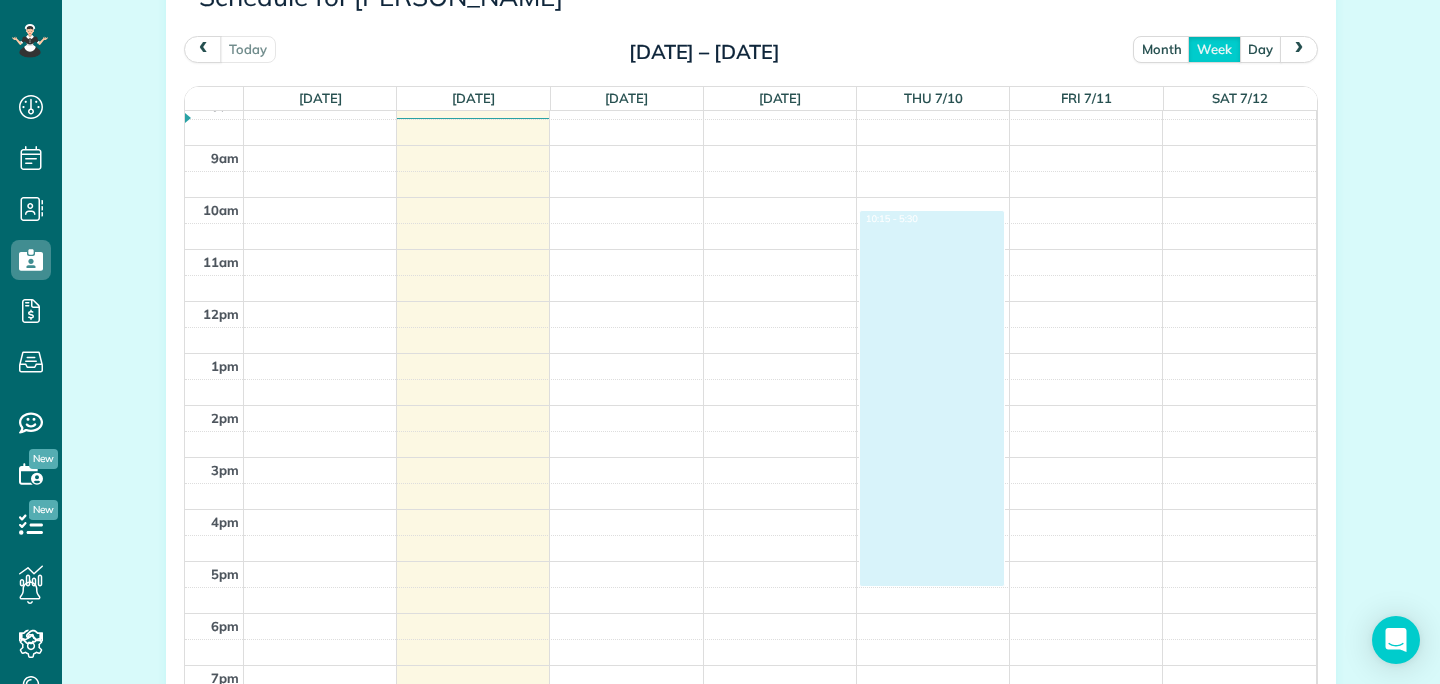 drag, startPoint x: 869, startPoint y: 222, endPoint x: 879, endPoint y: 575, distance: 353.1416 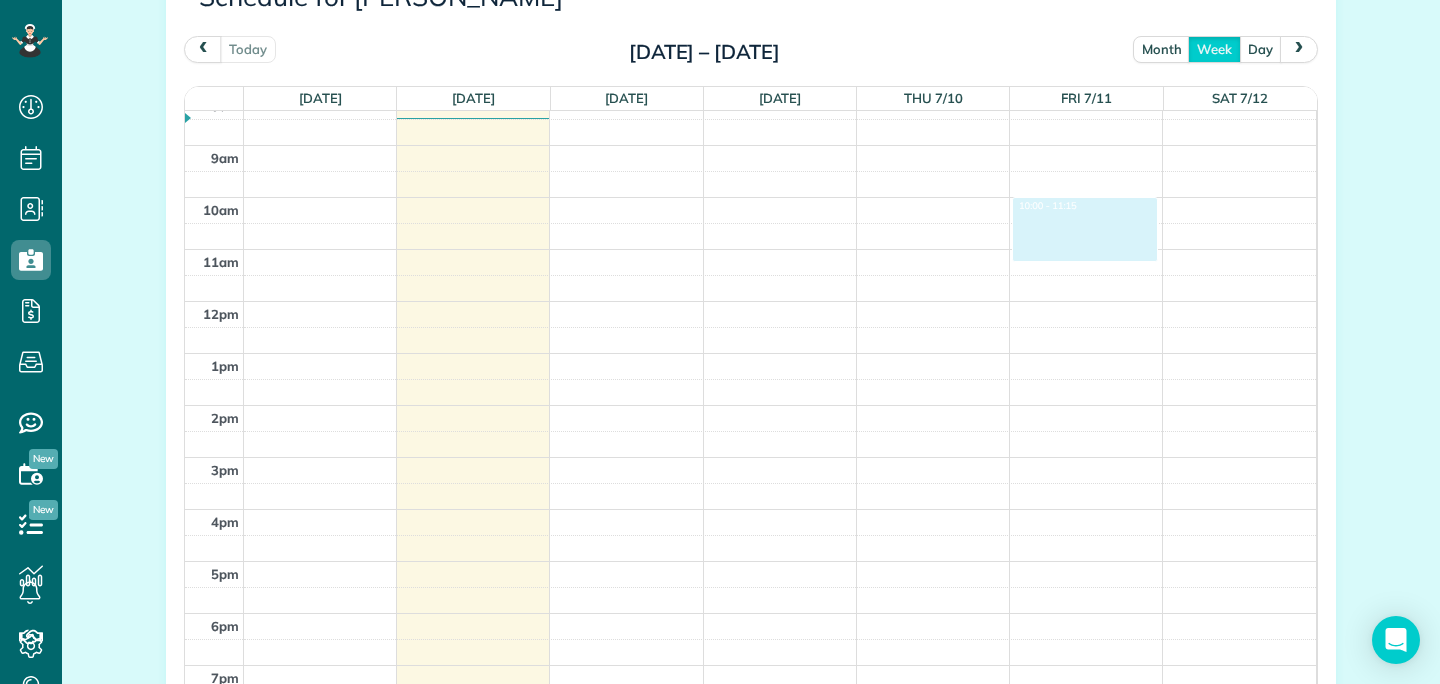 drag, startPoint x: 1057, startPoint y: 199, endPoint x: 1060, endPoint y: 254, distance: 55.081757 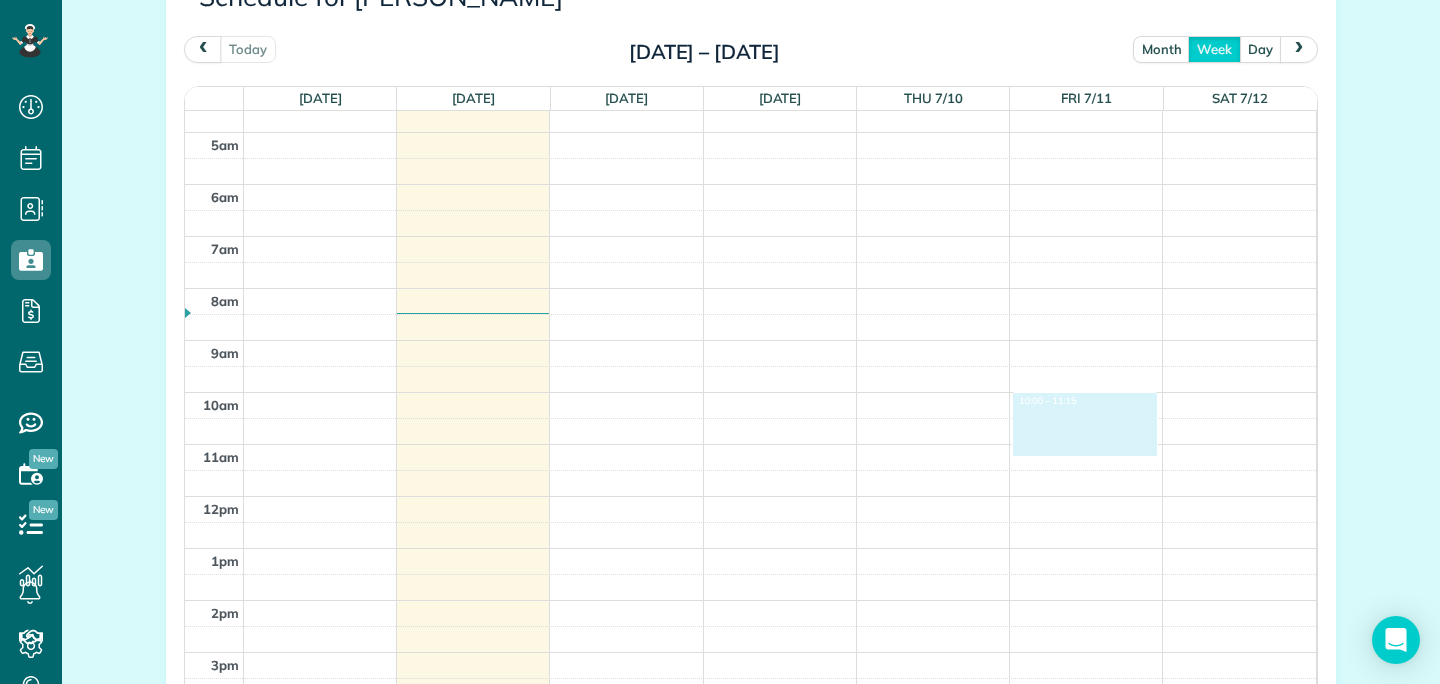 scroll, scrollTop: 433, scrollLeft: 0, axis: vertical 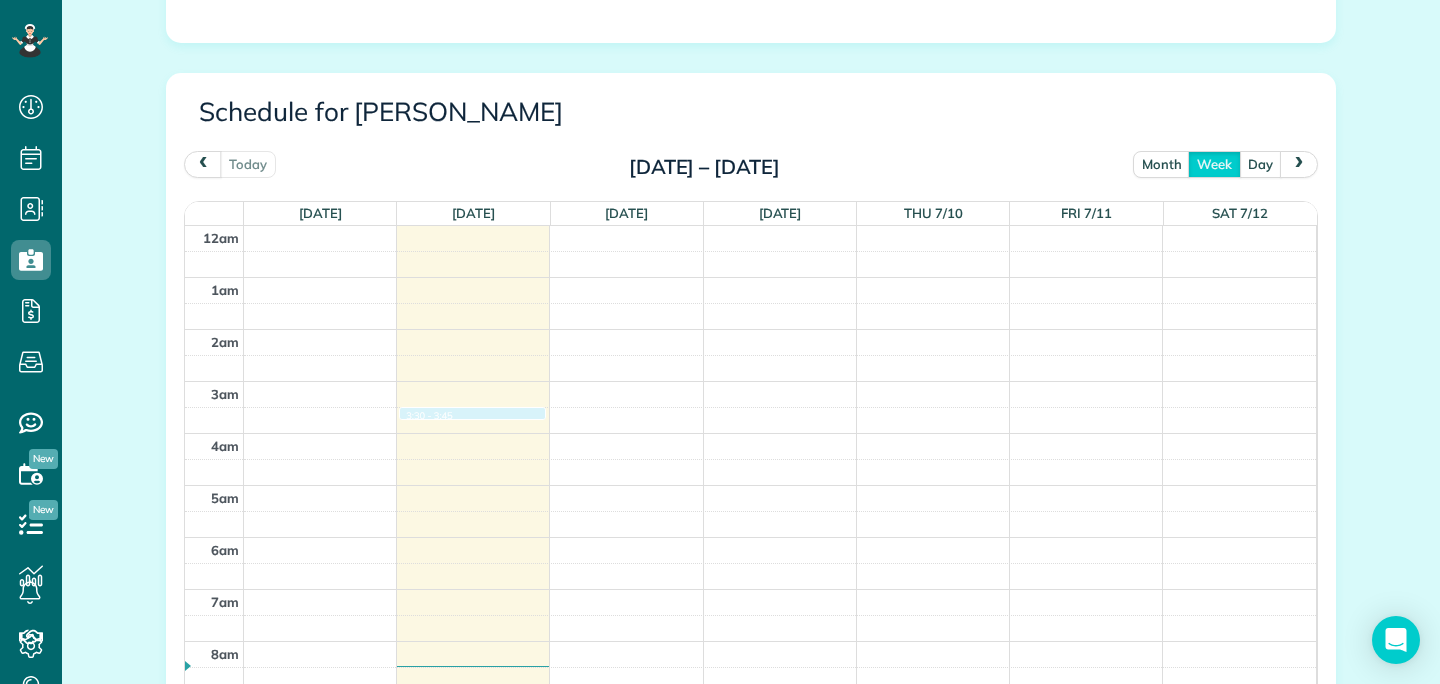 click on "12am 1am 2am 3am 4am 5am 6am 7am 8am 9am 10am 11am 12pm 1pm 2pm 3pm 4pm 5pm 6pm 7pm 8pm 9pm 10pm 11pm 3:30 - 3:45" at bounding box center (750, 849) 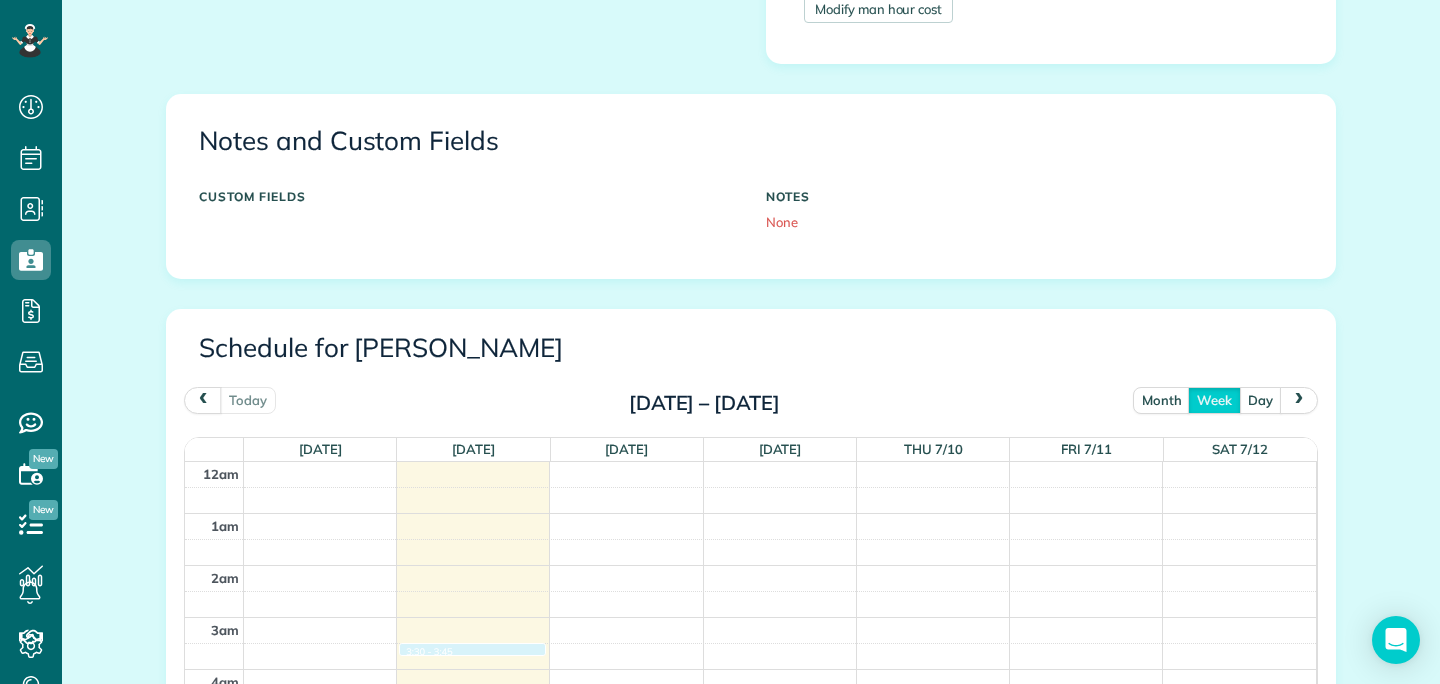 scroll, scrollTop: 767, scrollLeft: 0, axis: vertical 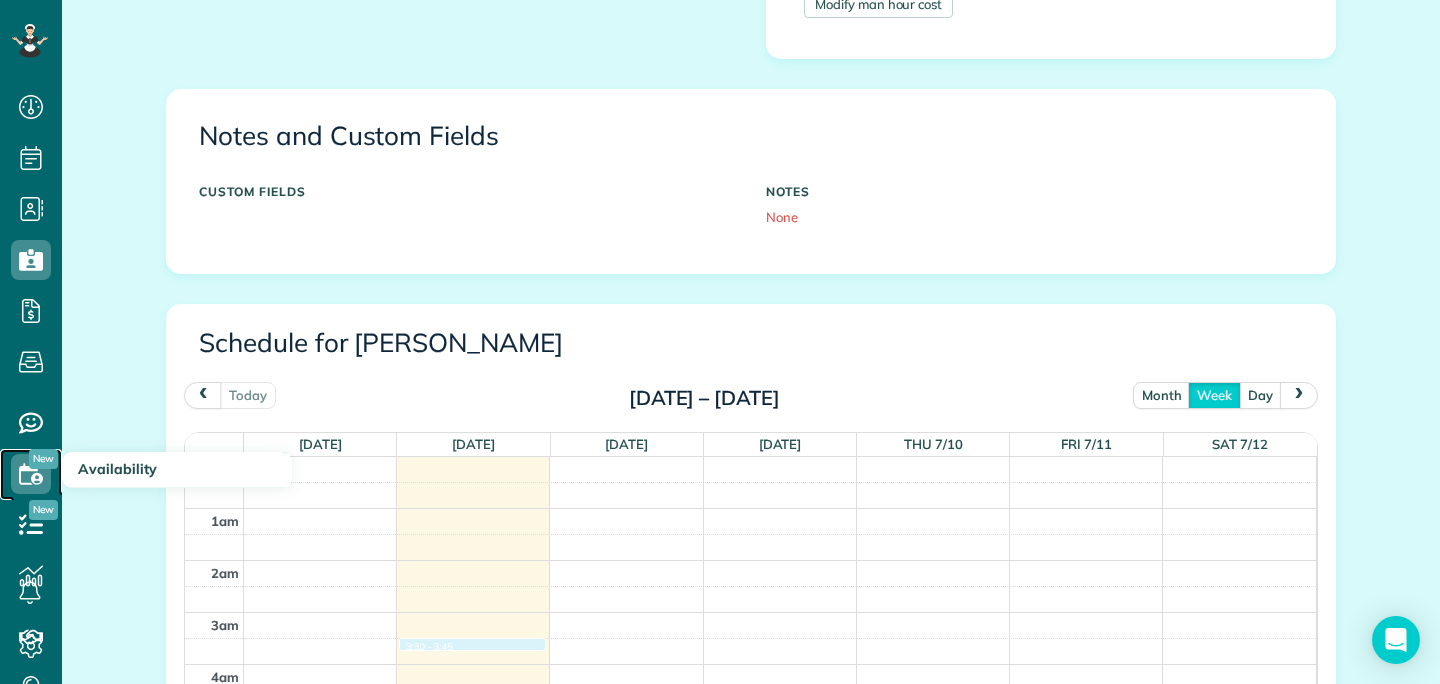 click 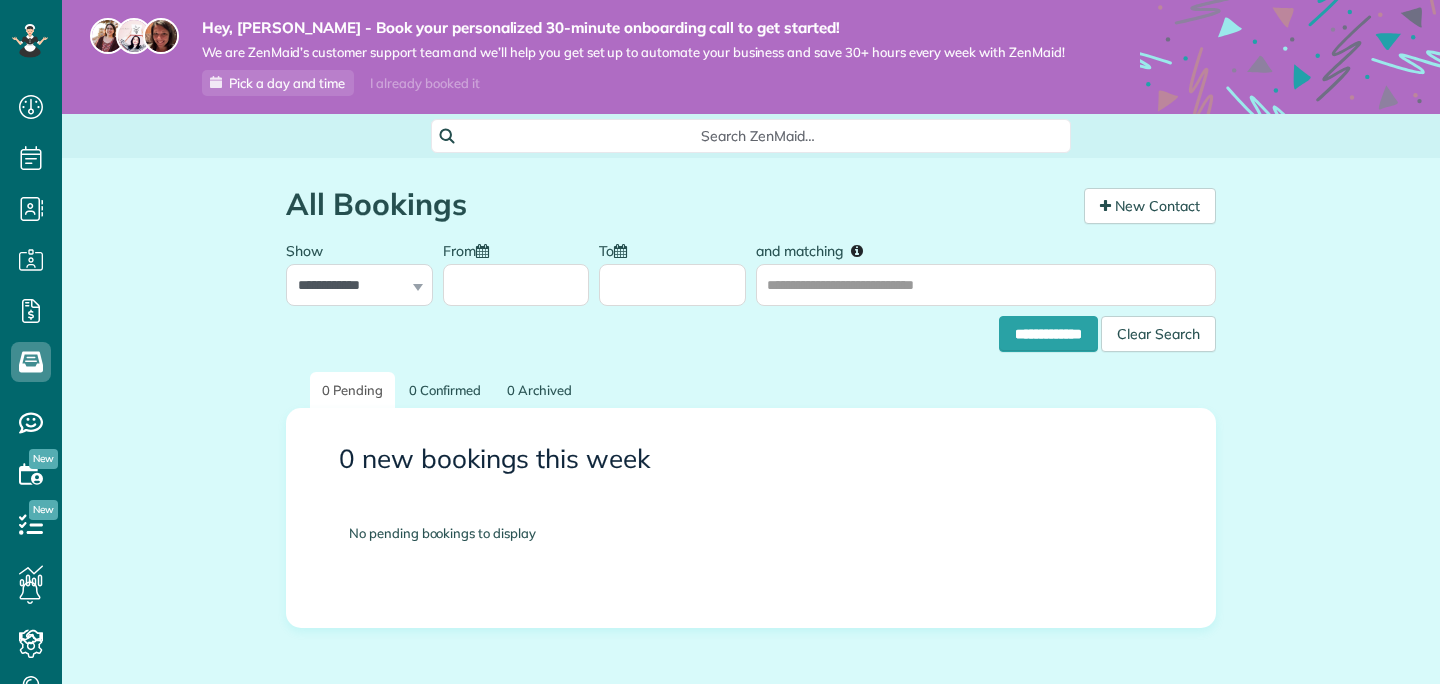 scroll, scrollTop: 0, scrollLeft: 0, axis: both 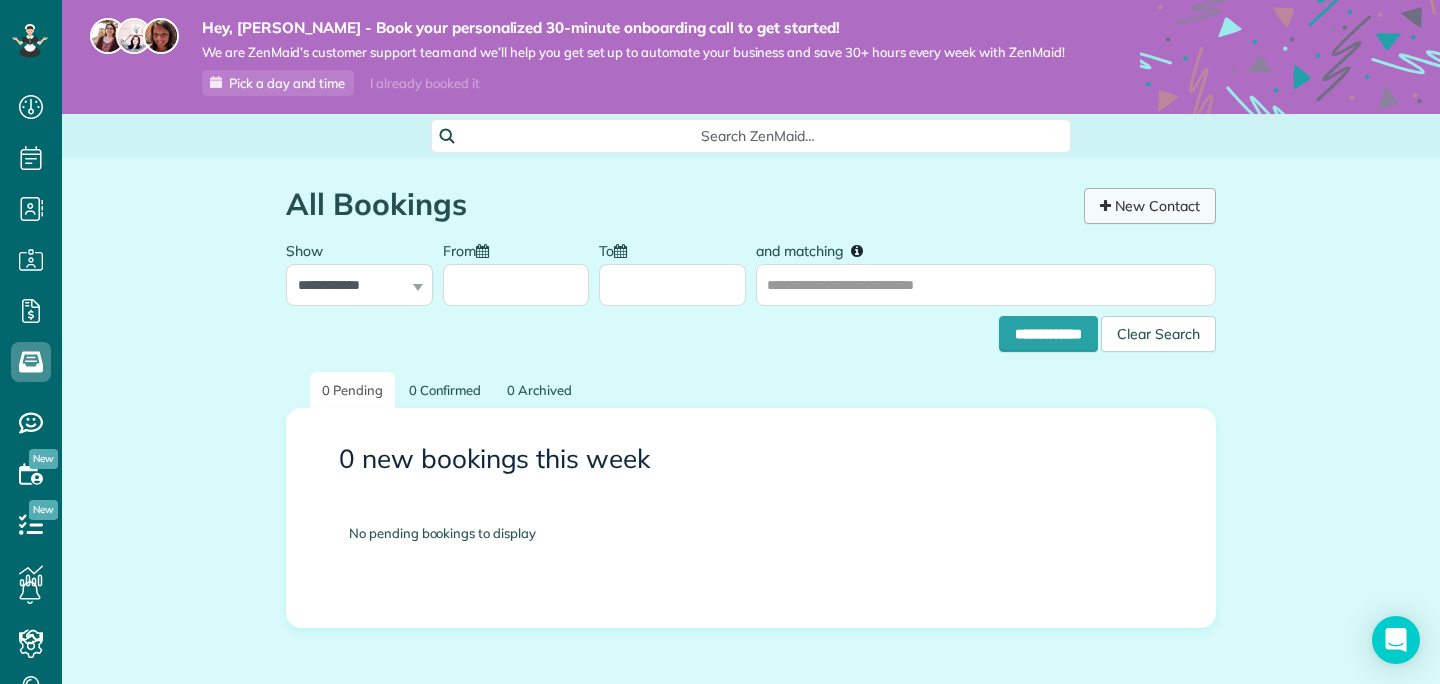 click on "New Contact" at bounding box center (1150, 206) 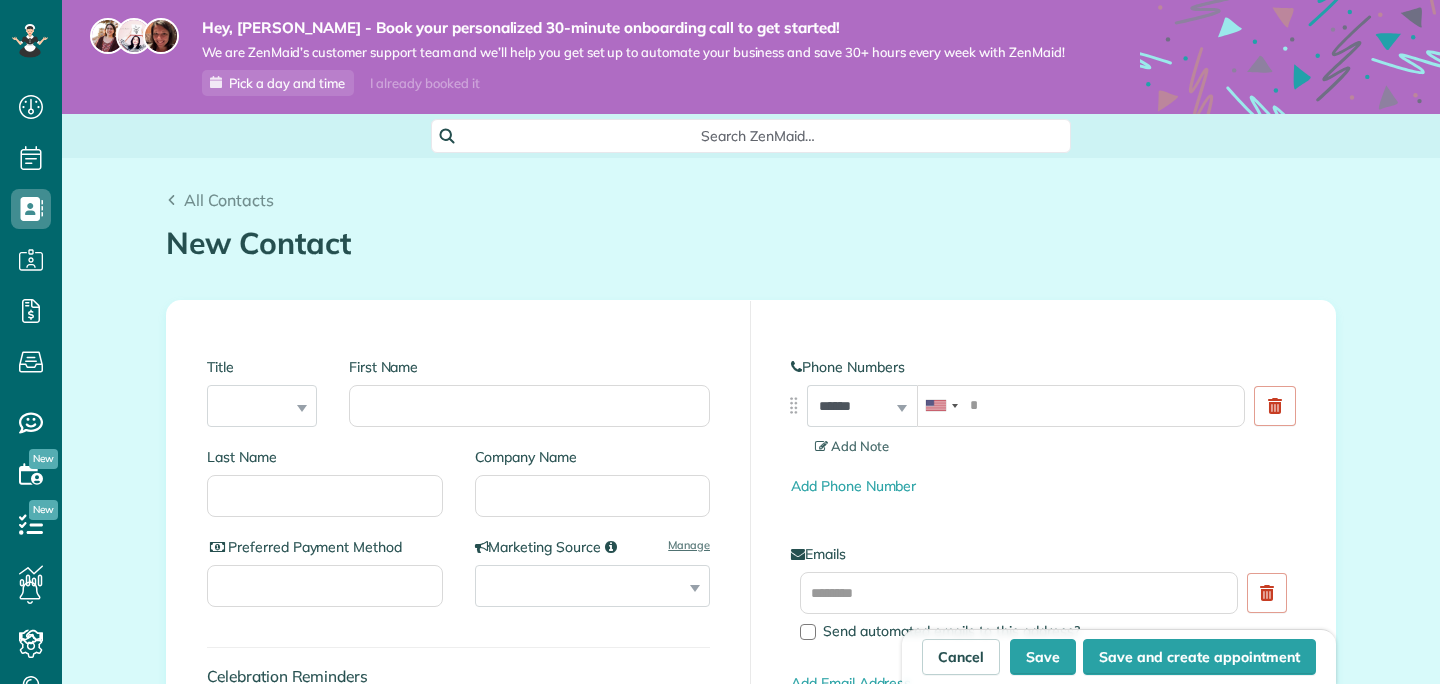 scroll, scrollTop: 0, scrollLeft: 0, axis: both 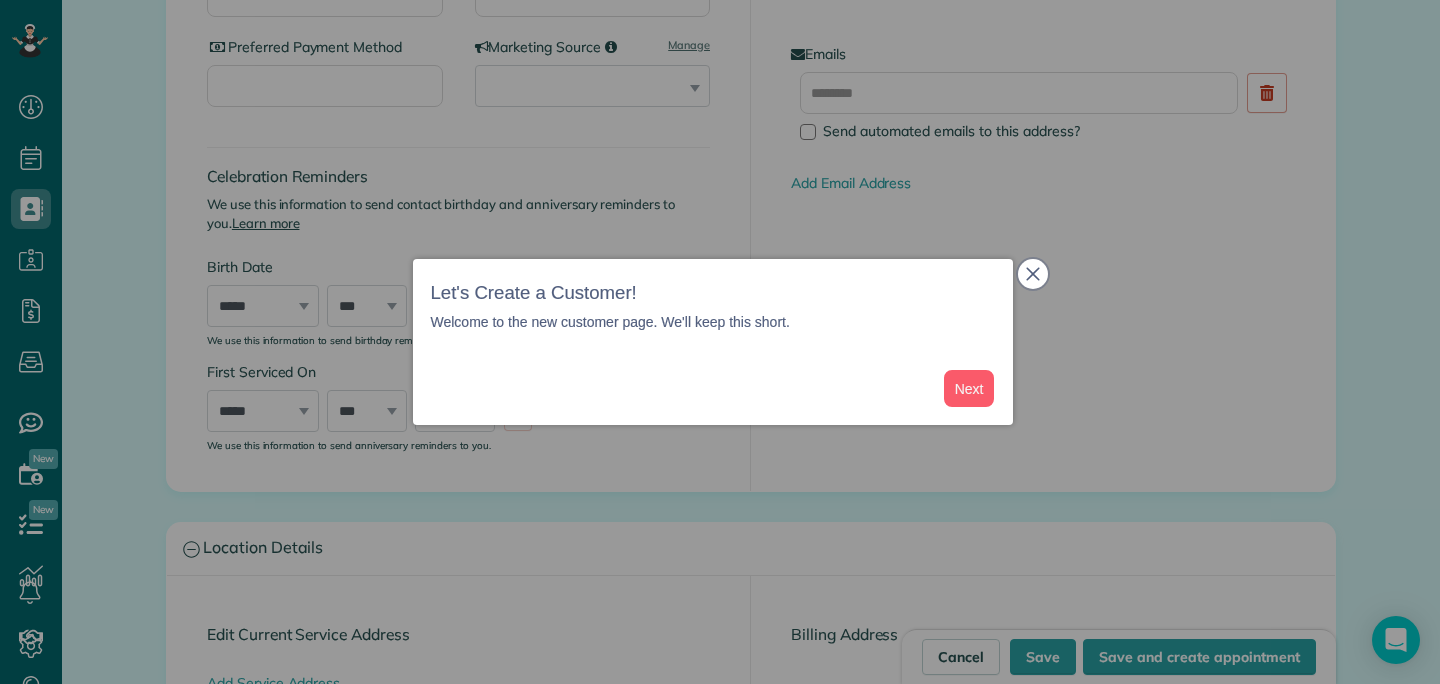 click 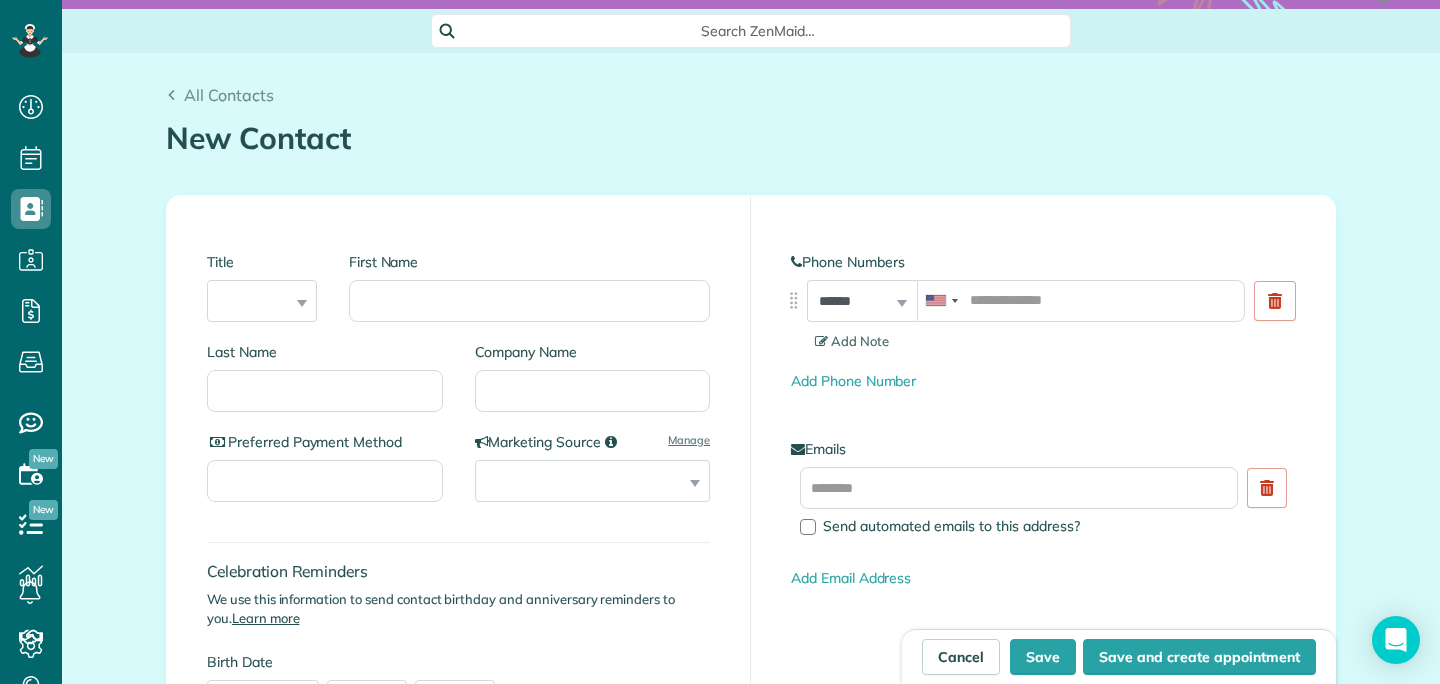 scroll, scrollTop: 86, scrollLeft: 0, axis: vertical 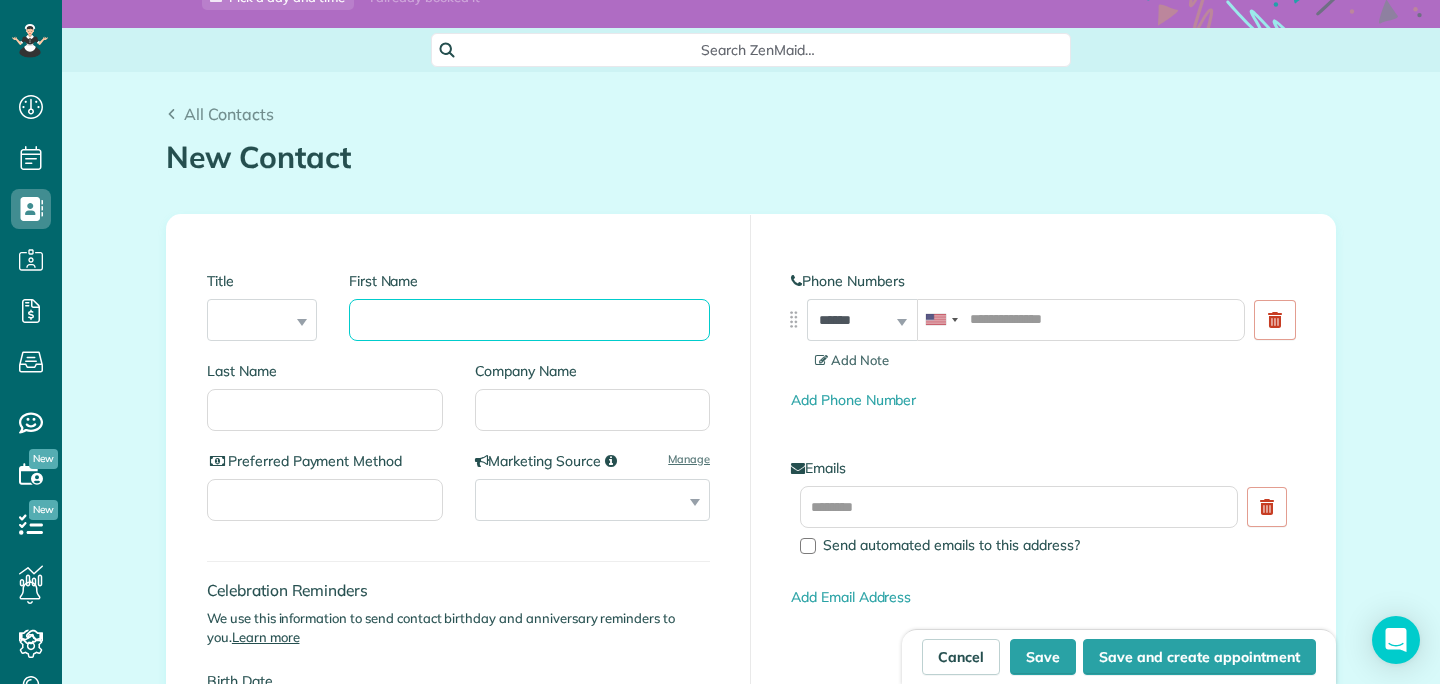 click on "First Name" at bounding box center (529, 320) 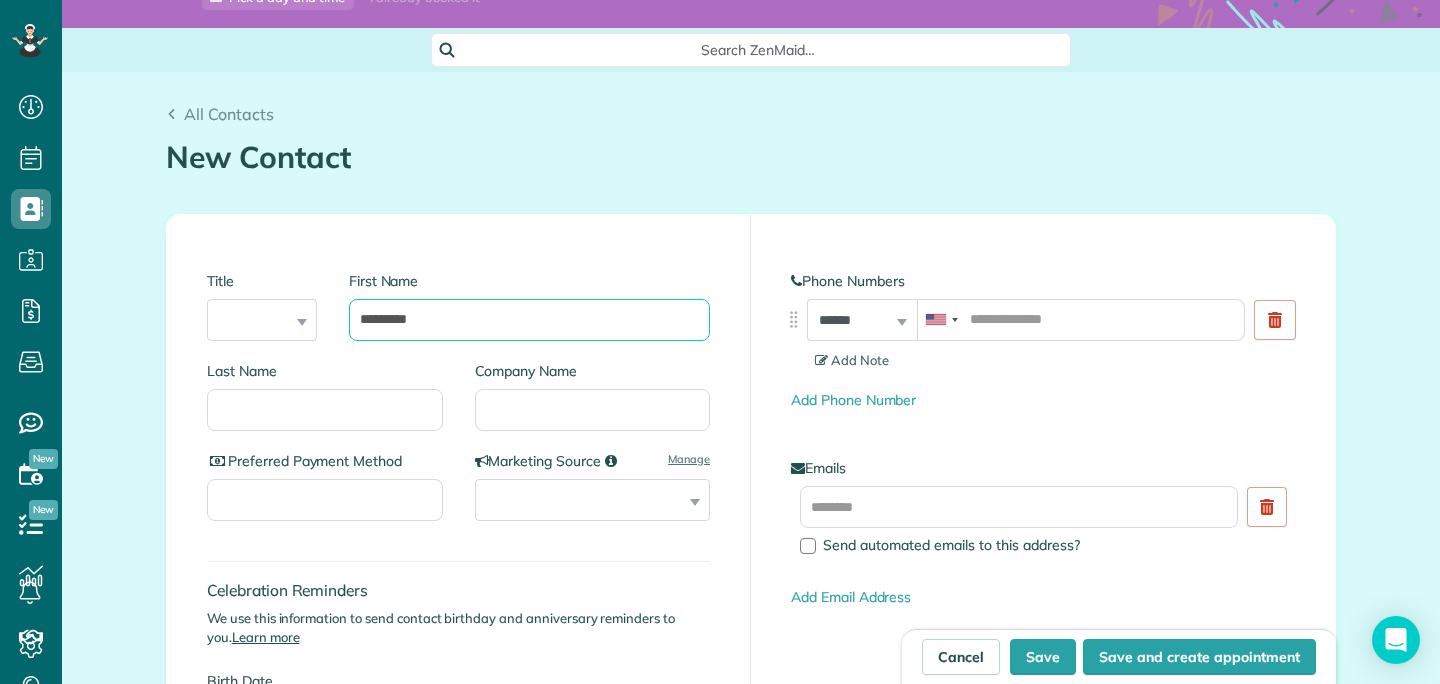 type on "*********" 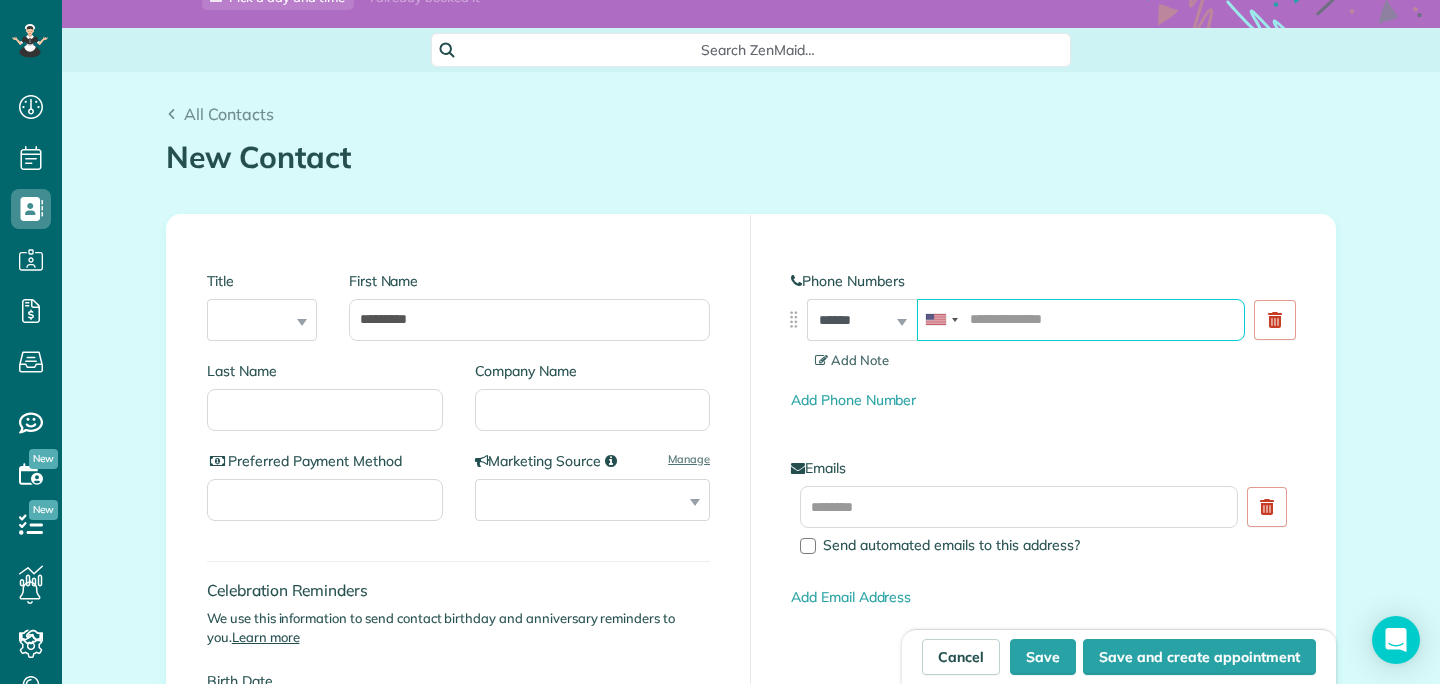 click at bounding box center [1081, 320] 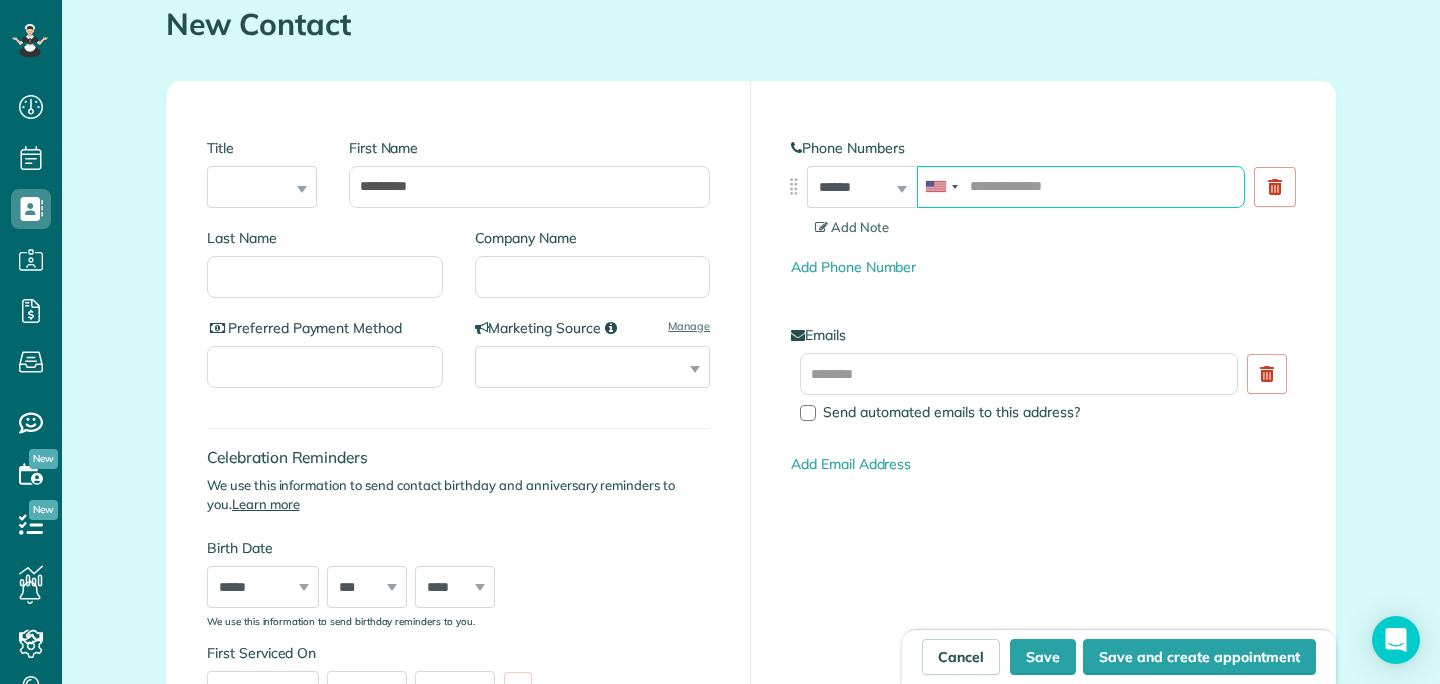 scroll, scrollTop: 220, scrollLeft: 0, axis: vertical 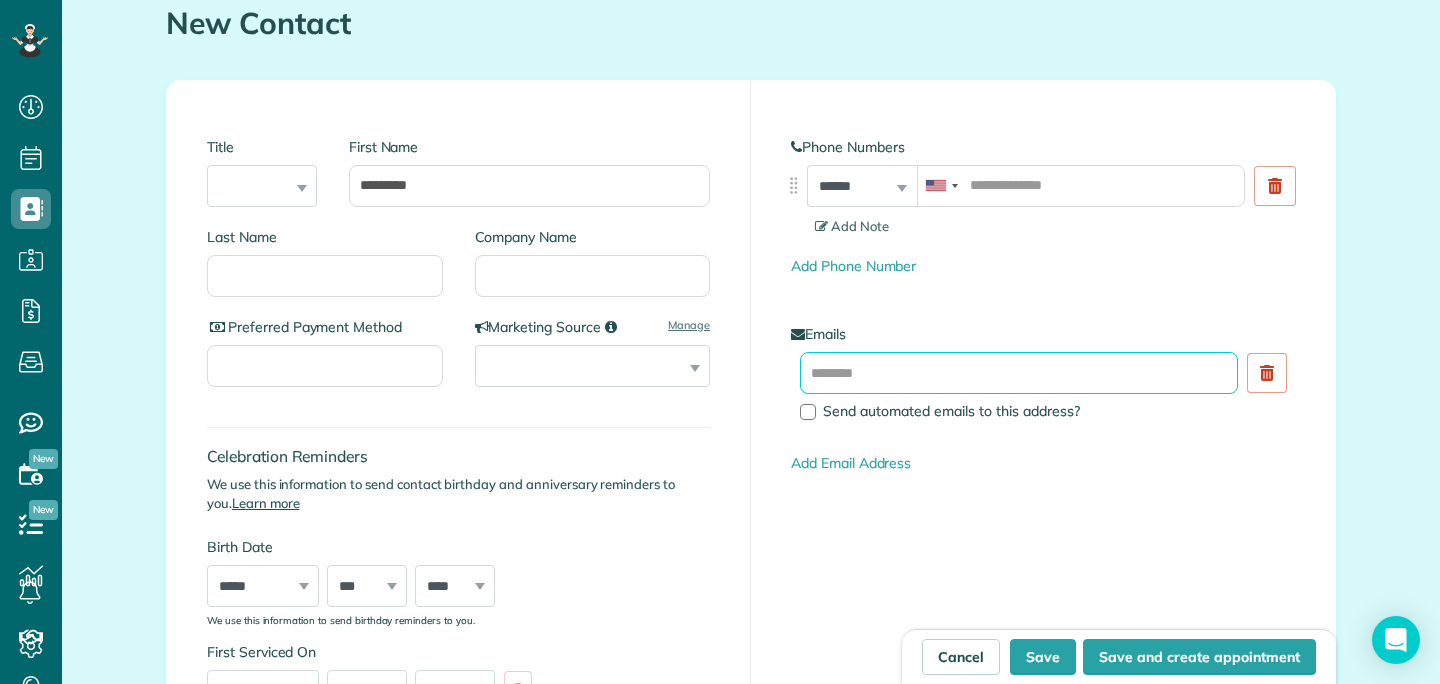 click at bounding box center [1019, 373] 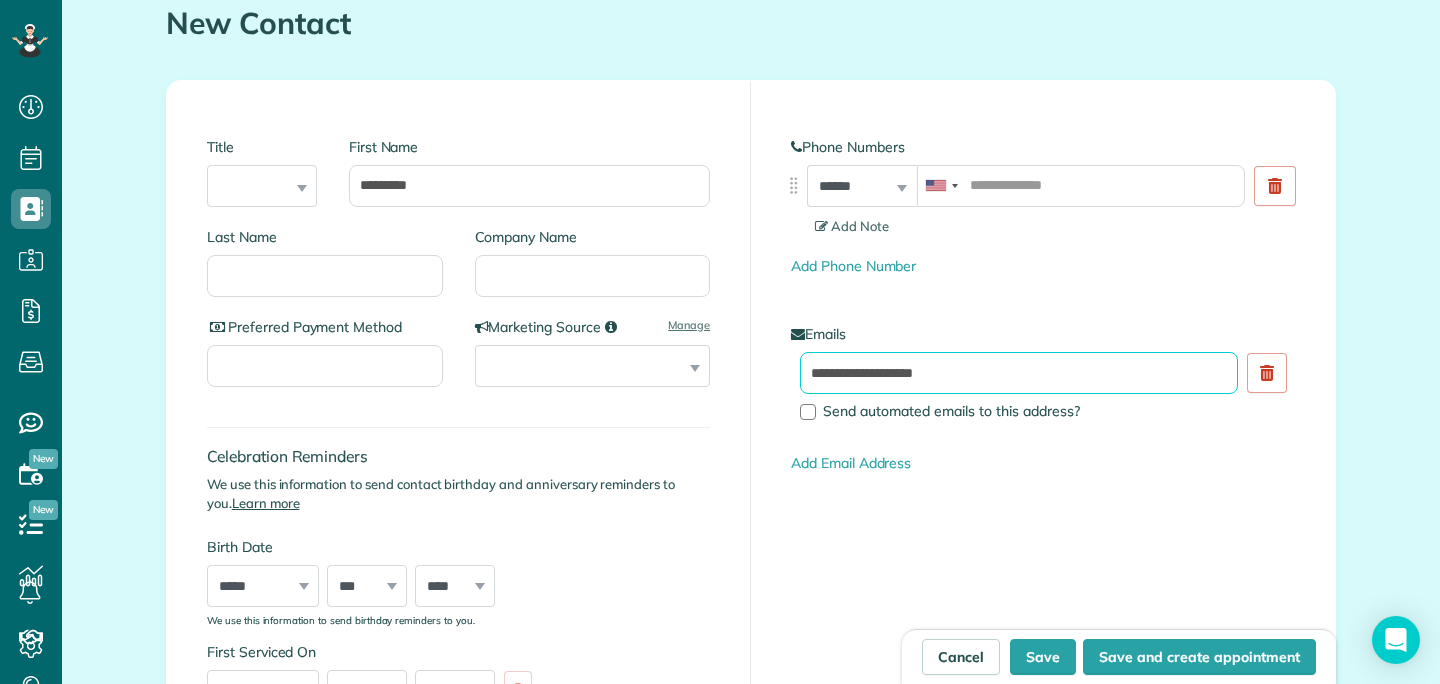 type on "**********" 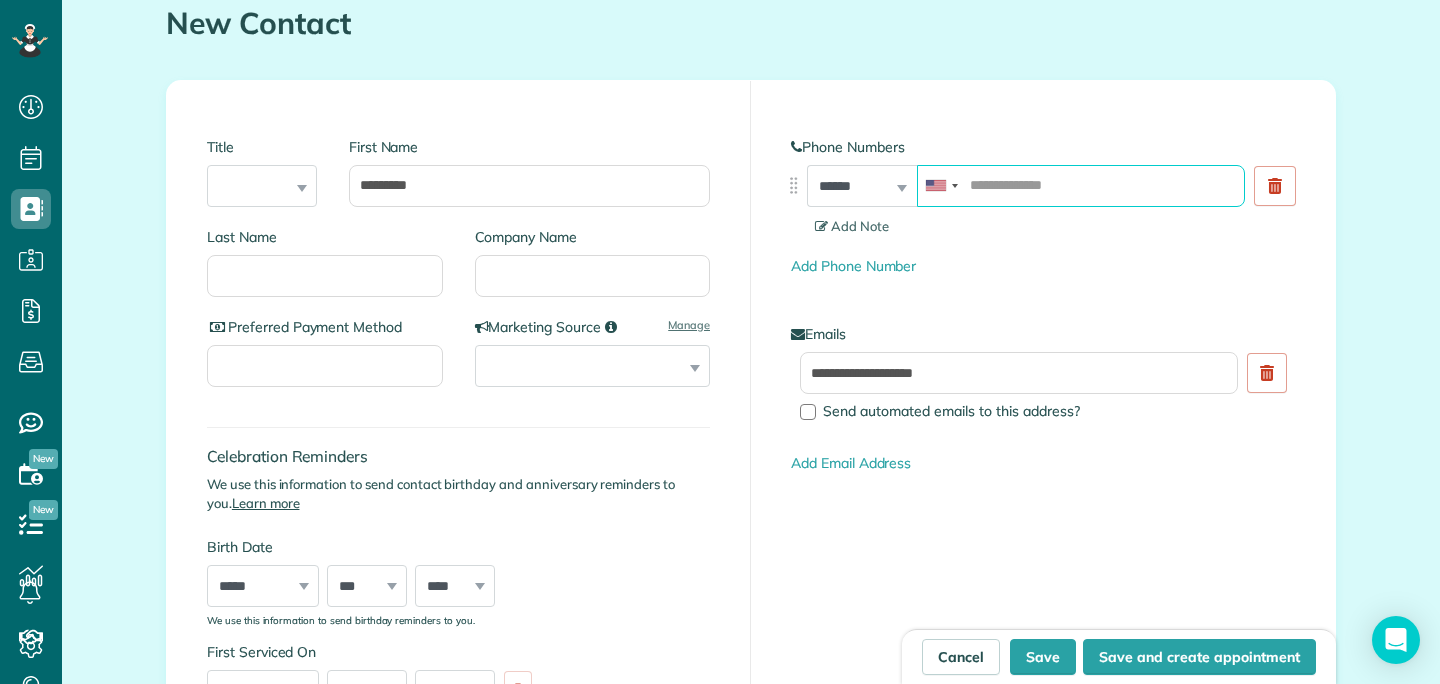 click at bounding box center (1081, 186) 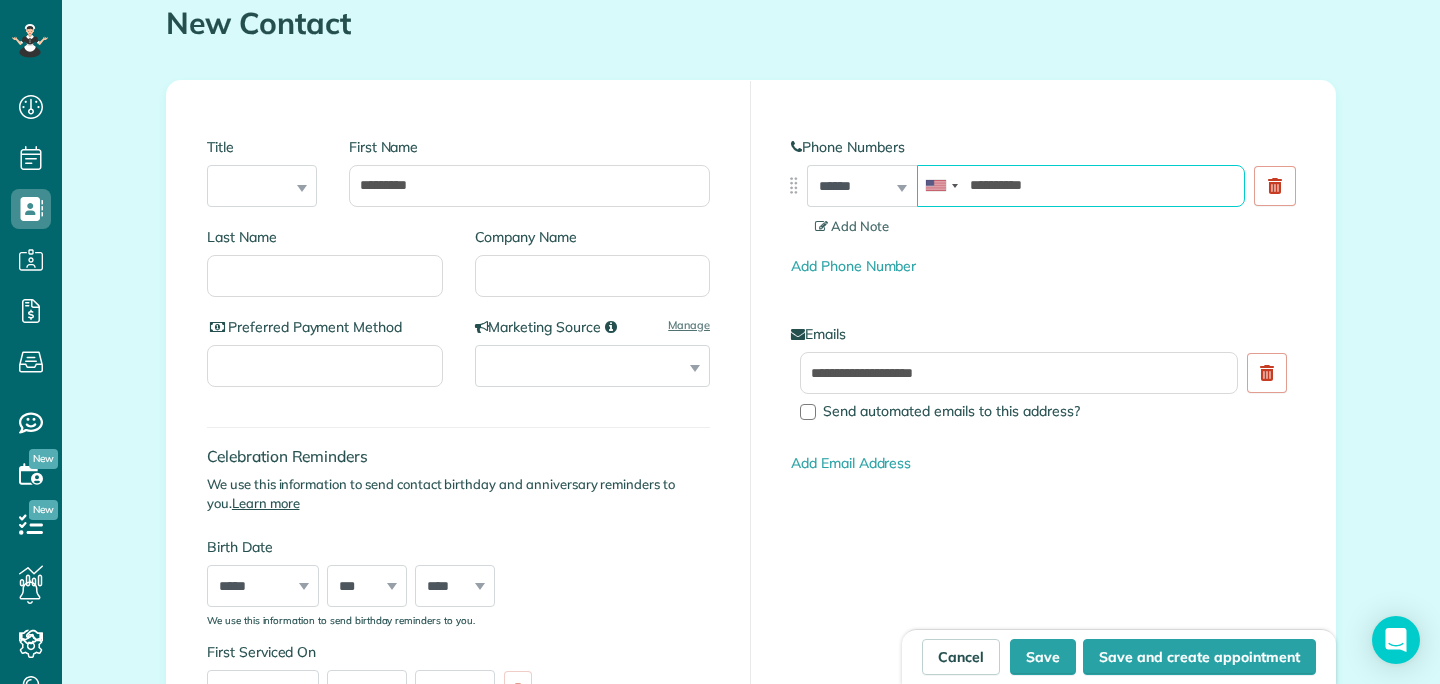 type on "**********" 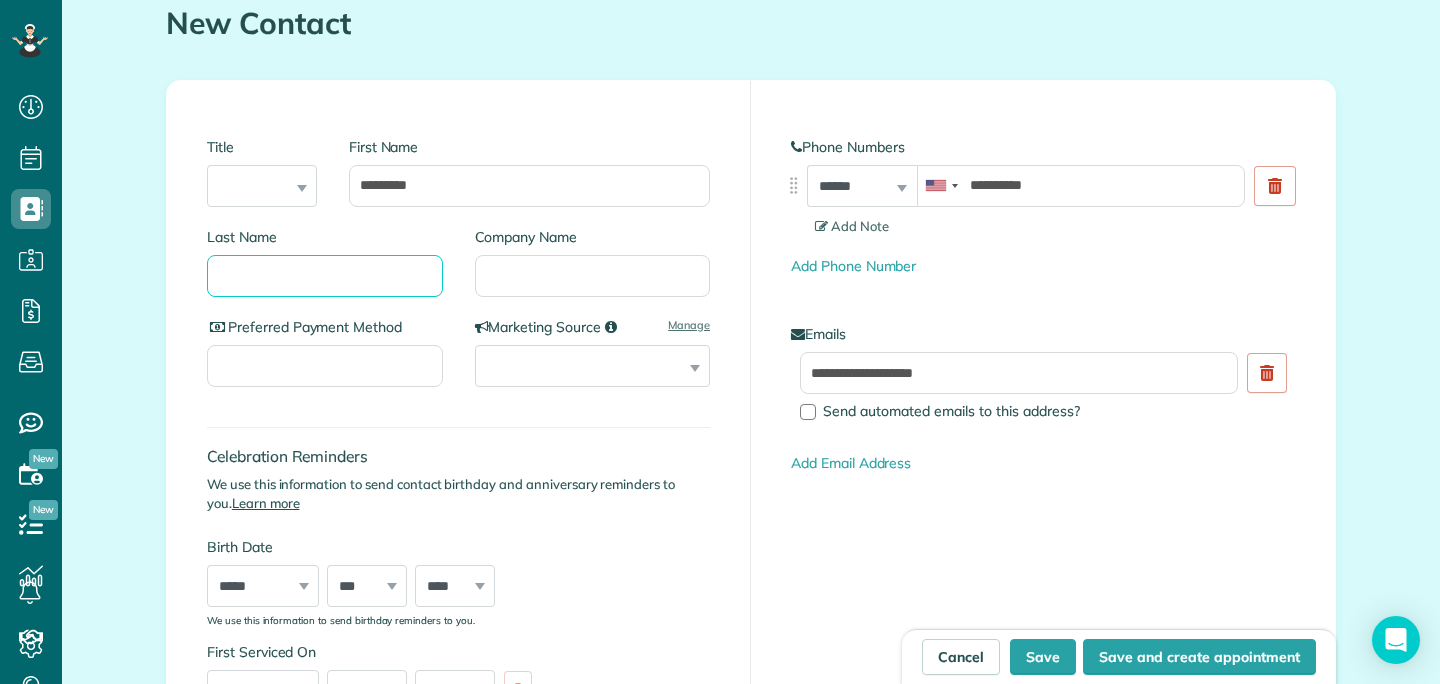 click on "Last Name" at bounding box center [325, 276] 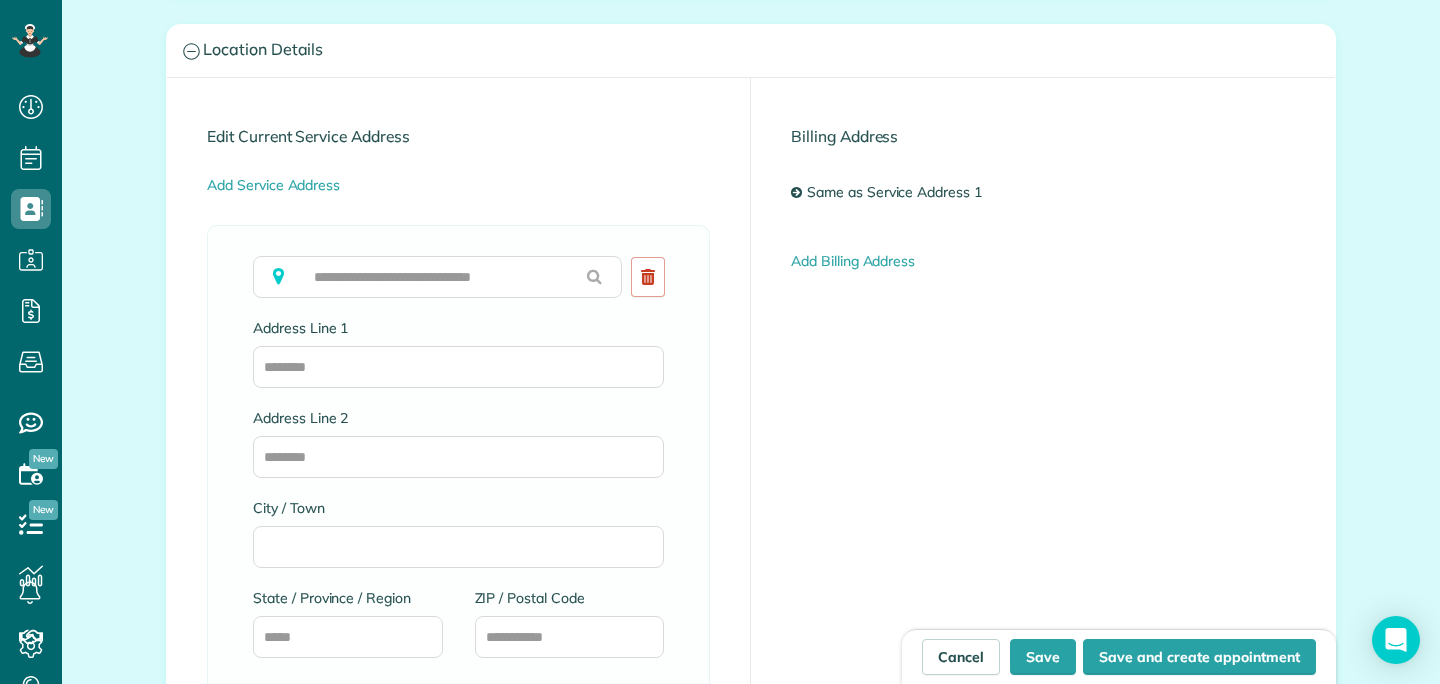 scroll, scrollTop: 999, scrollLeft: 0, axis: vertical 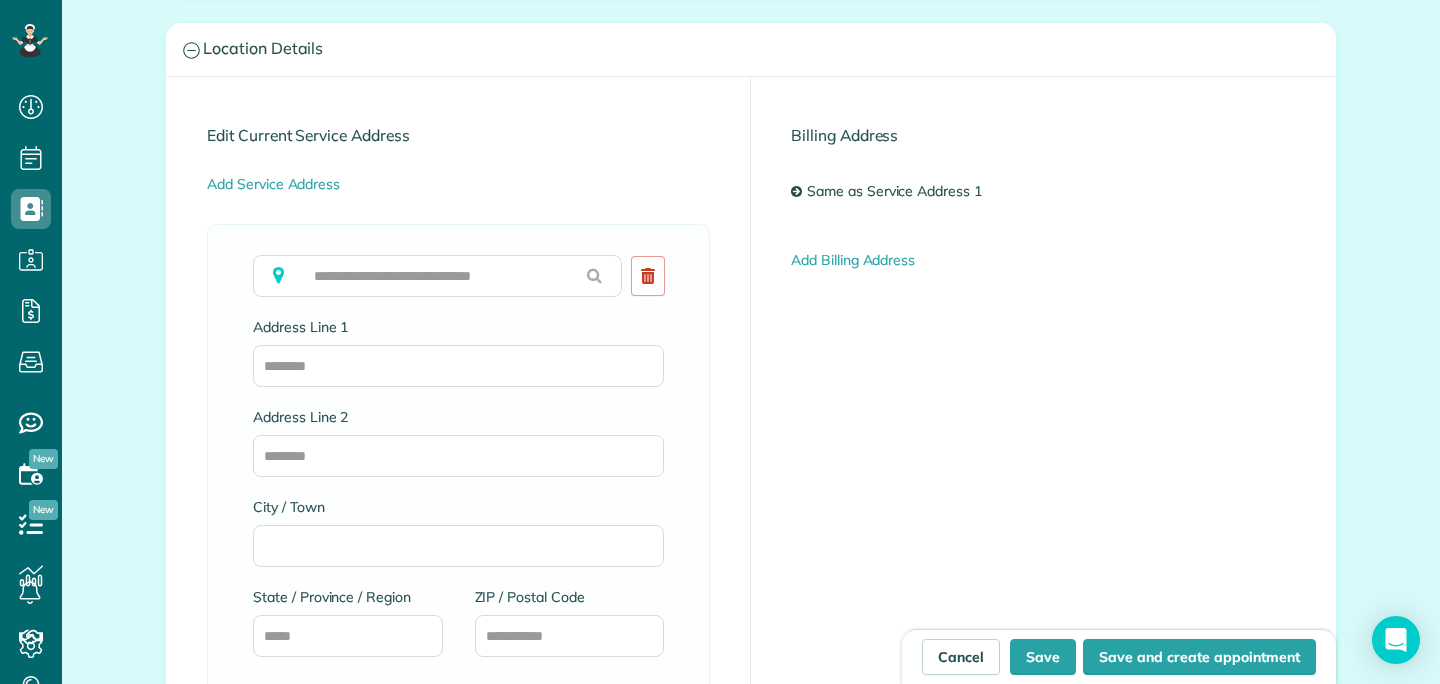type on "******" 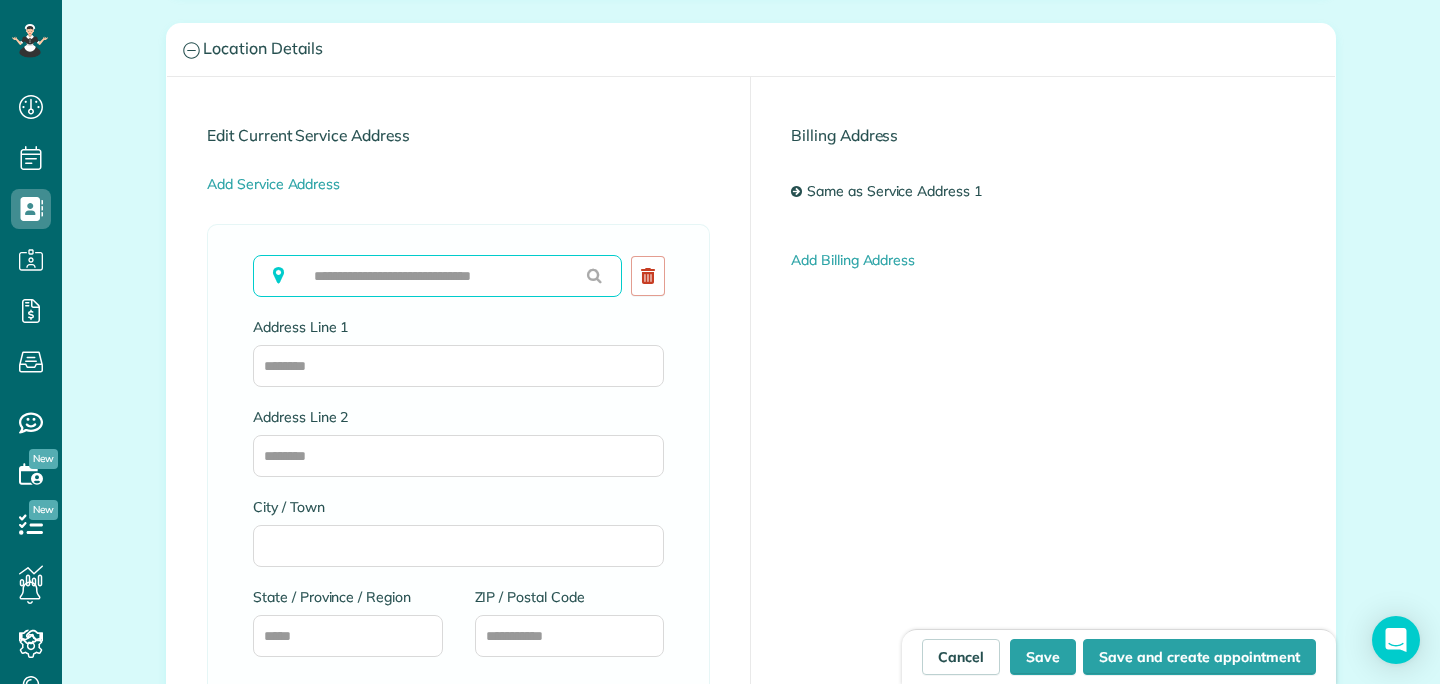 click at bounding box center (437, 276) 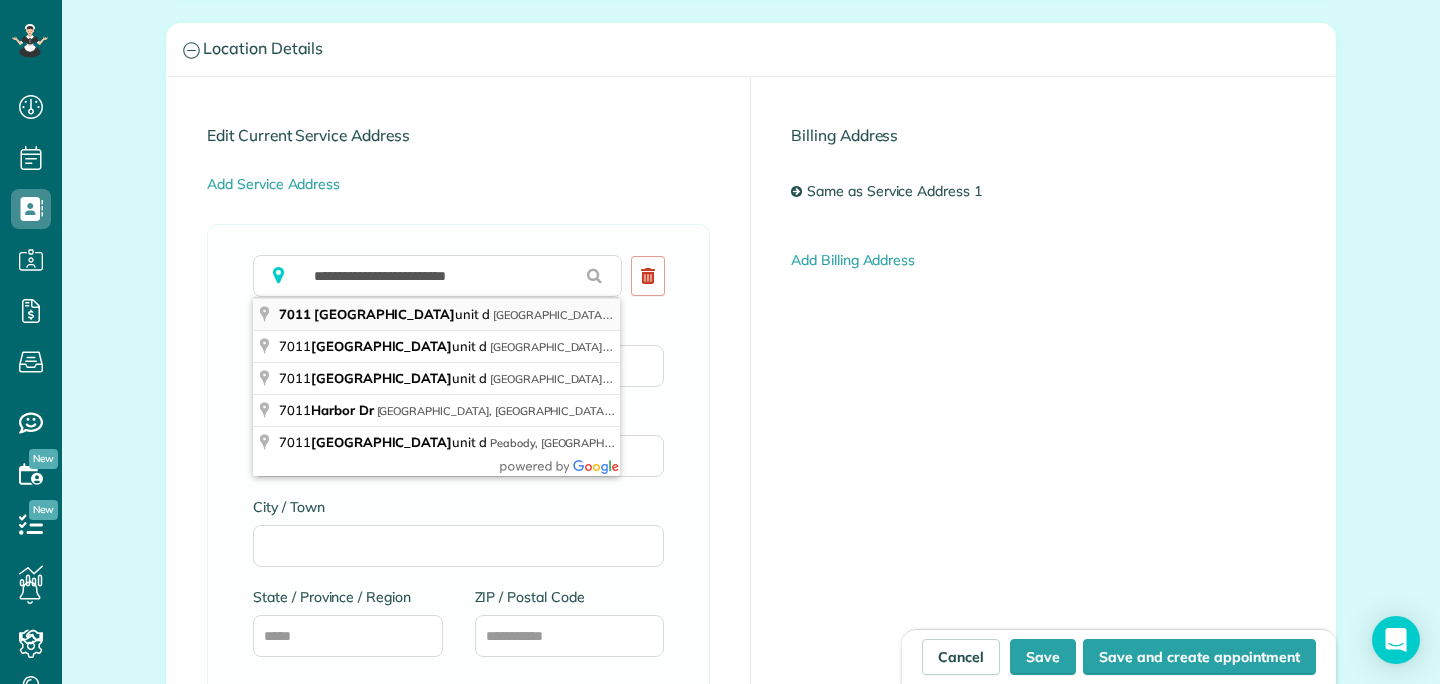 type on "**********" 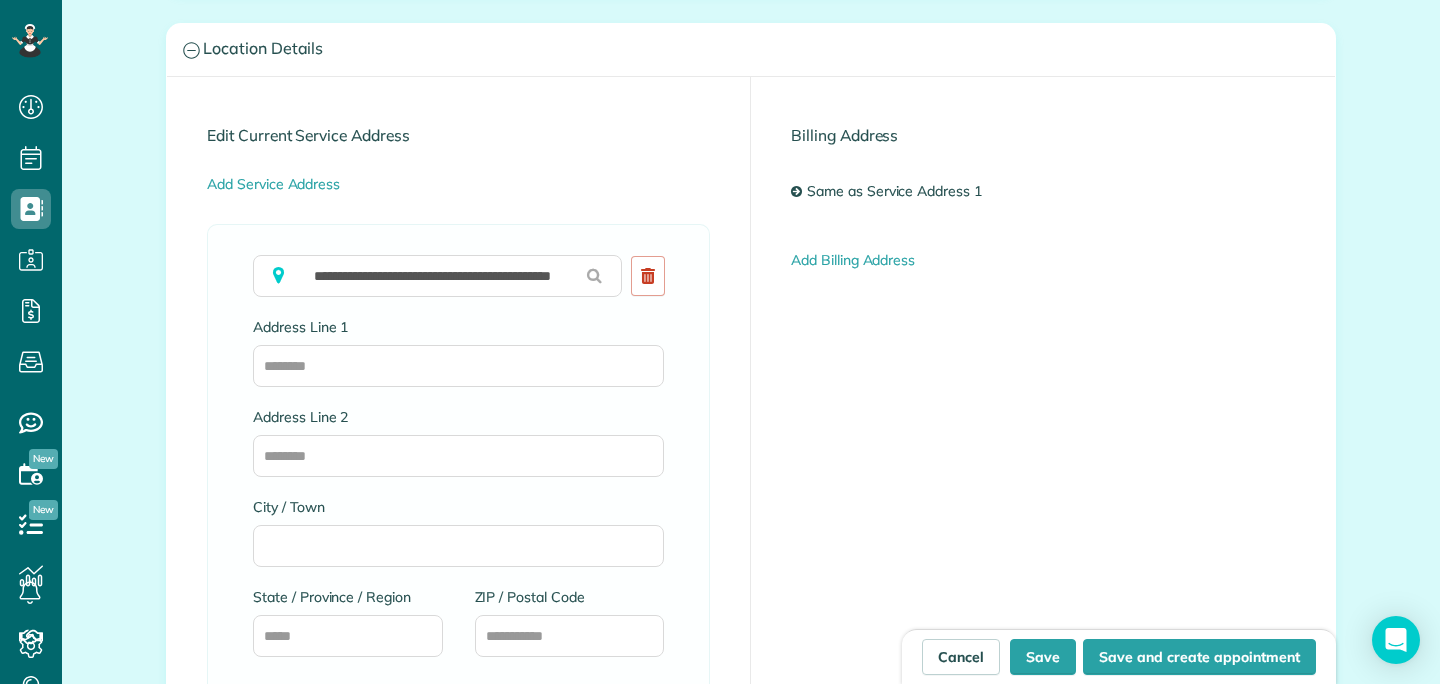 type on "**********" 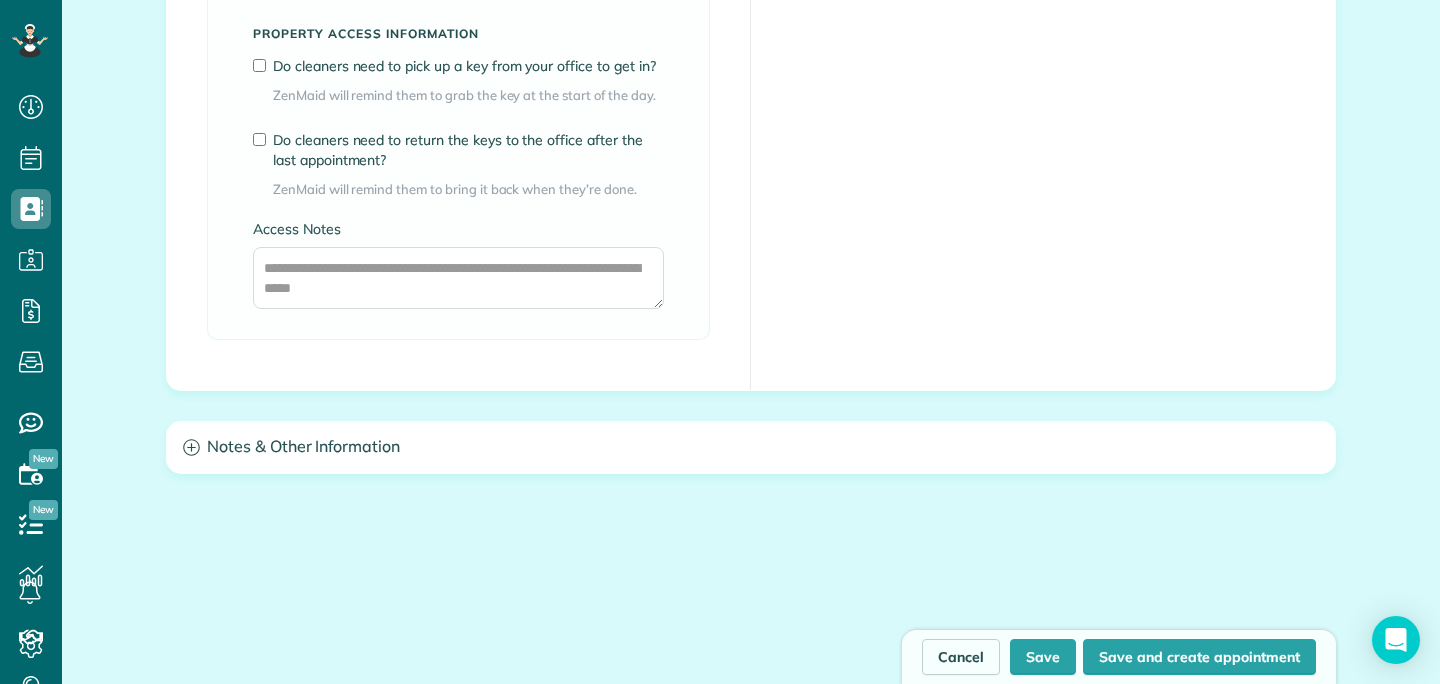 scroll, scrollTop: 1630, scrollLeft: 0, axis: vertical 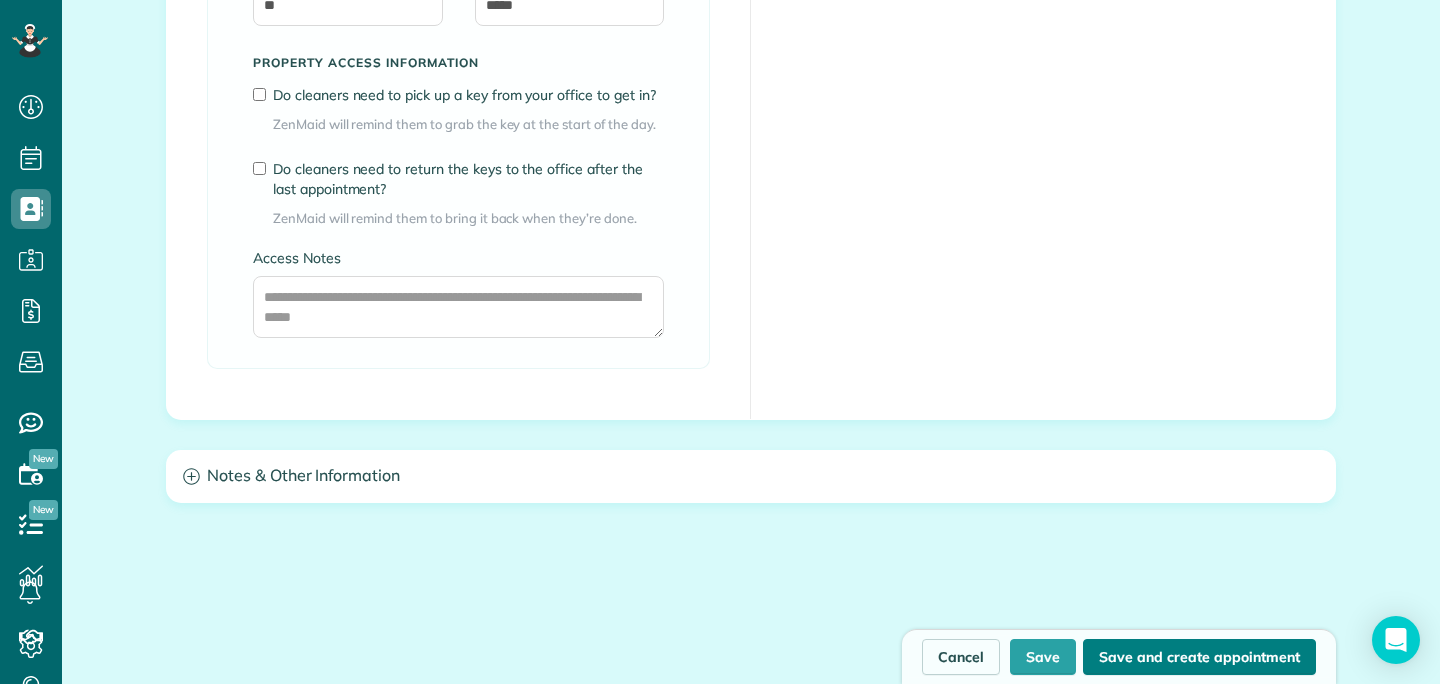 click on "Save and create appointment" at bounding box center [1199, 657] 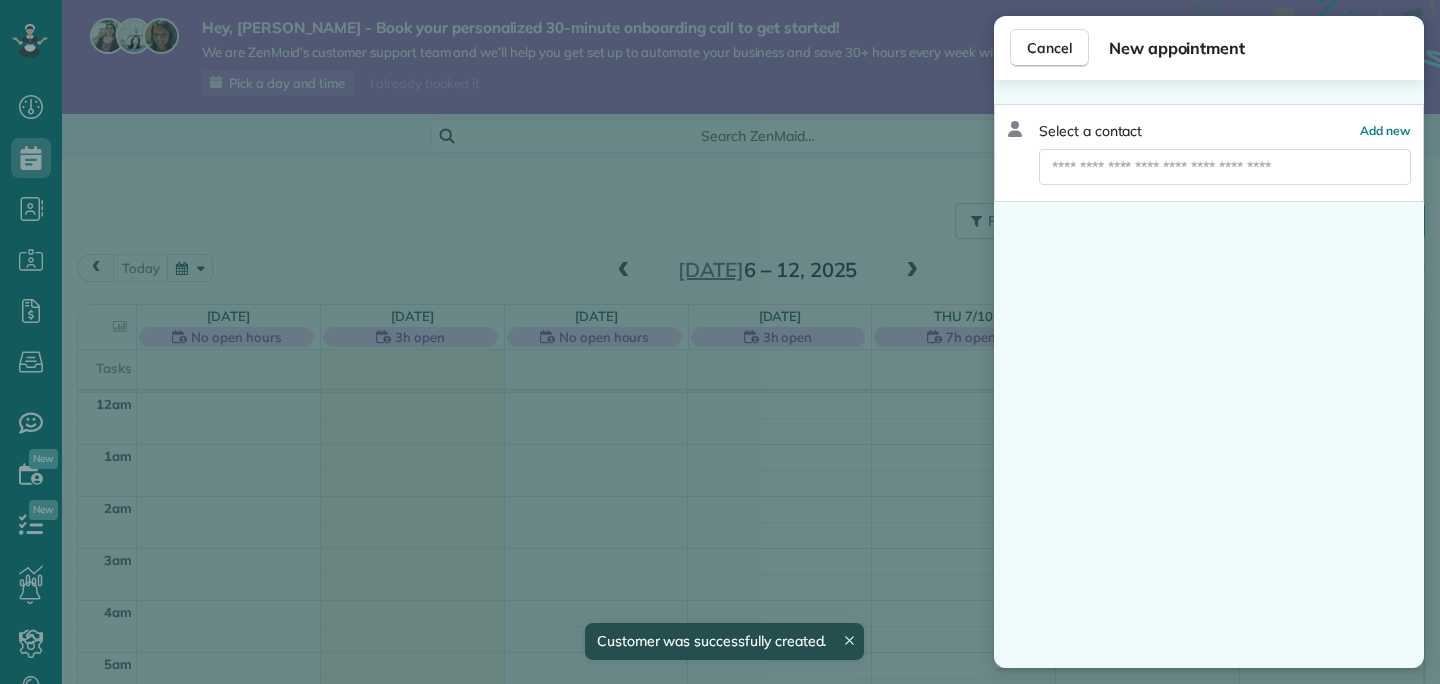 scroll, scrollTop: 0, scrollLeft: 0, axis: both 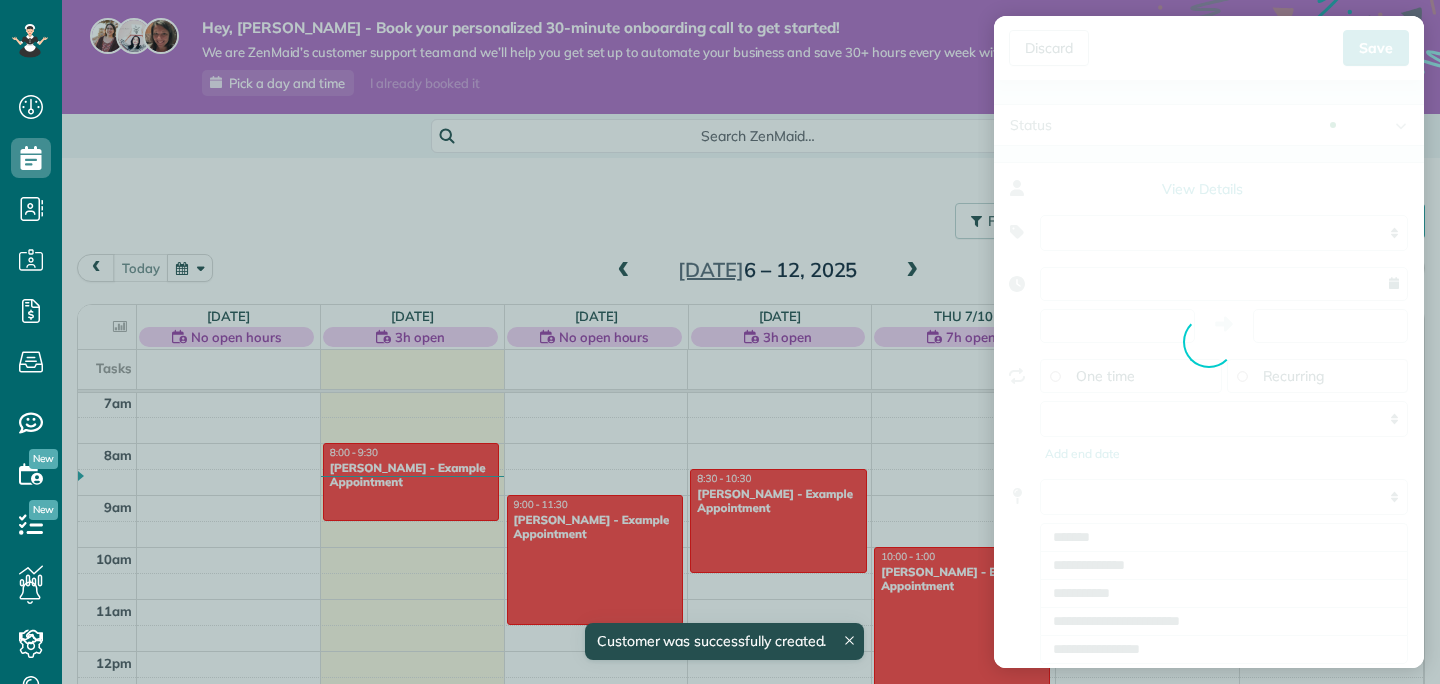 type on "**********" 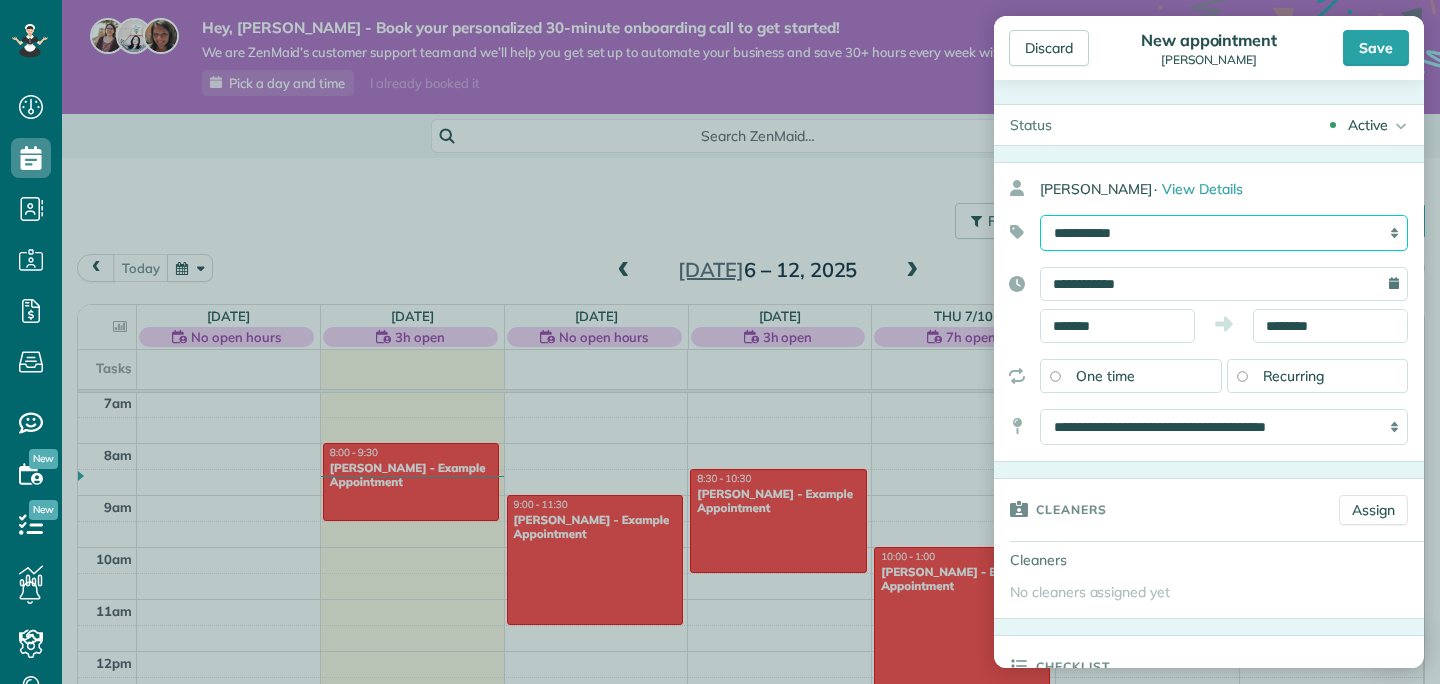 click on "**********" at bounding box center (1224, 233) 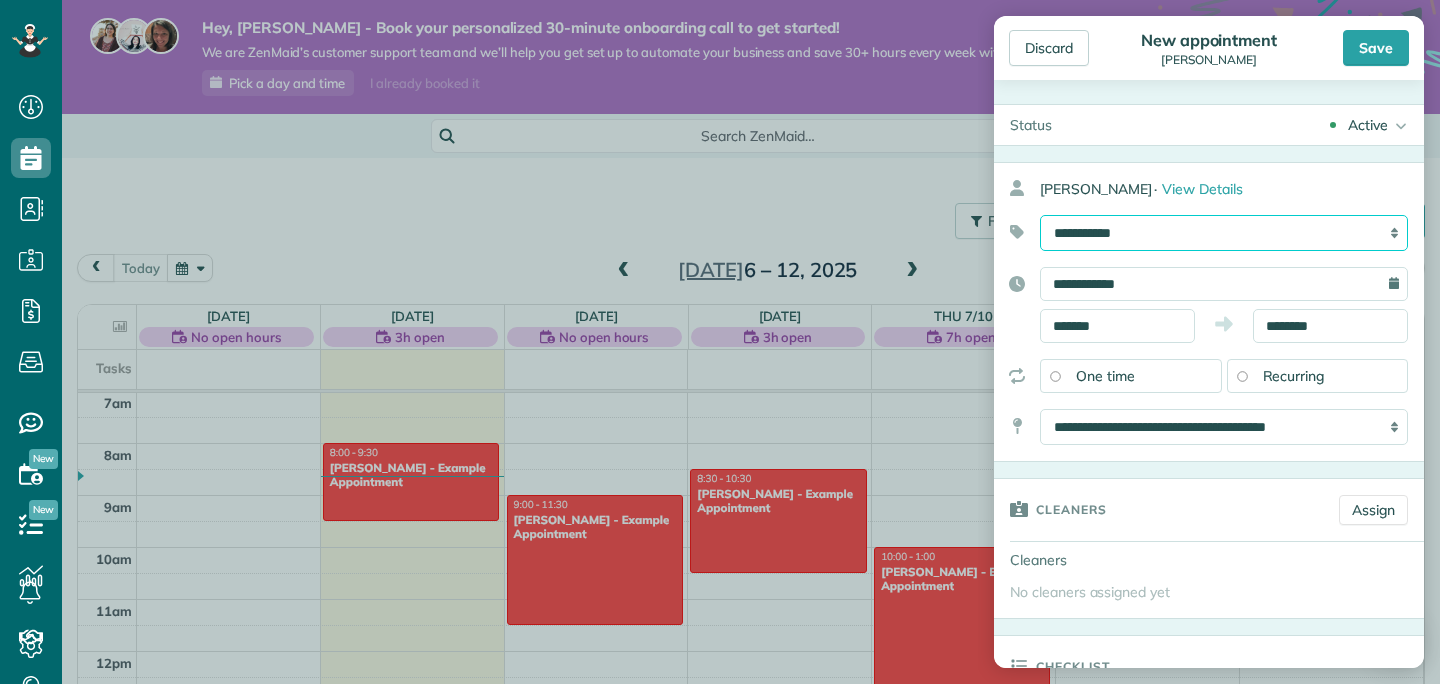 select on "******" 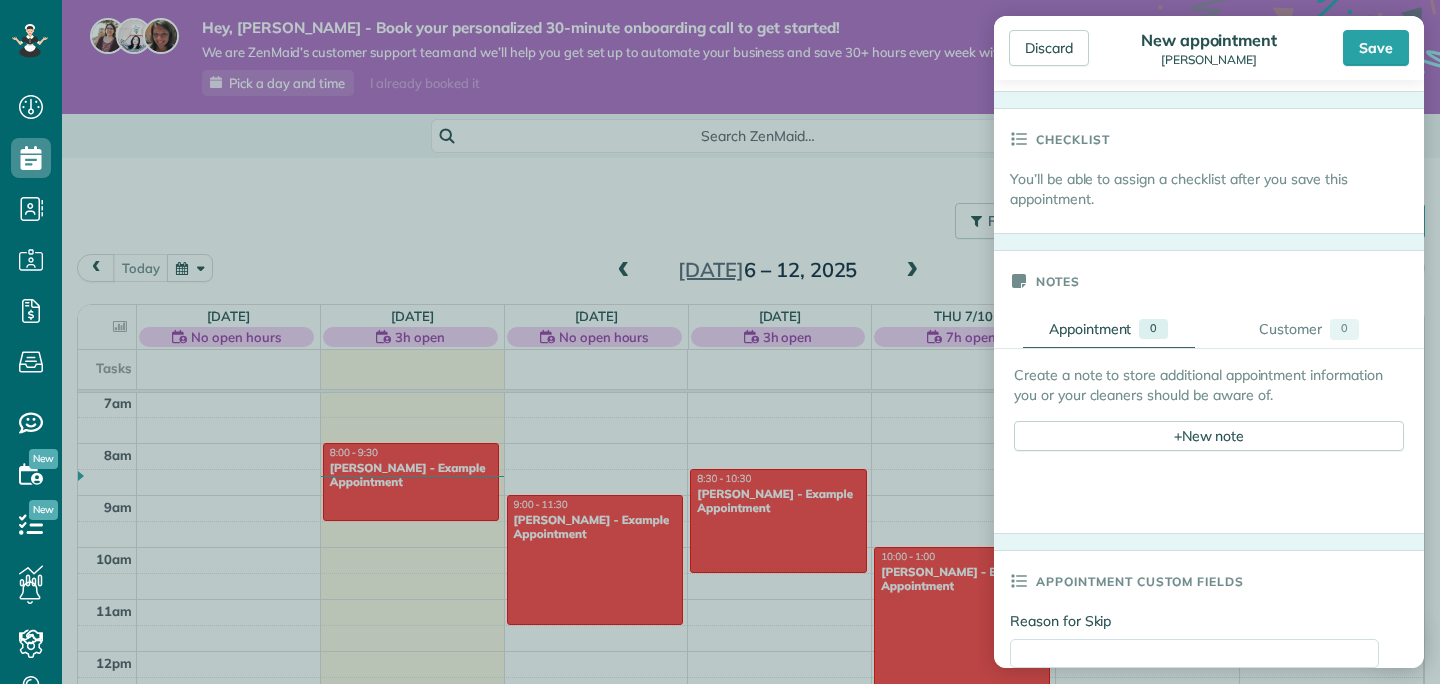 scroll, scrollTop: 558, scrollLeft: 0, axis: vertical 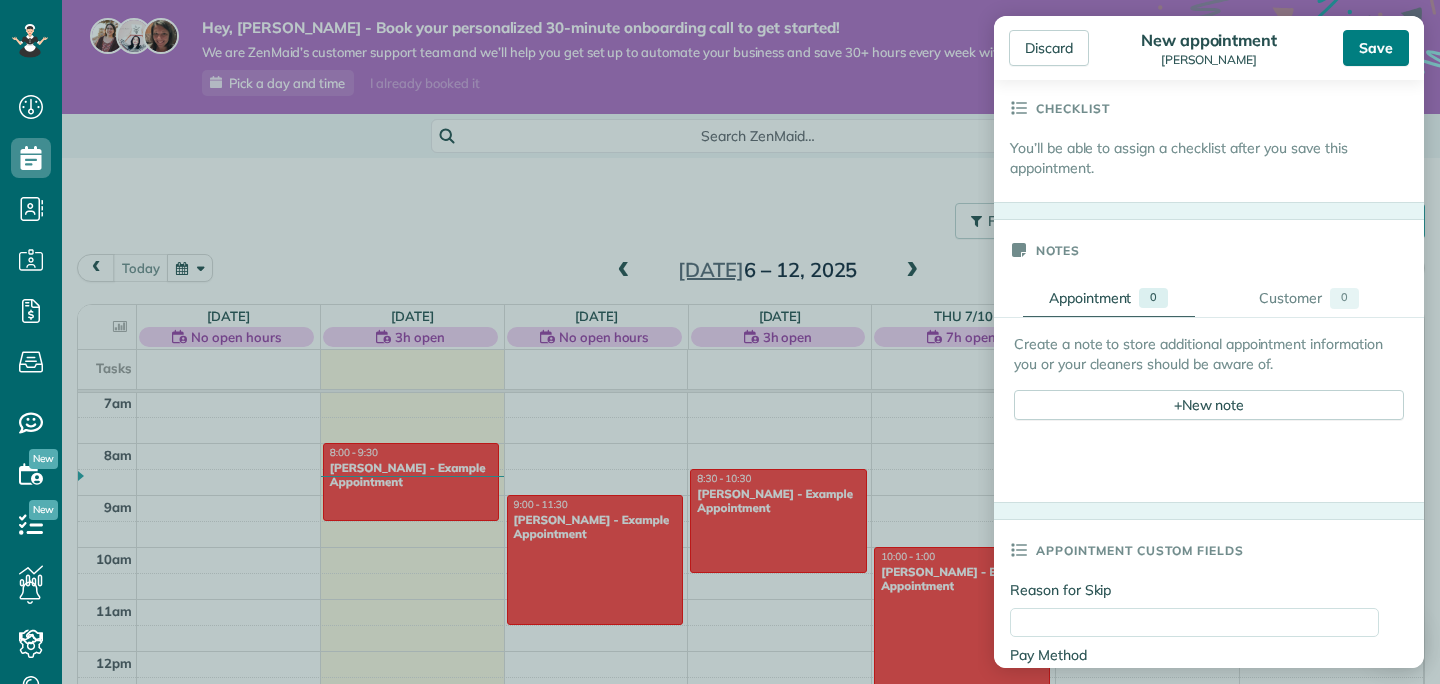 click on "Save" at bounding box center [1376, 48] 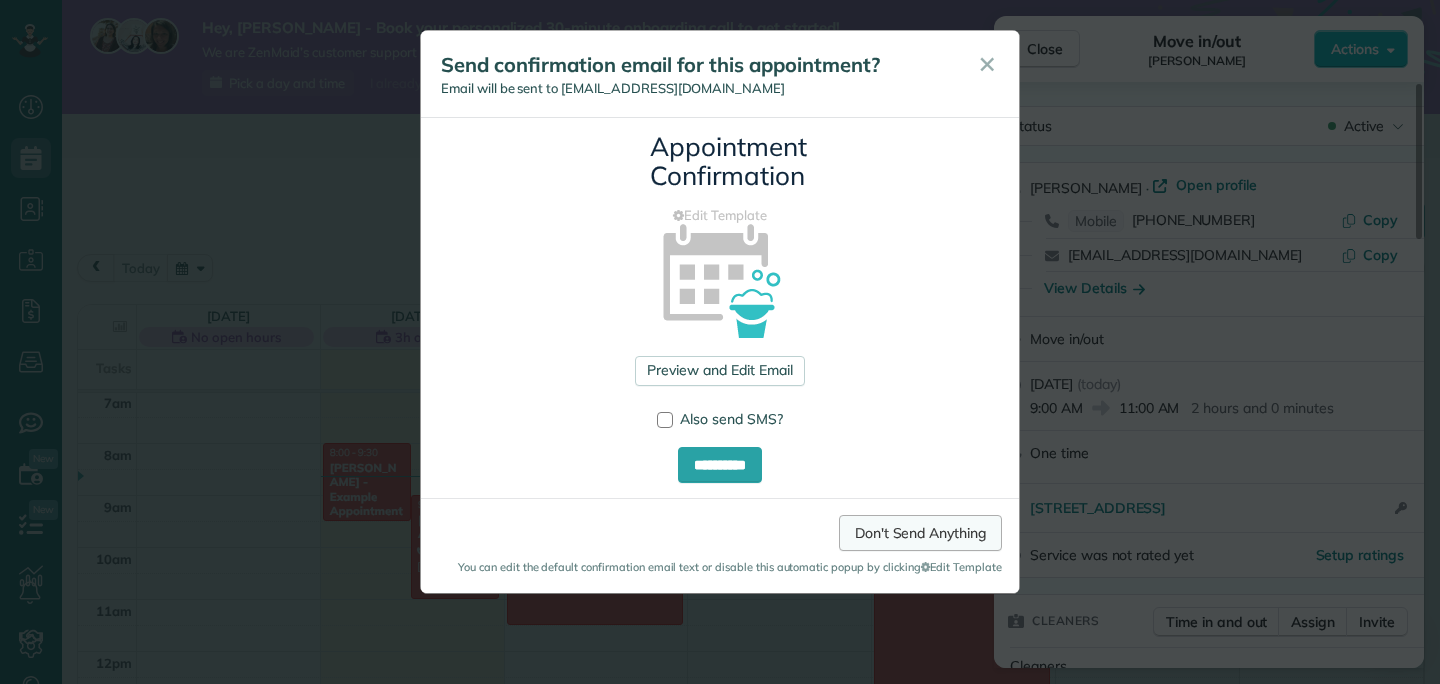 click on "Don't Send Anything" at bounding box center (920, 533) 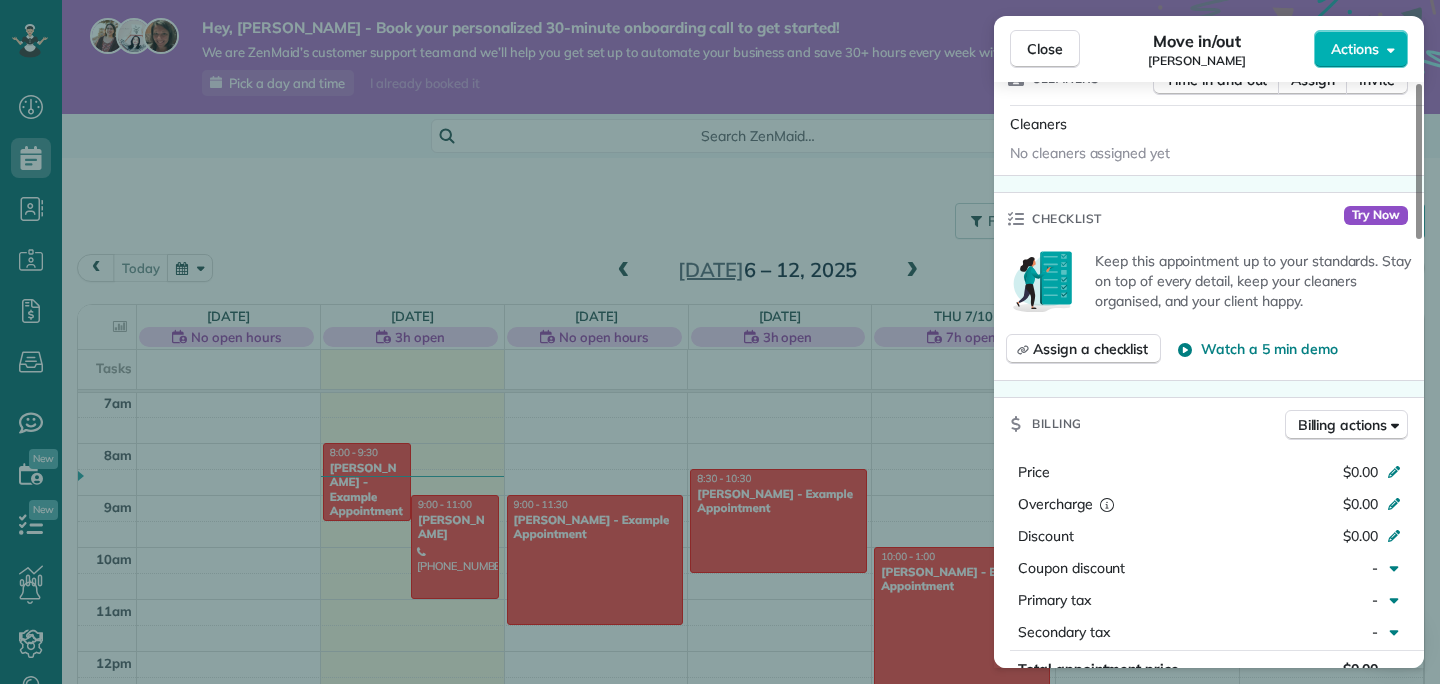 scroll, scrollTop: 544, scrollLeft: 0, axis: vertical 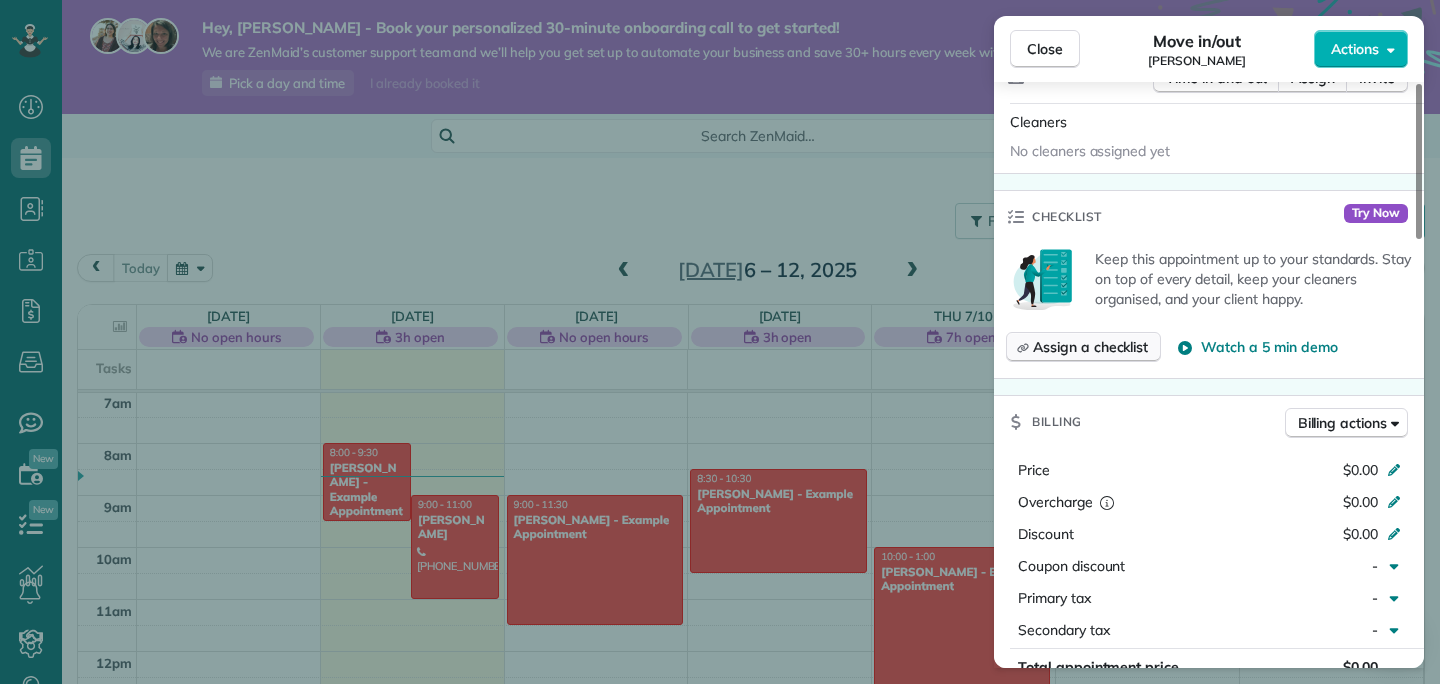 click on "Assign a checklist" at bounding box center (1090, 347) 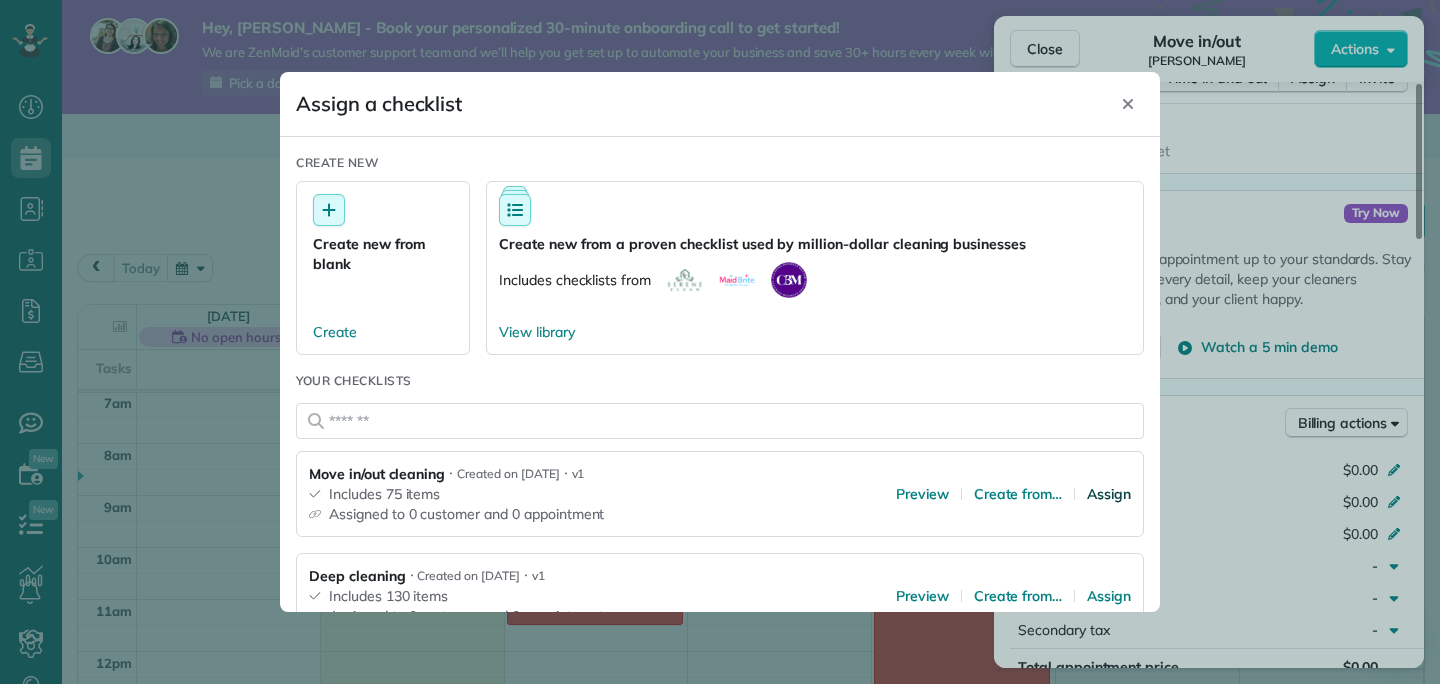 click on "Assign" at bounding box center [1109, 494] 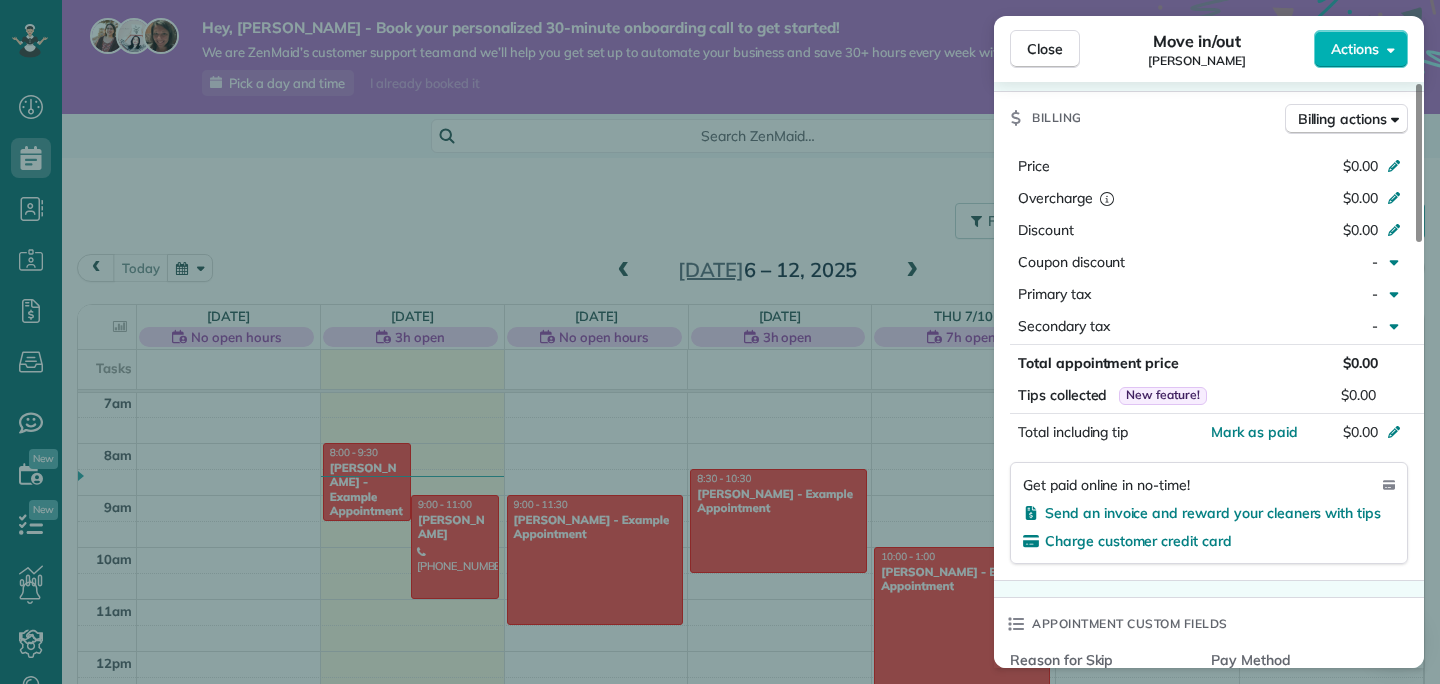 scroll, scrollTop: 777, scrollLeft: 0, axis: vertical 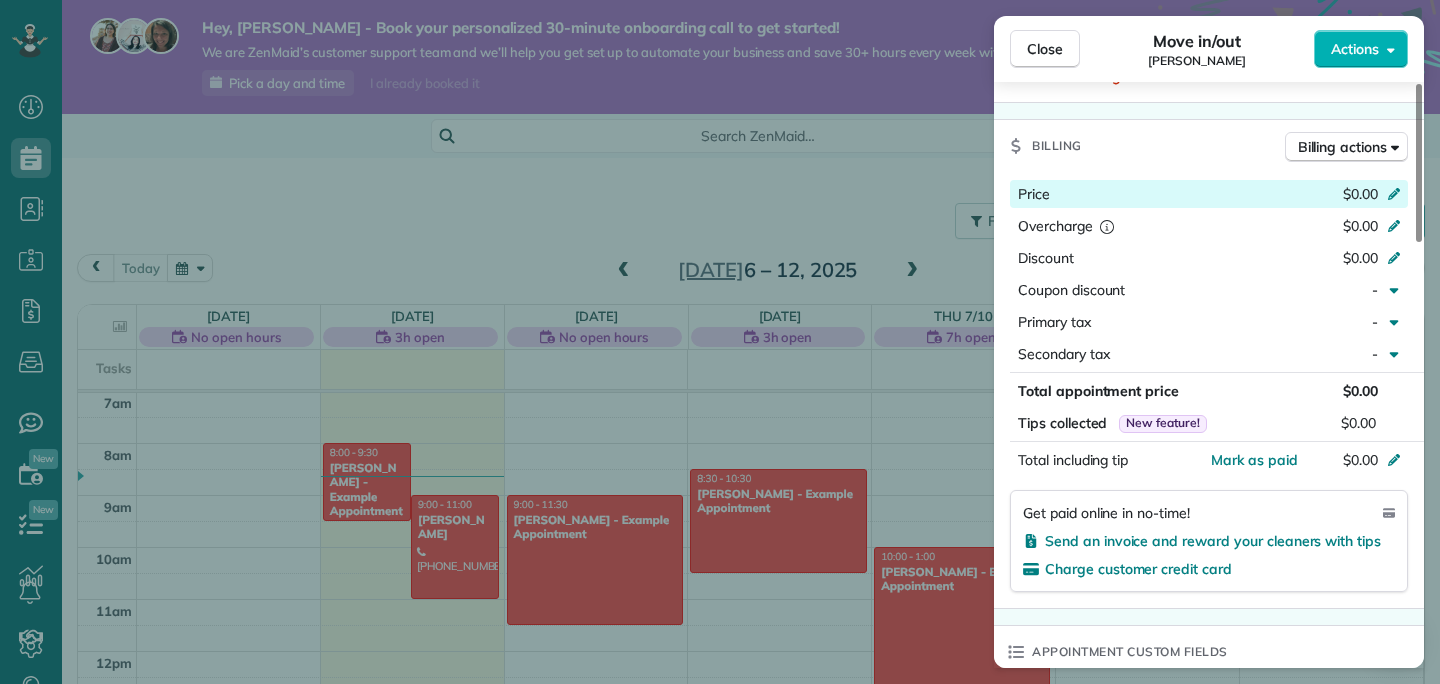 click on "$0.00" at bounding box center [1360, 194] 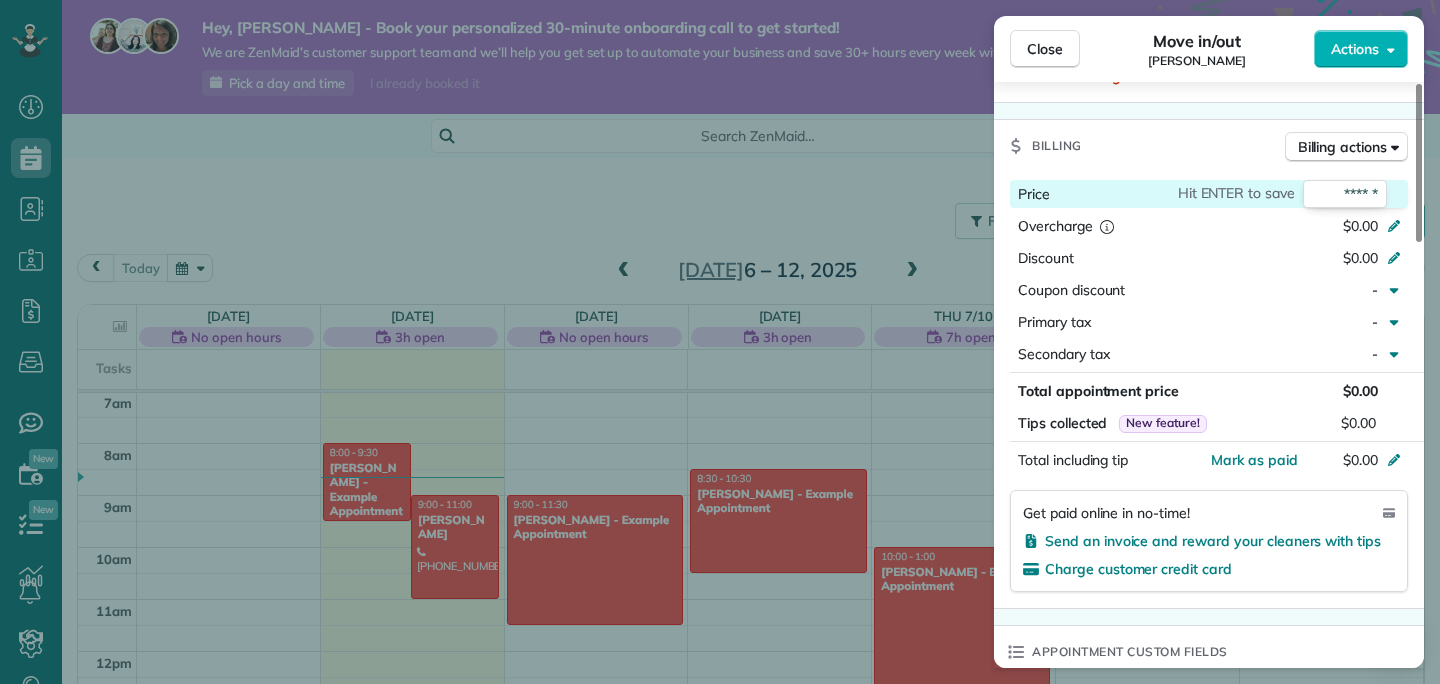 type on "******" 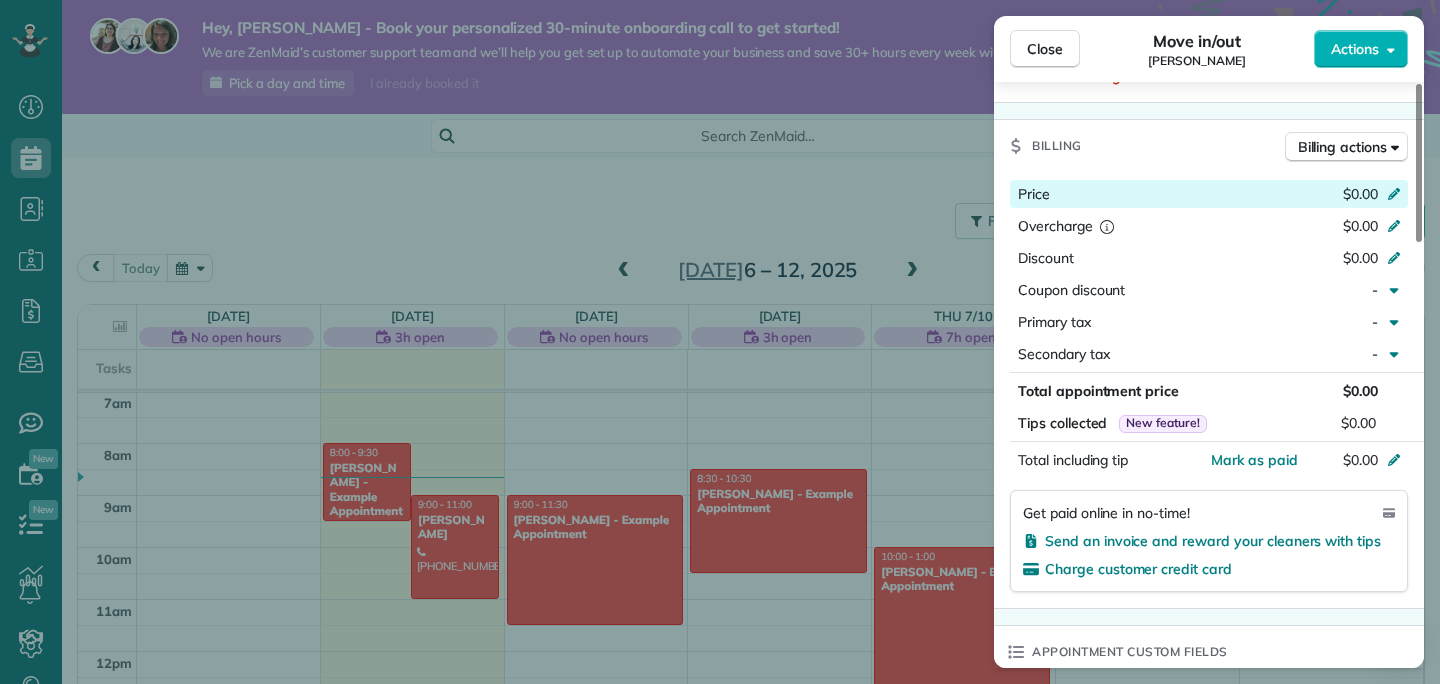 click 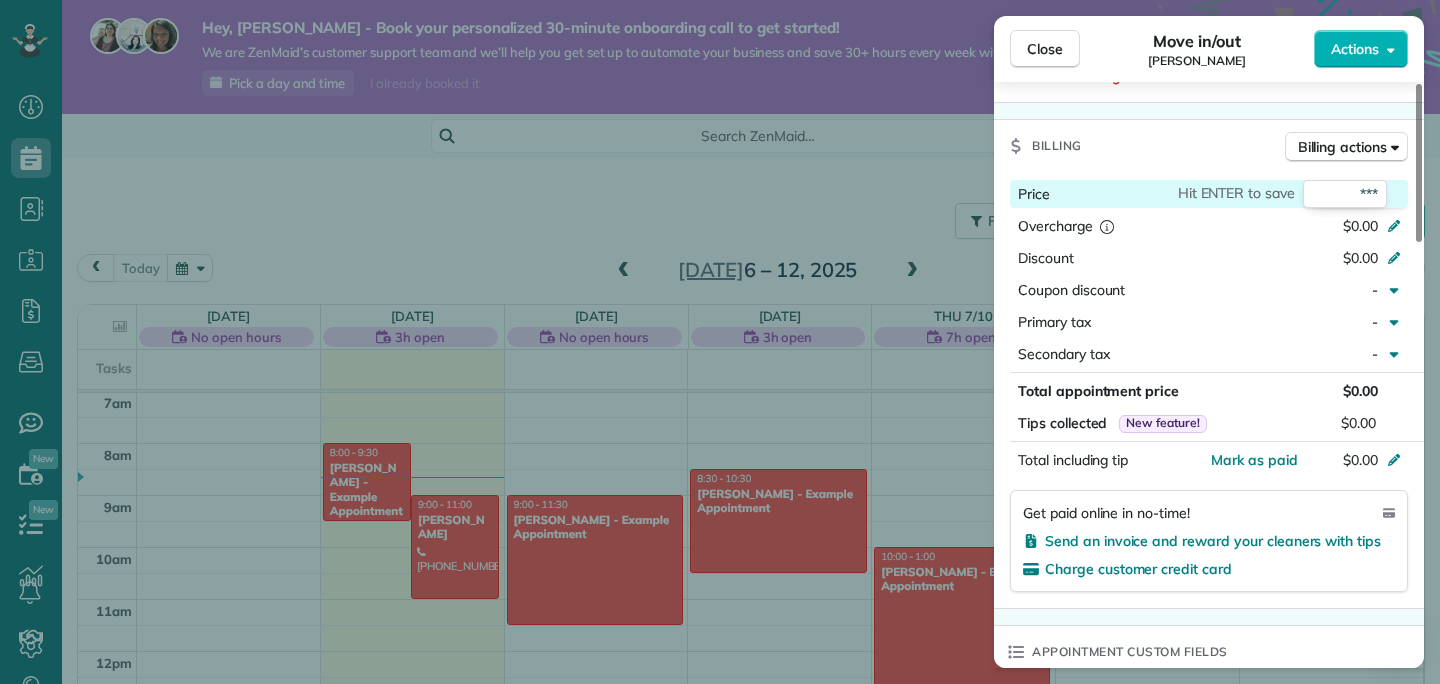 type on "***" 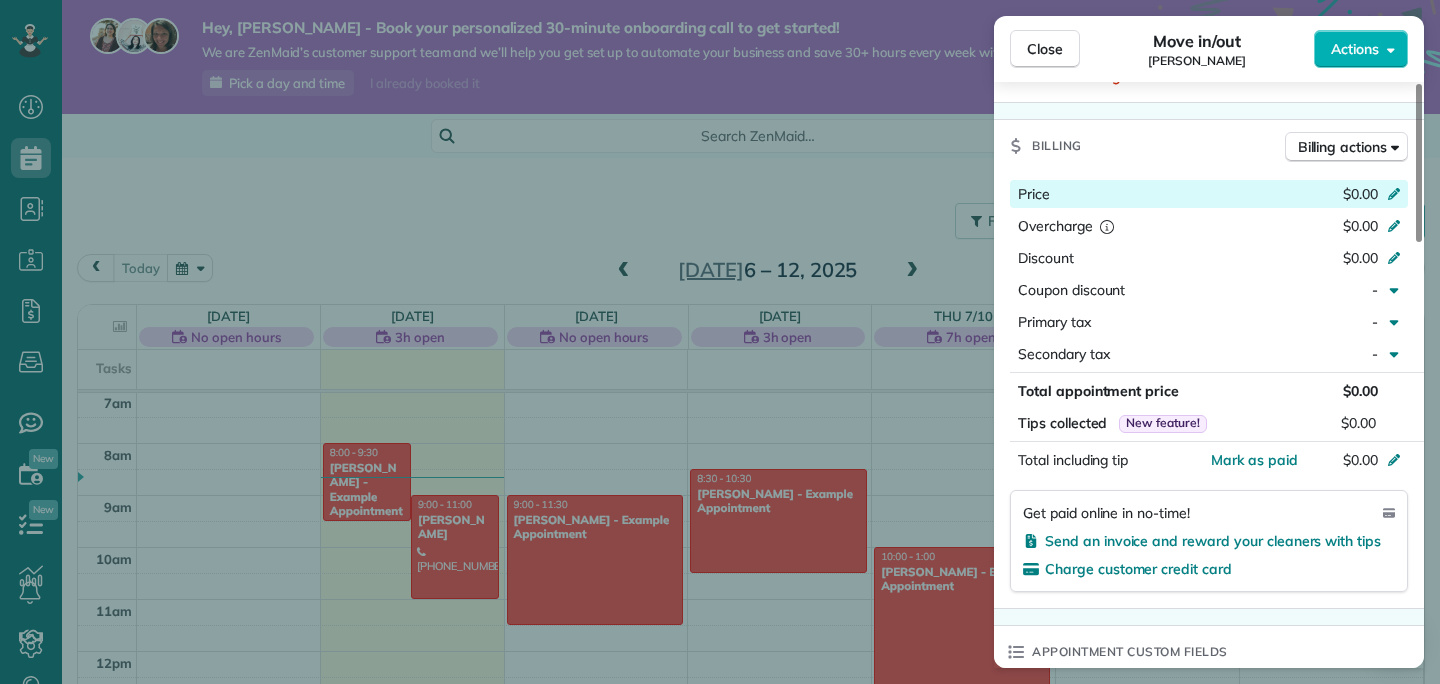 click at bounding box center [1397, 196] 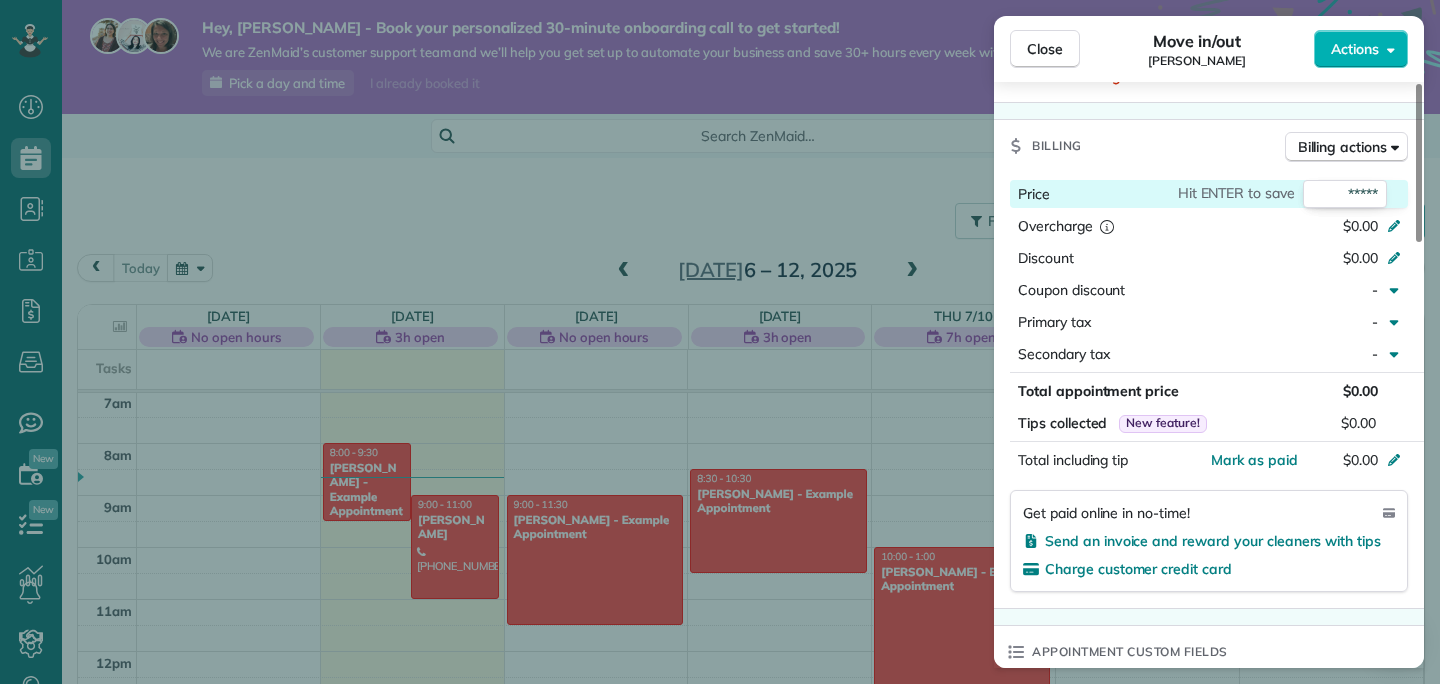 type on "******" 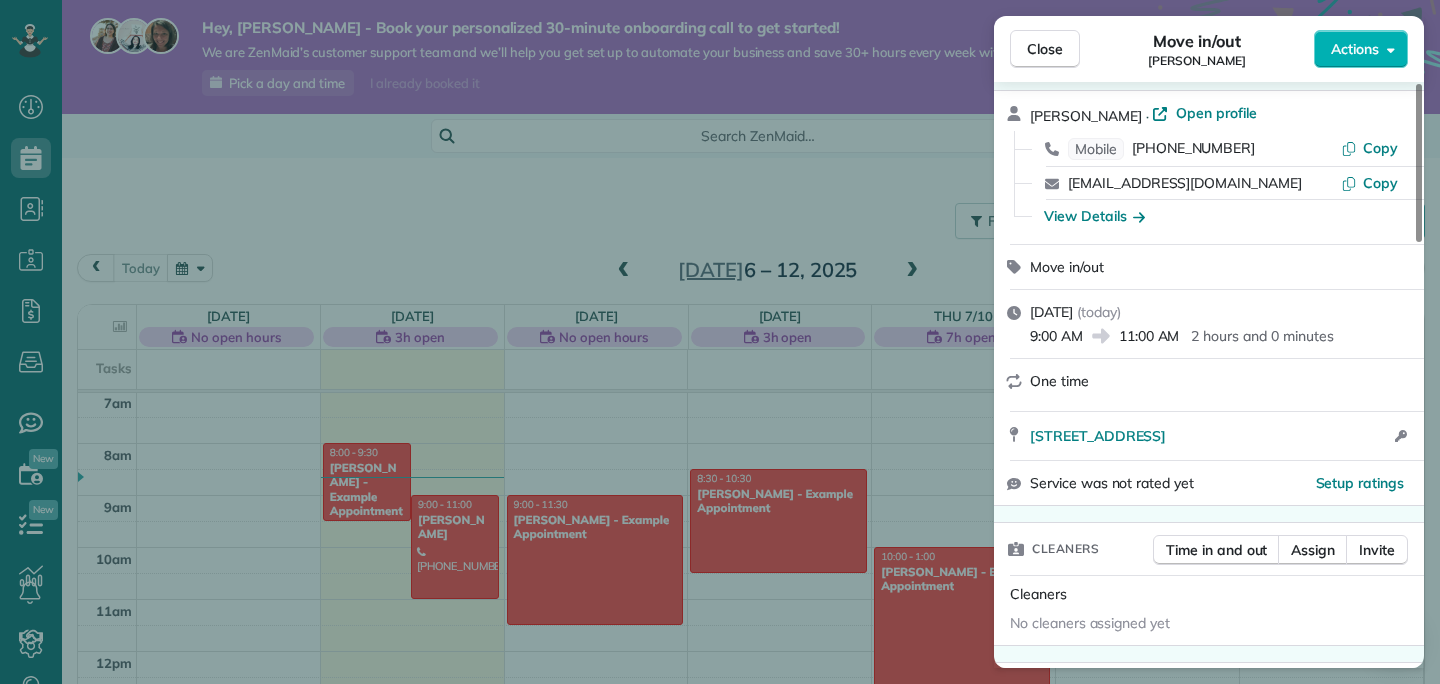 scroll, scrollTop: 0, scrollLeft: 0, axis: both 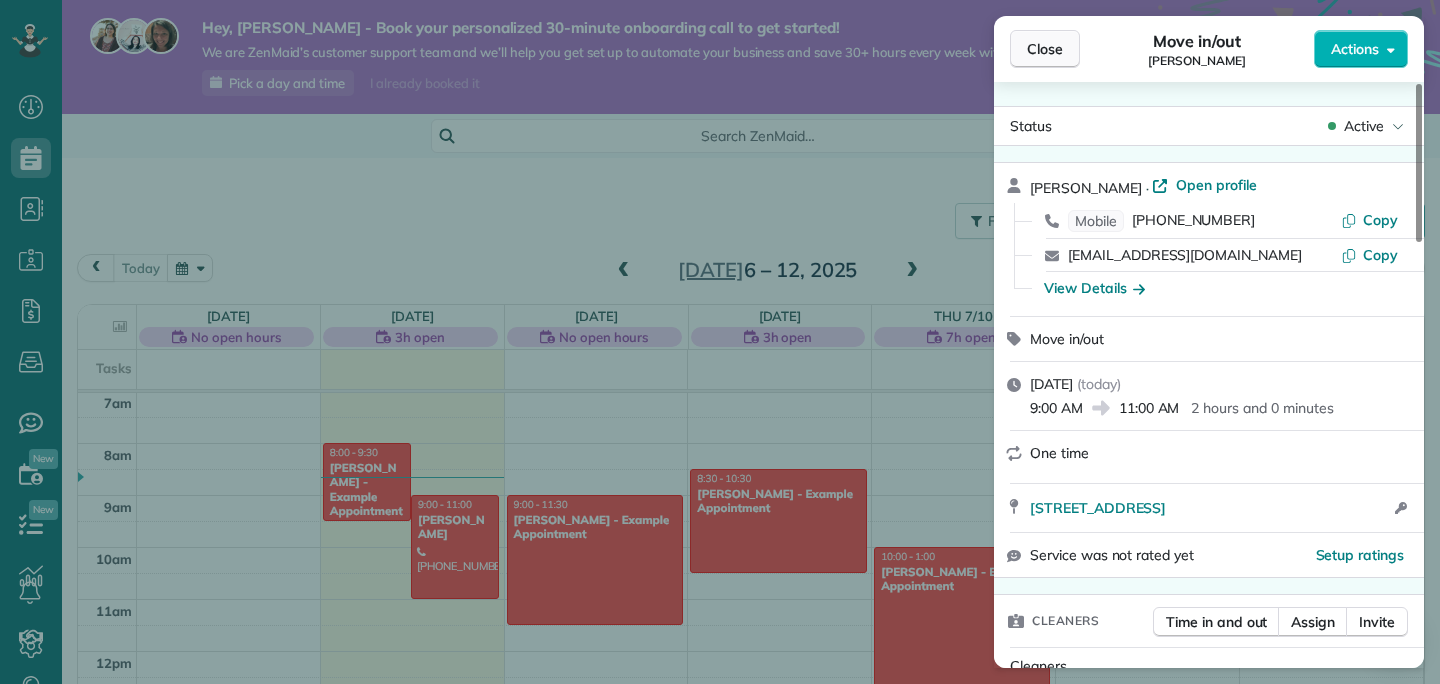 click on "Close" at bounding box center (1045, 49) 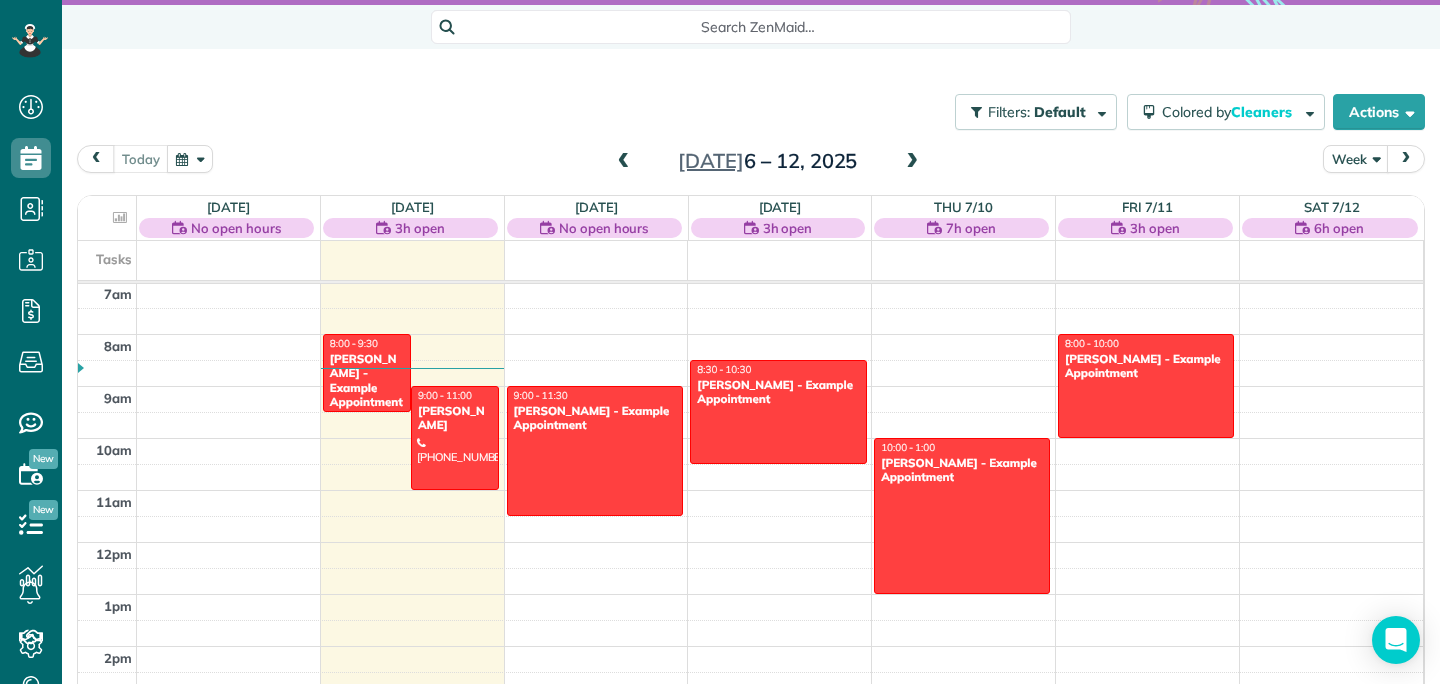 scroll, scrollTop: 170, scrollLeft: 0, axis: vertical 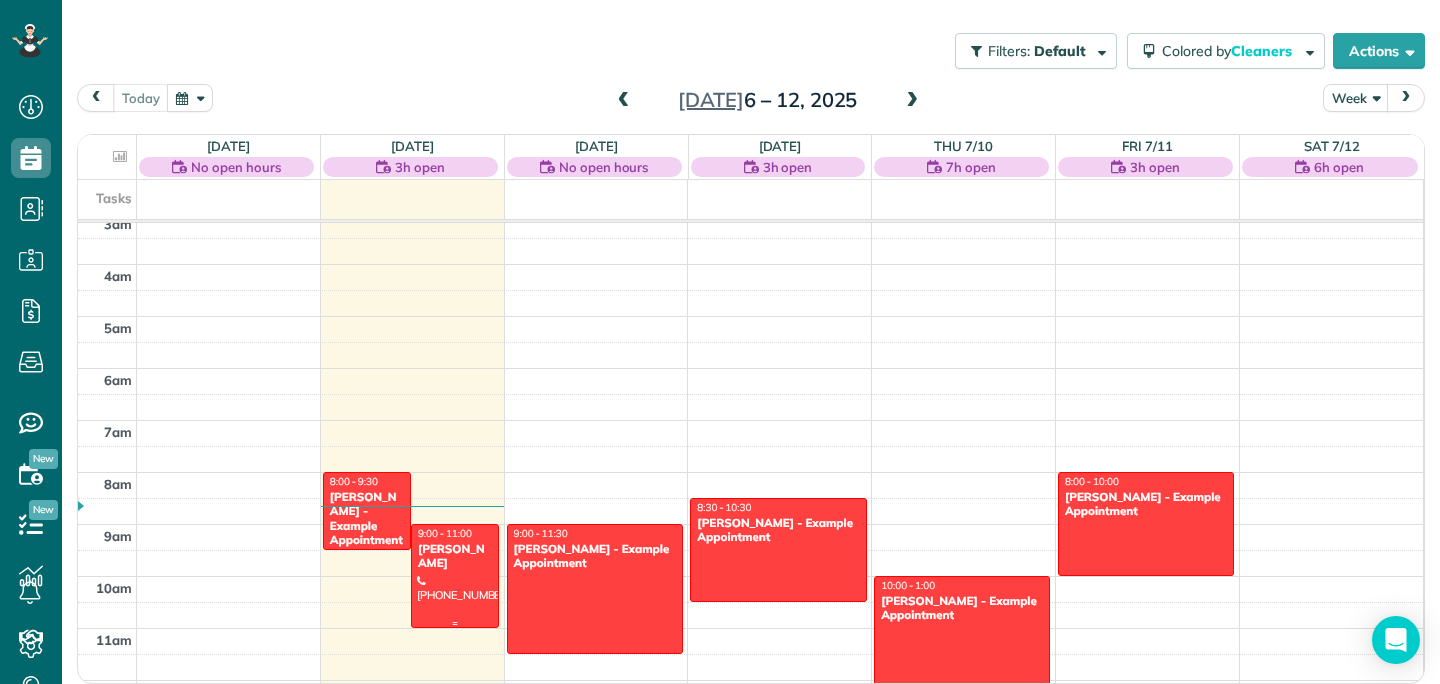 click on "[PERSON_NAME]" at bounding box center (455, 556) 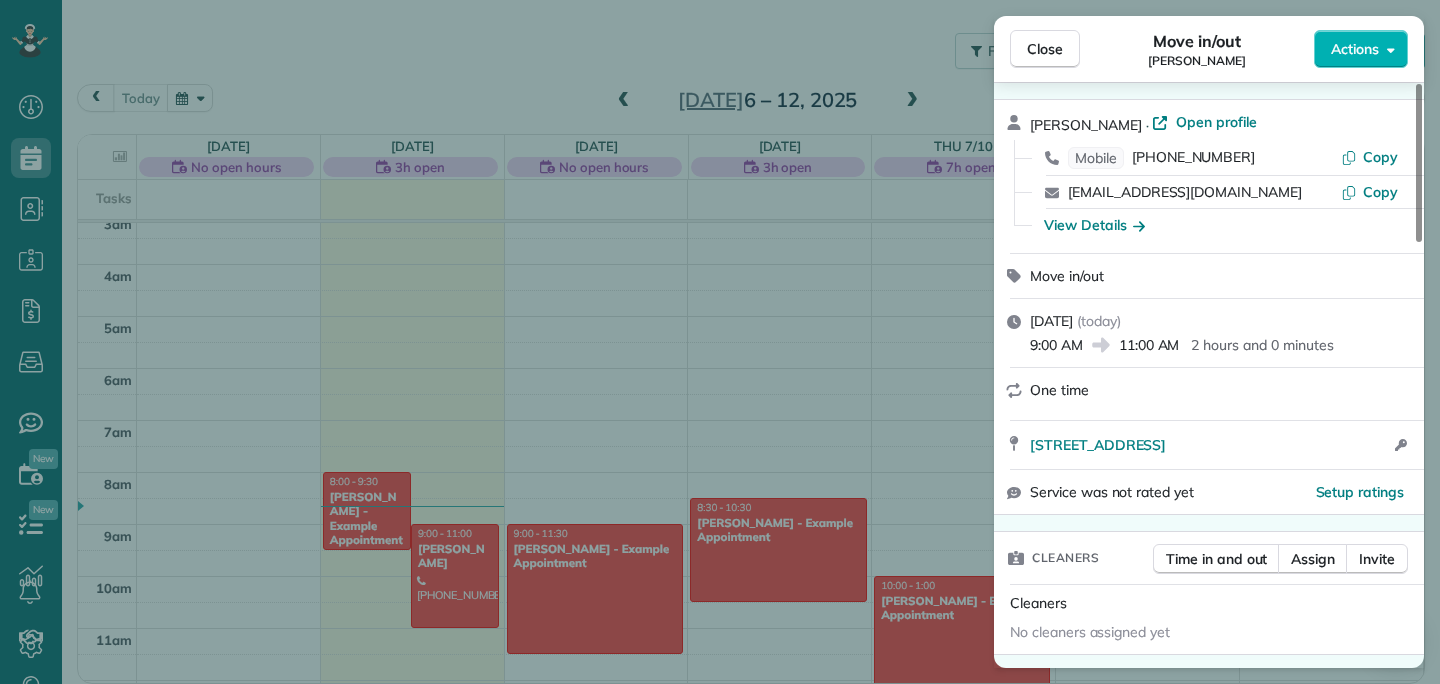 scroll, scrollTop: 77, scrollLeft: 0, axis: vertical 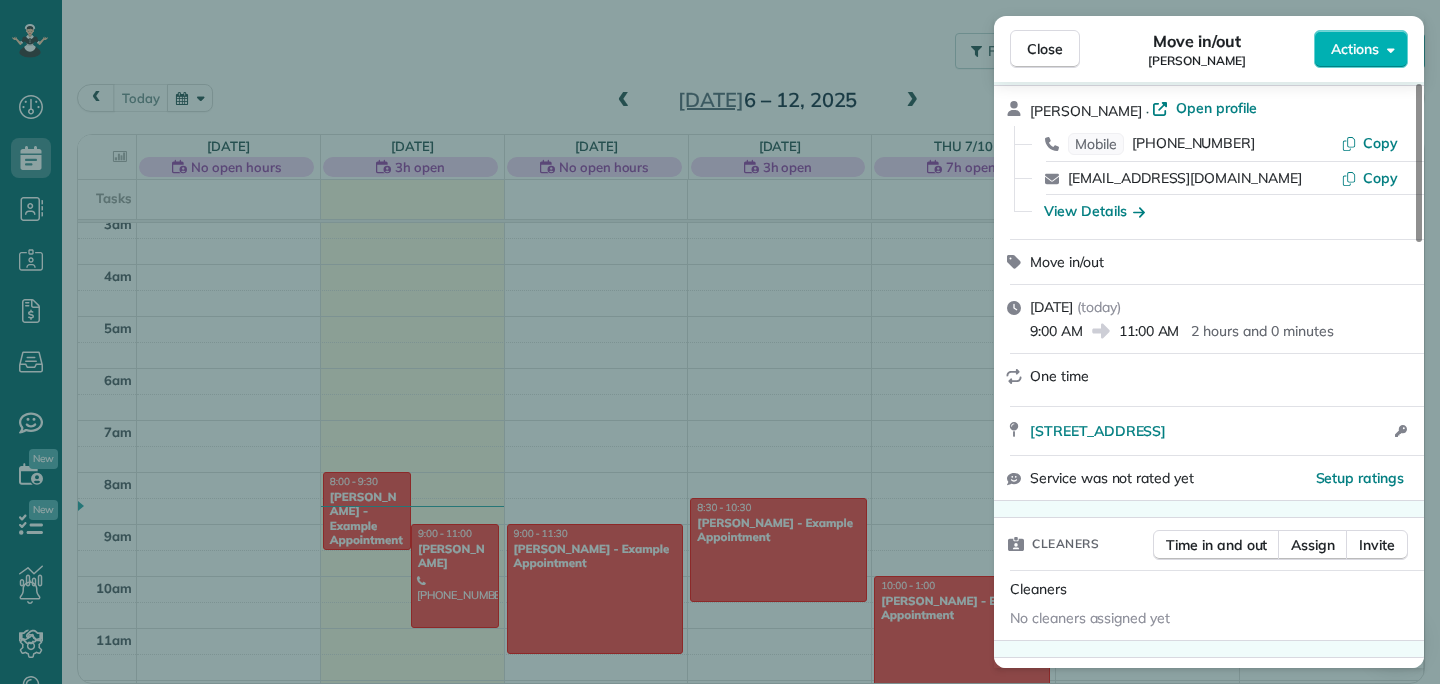 click on "9:00 AM 11:00 AM 2 hours and 0 minutes" at bounding box center [1221, 329] 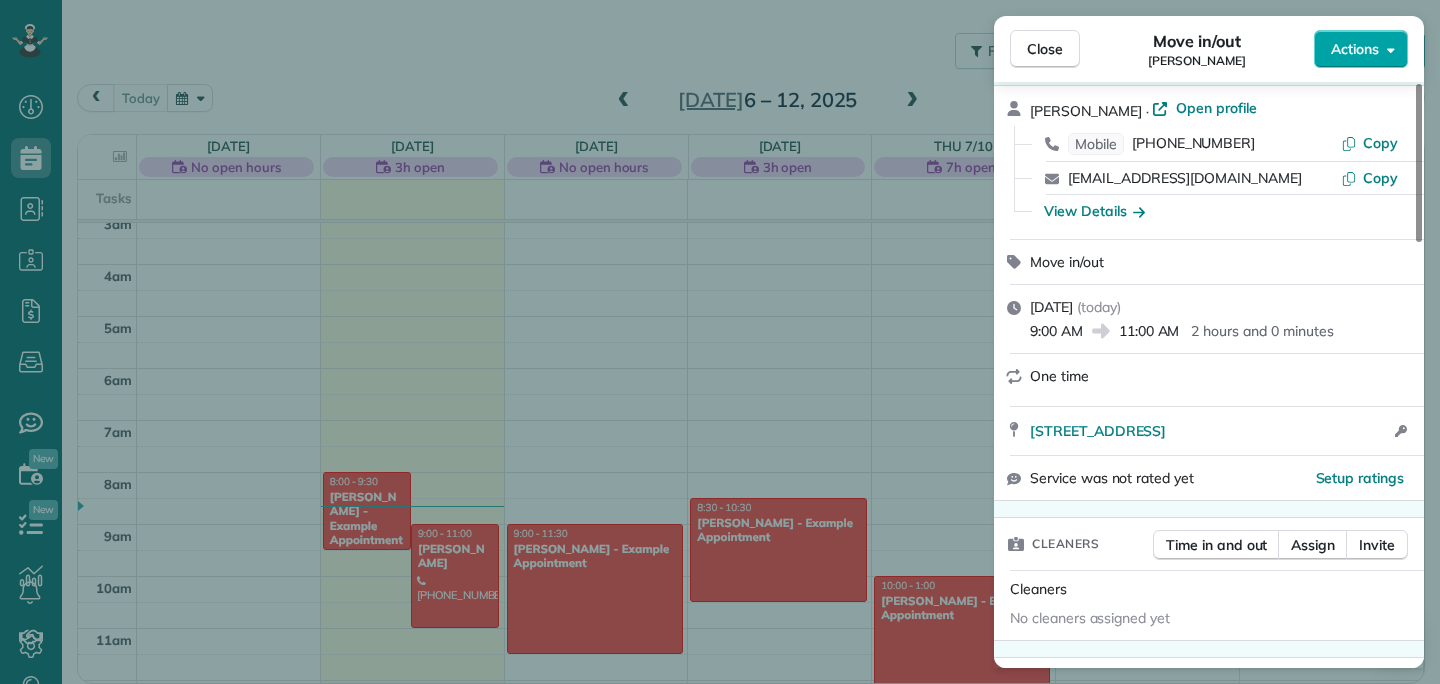 click on "Actions" at bounding box center (1361, 49) 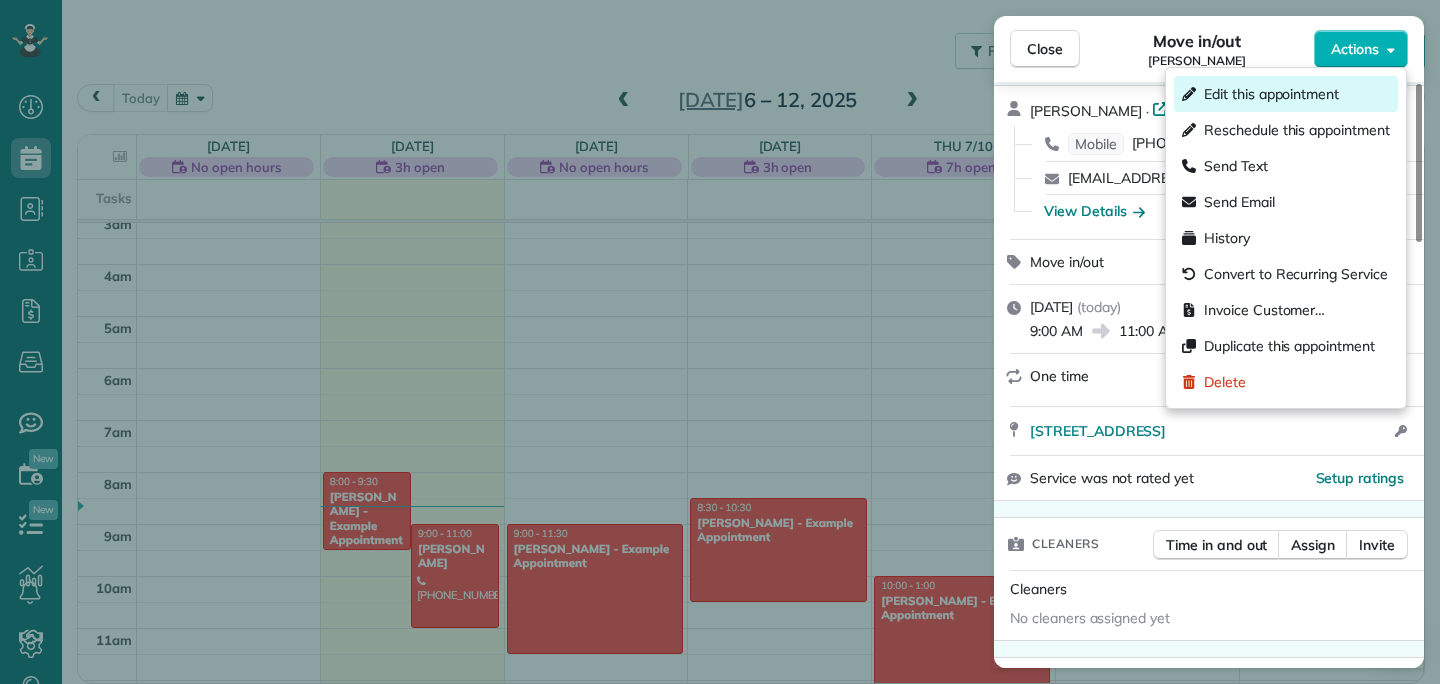 click on "Edit this appointment" at bounding box center (1271, 94) 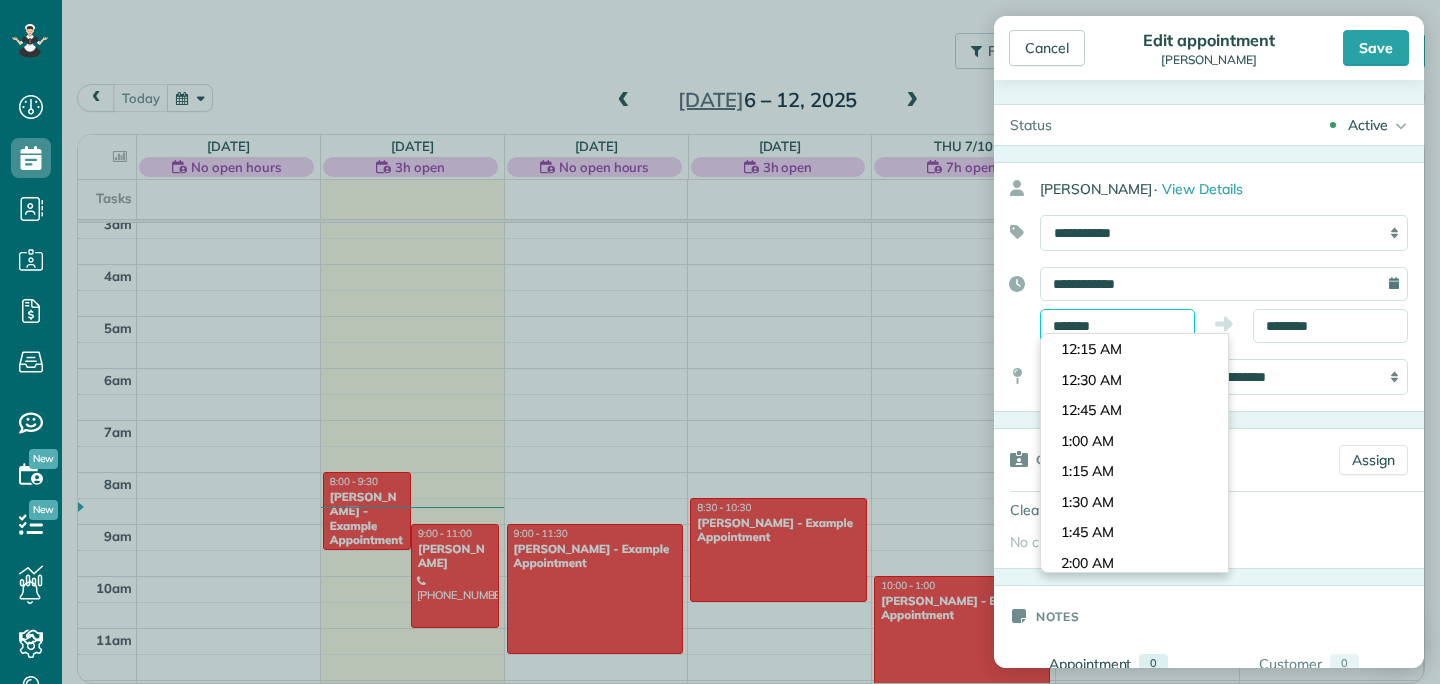 scroll, scrollTop: 1038, scrollLeft: 0, axis: vertical 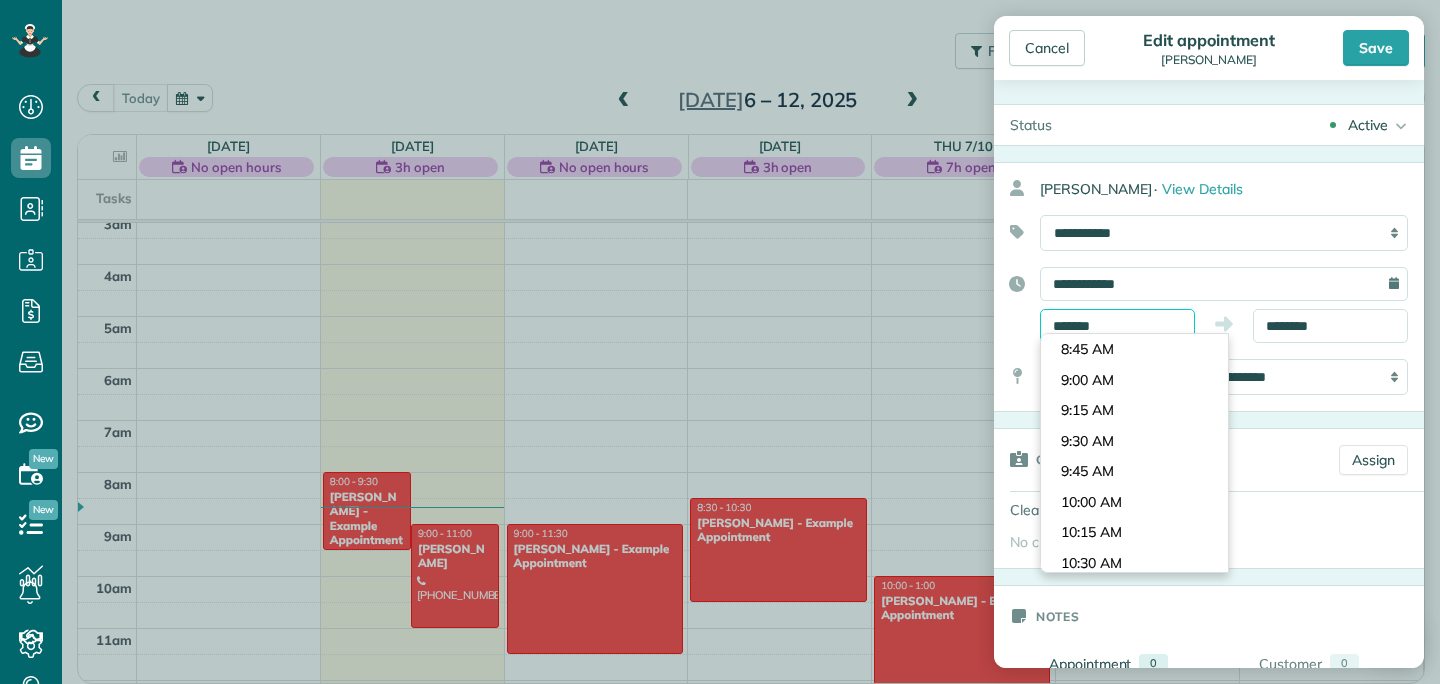 drag, startPoint x: 1119, startPoint y: 324, endPoint x: 1013, endPoint y: 322, distance: 106.01887 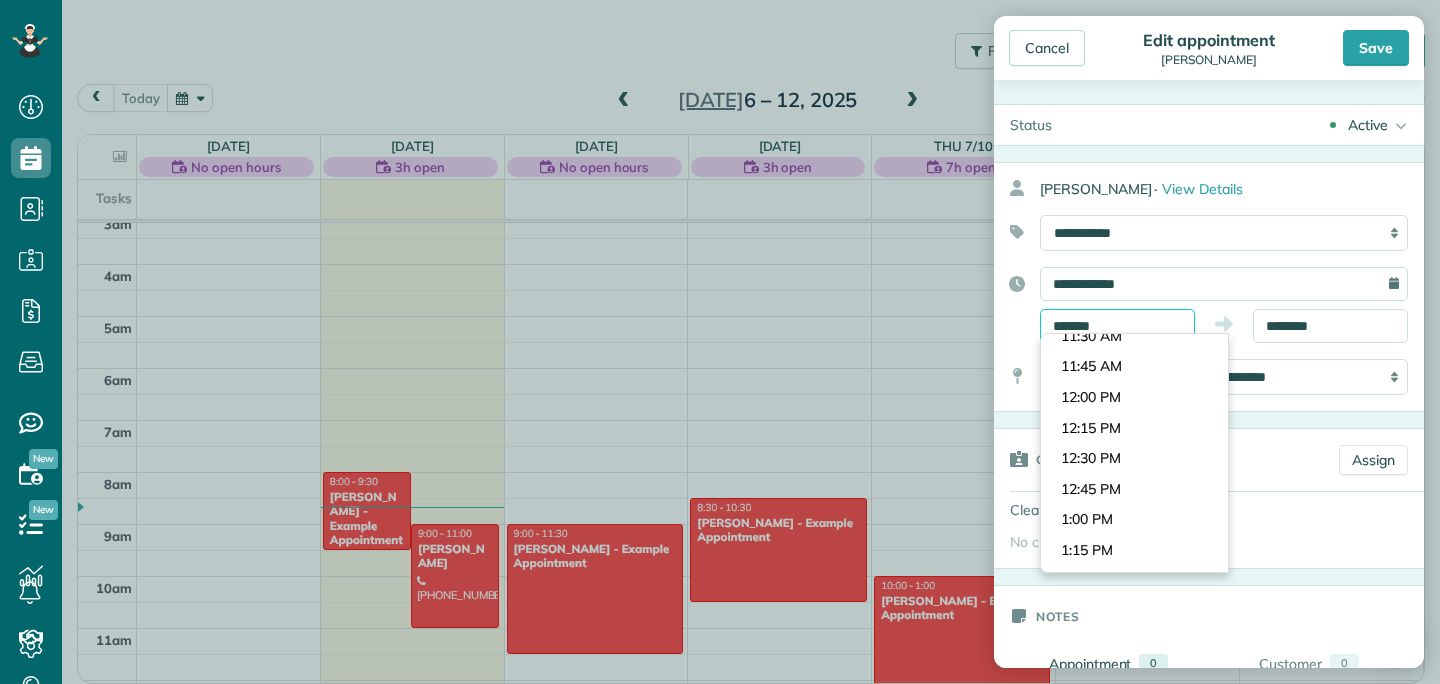 scroll, scrollTop: 1414, scrollLeft: 0, axis: vertical 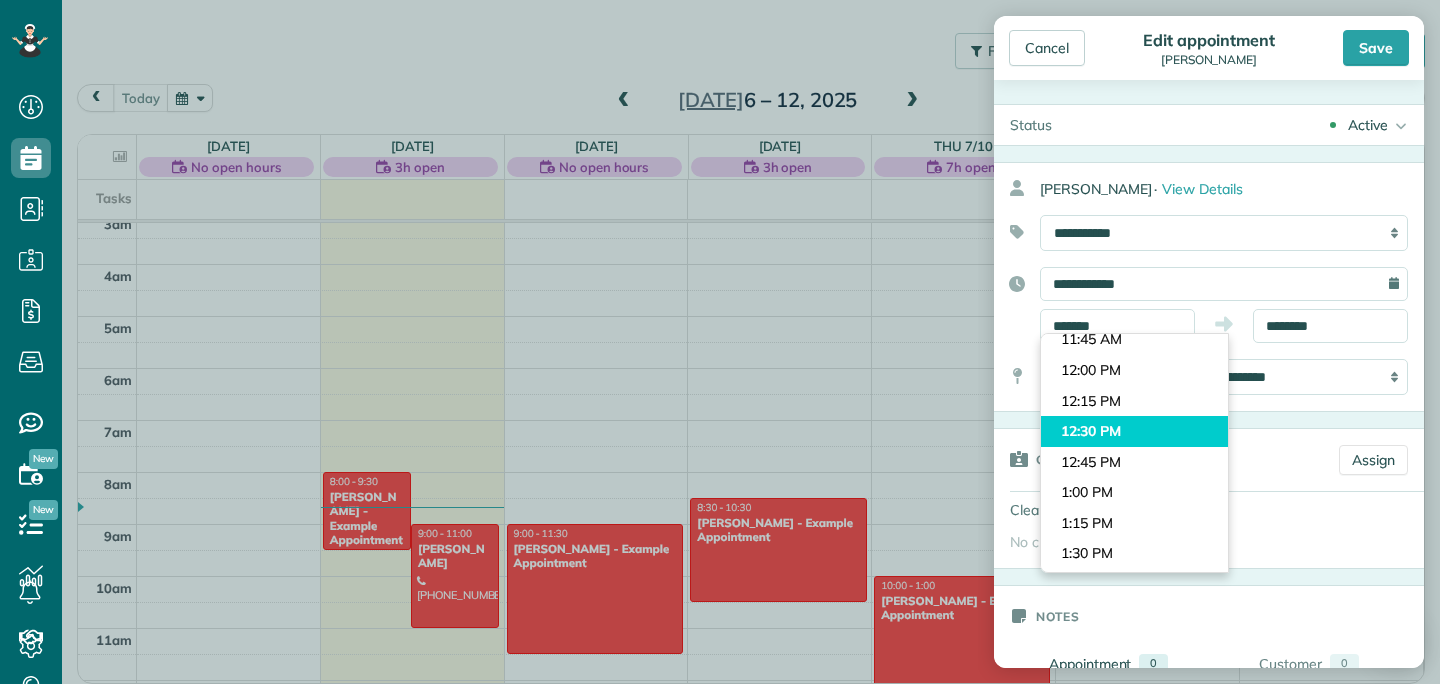 type on "********" 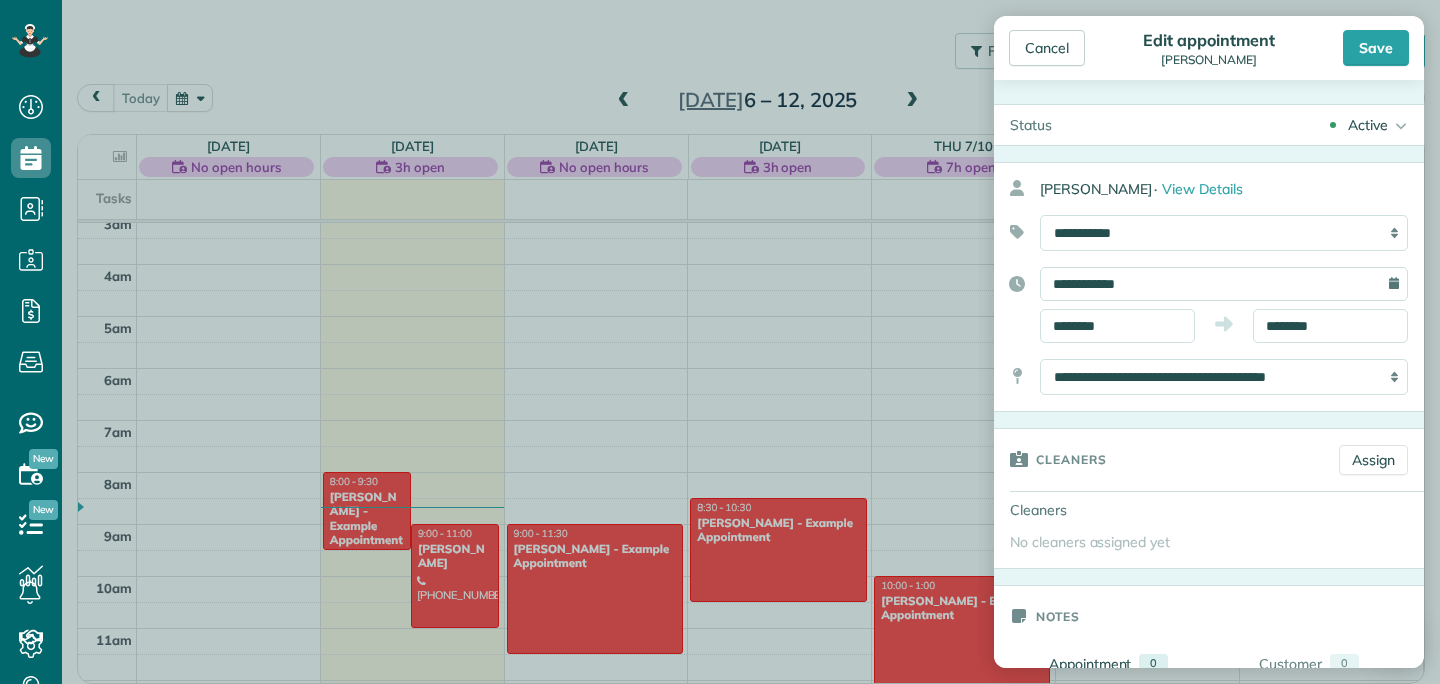 click on "Dashboard
Scheduling
Calendar View
List View
Dispatch View - Weekly scheduling (Beta)" at bounding box center (720, 342) 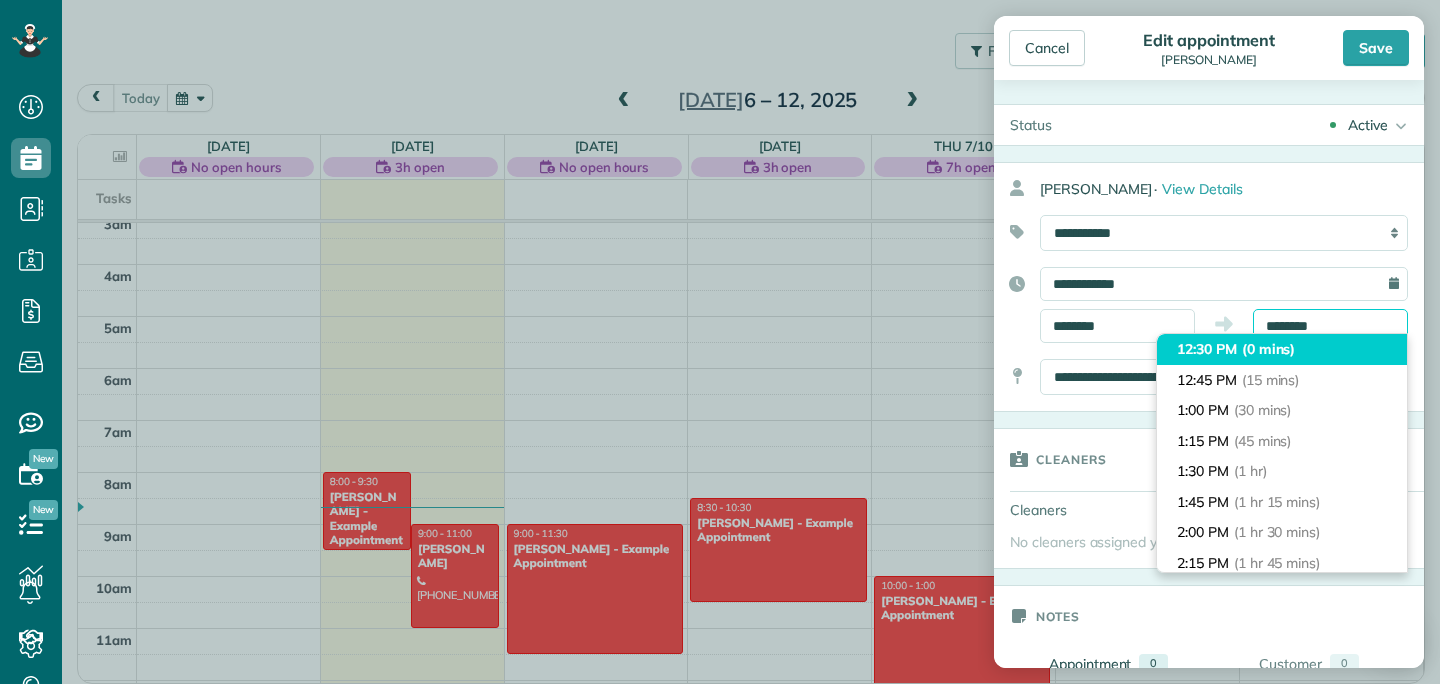 drag, startPoint x: 1352, startPoint y: 333, endPoint x: 1186, endPoint y: 343, distance: 166.30093 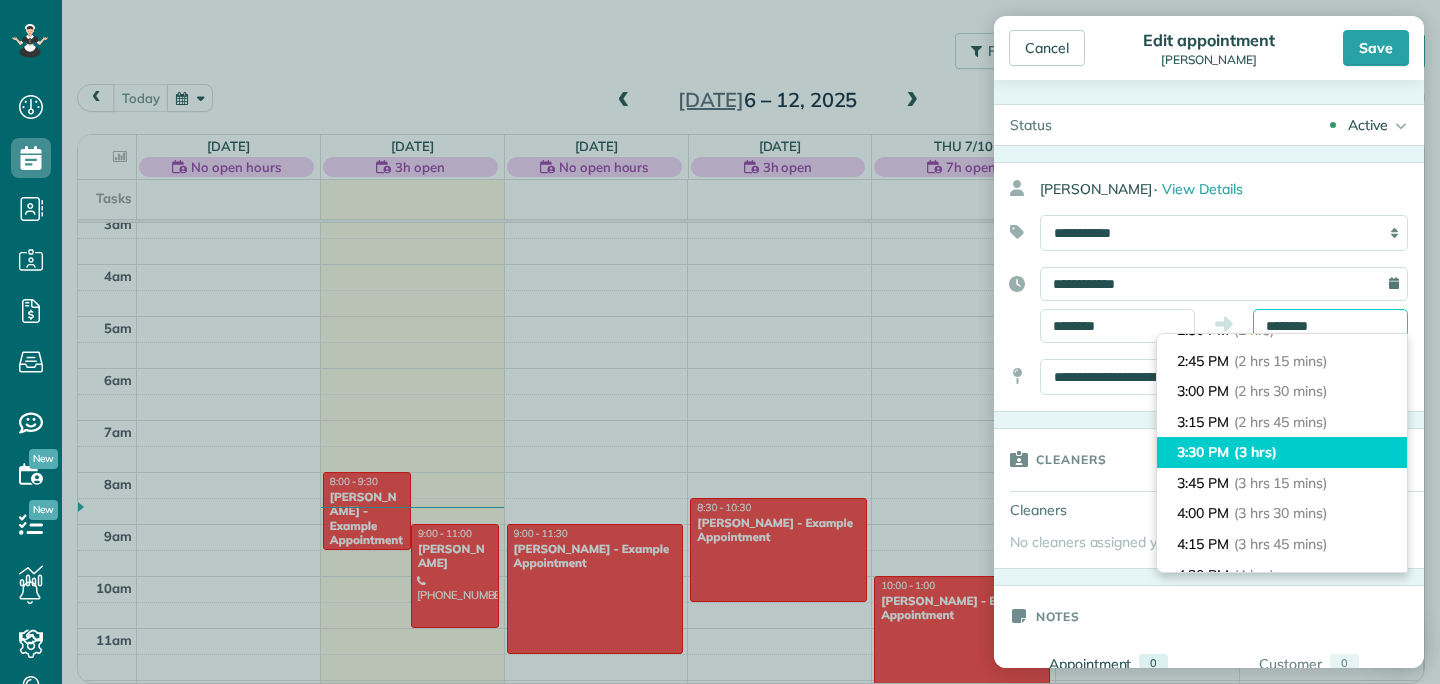 scroll, scrollTop: 265, scrollLeft: 0, axis: vertical 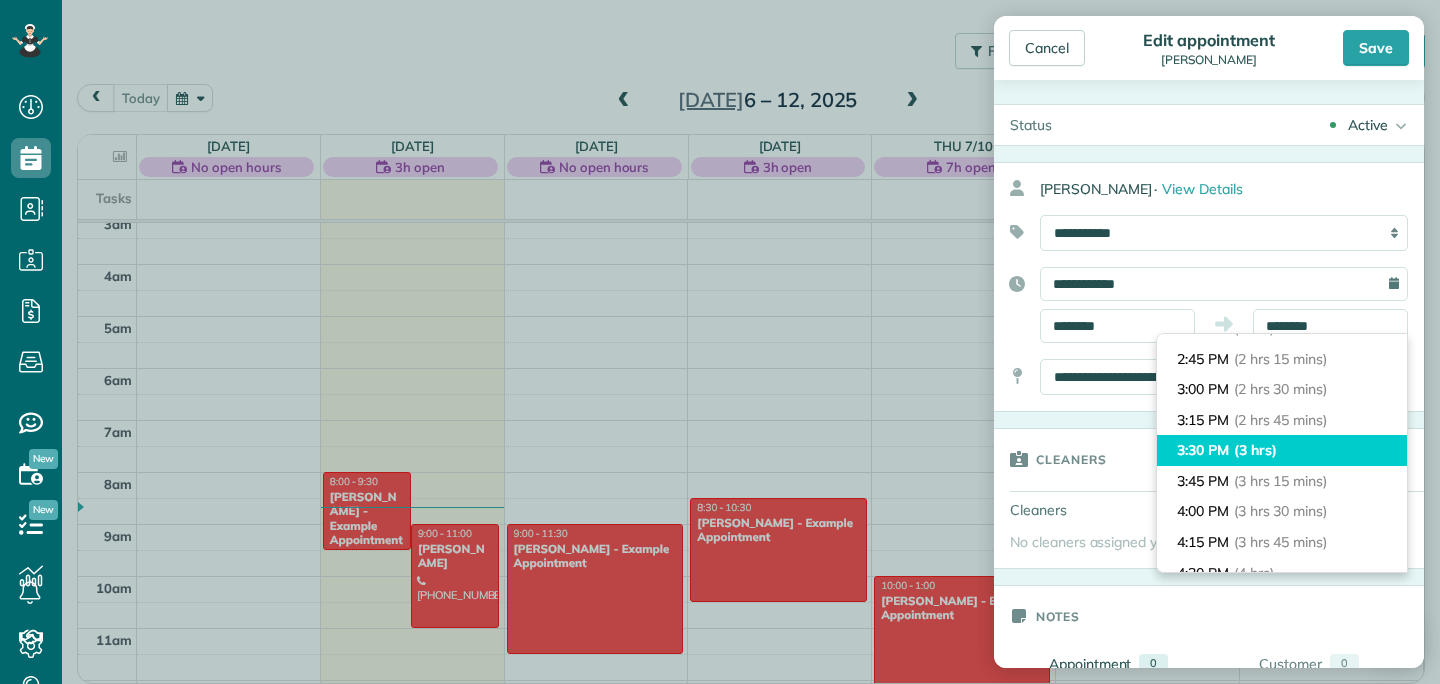 type on "*******" 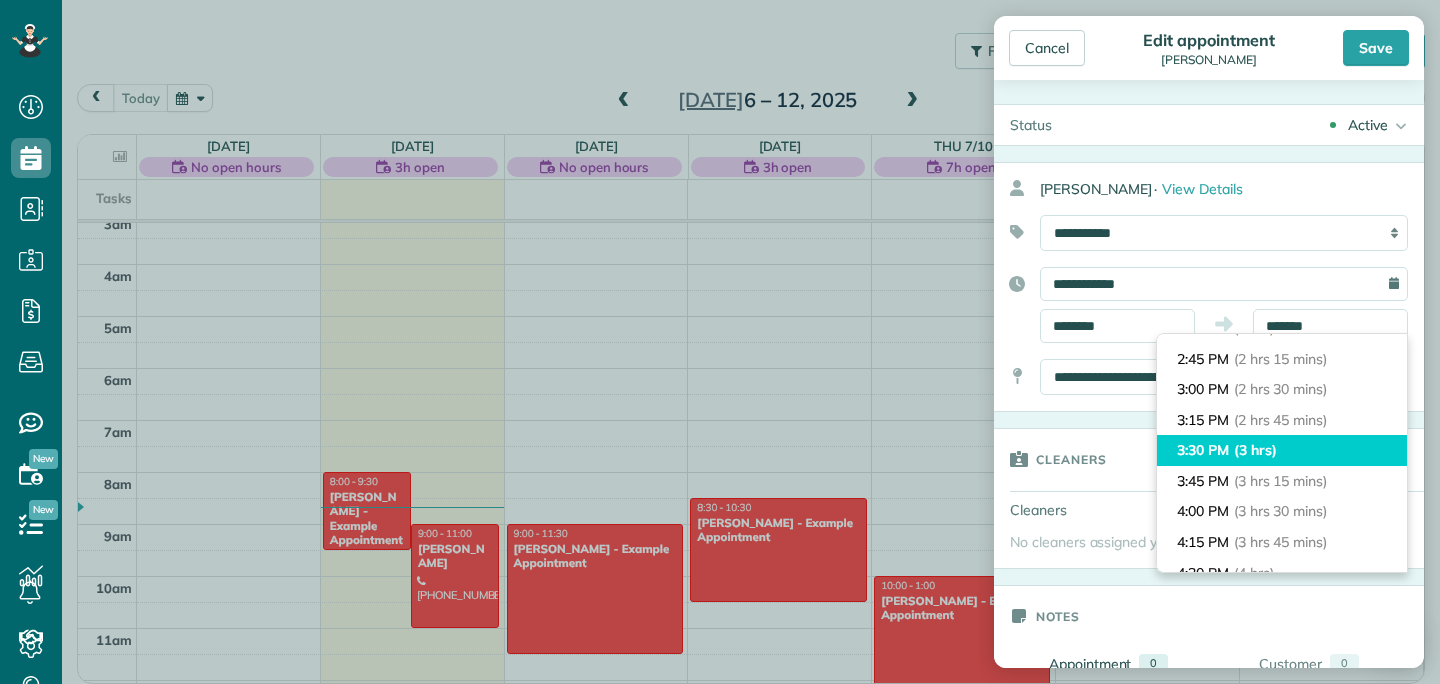 click on "3:30 PM  (3 hrs)" at bounding box center [1282, 450] 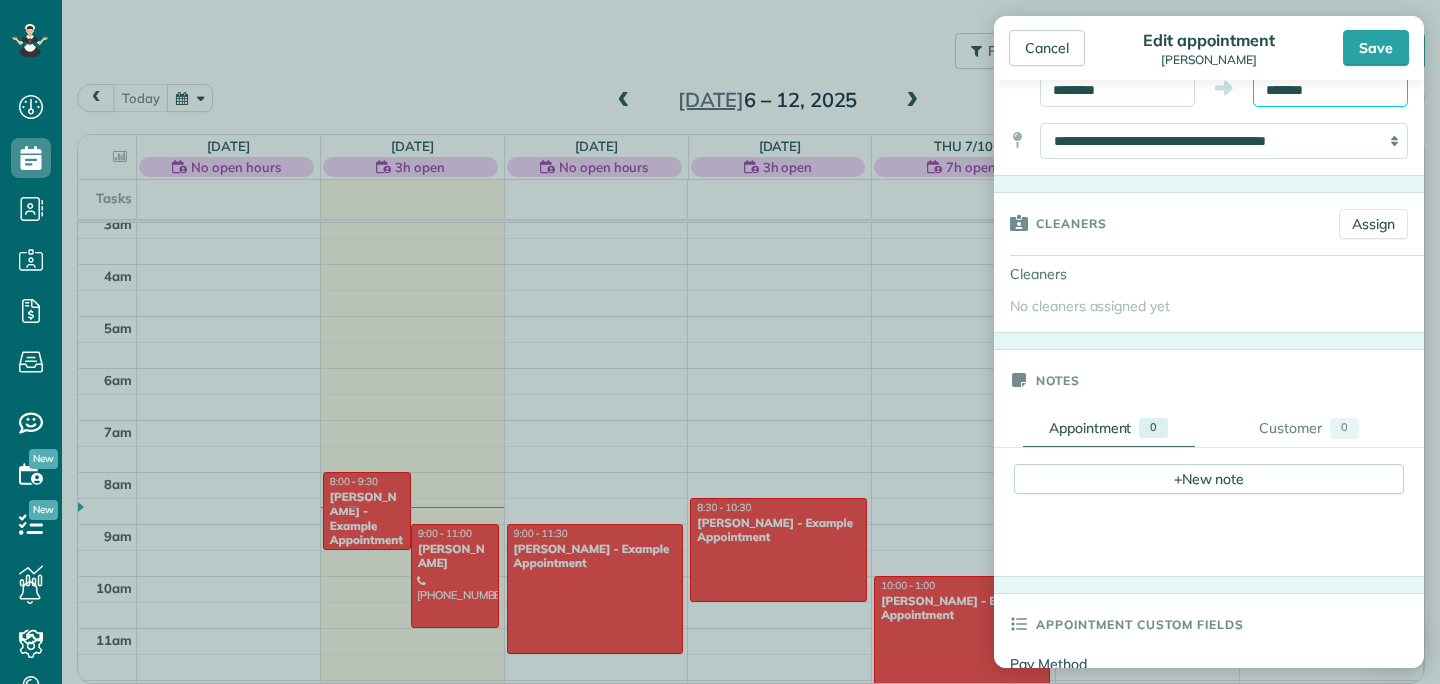 scroll, scrollTop: 242, scrollLeft: 0, axis: vertical 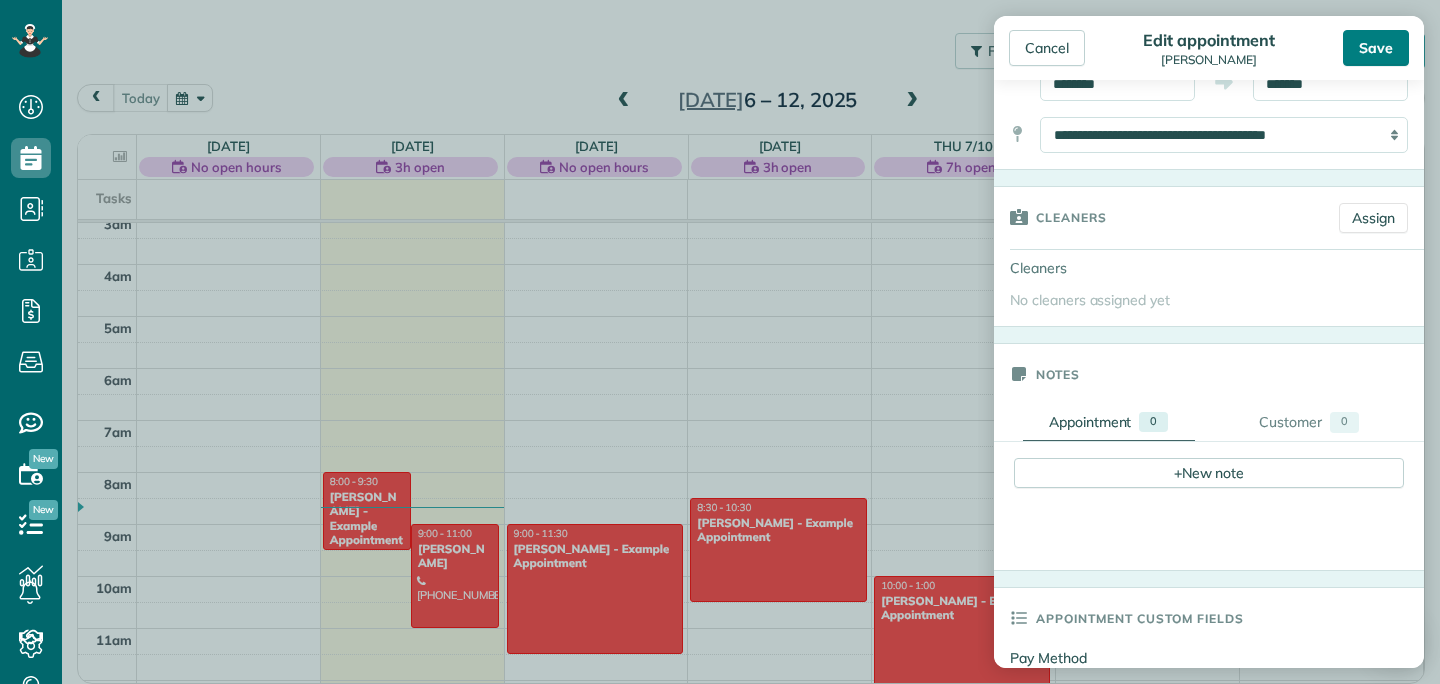 click on "Save" at bounding box center [1376, 48] 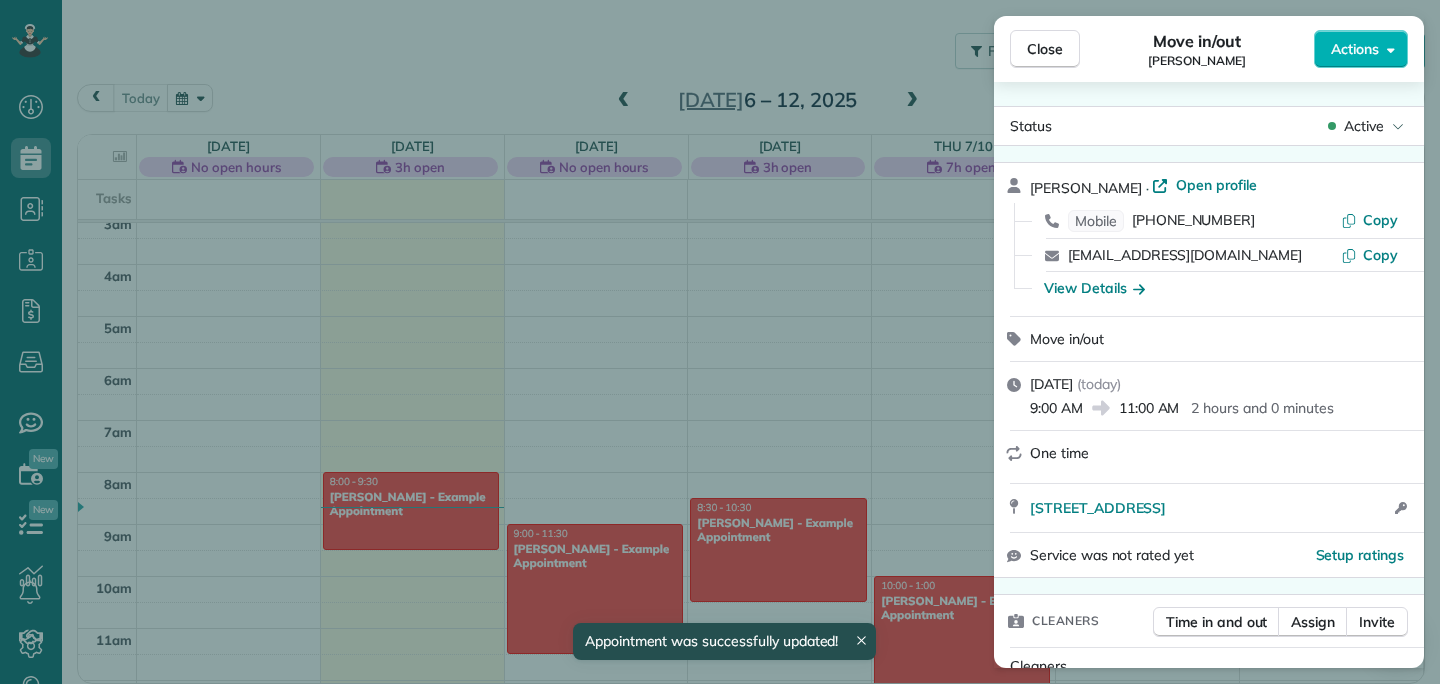 scroll, scrollTop: 168, scrollLeft: 0, axis: vertical 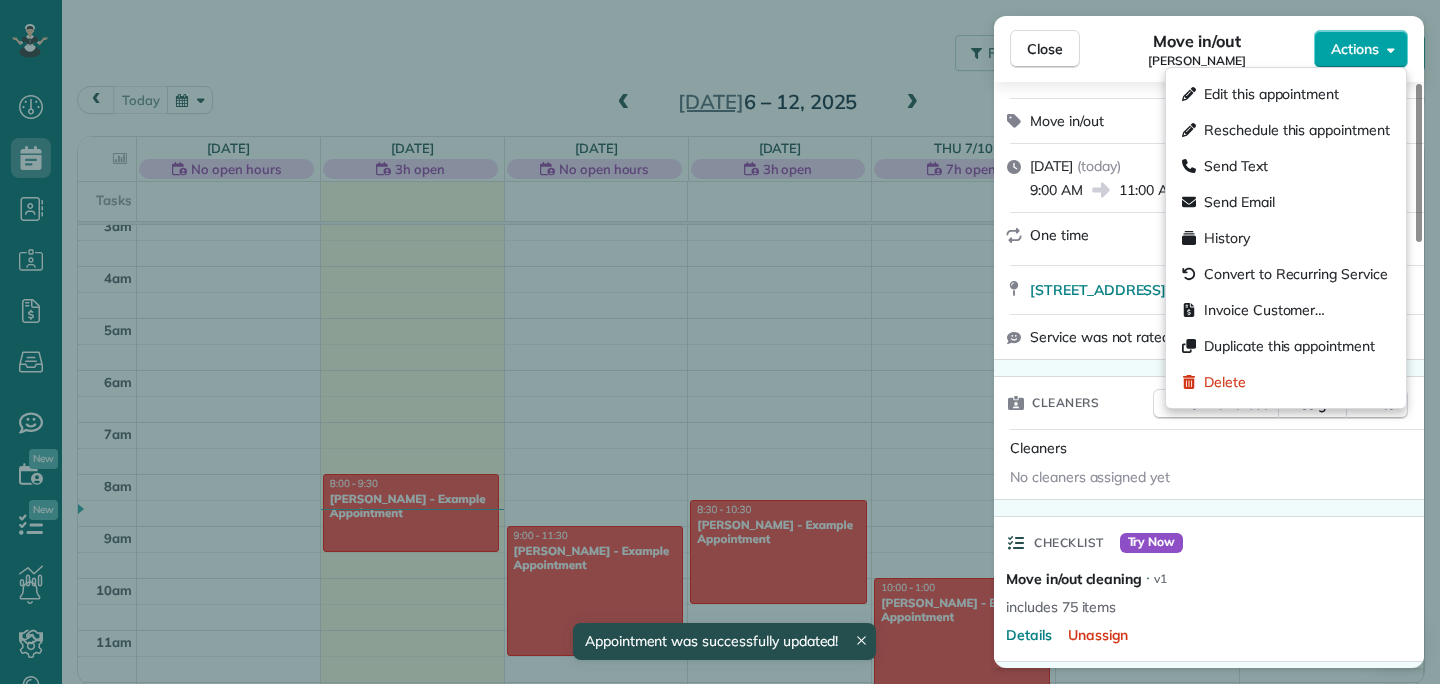 click on "Actions" at bounding box center [1361, 49] 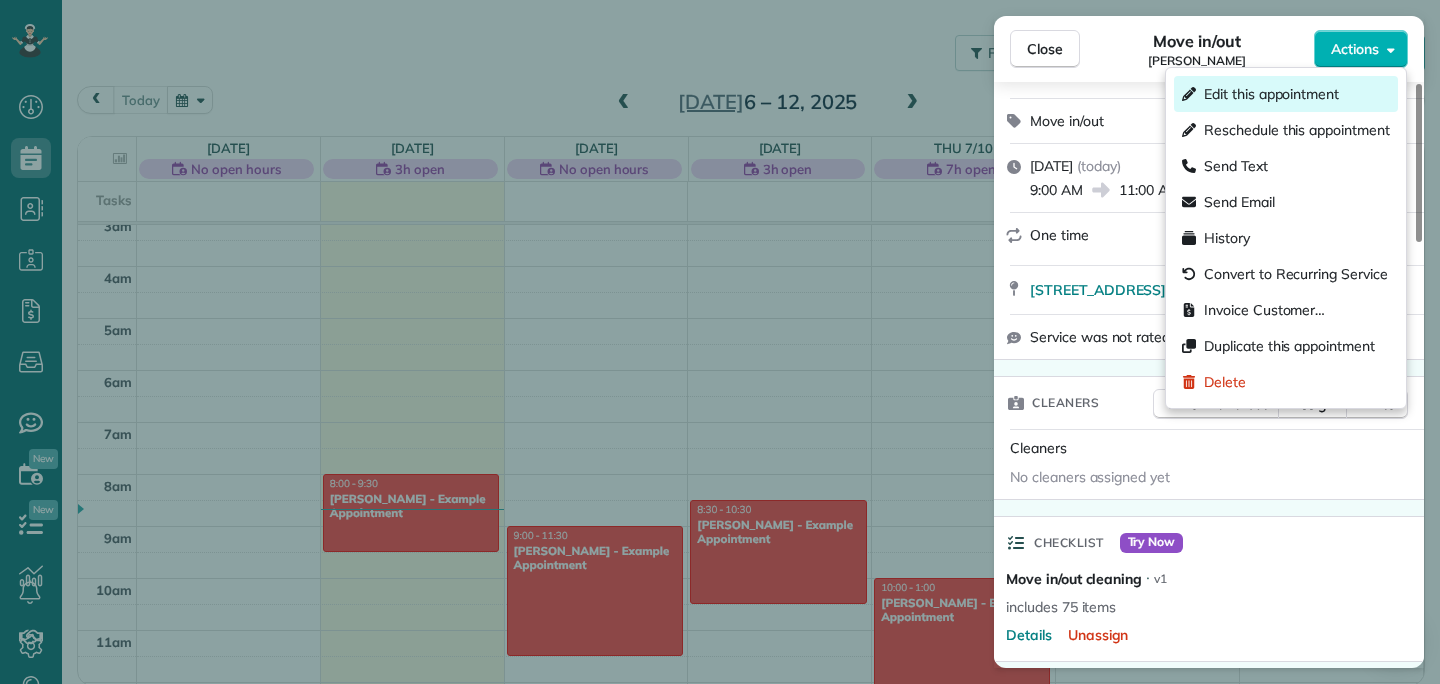 click on "Edit this appointment" at bounding box center (1286, 94) 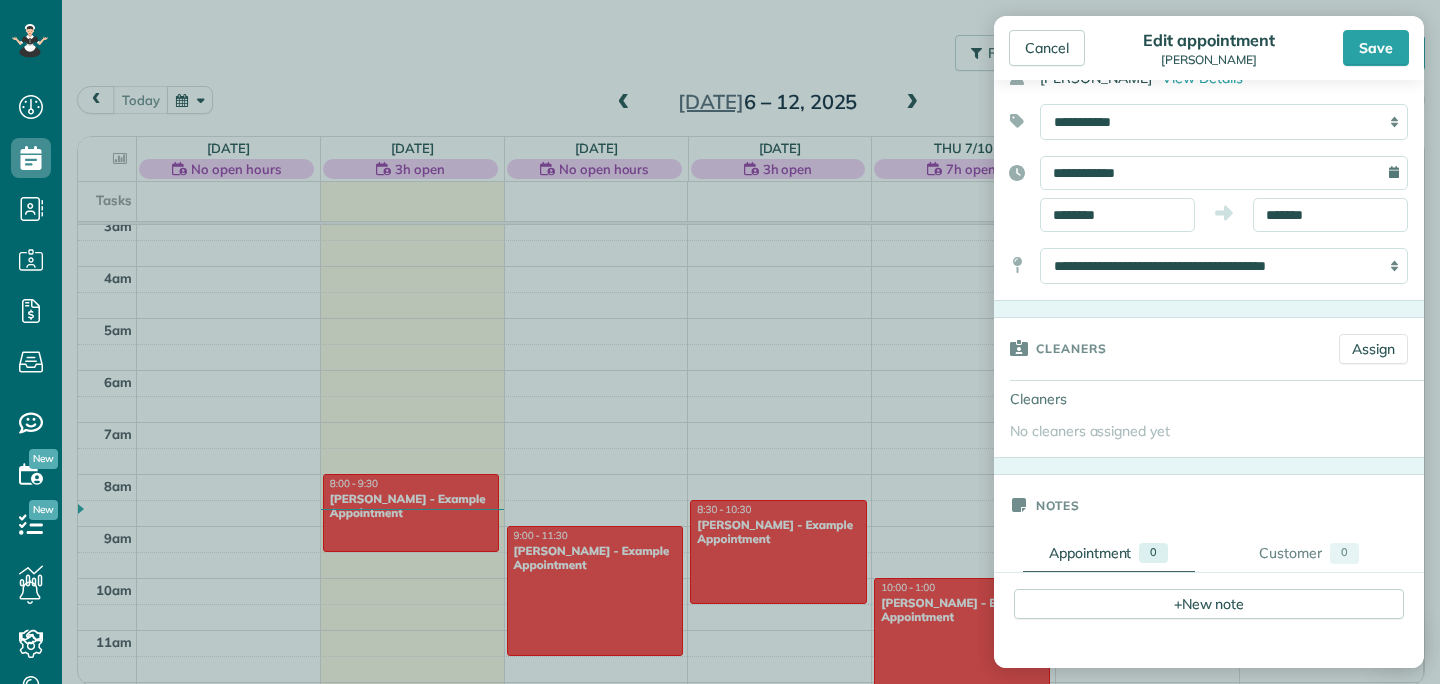 scroll, scrollTop: 238, scrollLeft: 0, axis: vertical 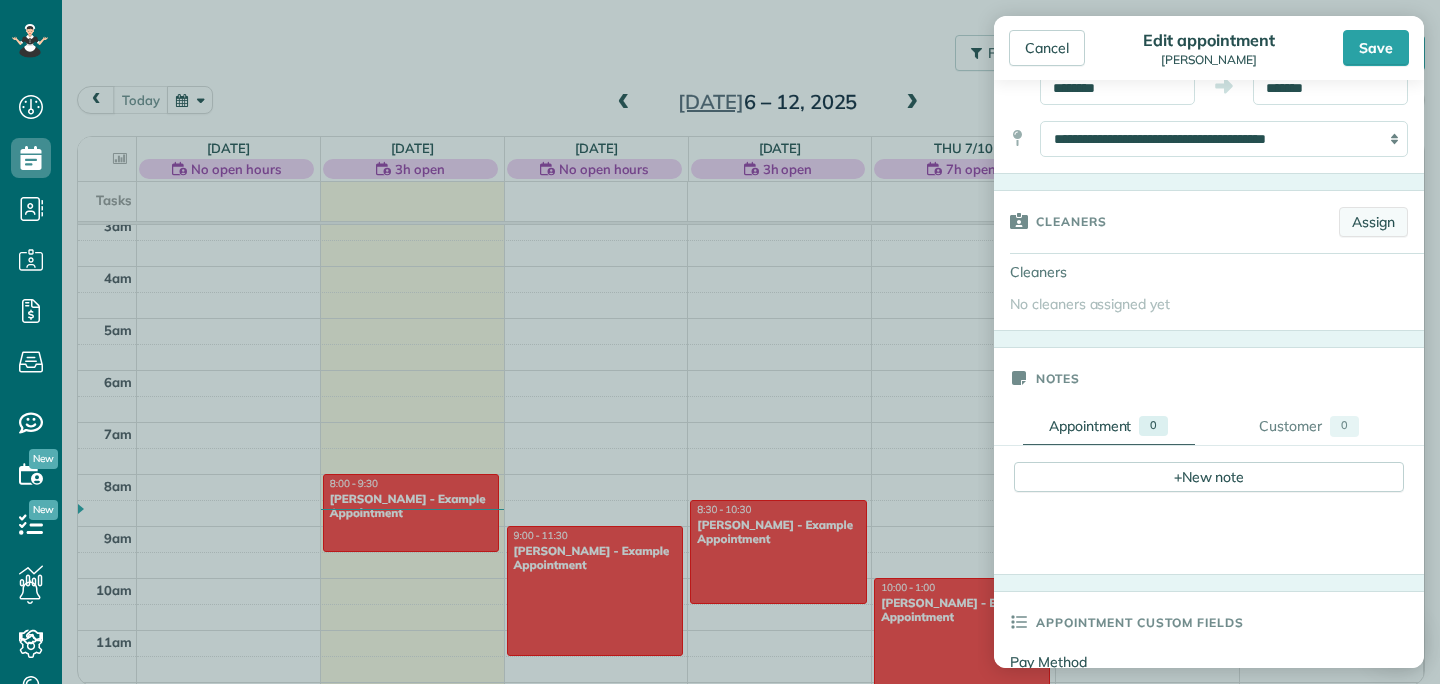 click on "Assign" at bounding box center (1373, 222) 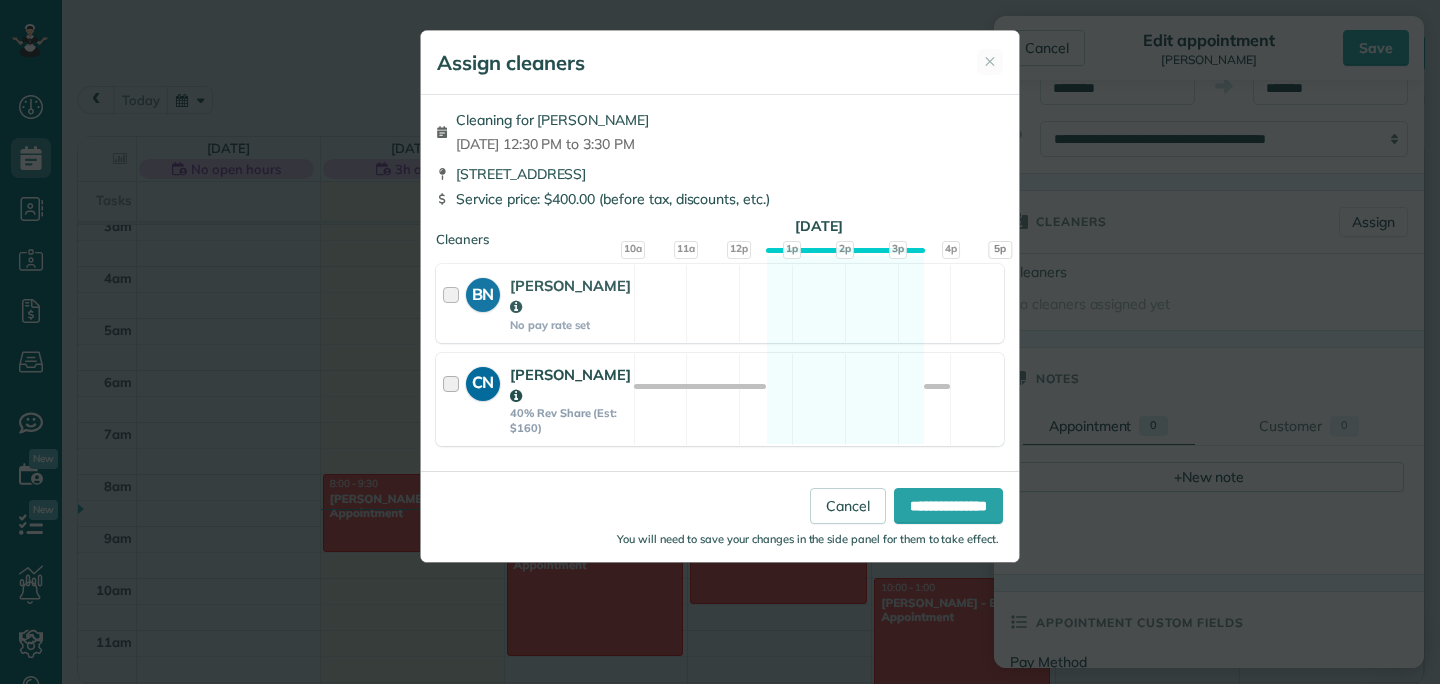 click at bounding box center [454, 399] 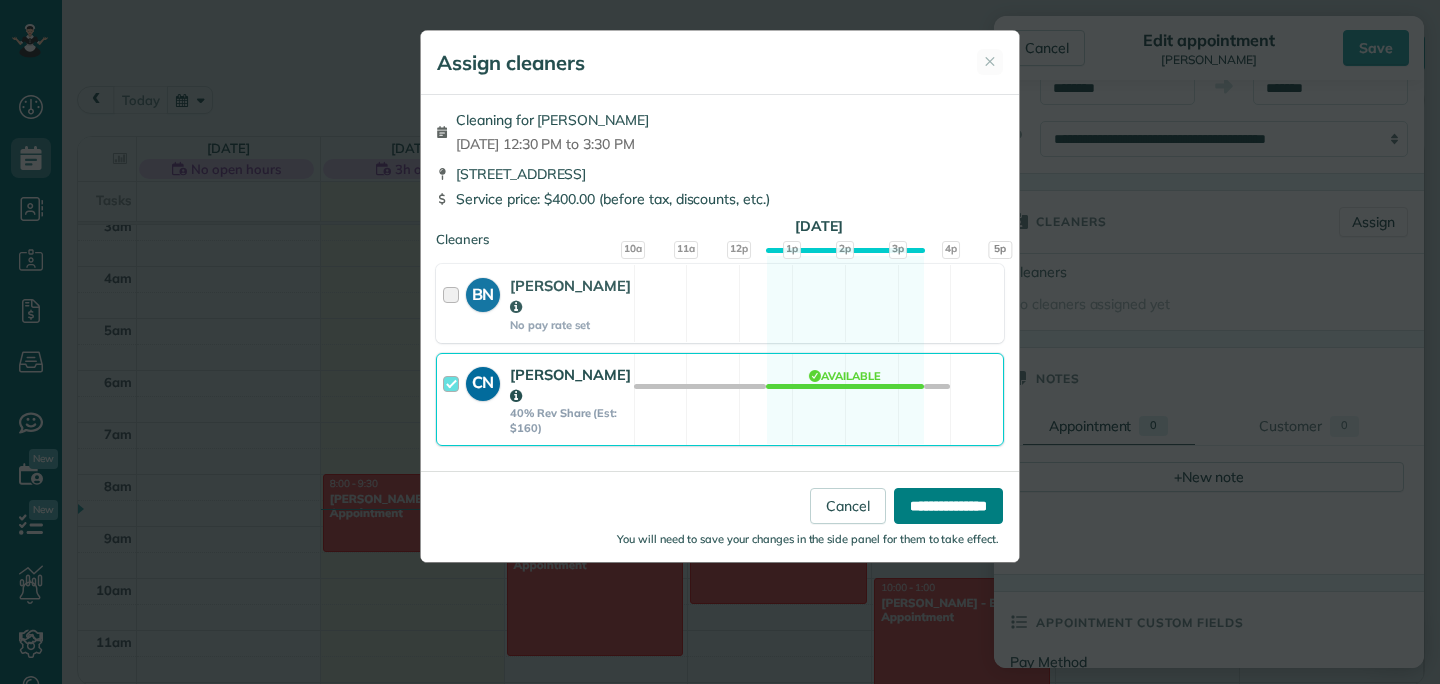 click on "**********" at bounding box center (948, 506) 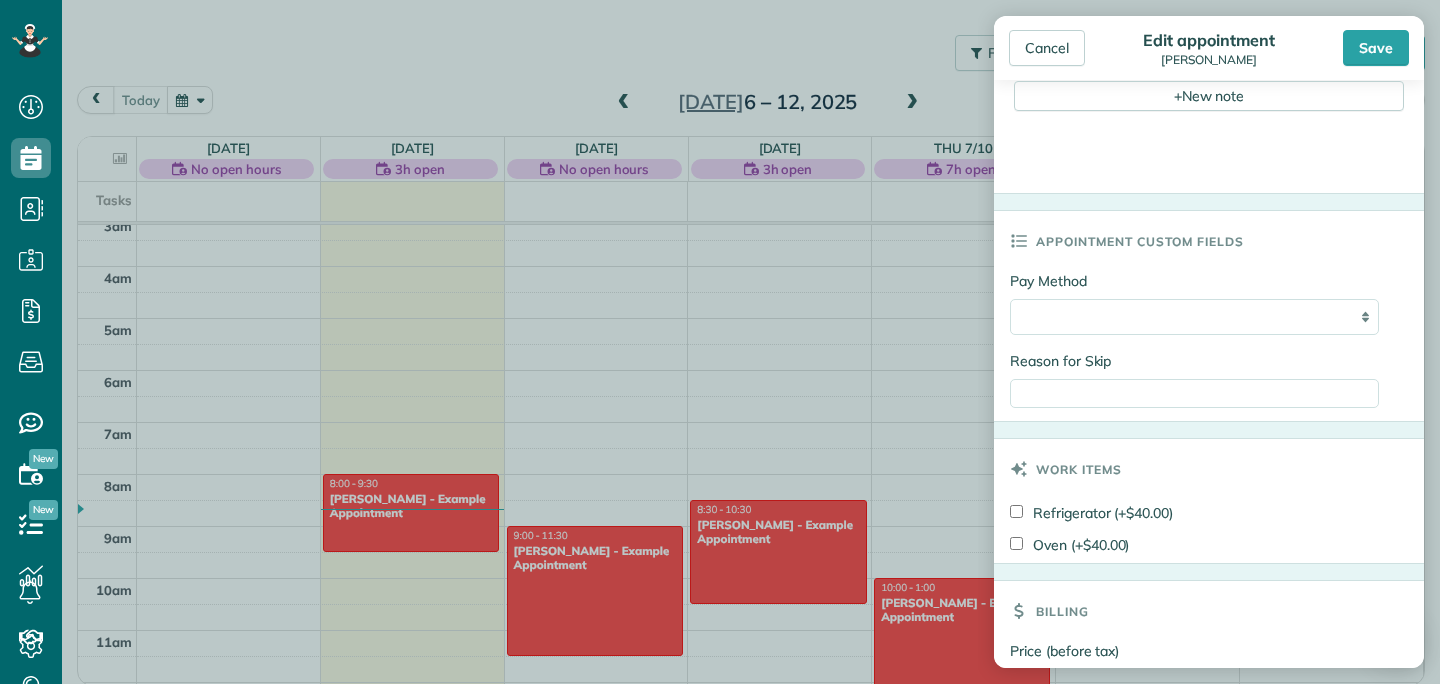 scroll, scrollTop: 838, scrollLeft: 0, axis: vertical 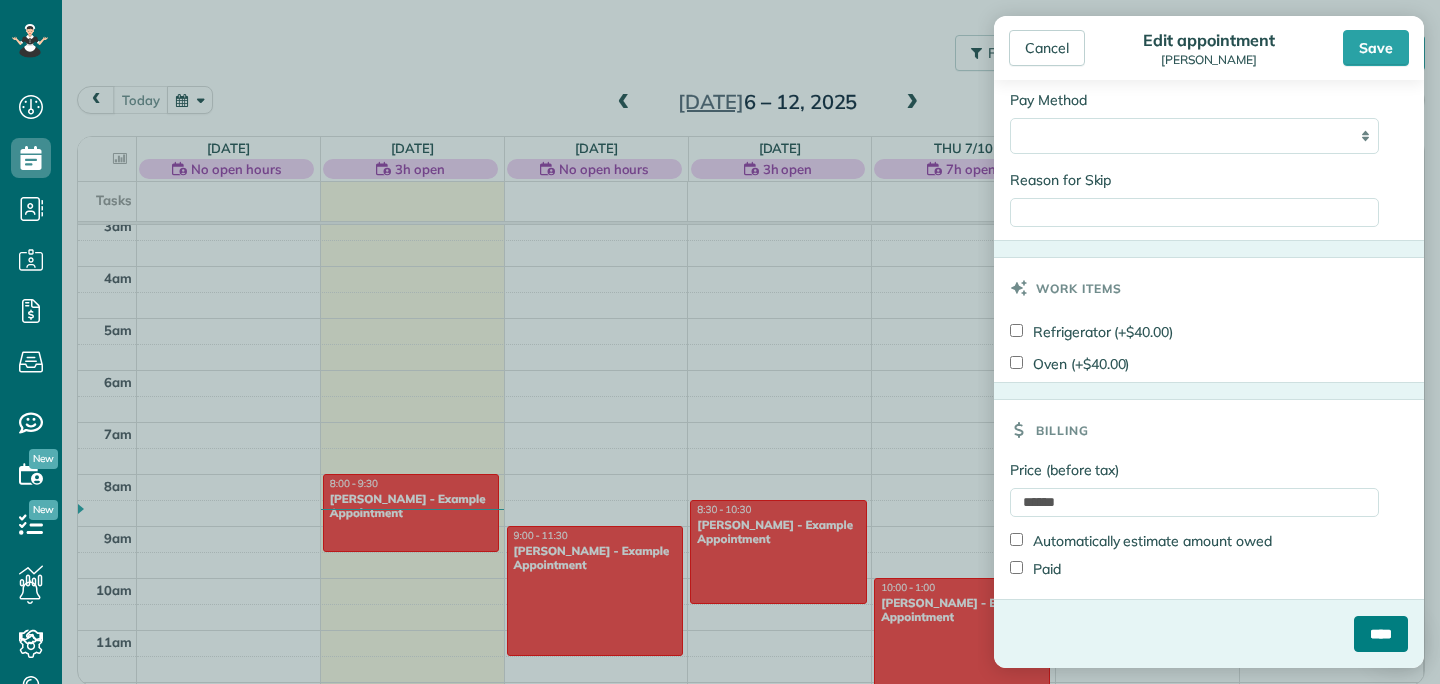 click on "****" at bounding box center (1381, 634) 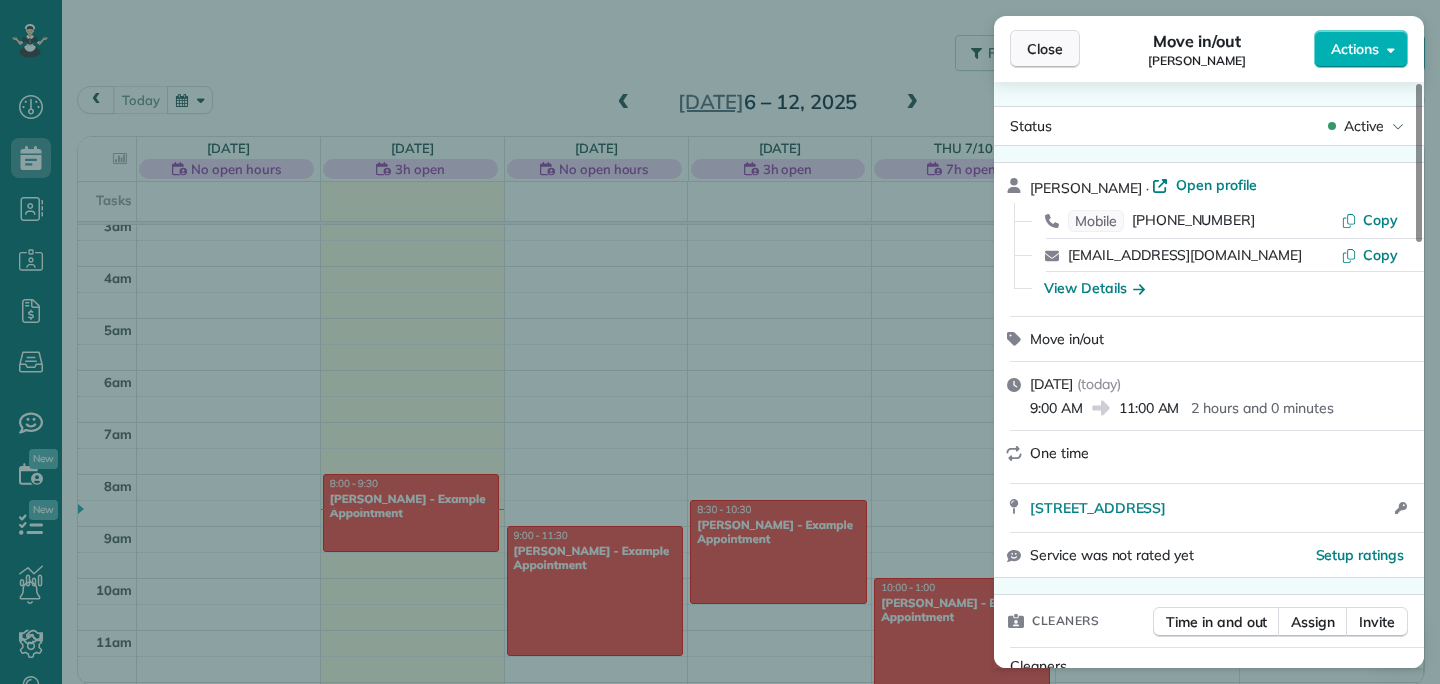 click on "Close" at bounding box center [1045, 49] 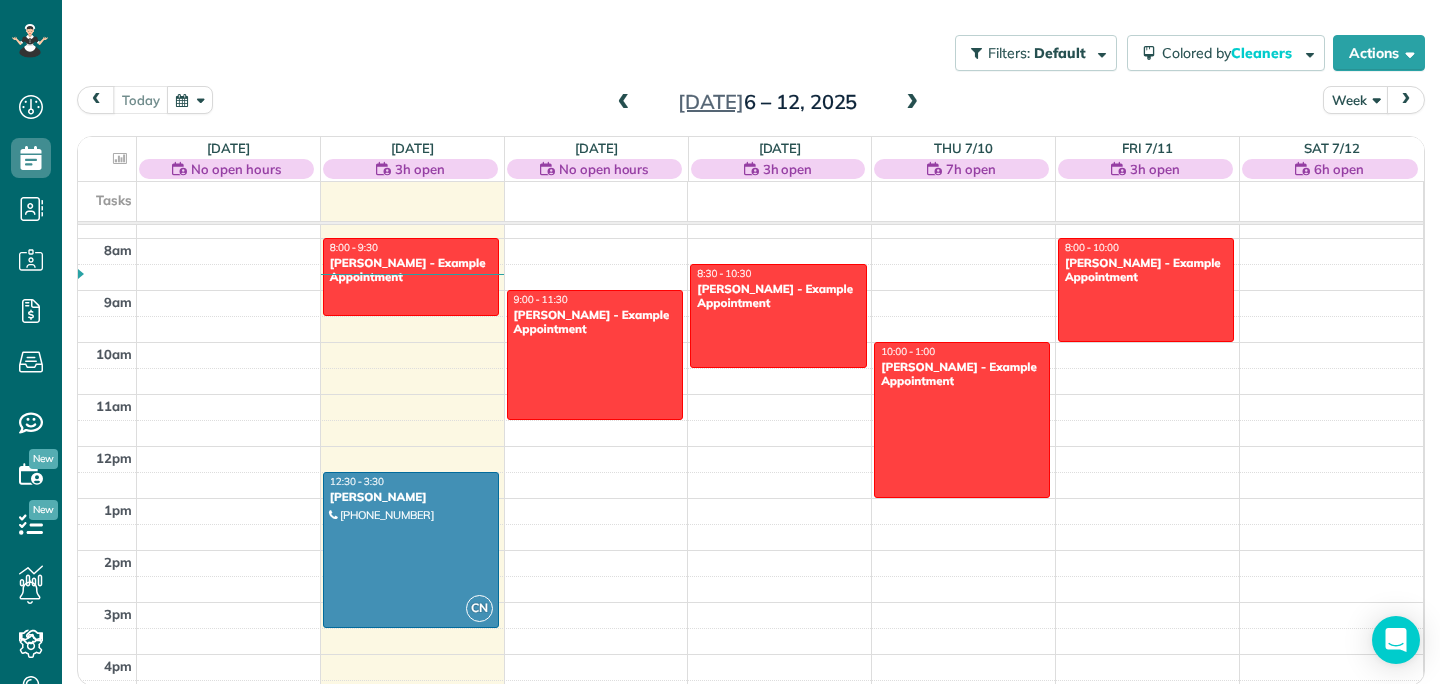 scroll, scrollTop: 403, scrollLeft: 0, axis: vertical 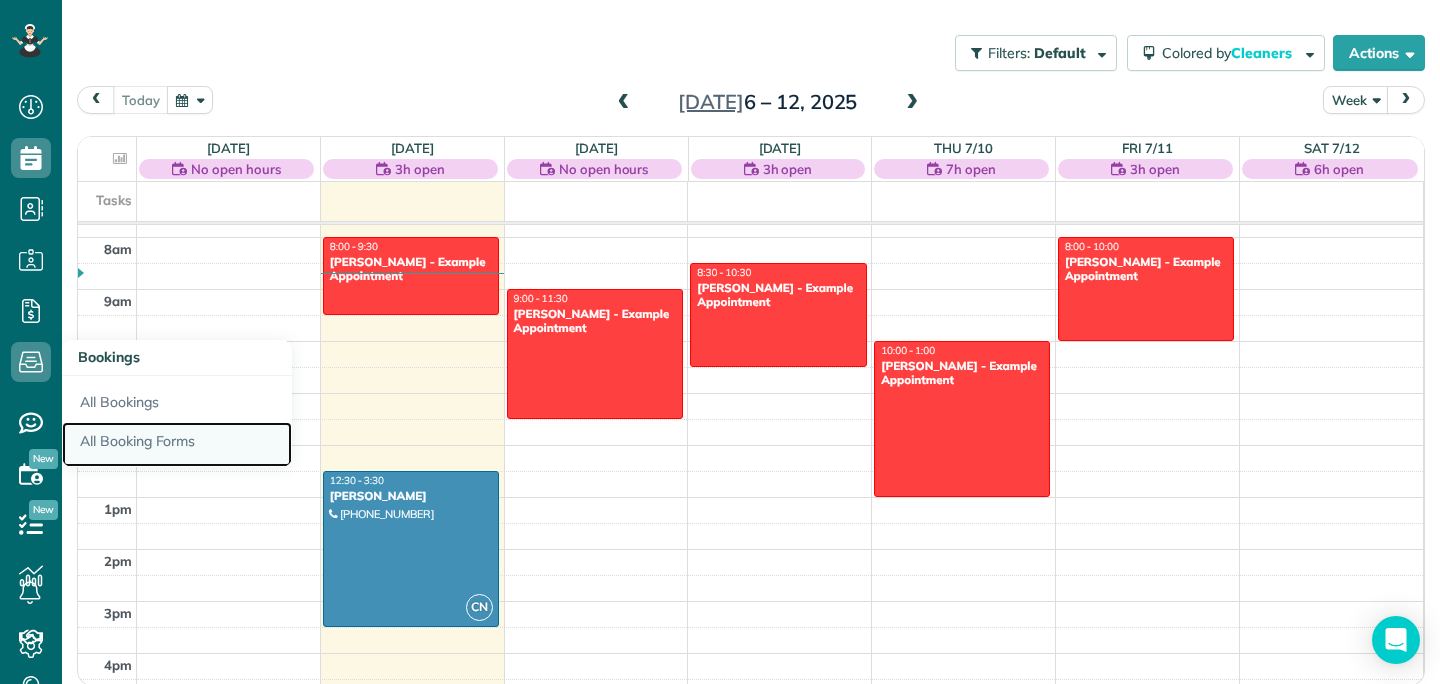 click on "All Booking Forms" at bounding box center [177, 445] 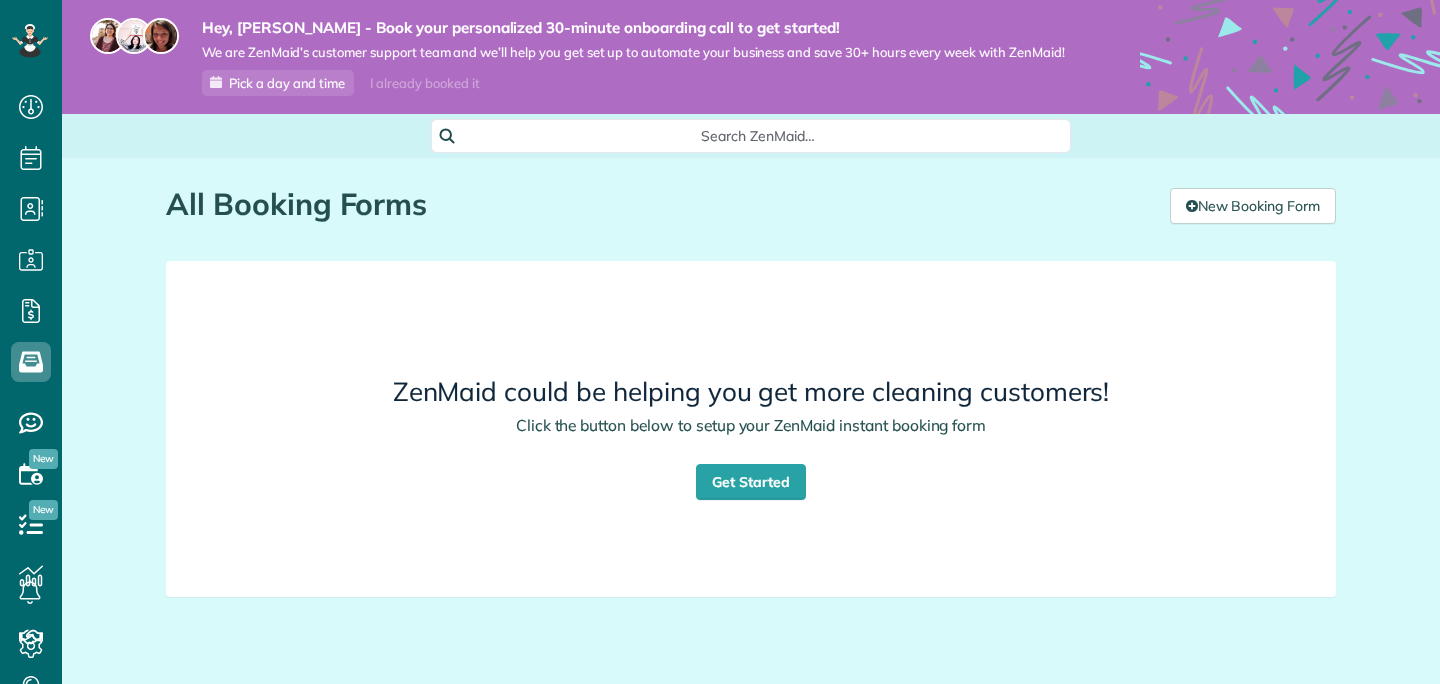 scroll, scrollTop: 0, scrollLeft: 0, axis: both 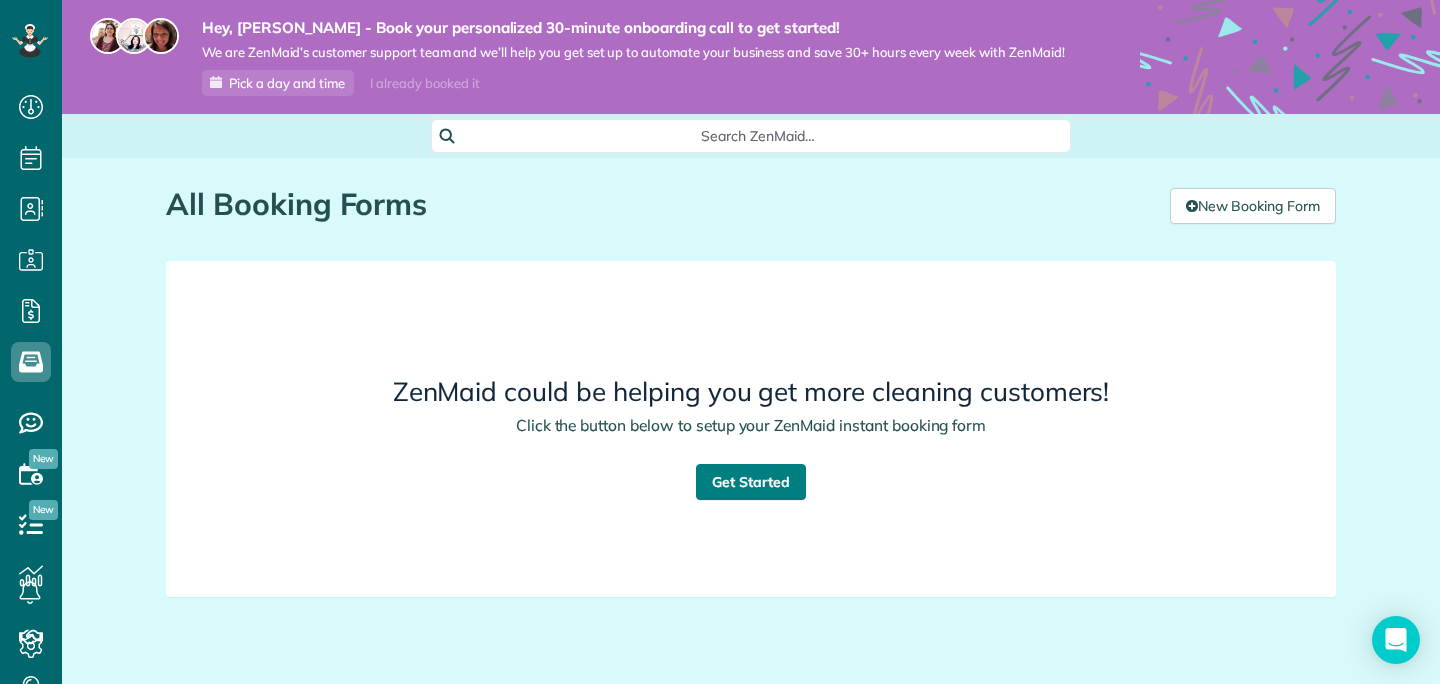 click on "Get Started" at bounding box center [751, 482] 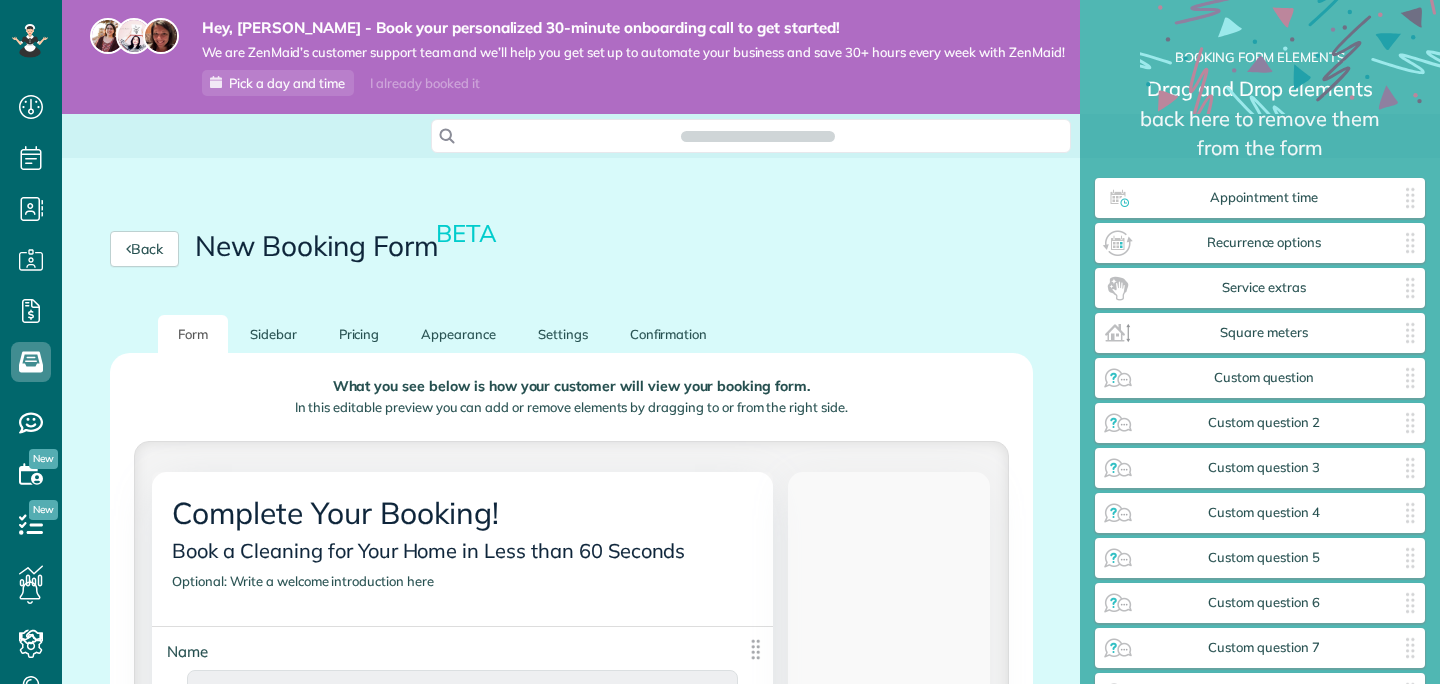 scroll, scrollTop: 0, scrollLeft: 0, axis: both 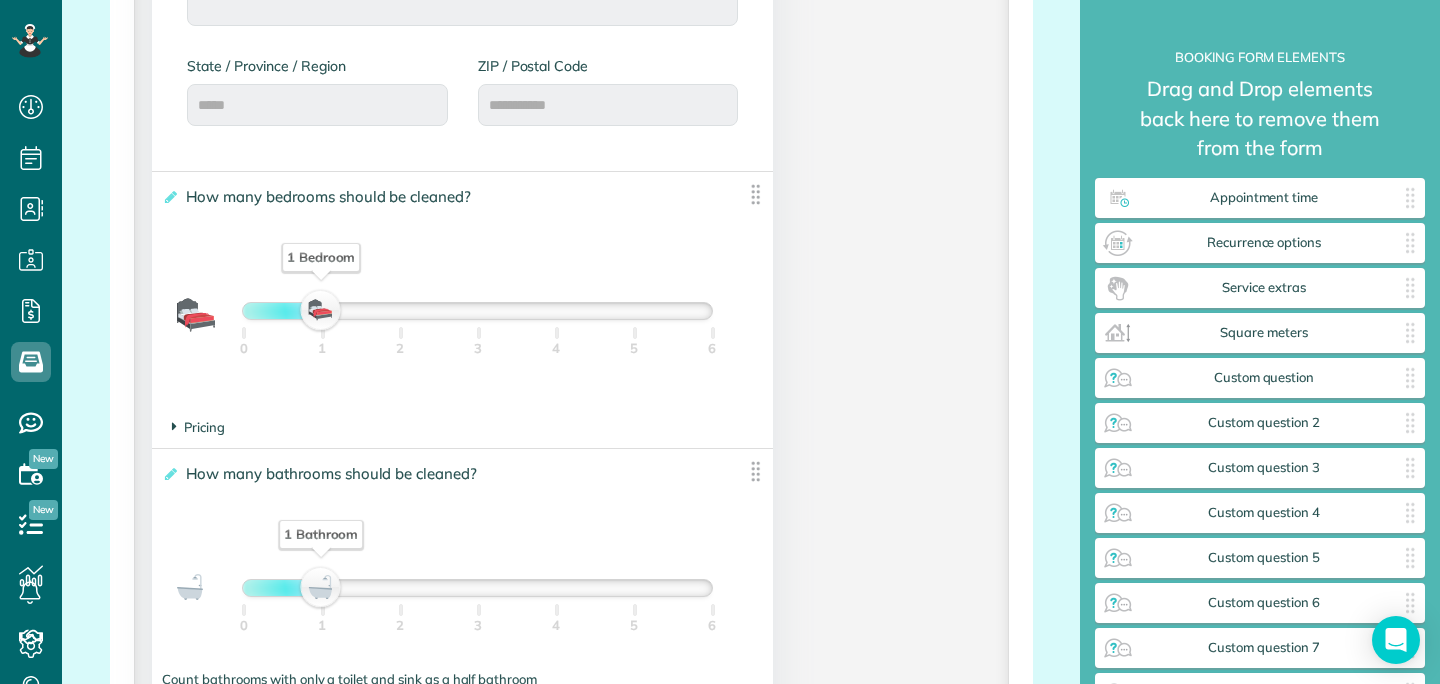 click on "Pricing" at bounding box center (198, 427) 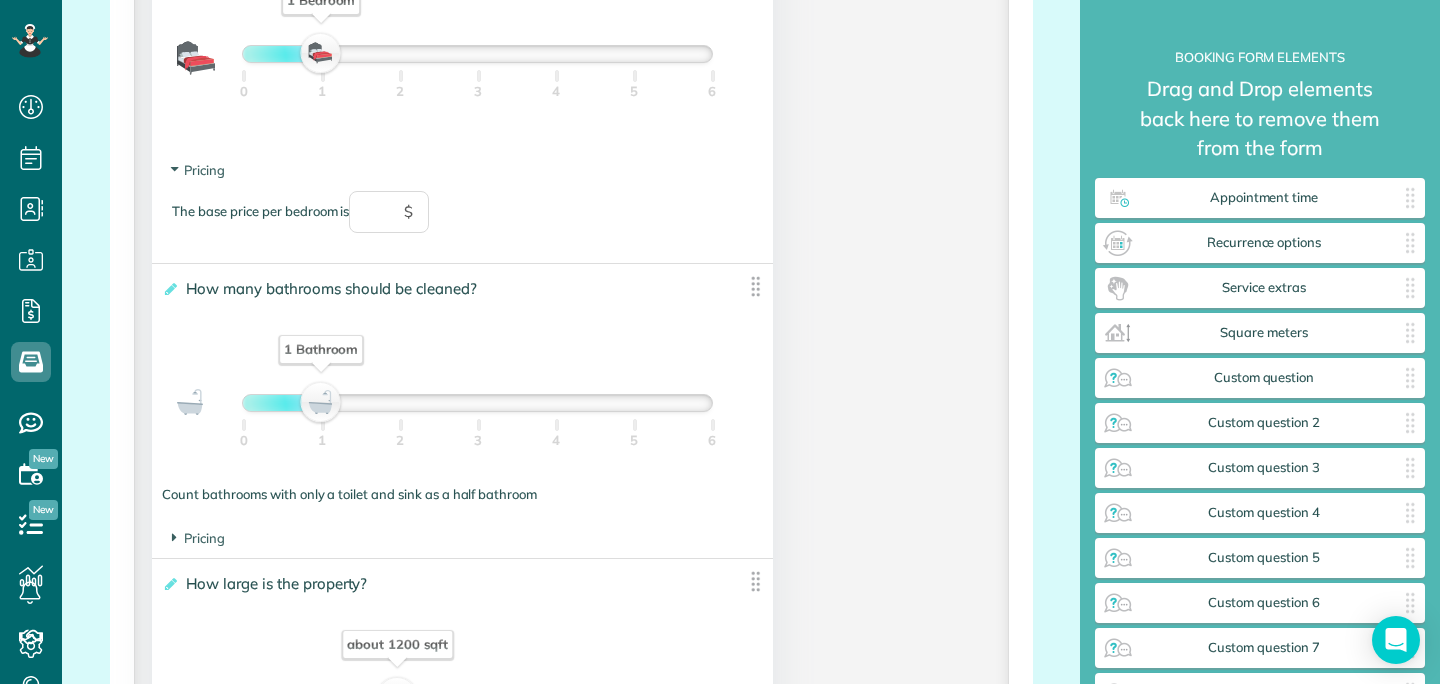 scroll, scrollTop: 1536, scrollLeft: 0, axis: vertical 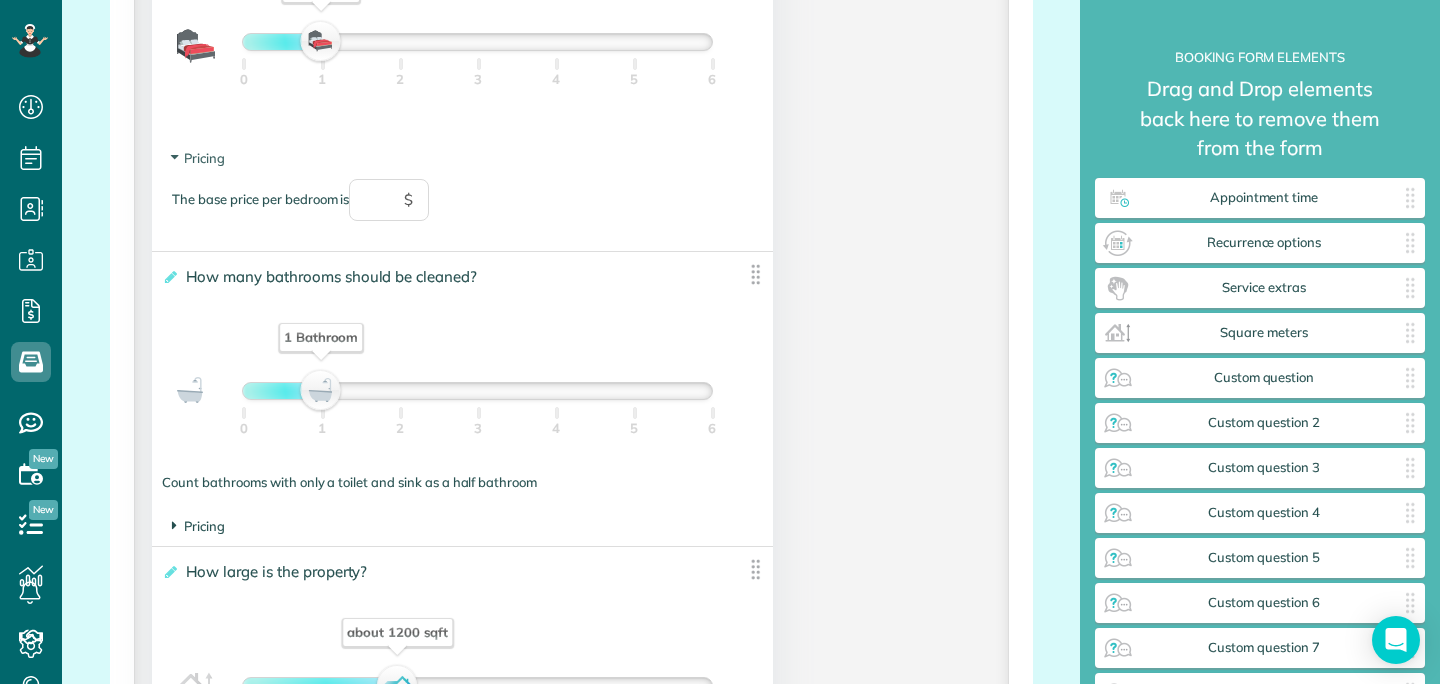 click on "Pricing" at bounding box center (198, 526) 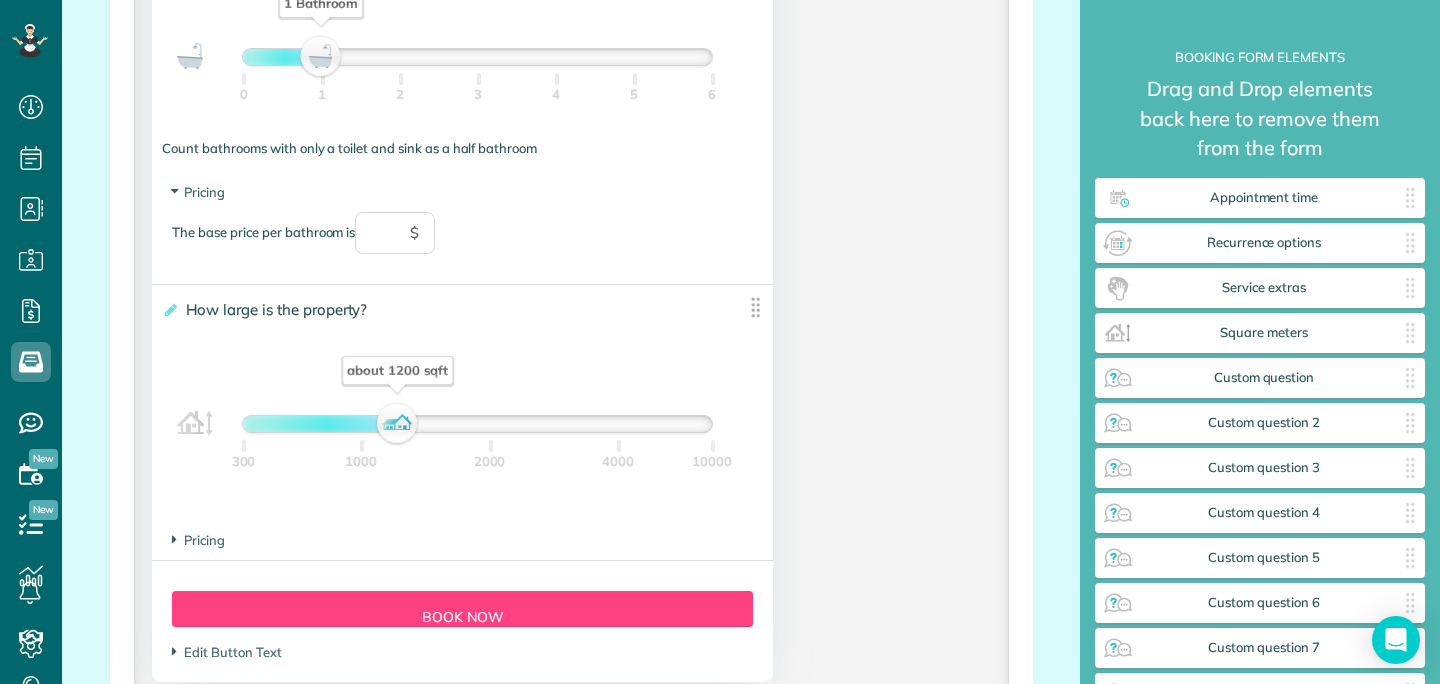 scroll, scrollTop: 1880, scrollLeft: 0, axis: vertical 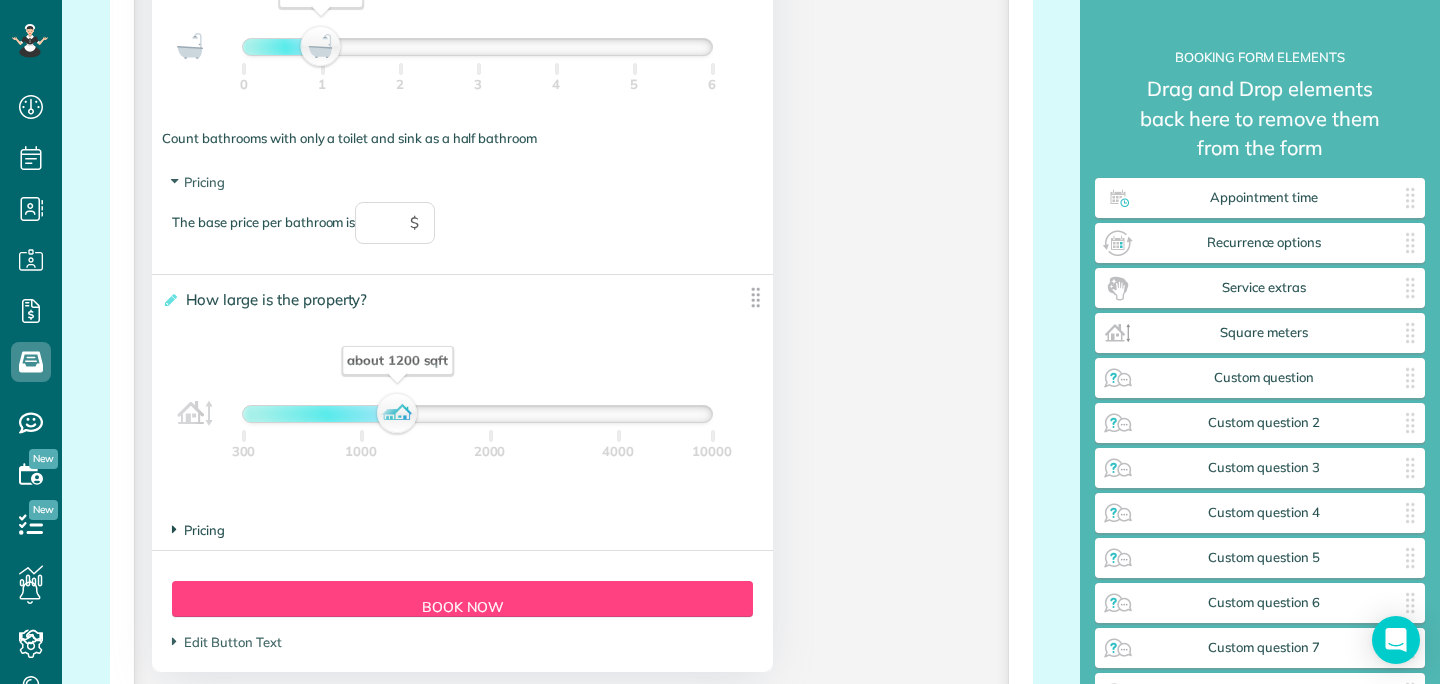 click on "Pricing" at bounding box center [198, 530] 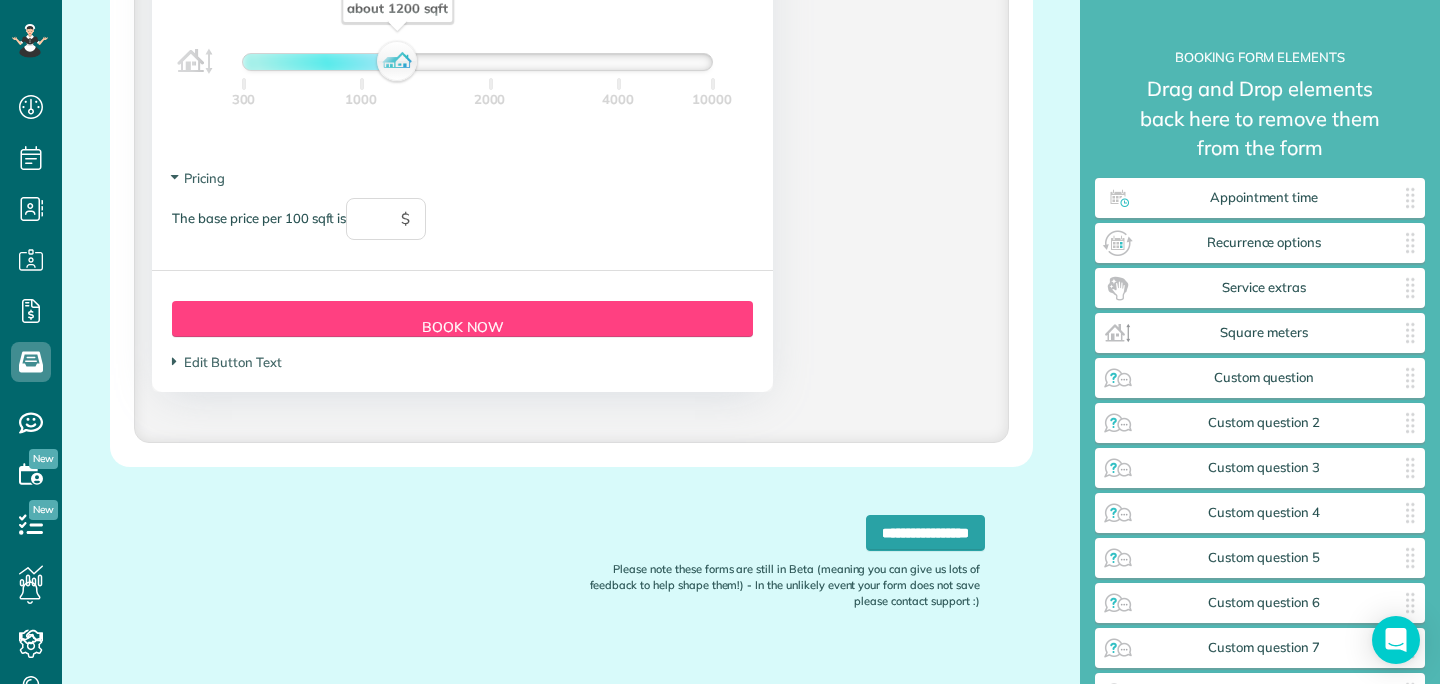 scroll, scrollTop: 2263, scrollLeft: 0, axis: vertical 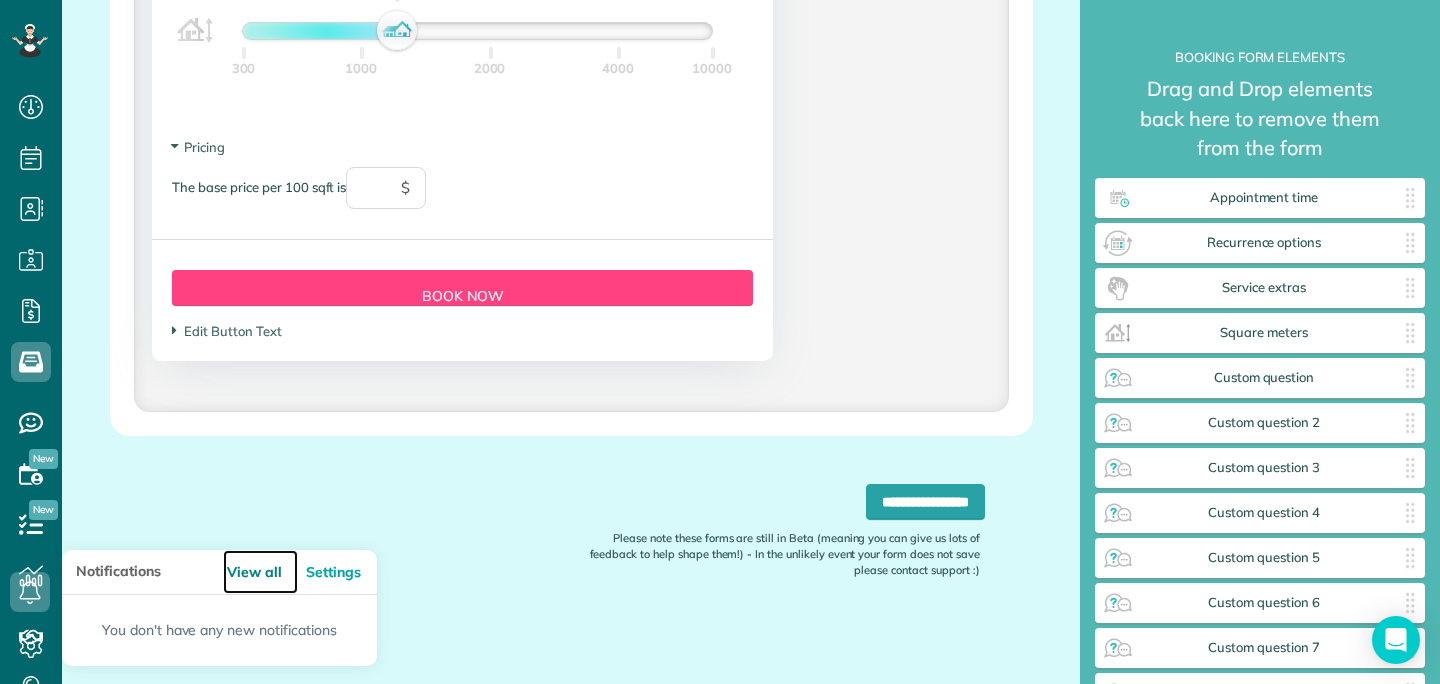 click on "View all" at bounding box center [260, 572] 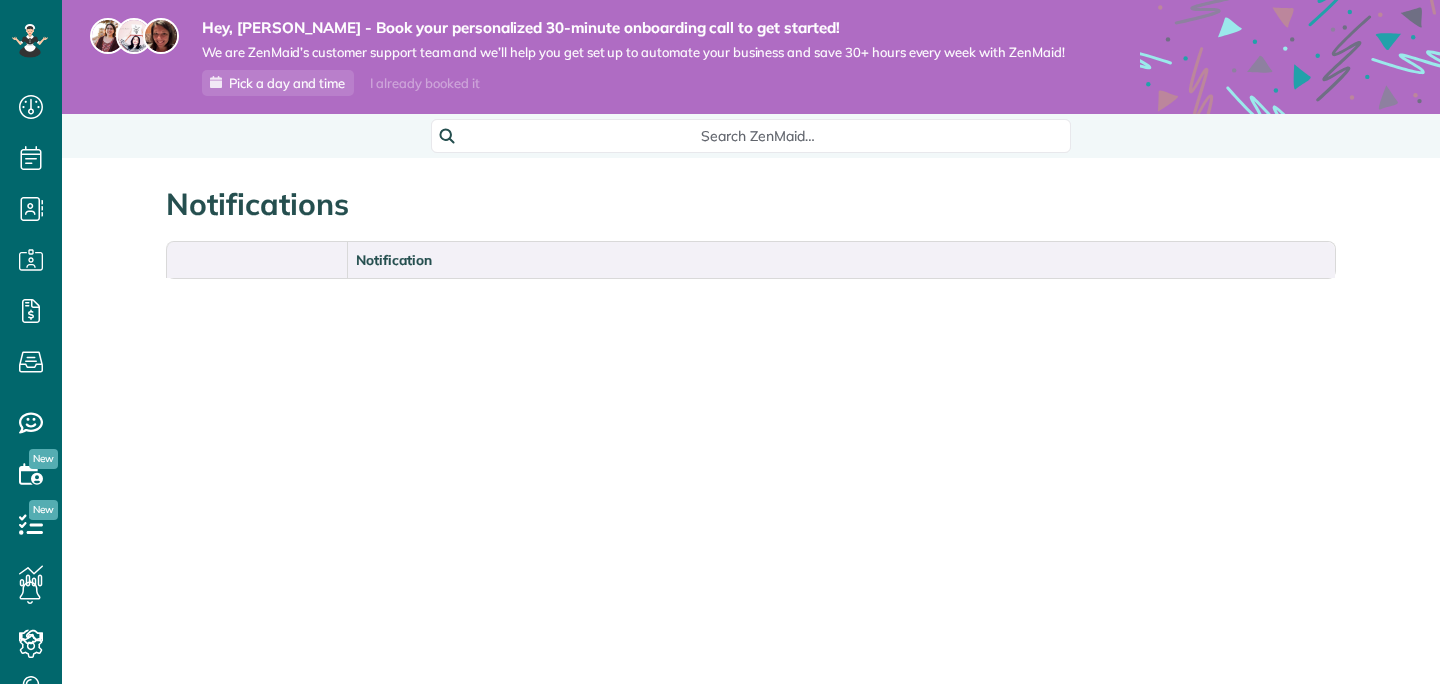 scroll, scrollTop: 0, scrollLeft: 0, axis: both 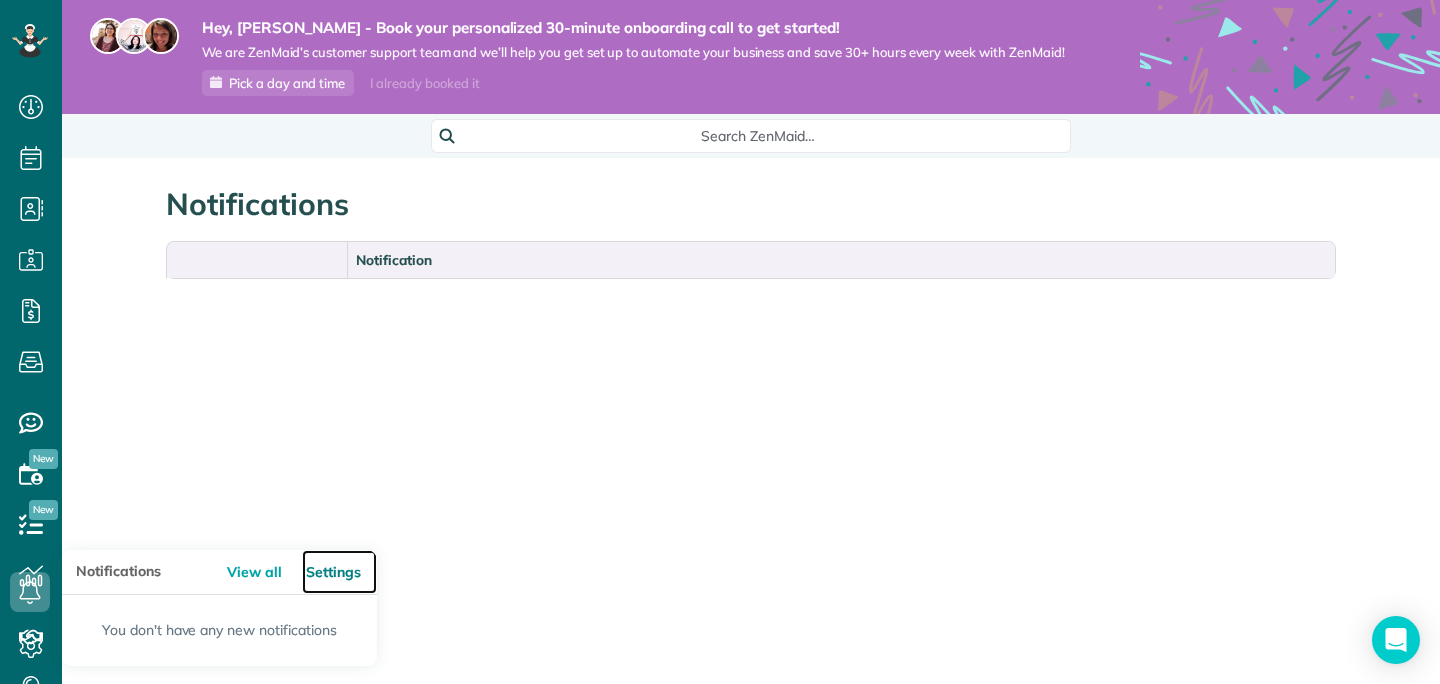 click on "Settings" at bounding box center (339, 572) 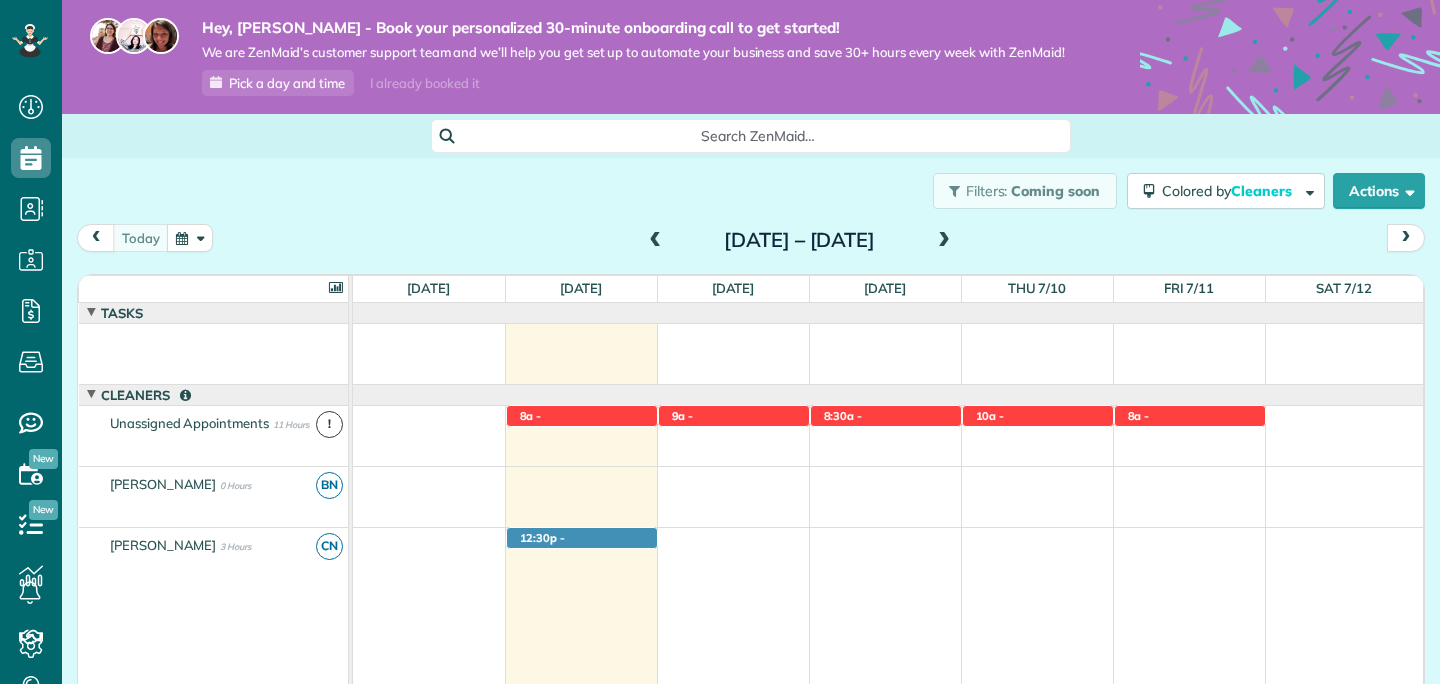 scroll, scrollTop: 0, scrollLeft: 0, axis: both 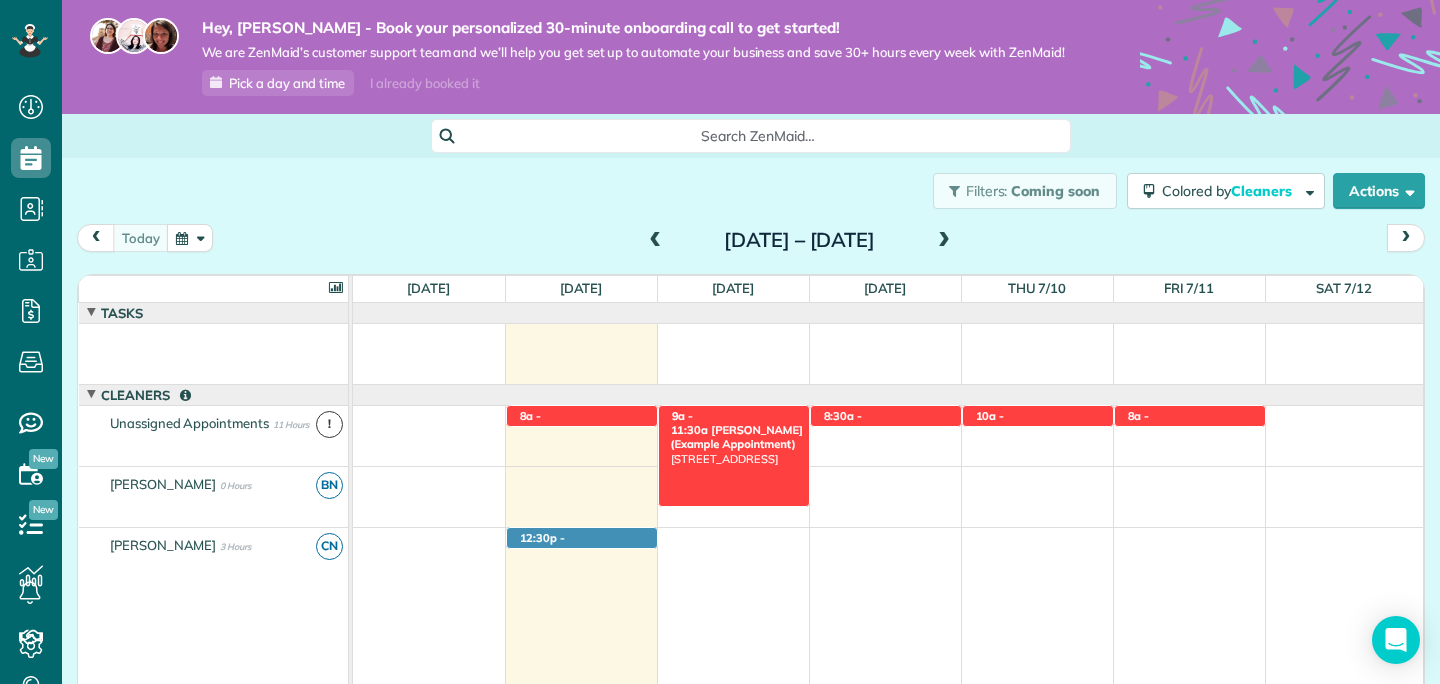 click on "9a - 11:30a" at bounding box center [690, 423] 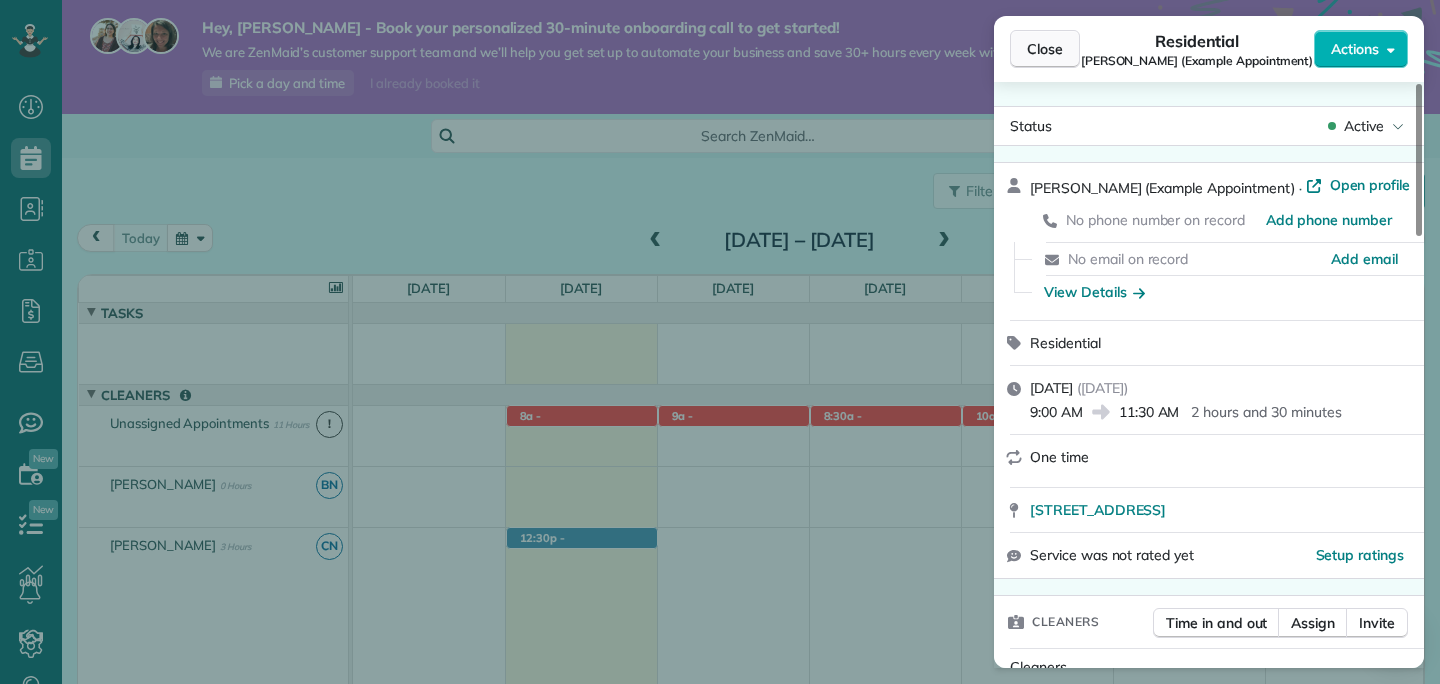 click on "Close" at bounding box center (1045, 49) 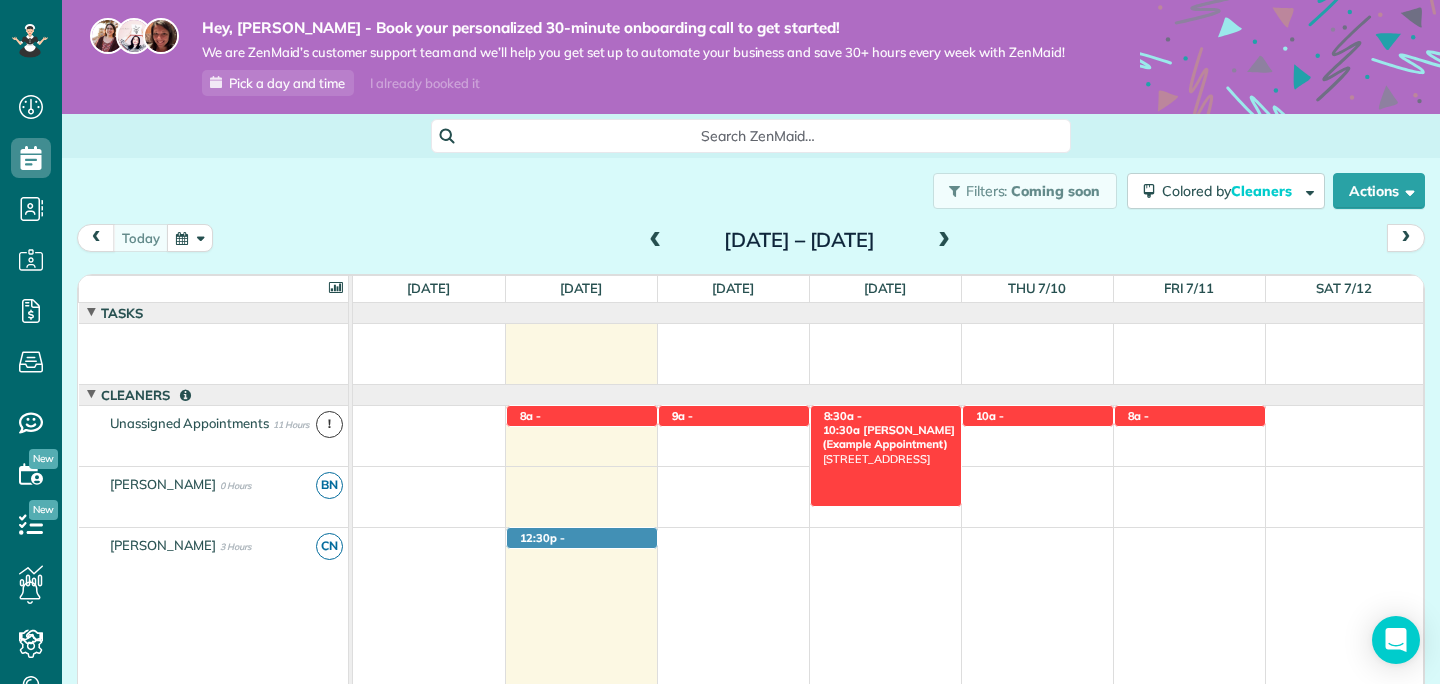 click on "8:30a - 10:30a" at bounding box center (843, 423) 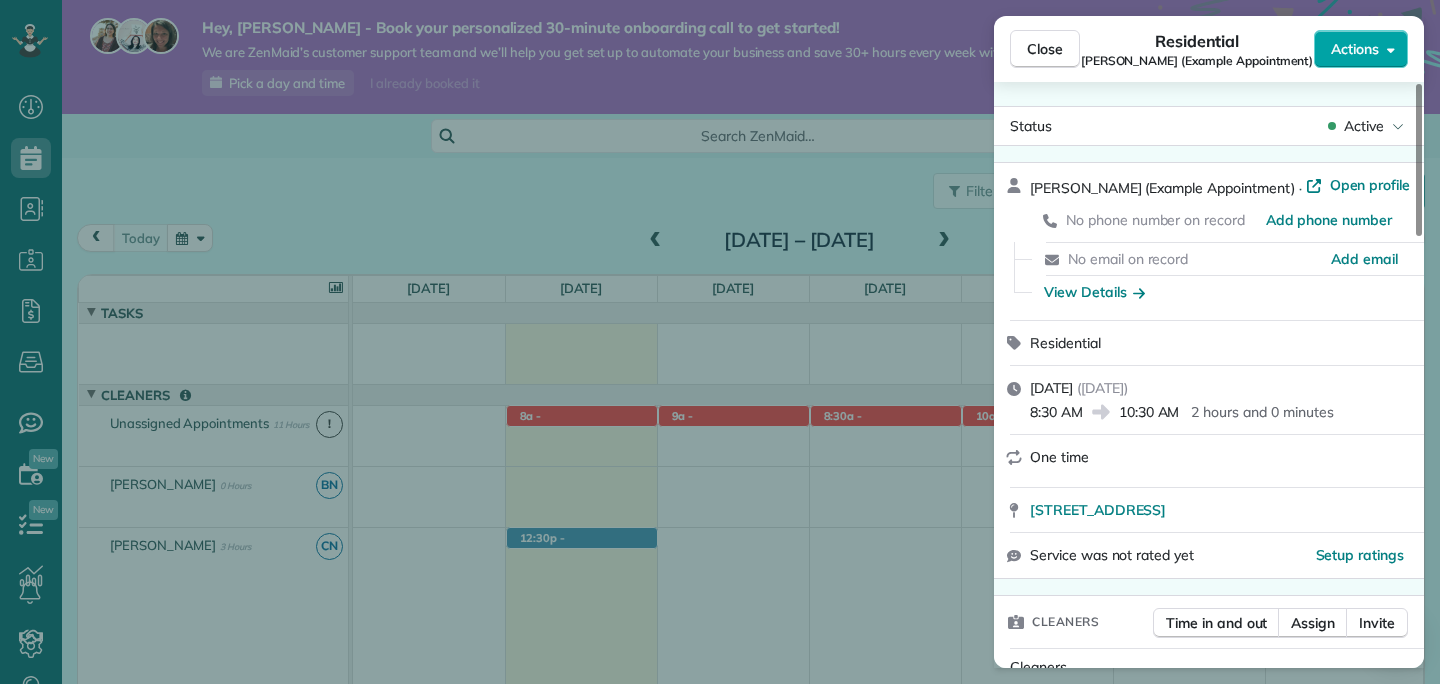 click on "Actions" at bounding box center (1355, 49) 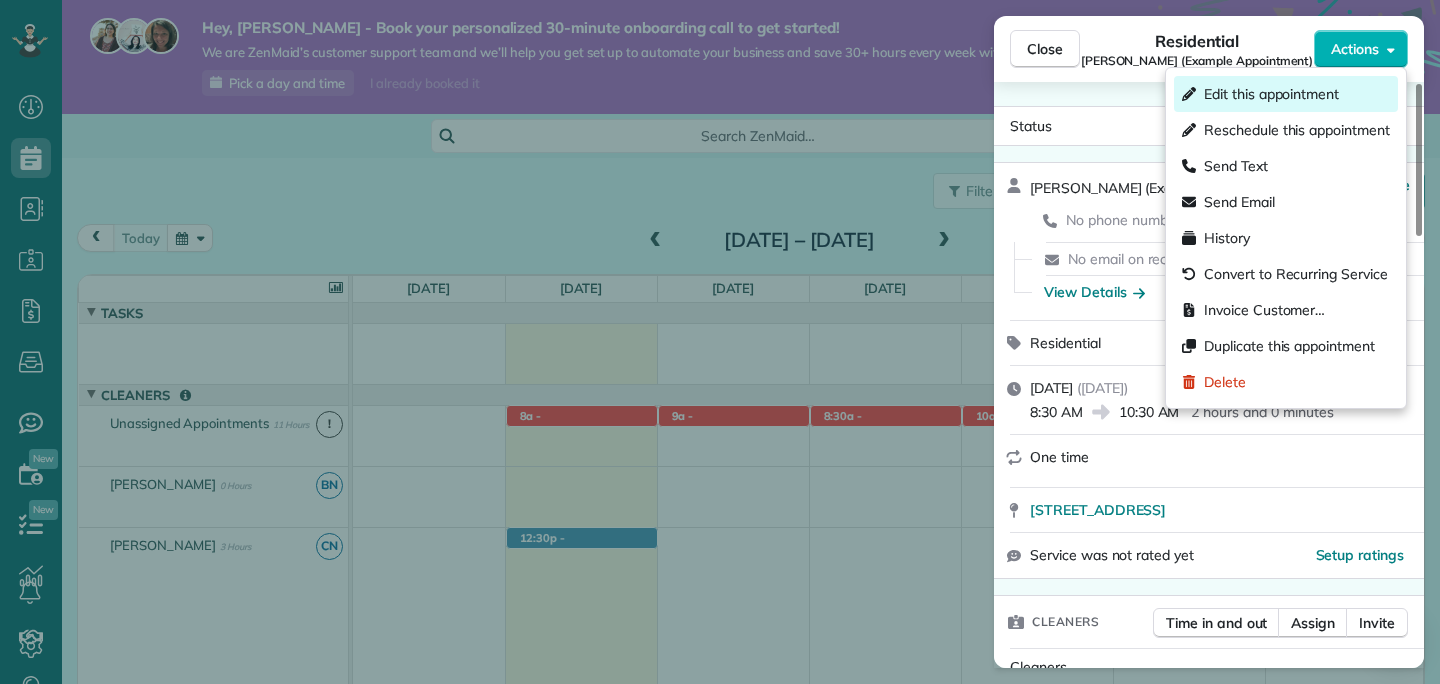 click on "Edit this appointment" at bounding box center (1271, 94) 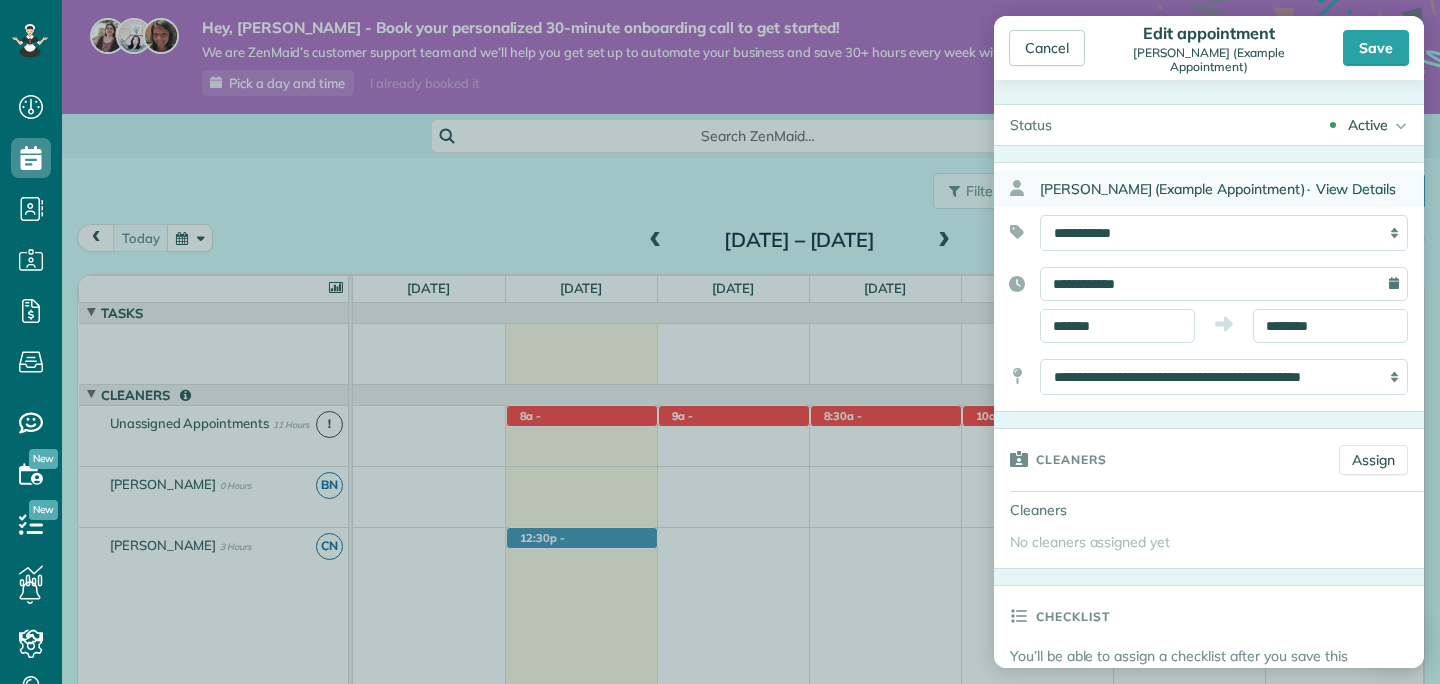 click on "View Details" at bounding box center [1356, 189] 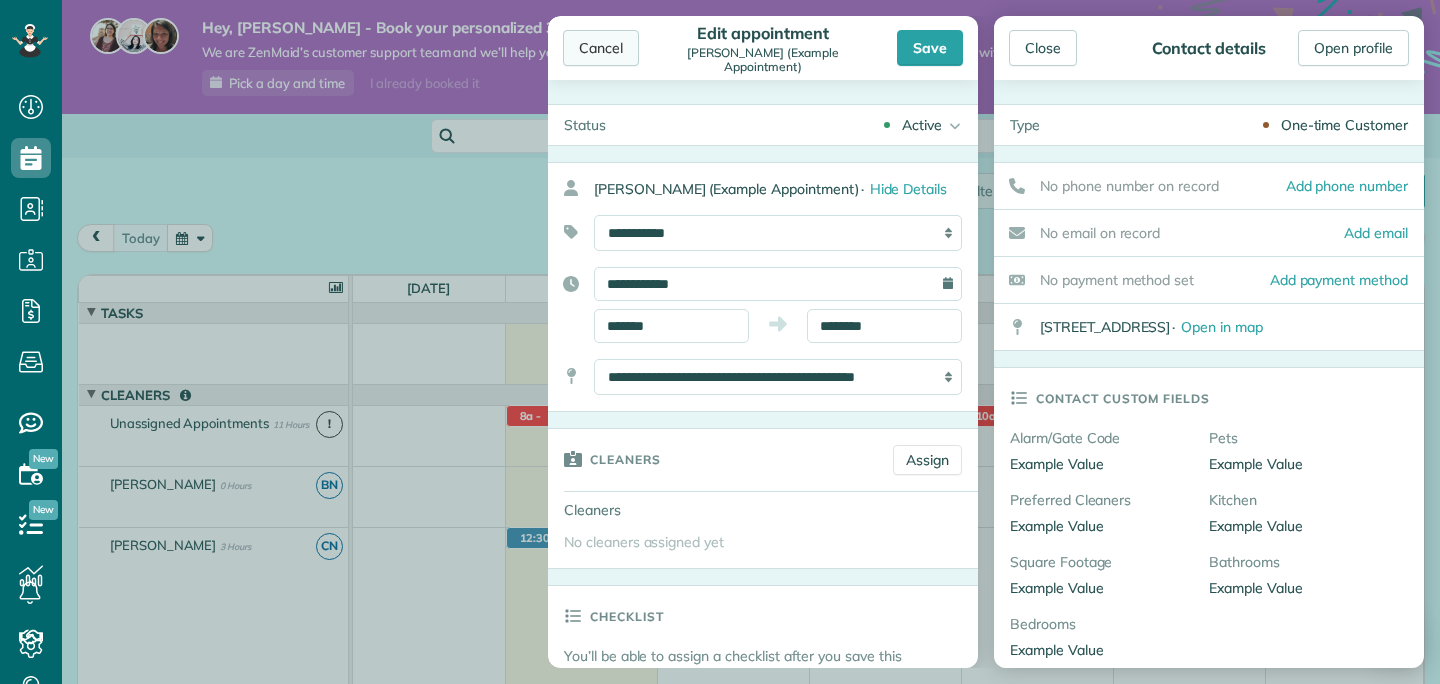 click on "Cancel" at bounding box center (601, 48) 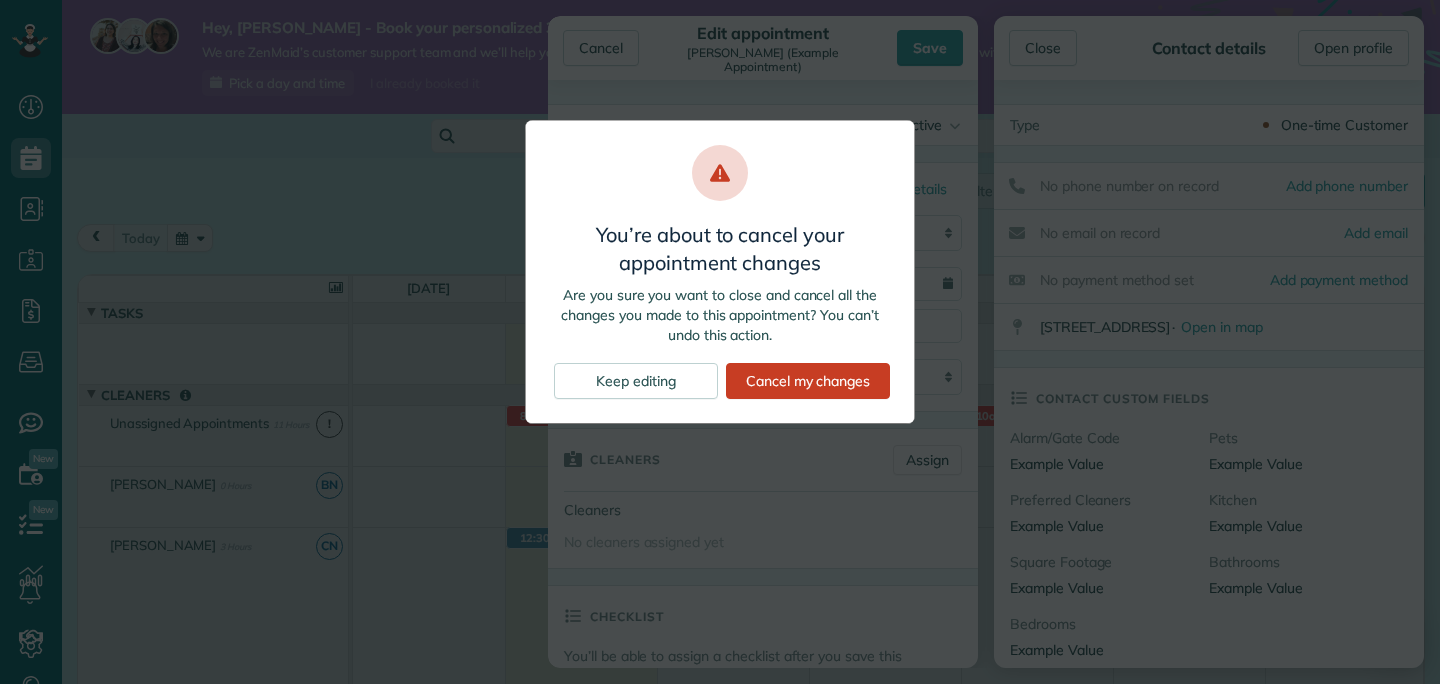click on "You’re about to cancel your appointment changes
Are you sure you want to close and cancel all the changes you made to this appointment? You can’t undo this action.
Keep editing
Cancel my changes" at bounding box center [720, 272] 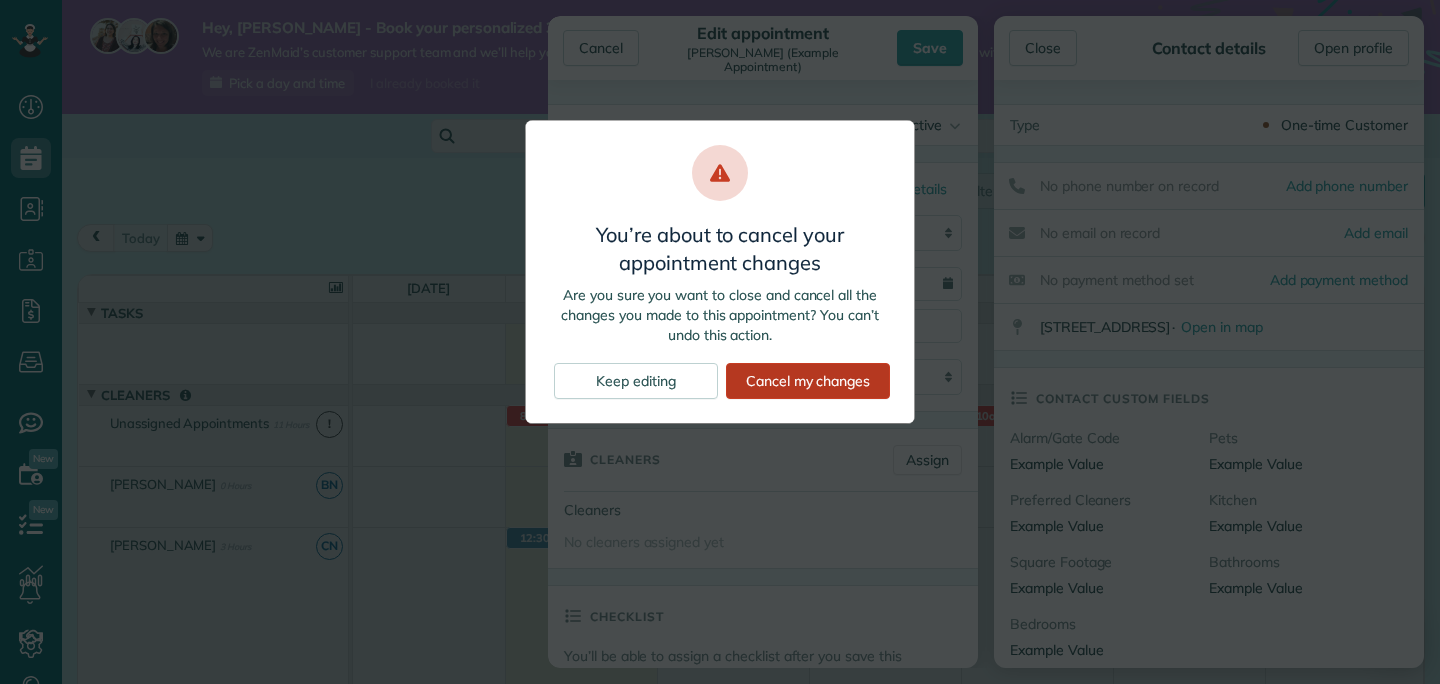 click on "Cancel my changes" at bounding box center (808, 381) 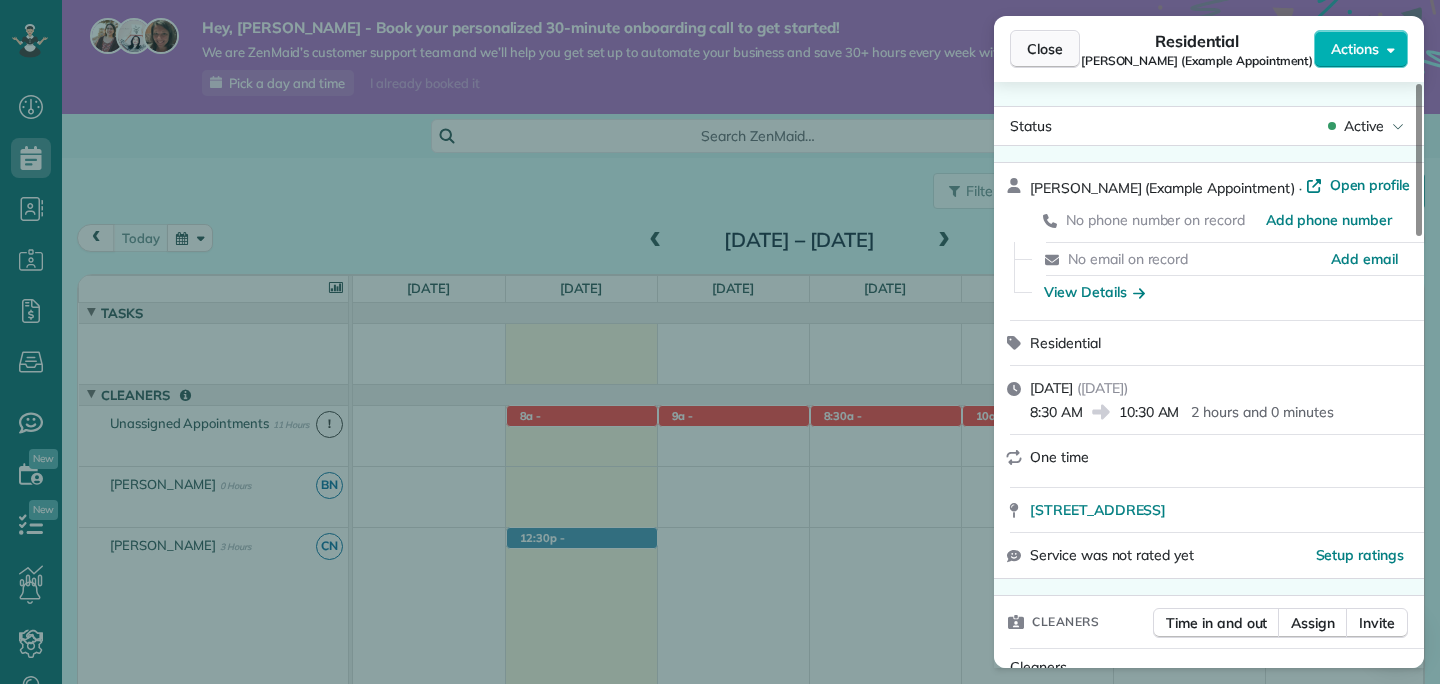 click on "Close" at bounding box center (1045, 49) 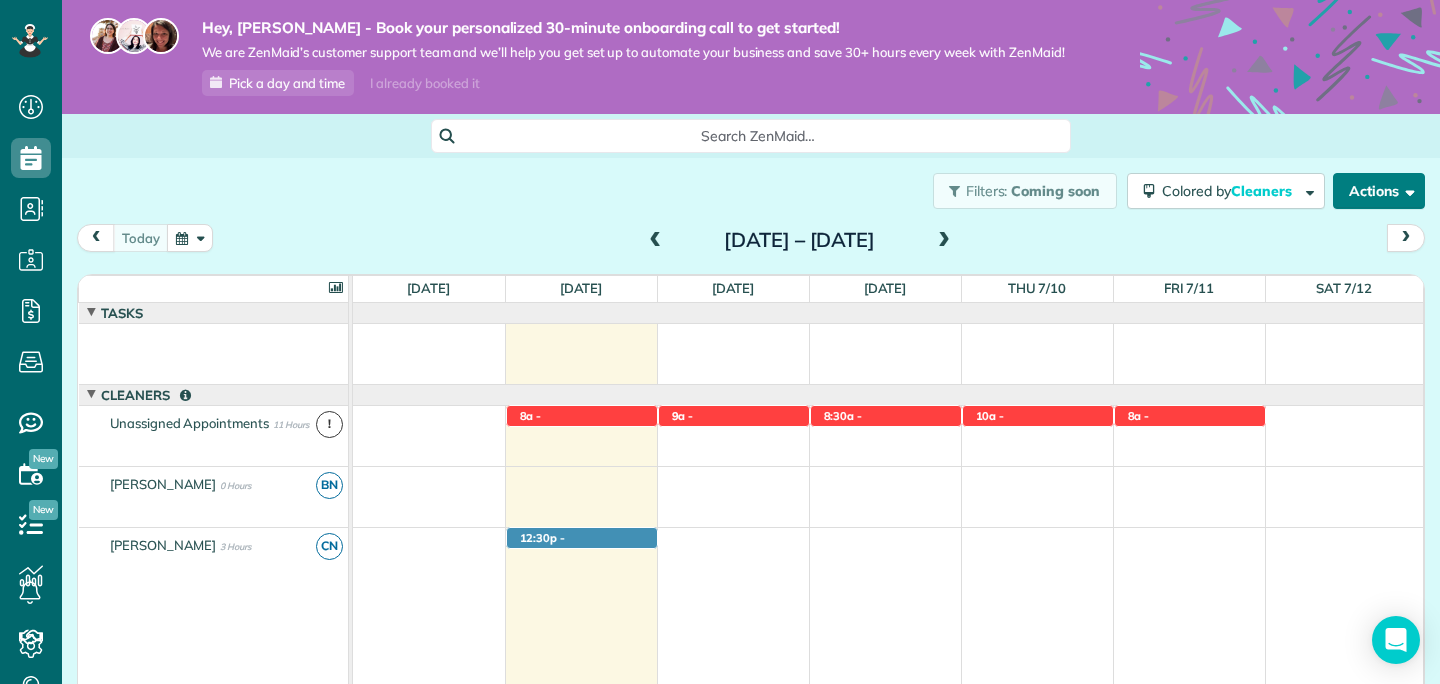 click on "Actions" at bounding box center [1379, 191] 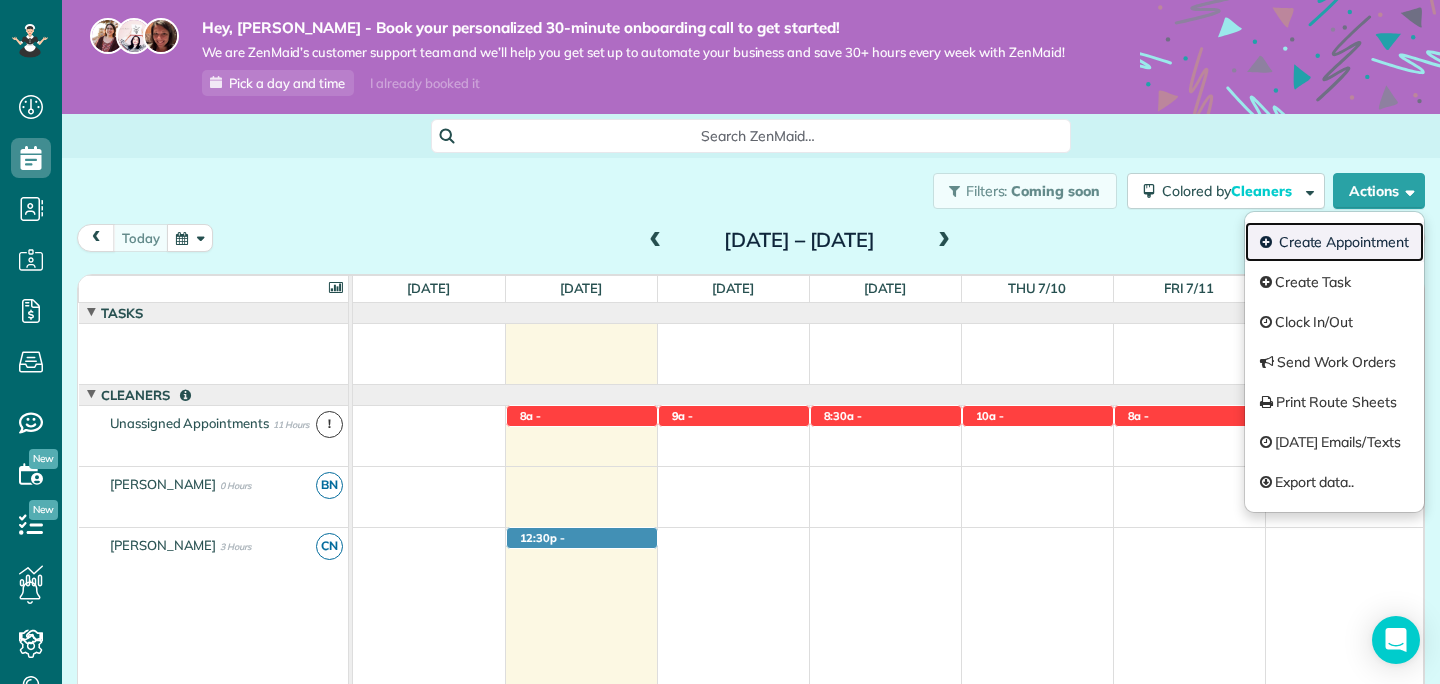 click on "Create Appointment" at bounding box center (1334, 242) 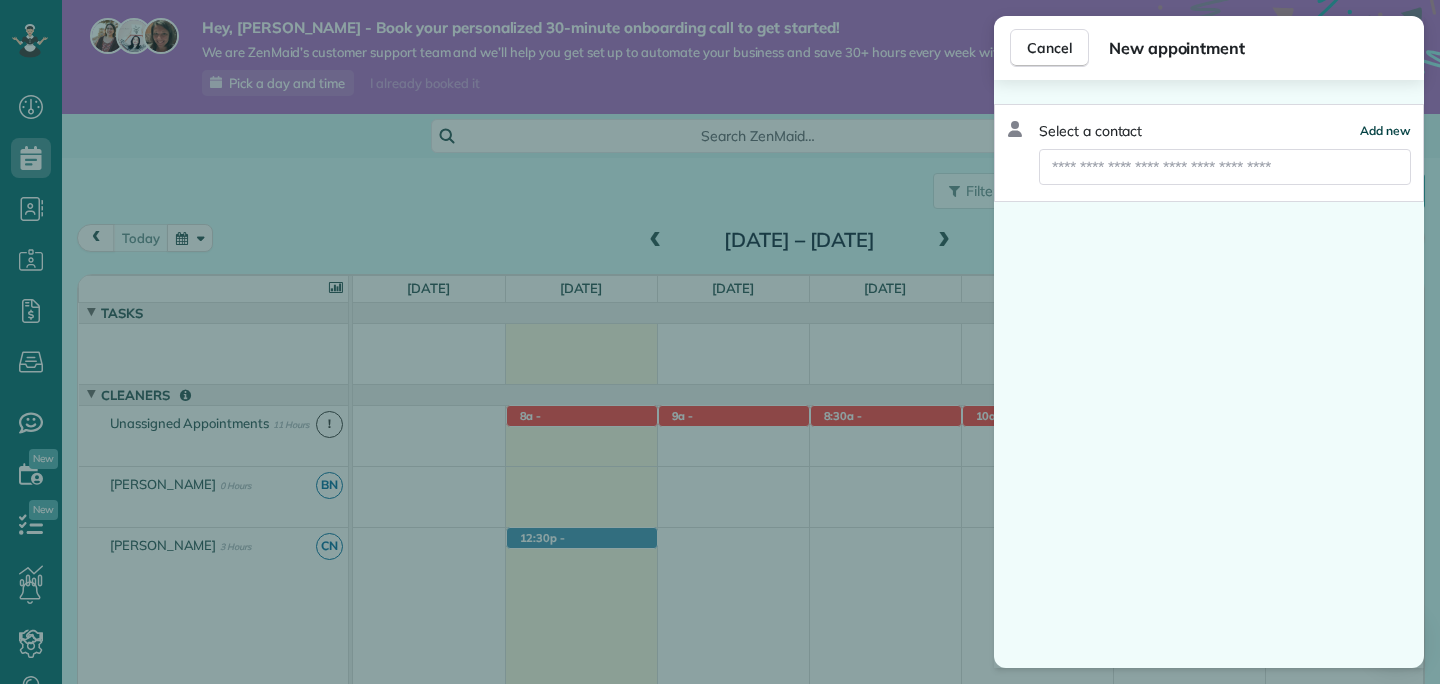 click on "Add new" at bounding box center (1385, 130) 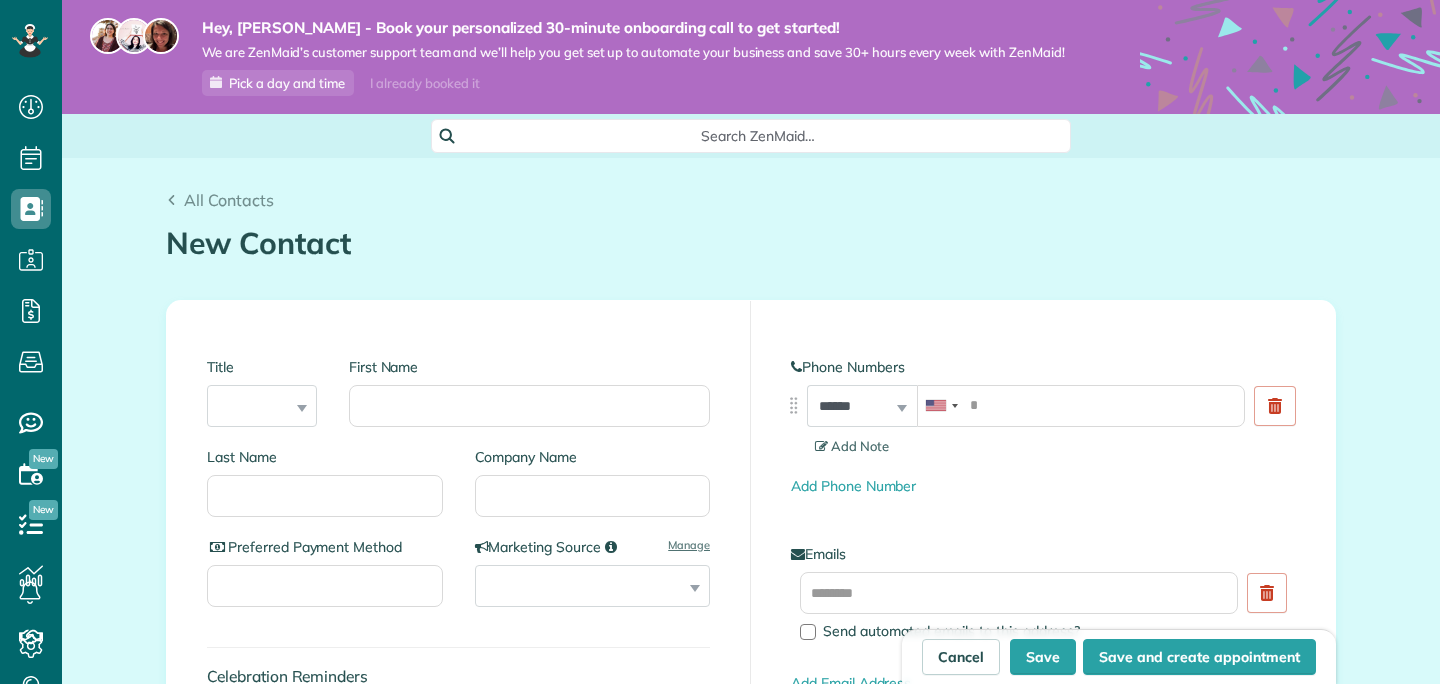 scroll, scrollTop: 0, scrollLeft: 0, axis: both 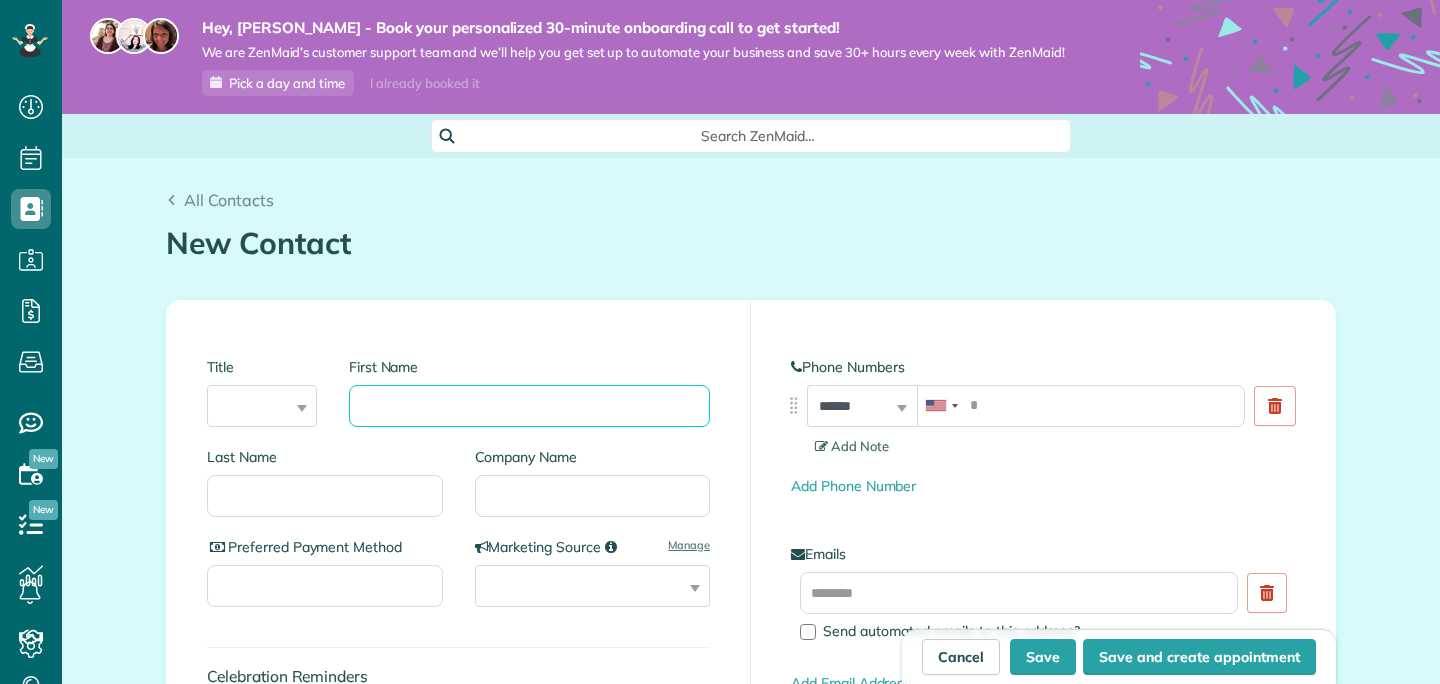 click on "First Name" at bounding box center [529, 406] 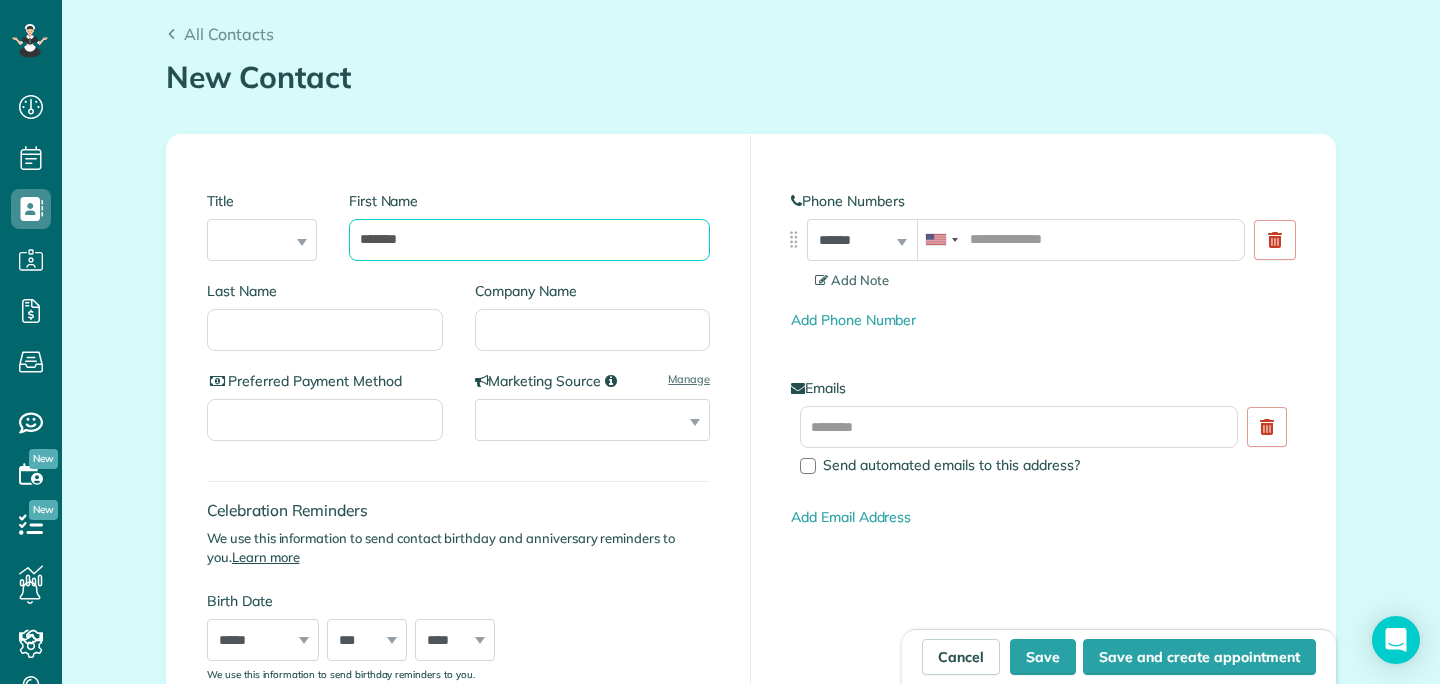 scroll, scrollTop: 172, scrollLeft: 0, axis: vertical 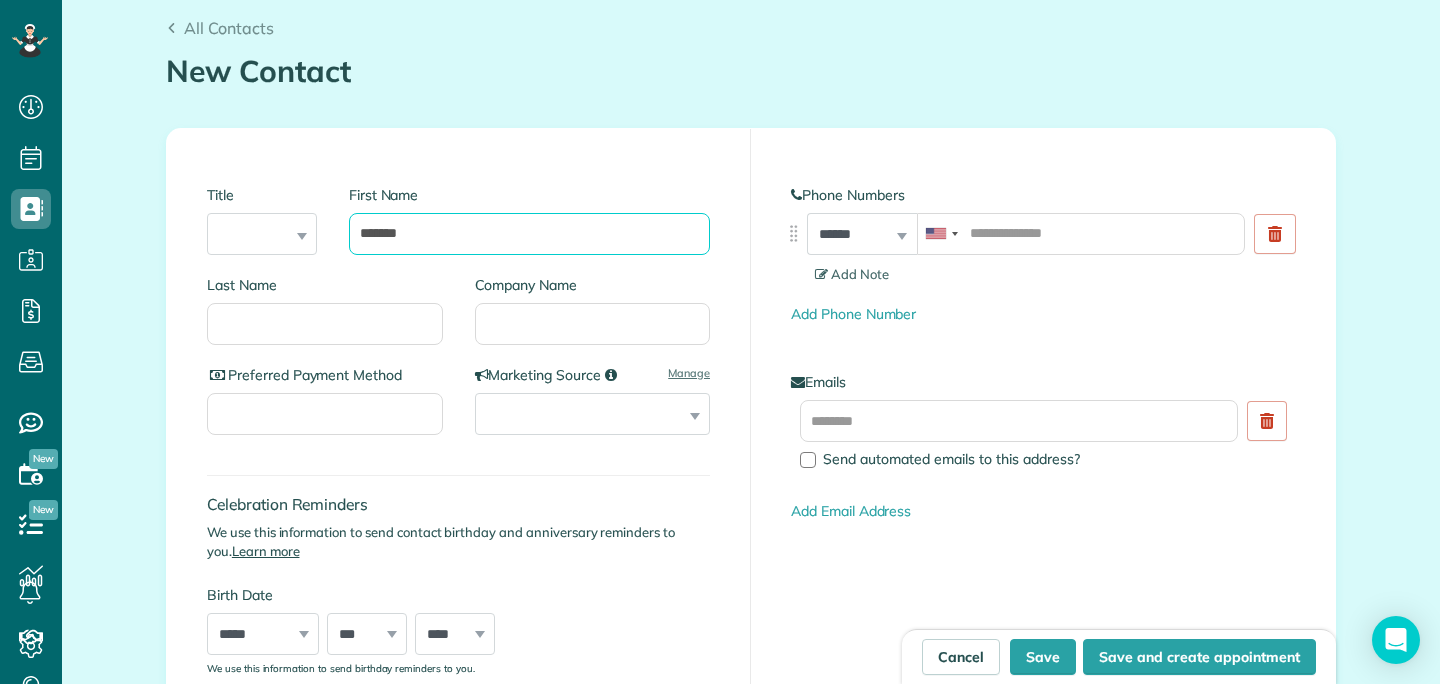 type on "*******" 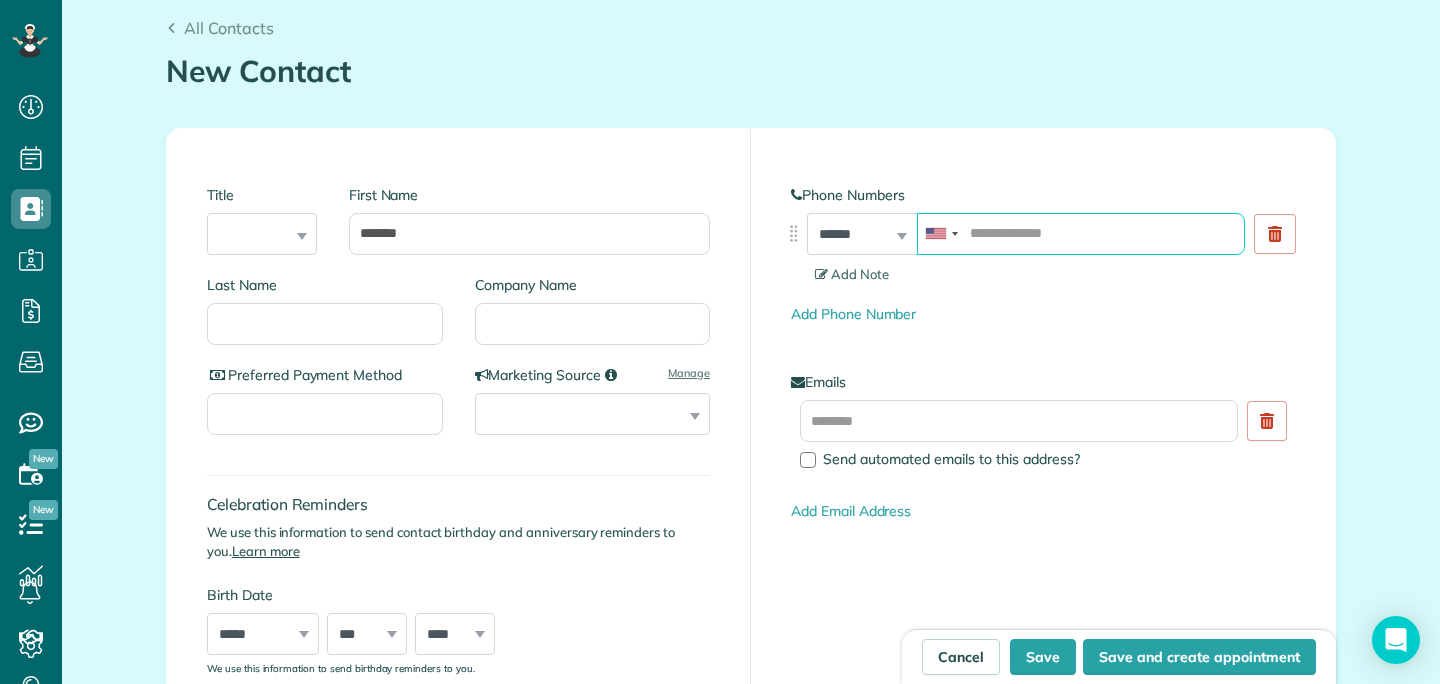 click at bounding box center [1081, 234] 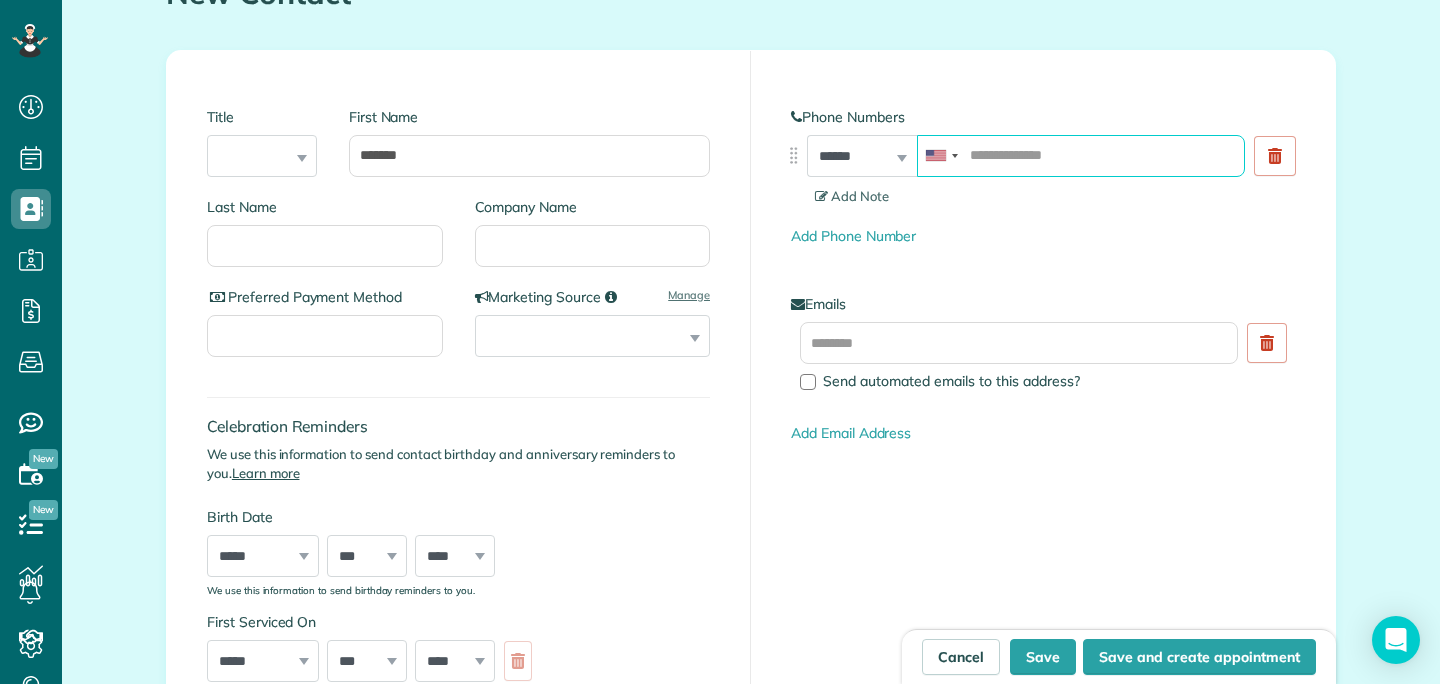 scroll, scrollTop: 251, scrollLeft: 0, axis: vertical 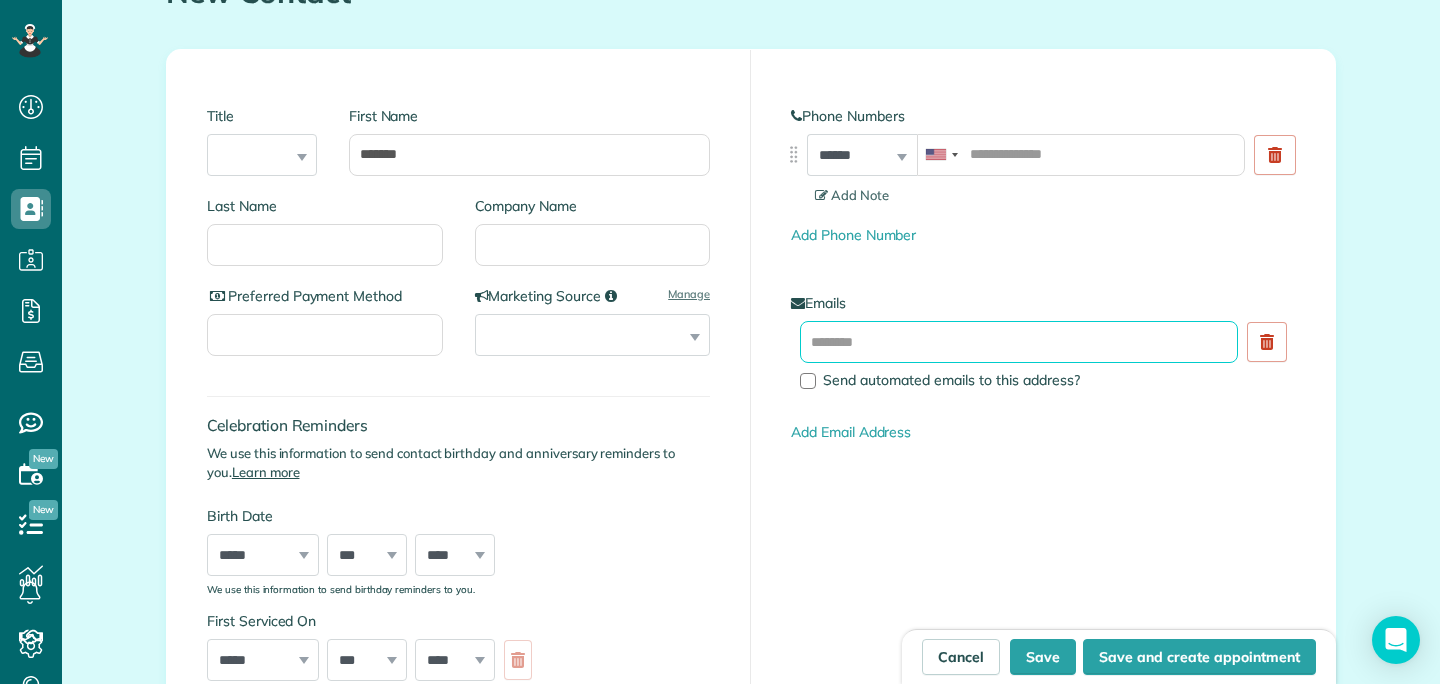 click at bounding box center (1019, 342) 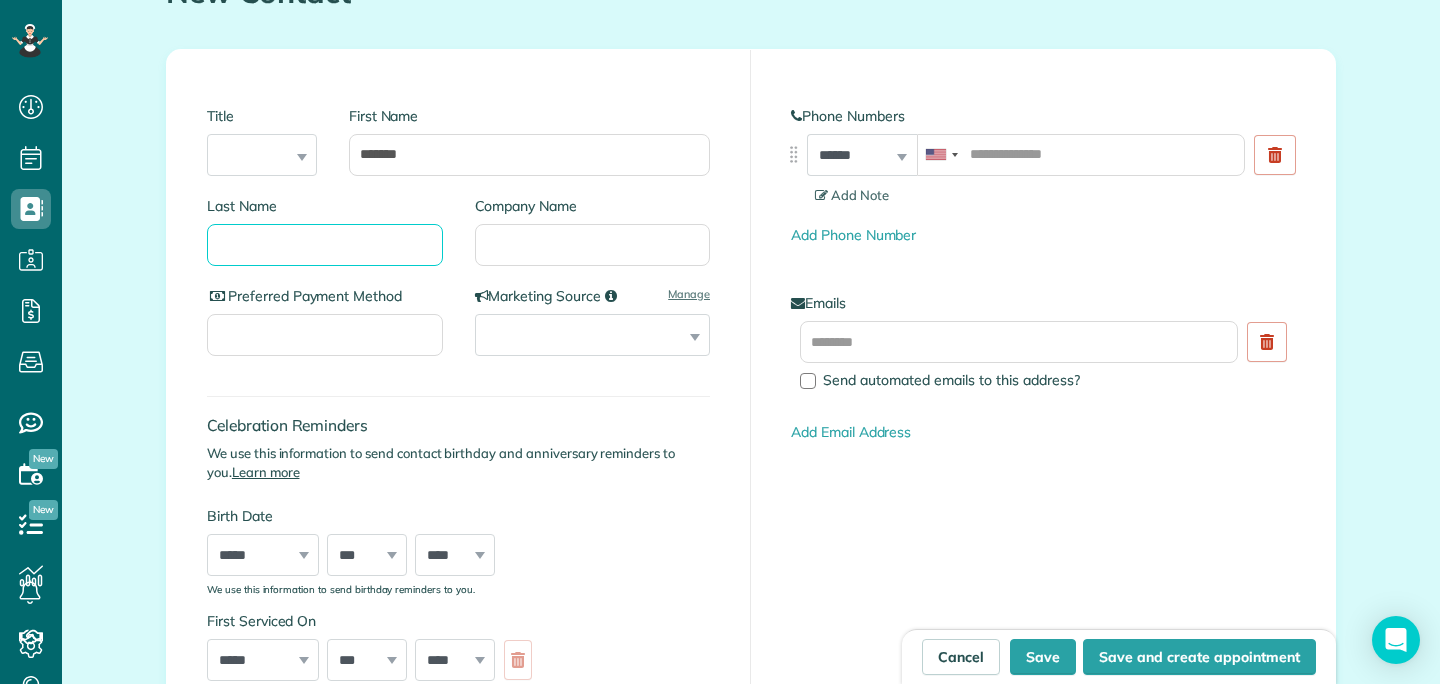 click on "Last Name" at bounding box center [325, 245] 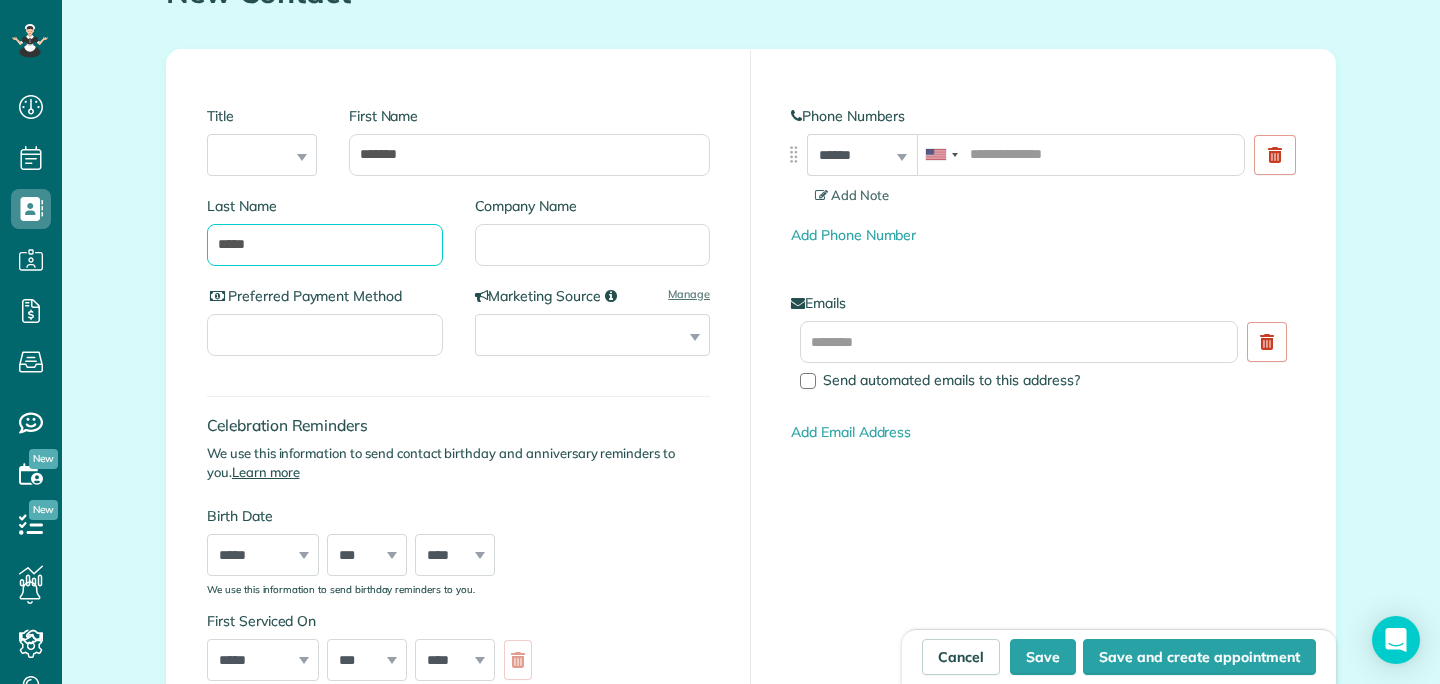 type on "*****" 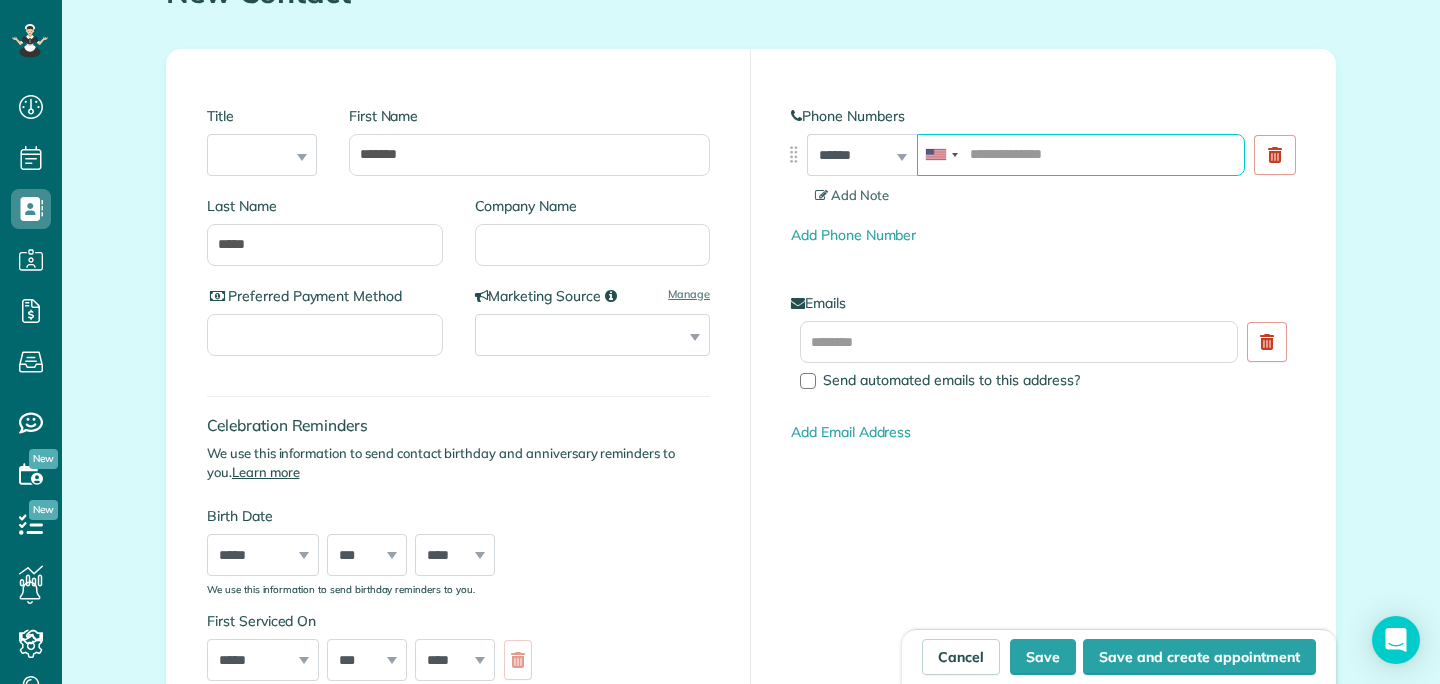 click at bounding box center [1081, 155] 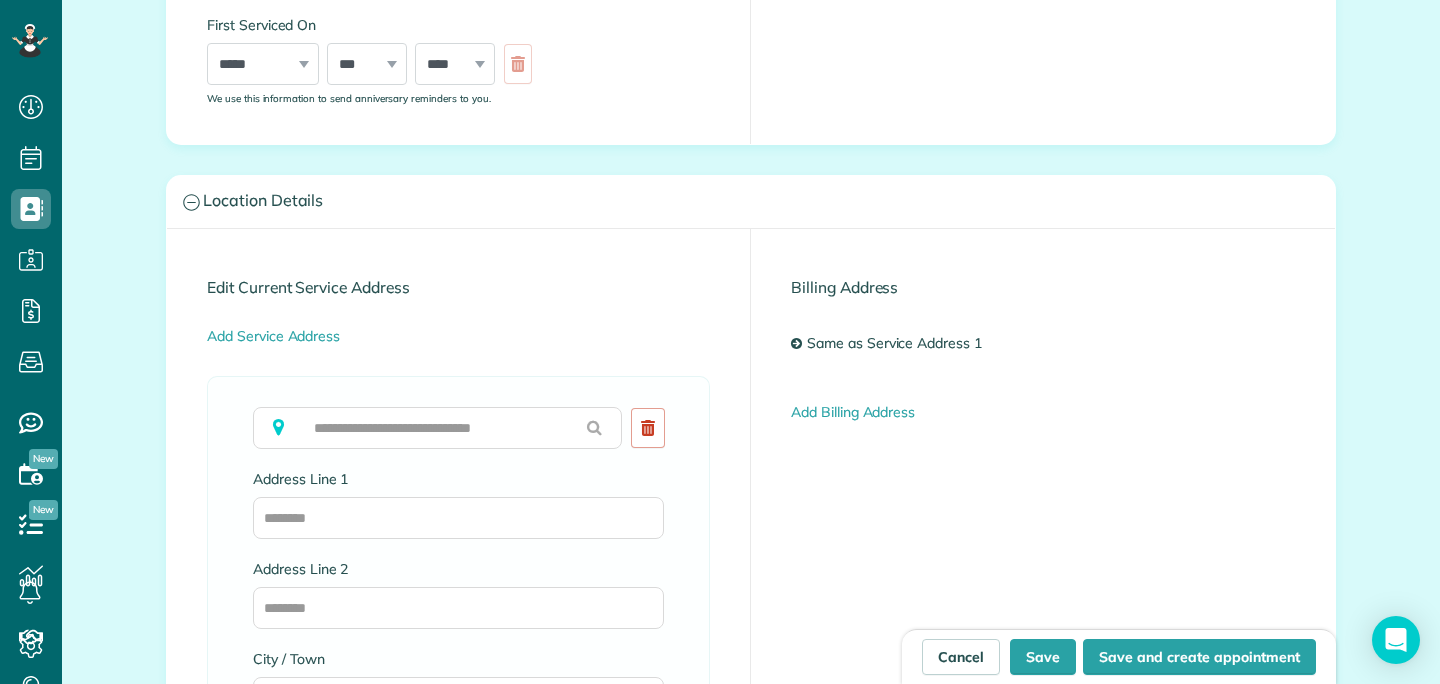 scroll, scrollTop: 852, scrollLeft: 0, axis: vertical 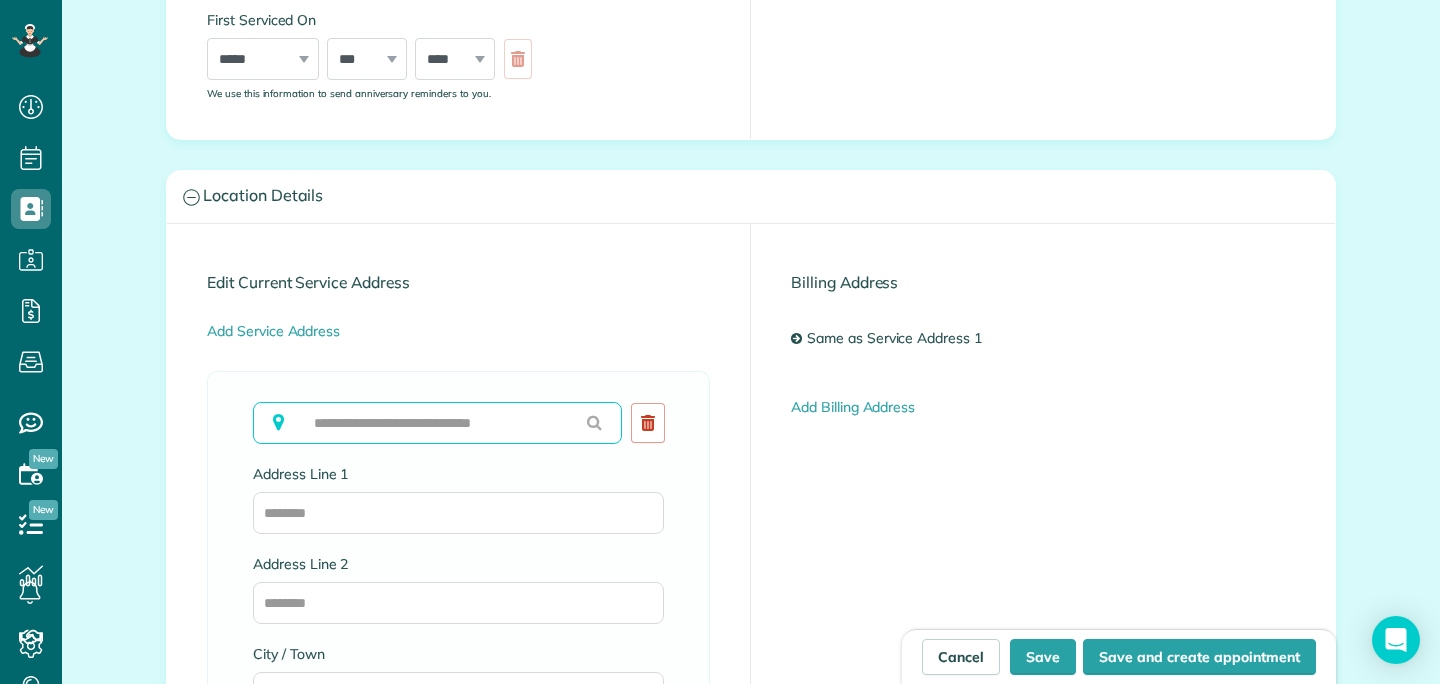 click at bounding box center (437, 423) 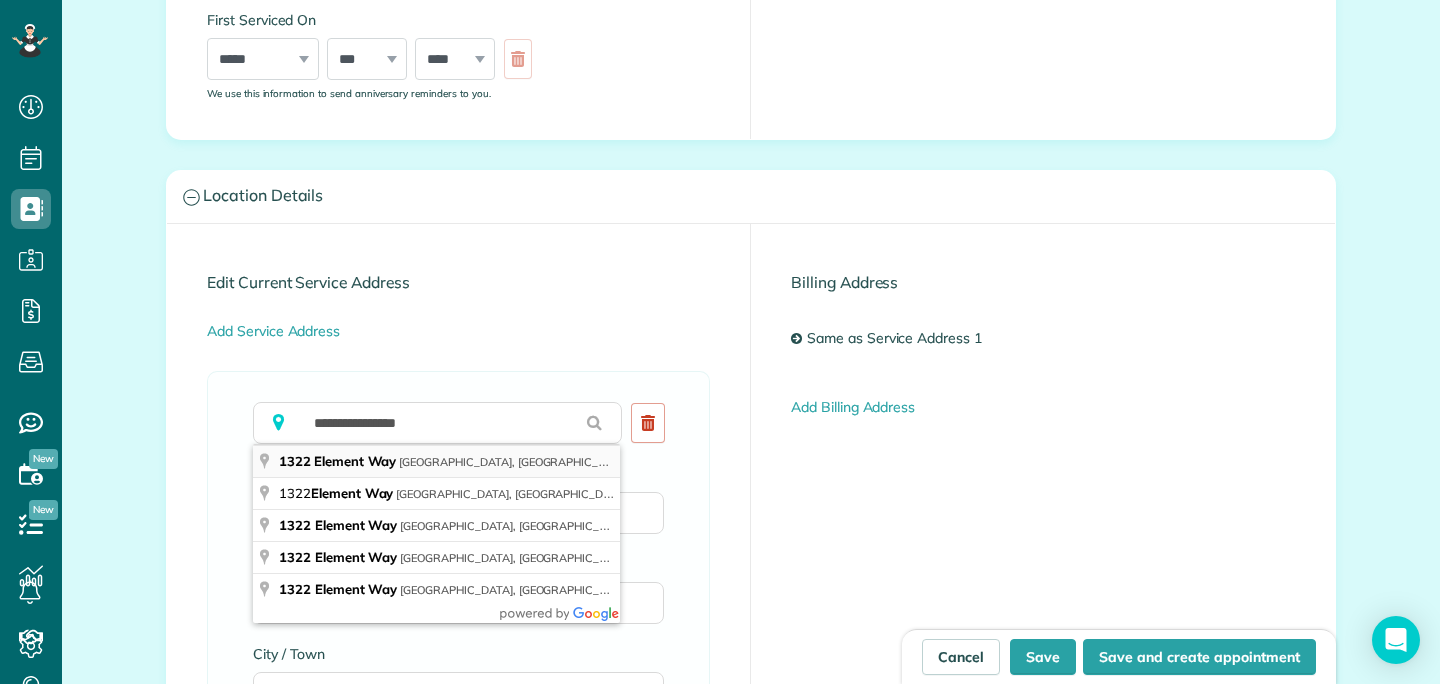 type on "**********" 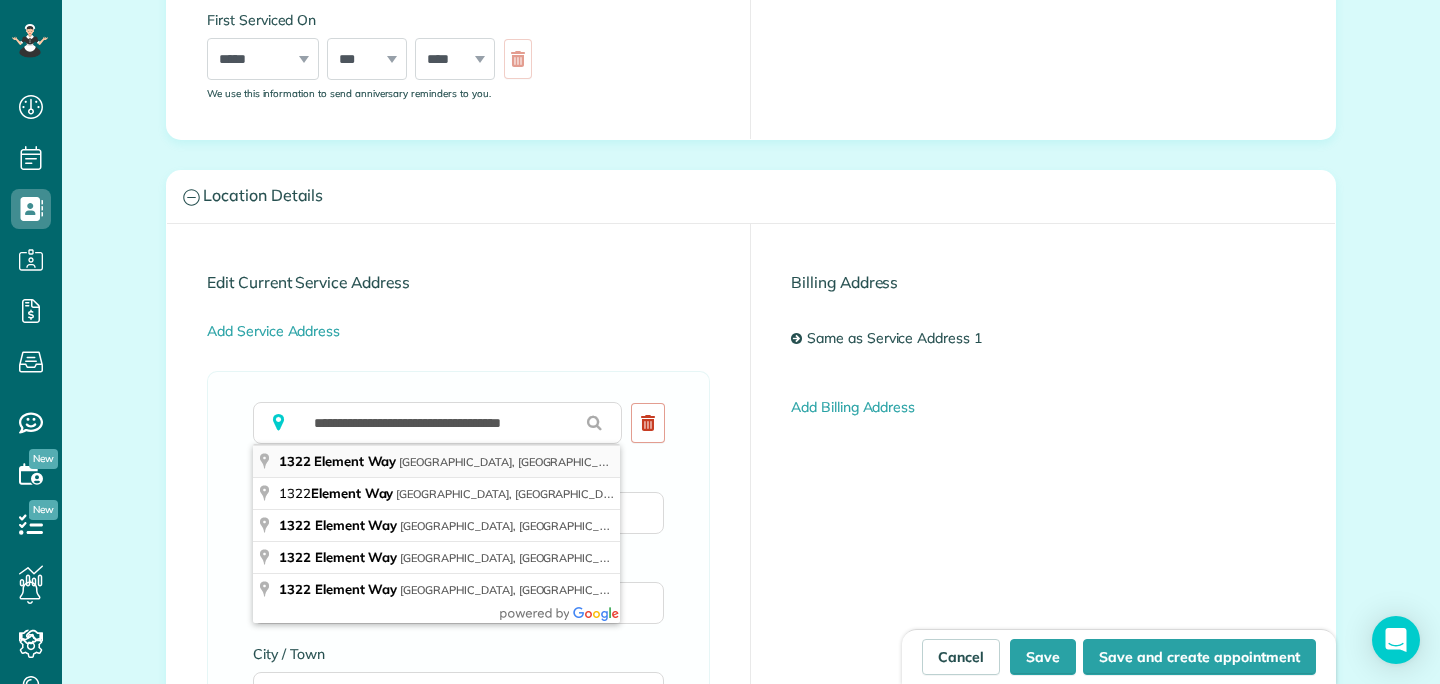 type on "**********" 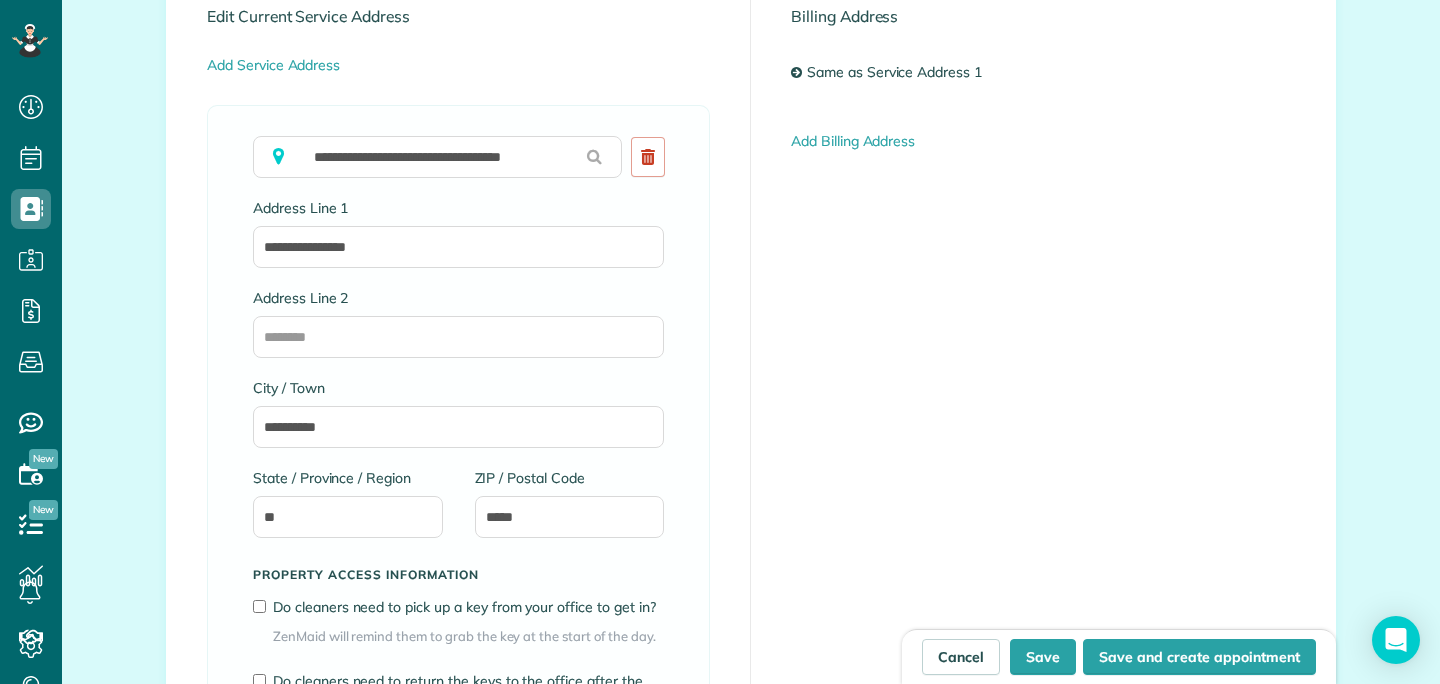 scroll, scrollTop: 1127, scrollLeft: 0, axis: vertical 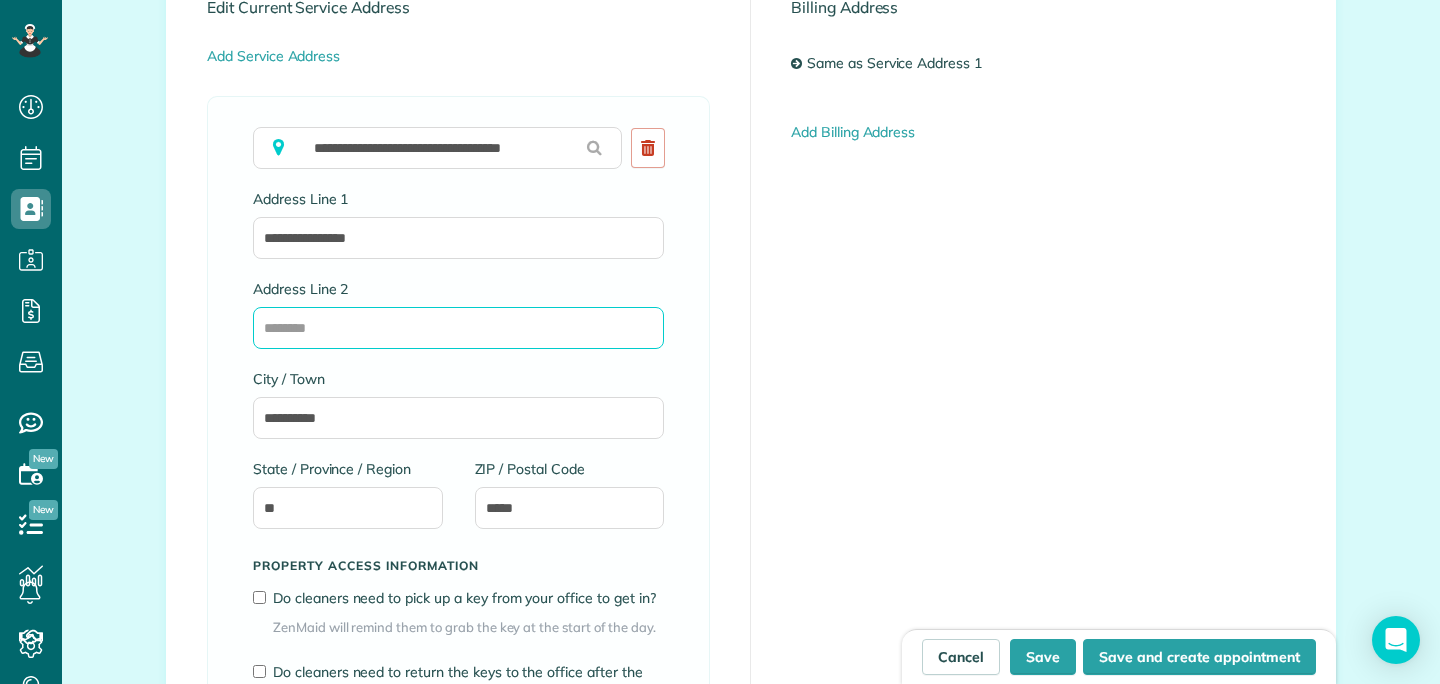 click on "Address Line 2" at bounding box center (458, 328) 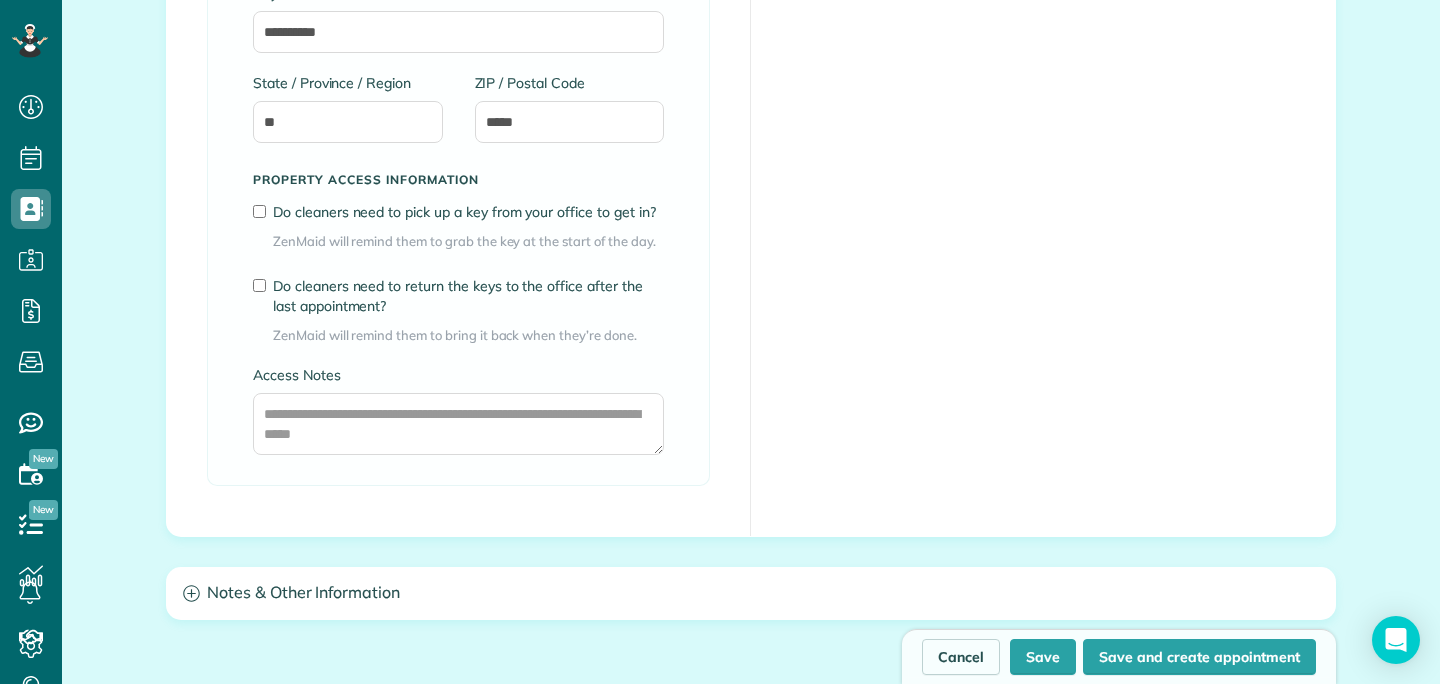 scroll, scrollTop: 1538, scrollLeft: 0, axis: vertical 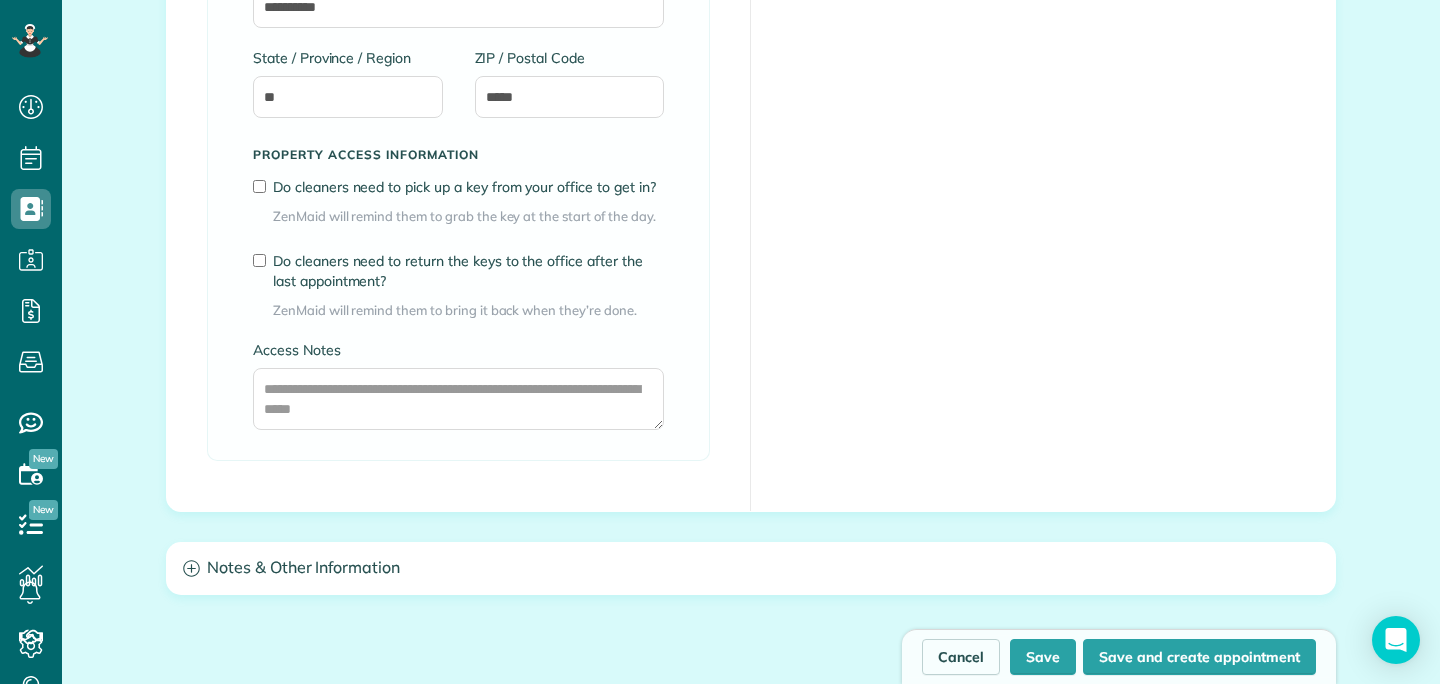 type on "**********" 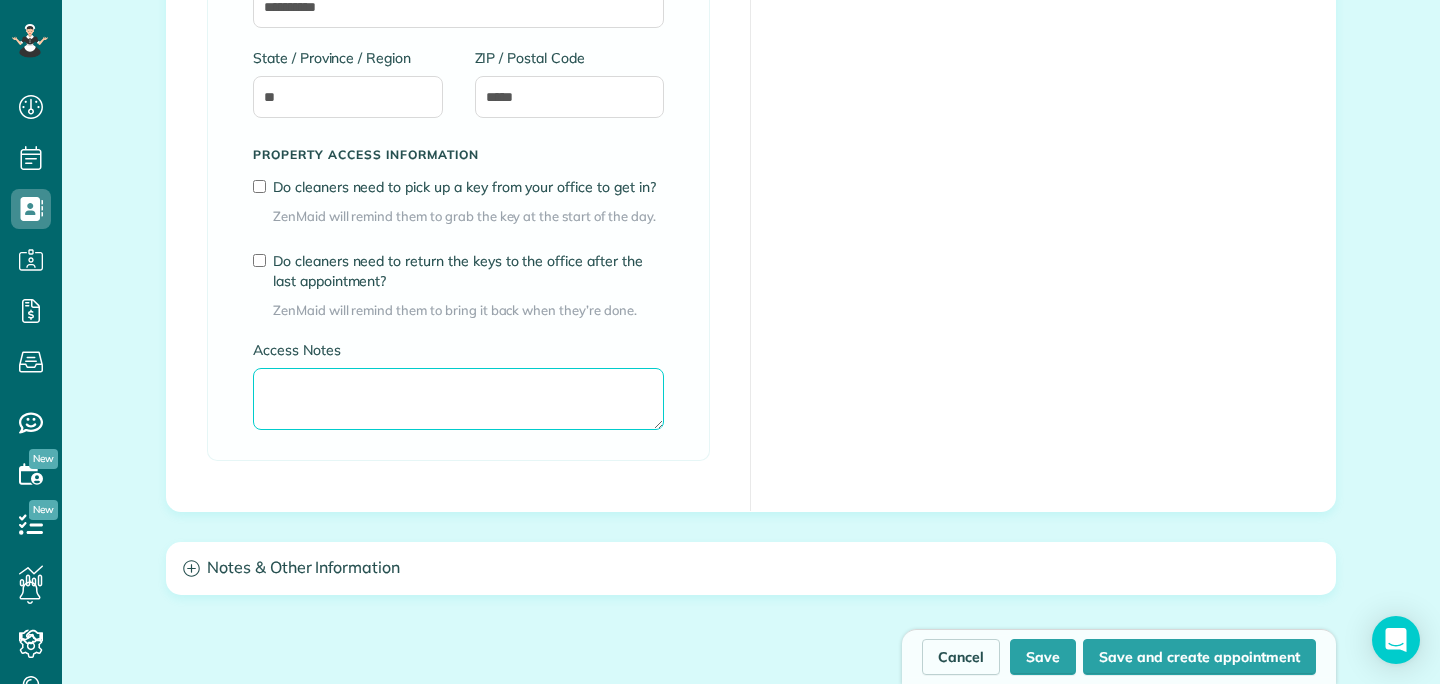 click on "Access Notes" at bounding box center [458, 399] 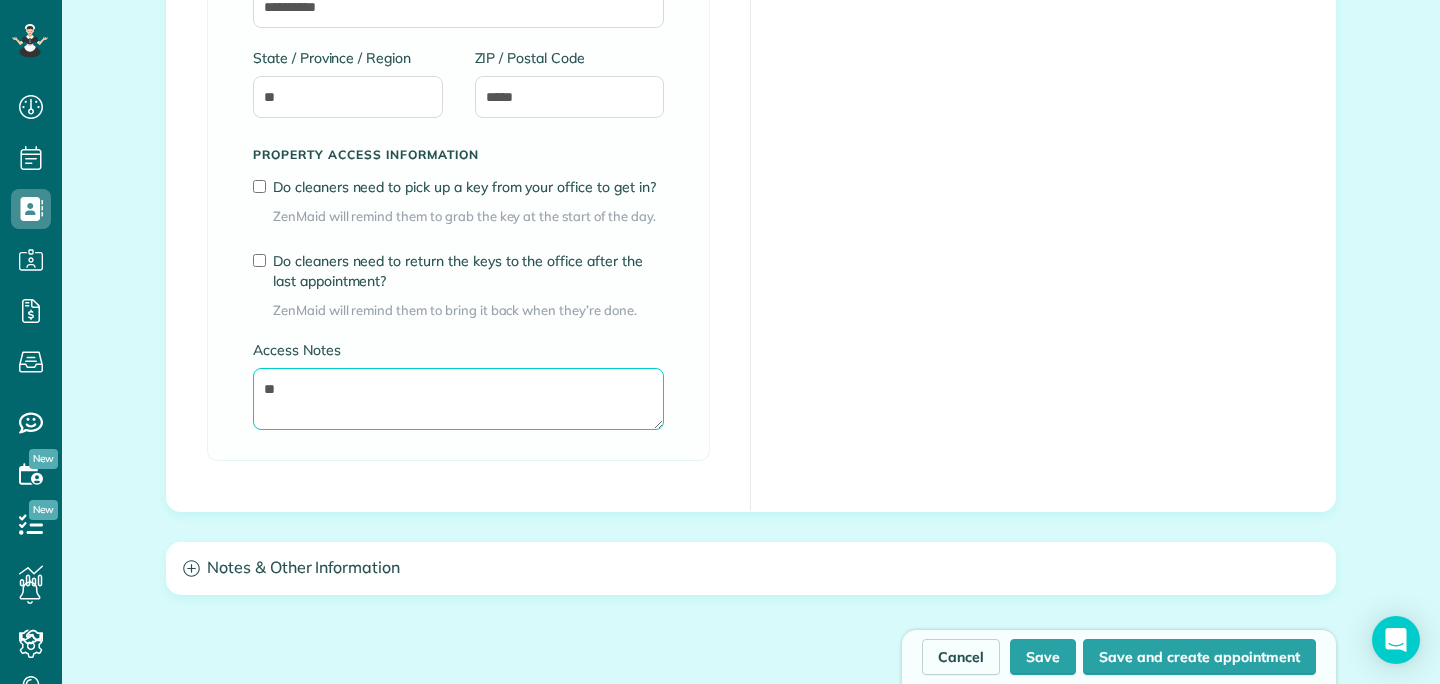 type on "*" 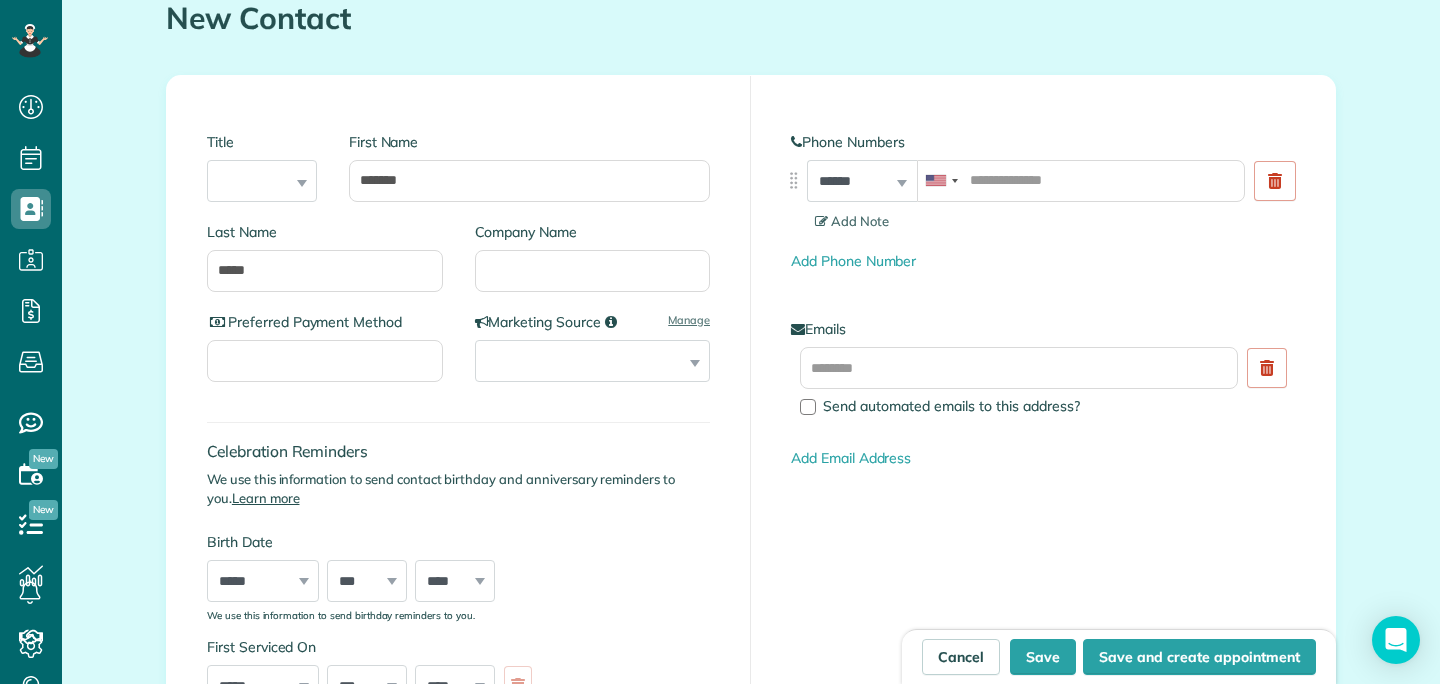 scroll, scrollTop: 216, scrollLeft: 0, axis: vertical 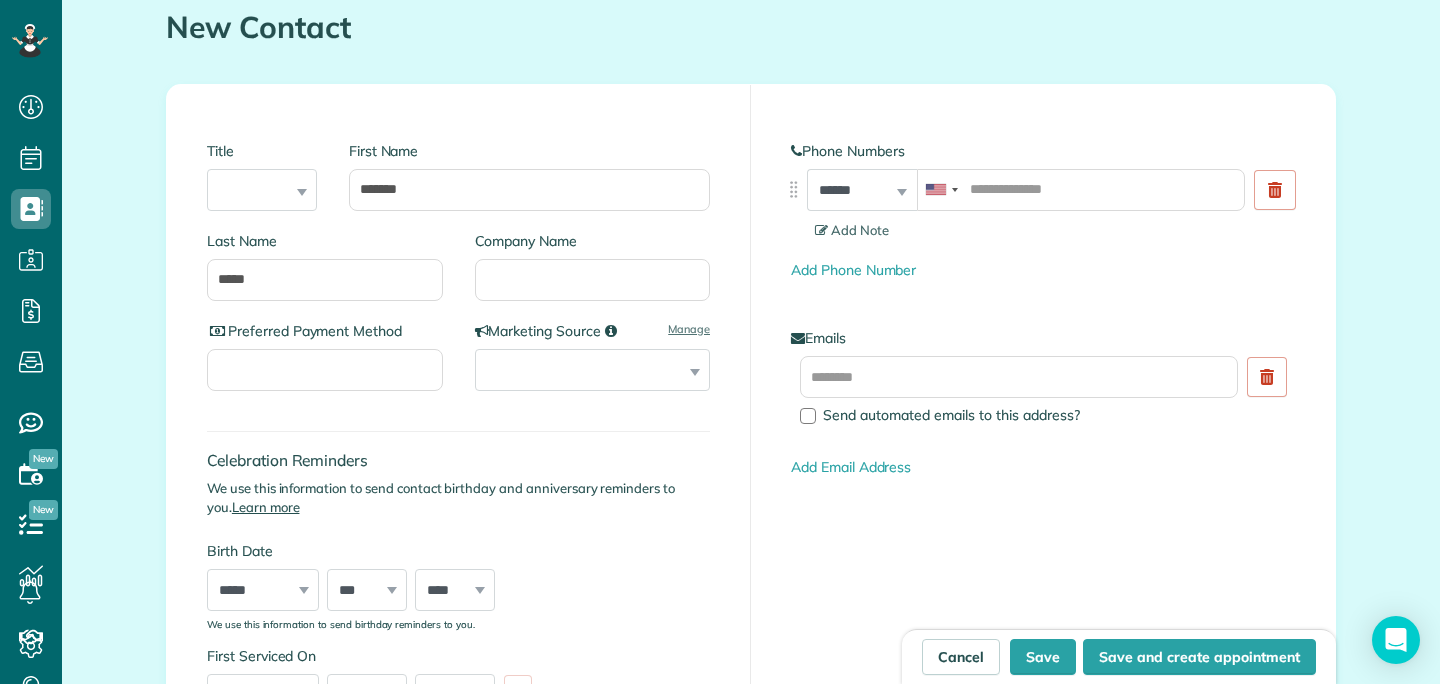 type on "**********" 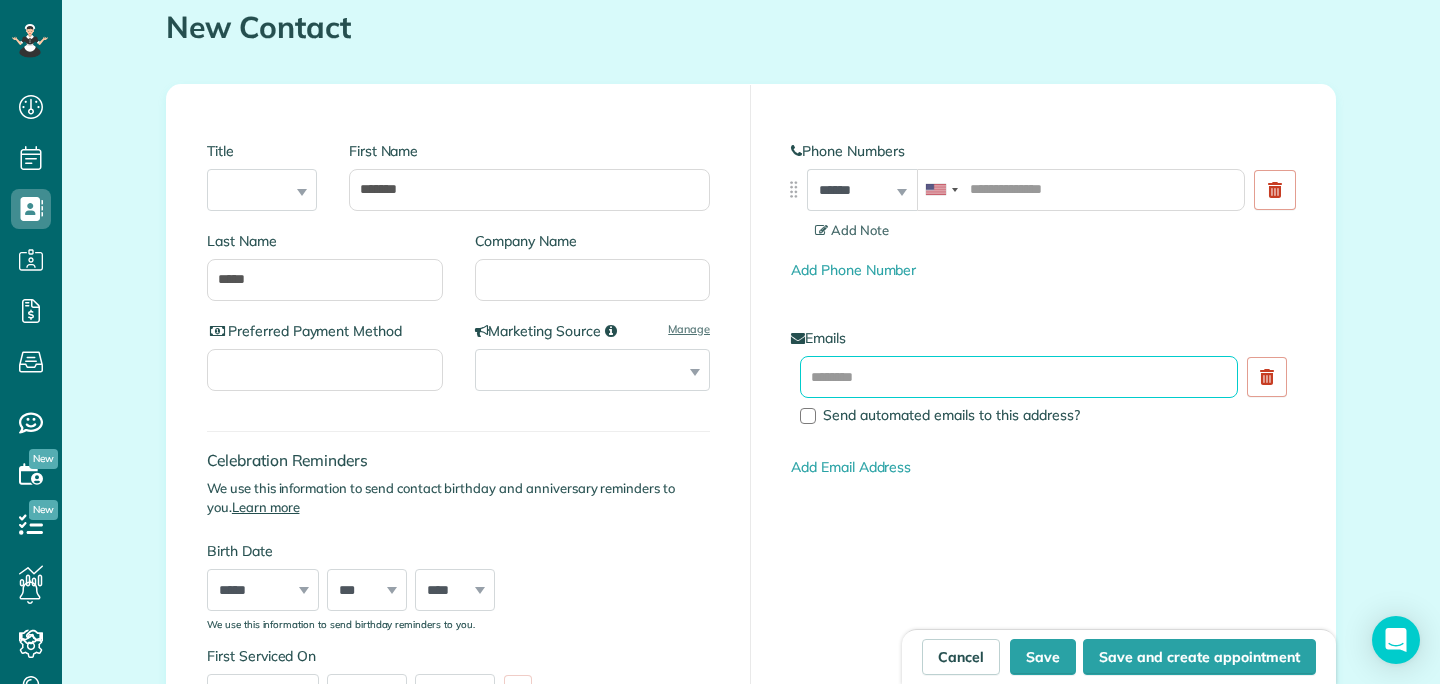 click at bounding box center [1019, 377] 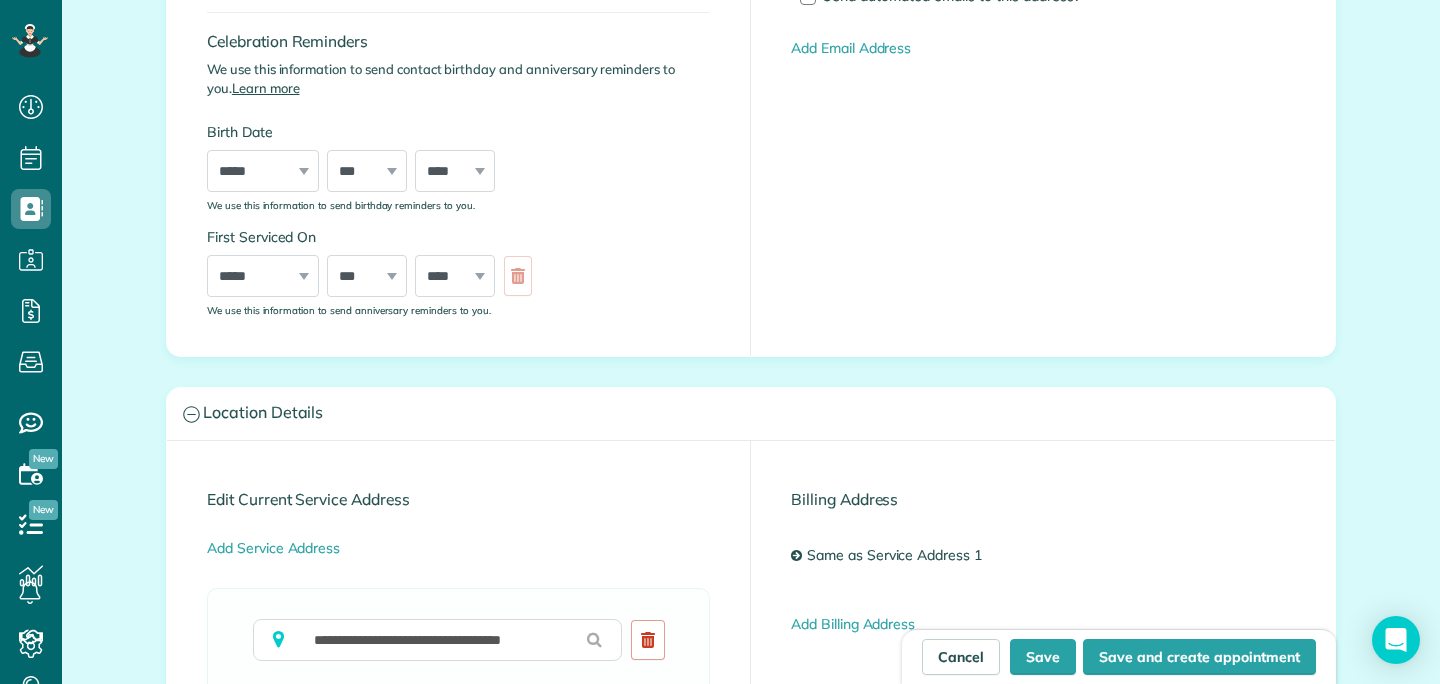 scroll, scrollTop: 640, scrollLeft: 0, axis: vertical 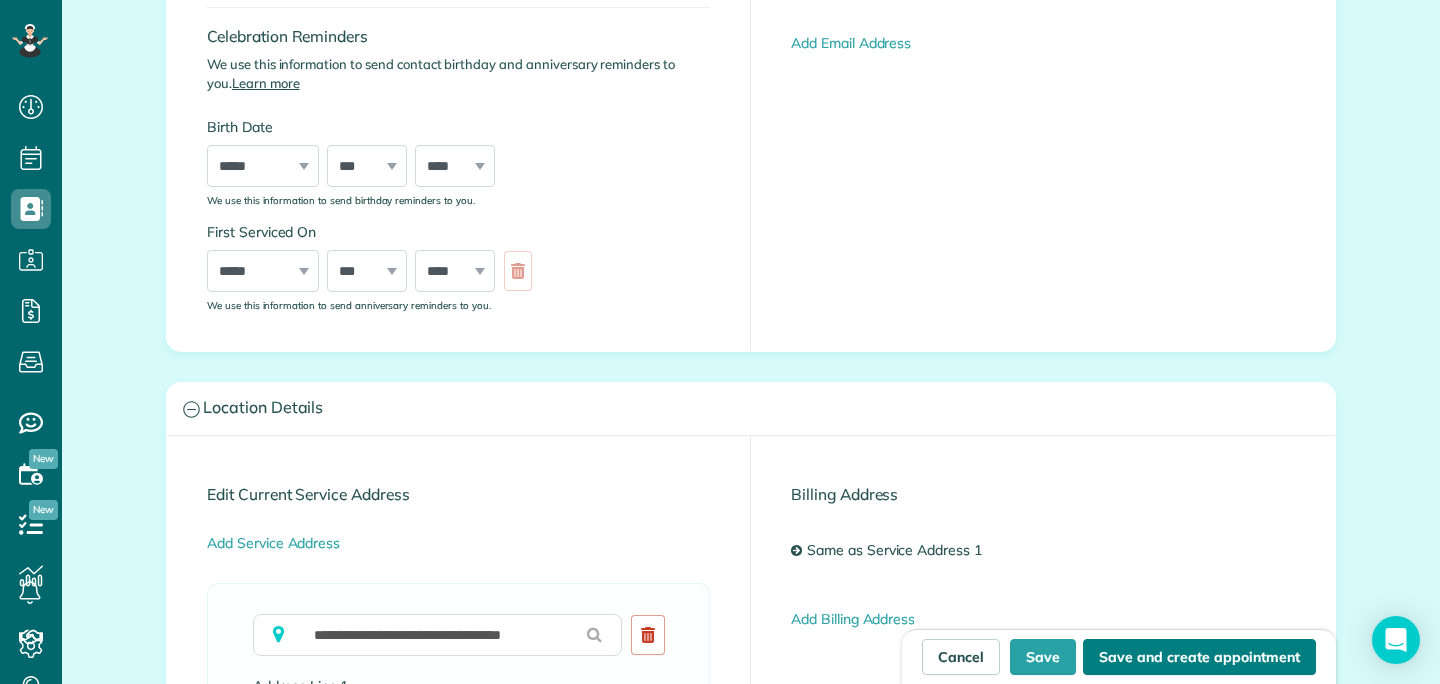 type on "**********" 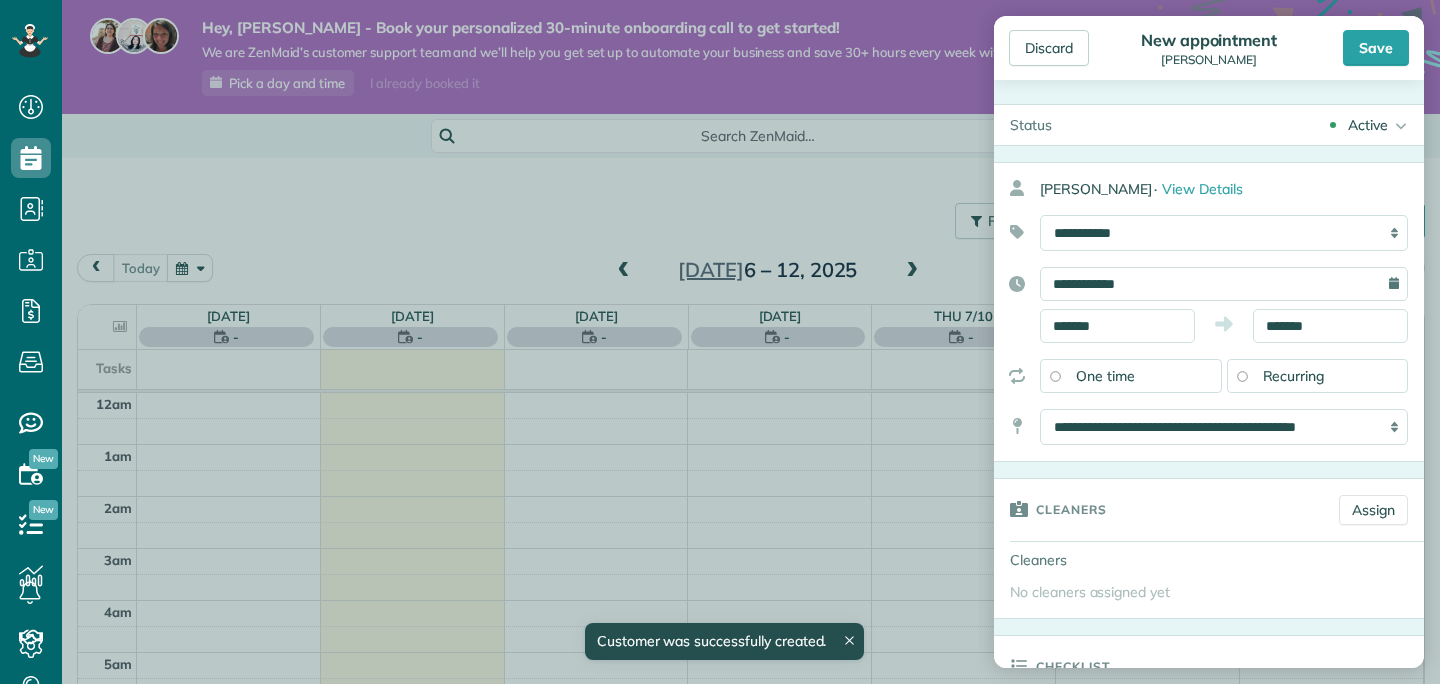 scroll, scrollTop: 0, scrollLeft: 0, axis: both 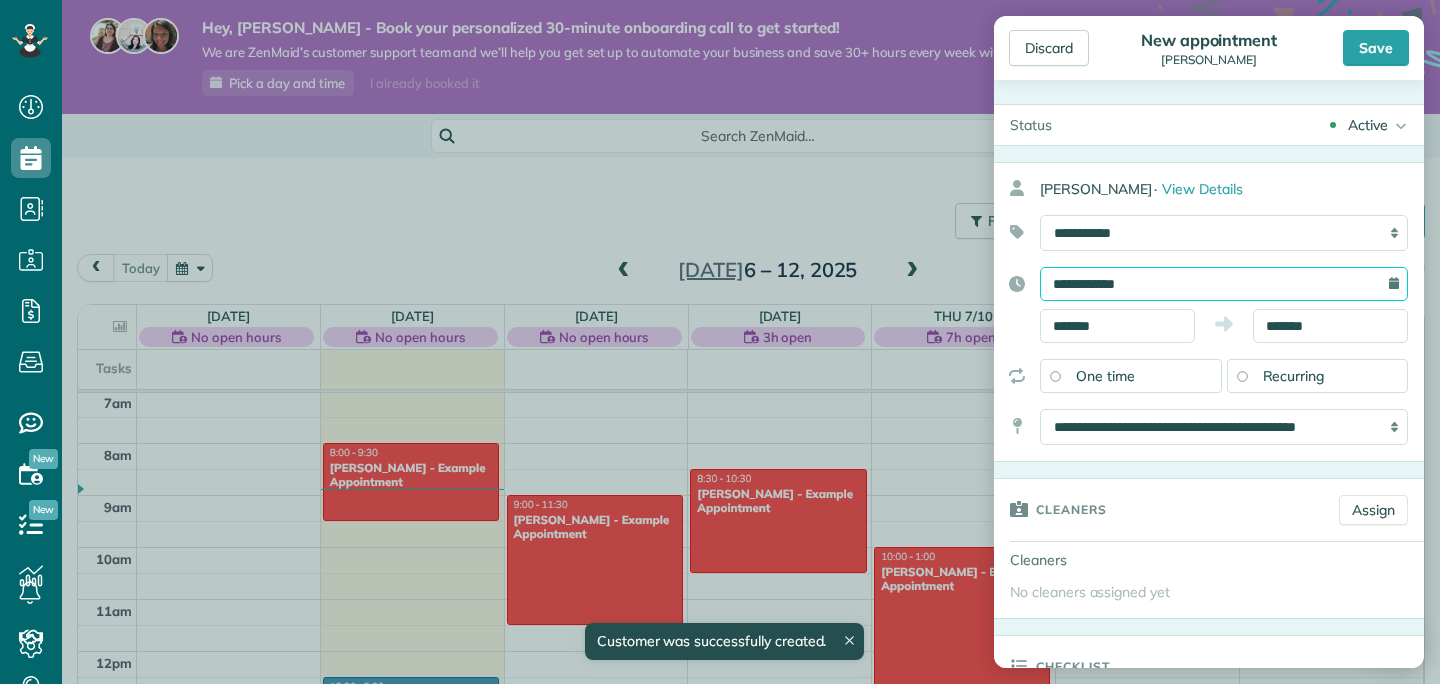 click on "**********" at bounding box center (1224, 284) 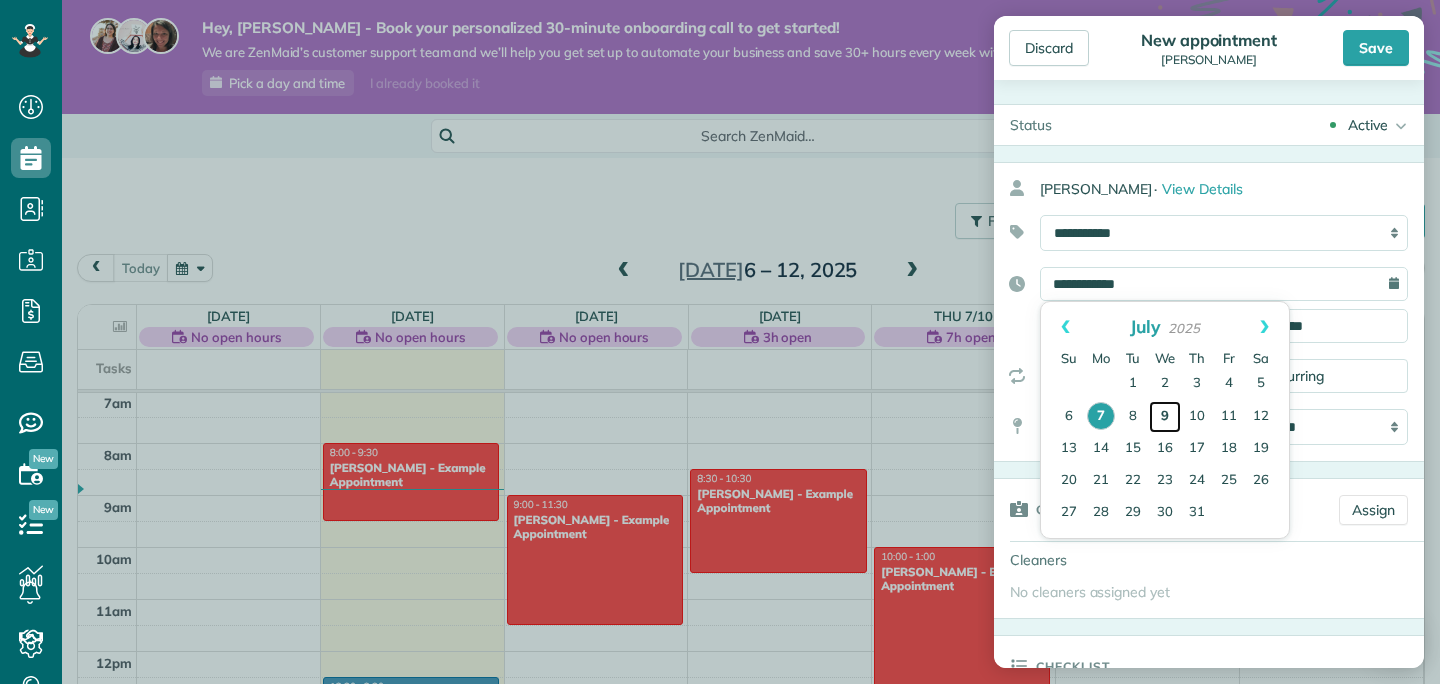 click on "9" at bounding box center (1165, 417) 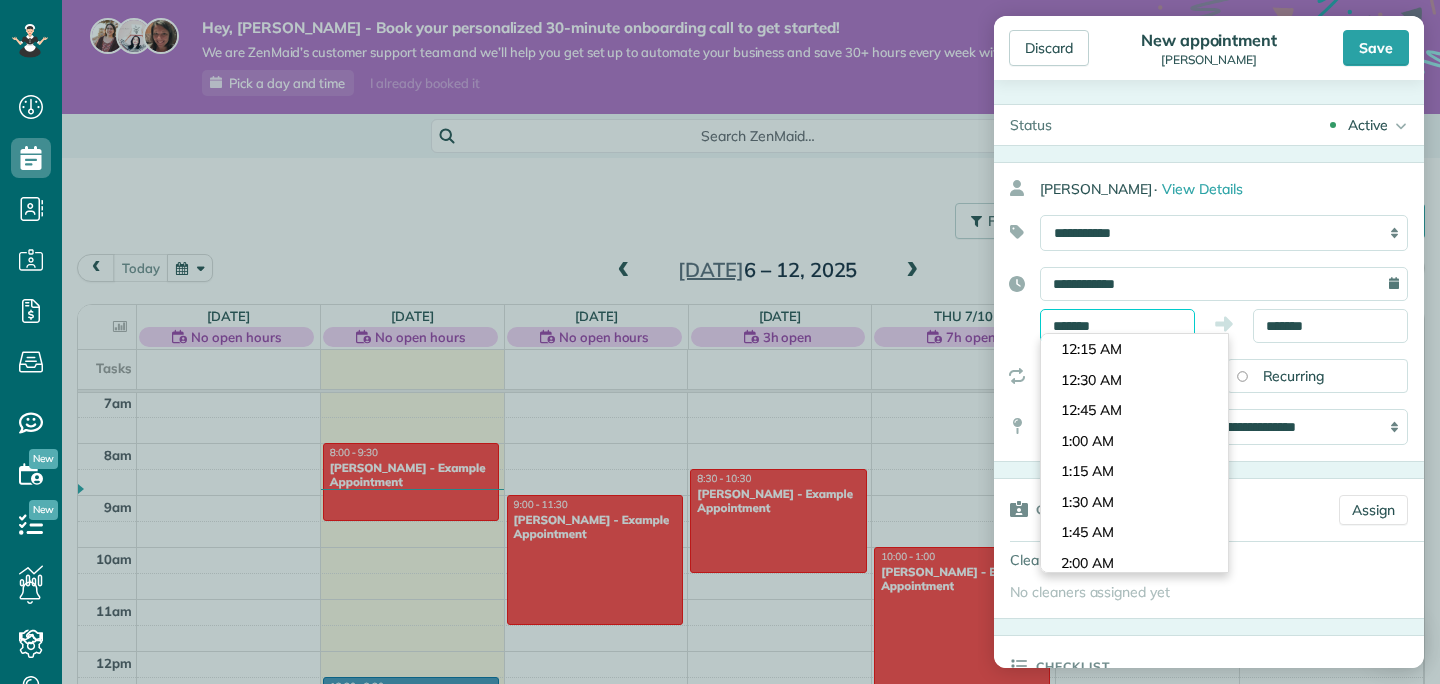 click on "*******" at bounding box center [1117, 326] 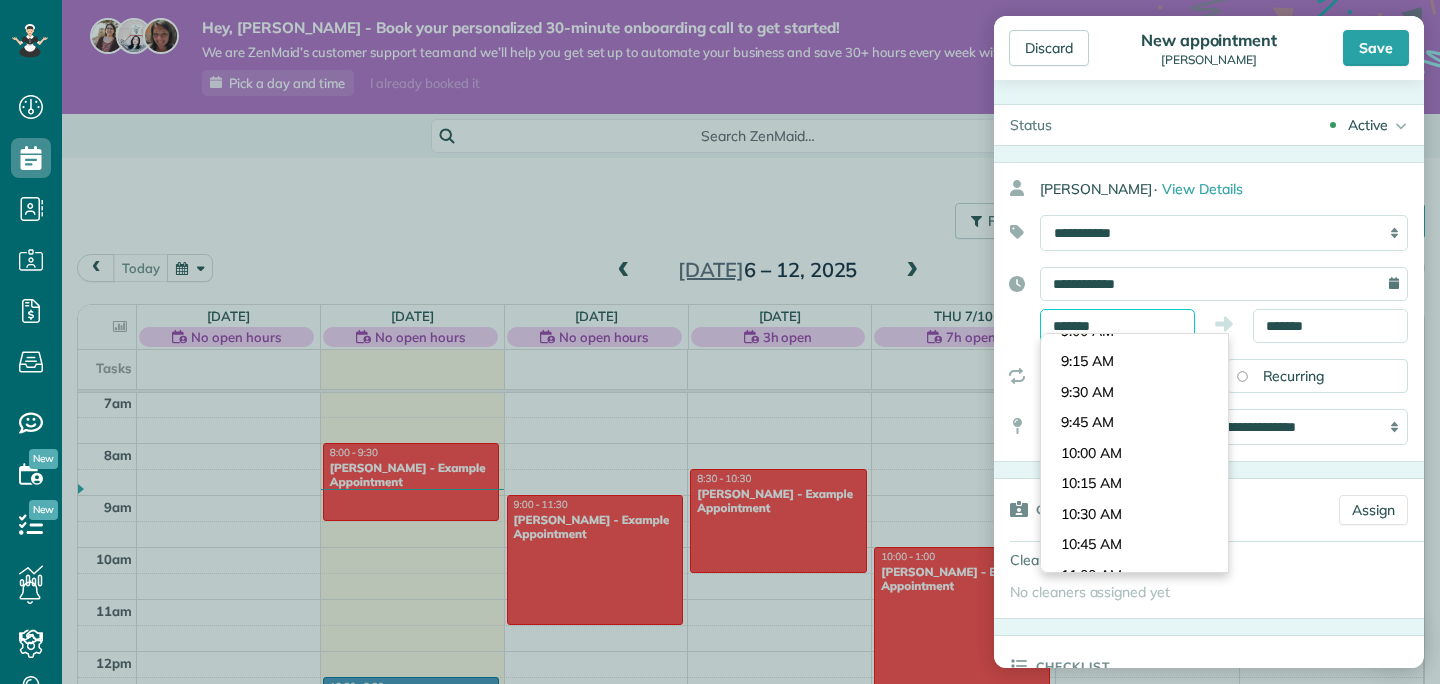 scroll, scrollTop: 1076, scrollLeft: 0, axis: vertical 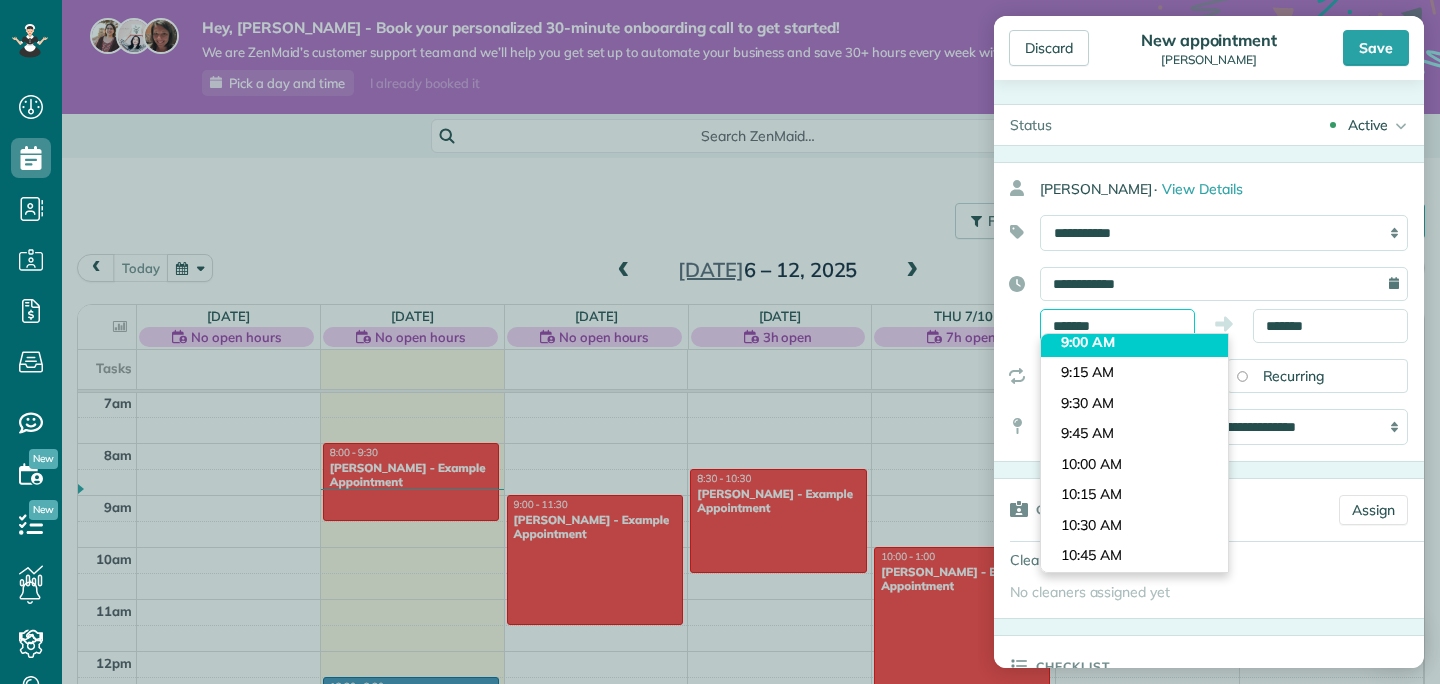 drag, startPoint x: 1132, startPoint y: 332, endPoint x: 1126, endPoint y: 346, distance: 15.231546 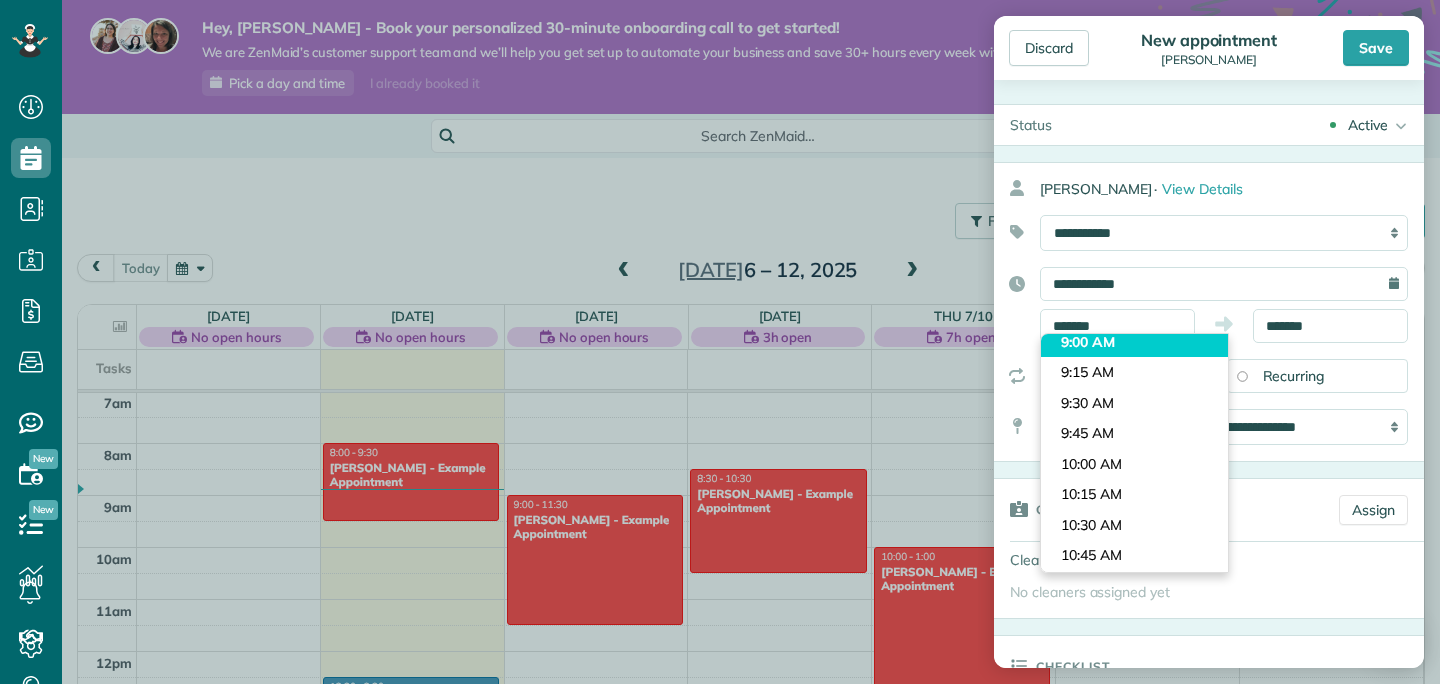 type on "*******" 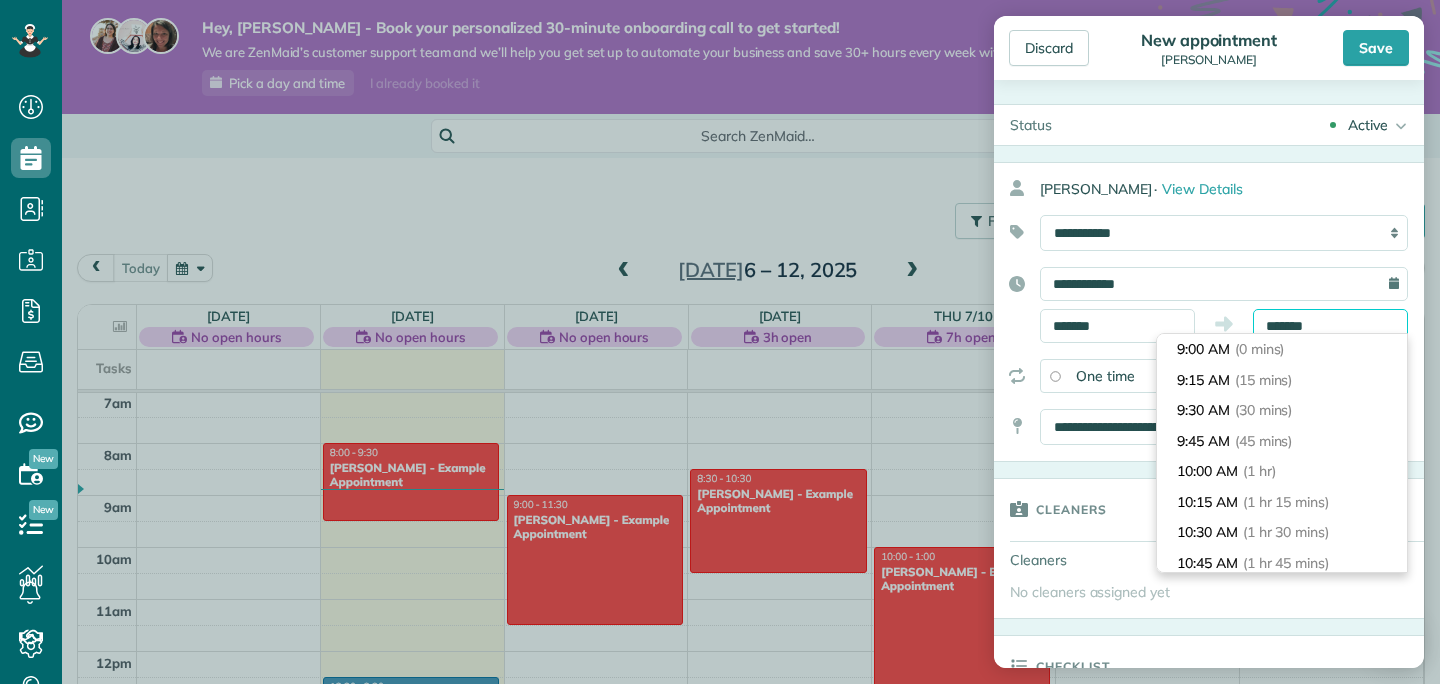 click on "*******" at bounding box center (1330, 326) 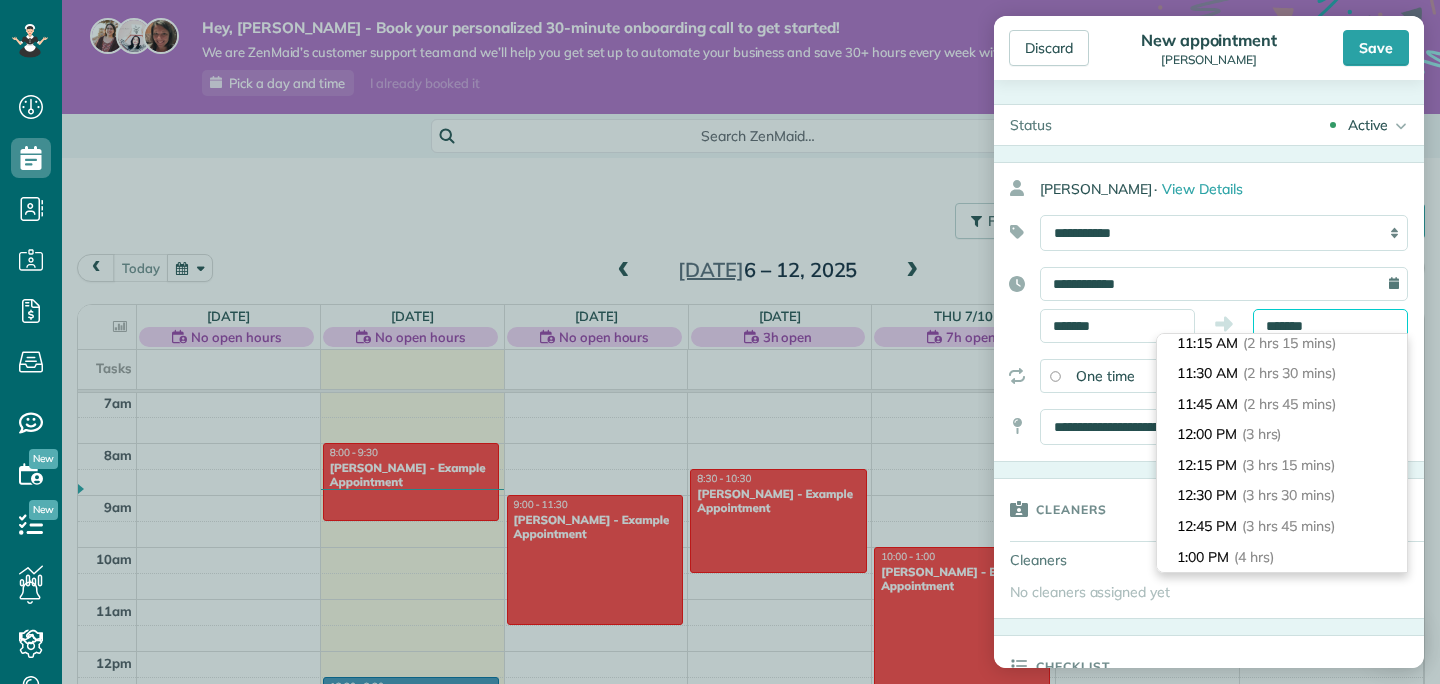 scroll, scrollTop: 216, scrollLeft: 0, axis: vertical 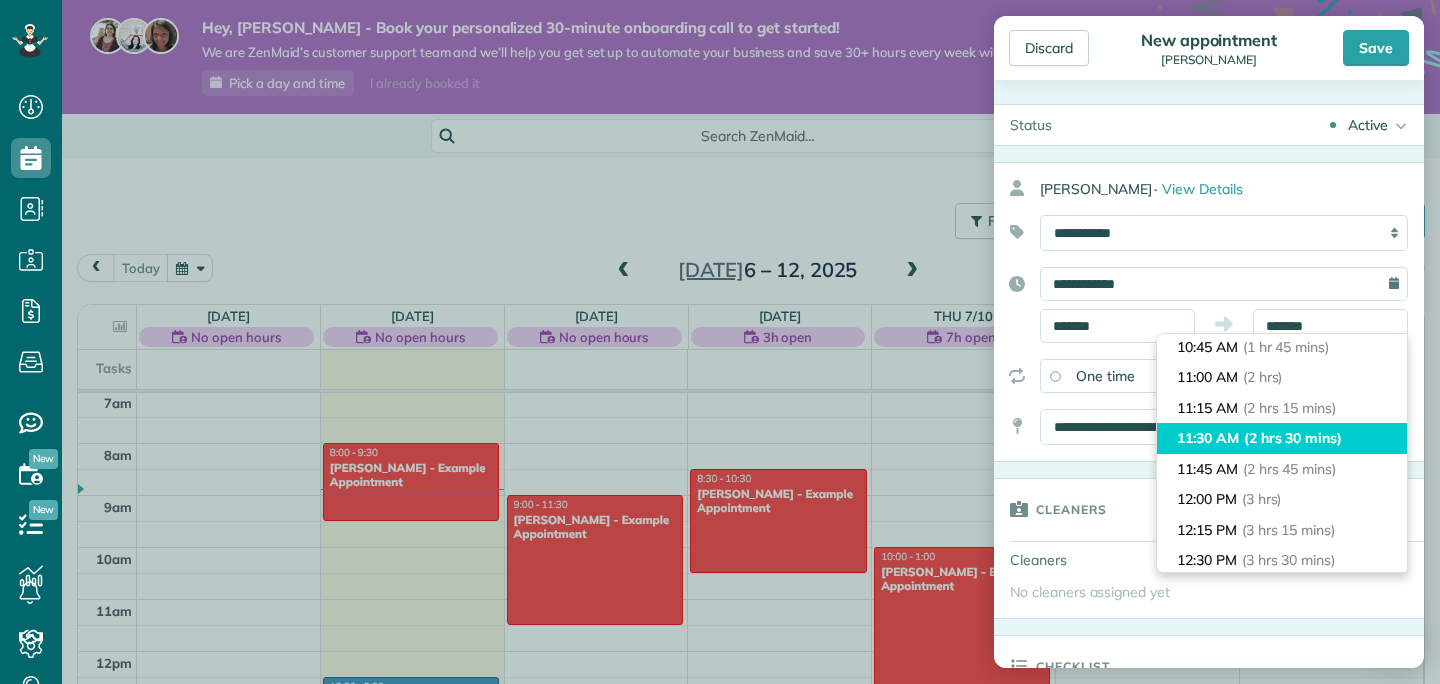 type on "********" 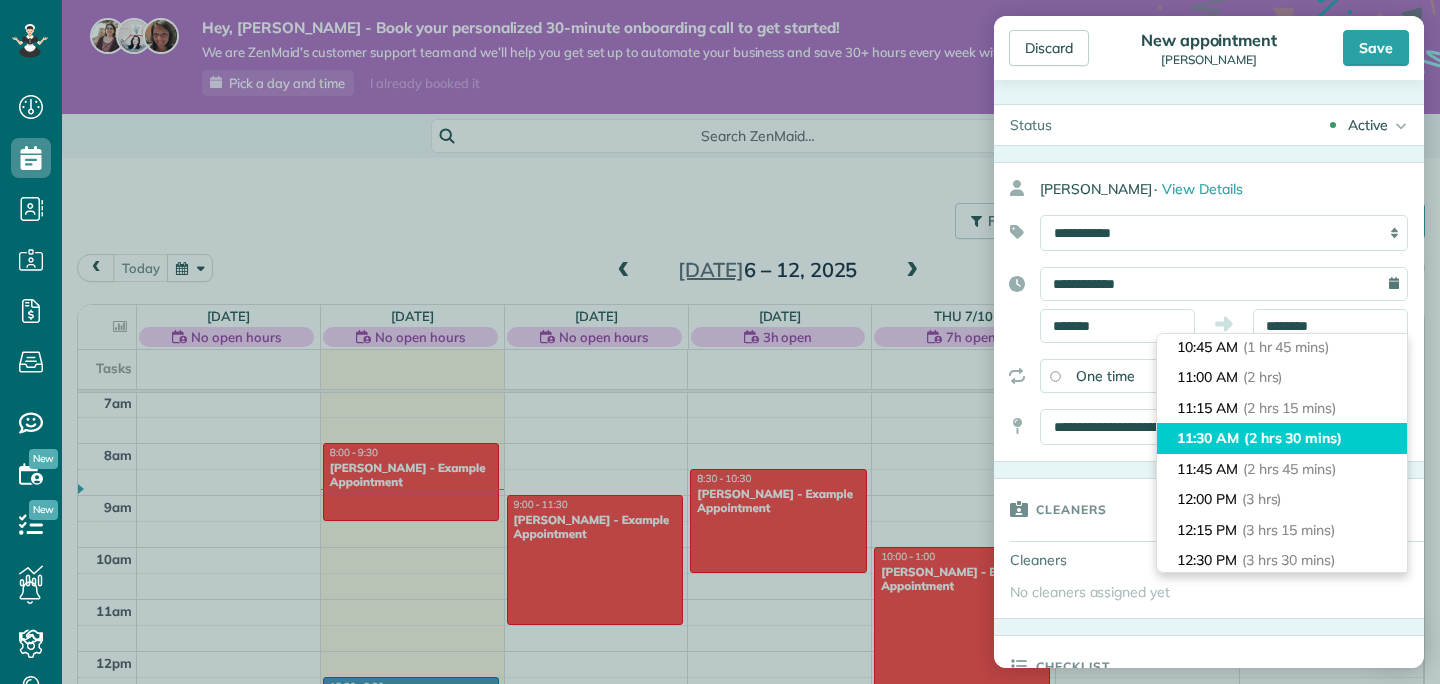 click on "(2 hrs 30 mins)" at bounding box center [1293, 438] 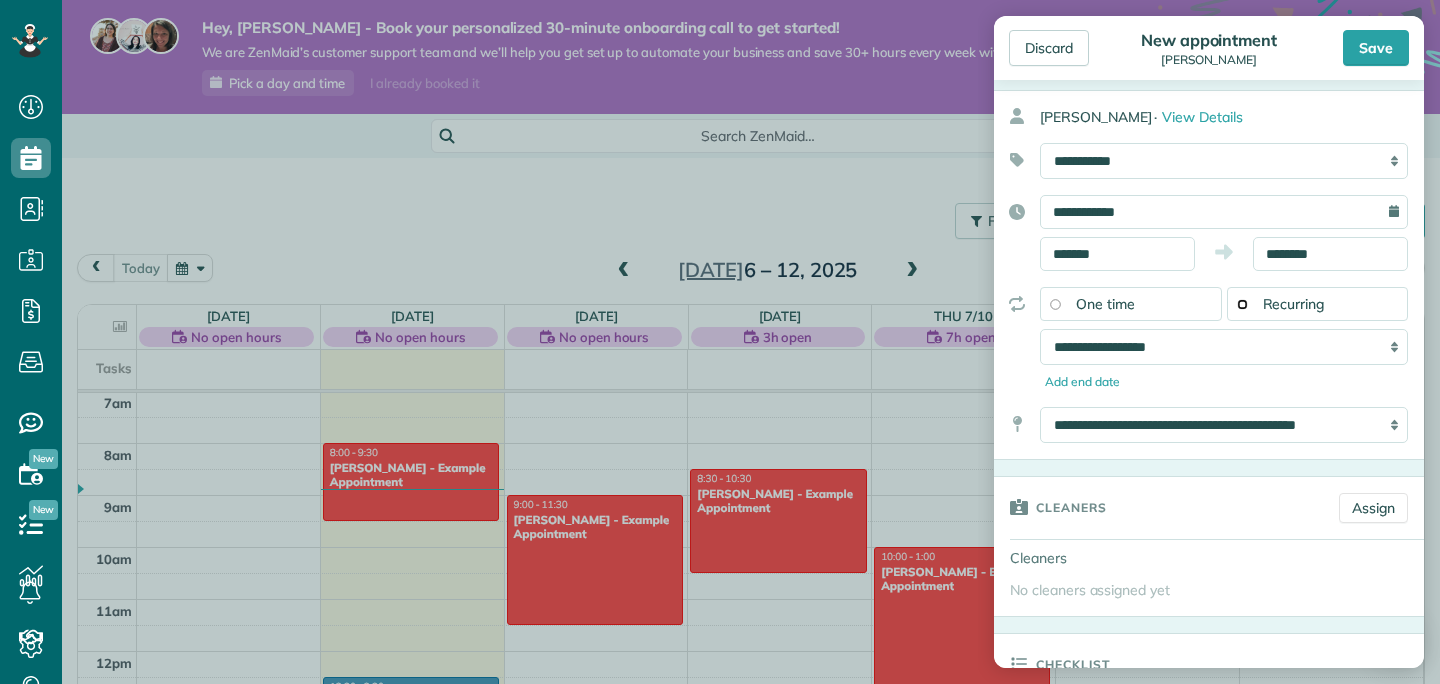 scroll, scrollTop: 75, scrollLeft: 0, axis: vertical 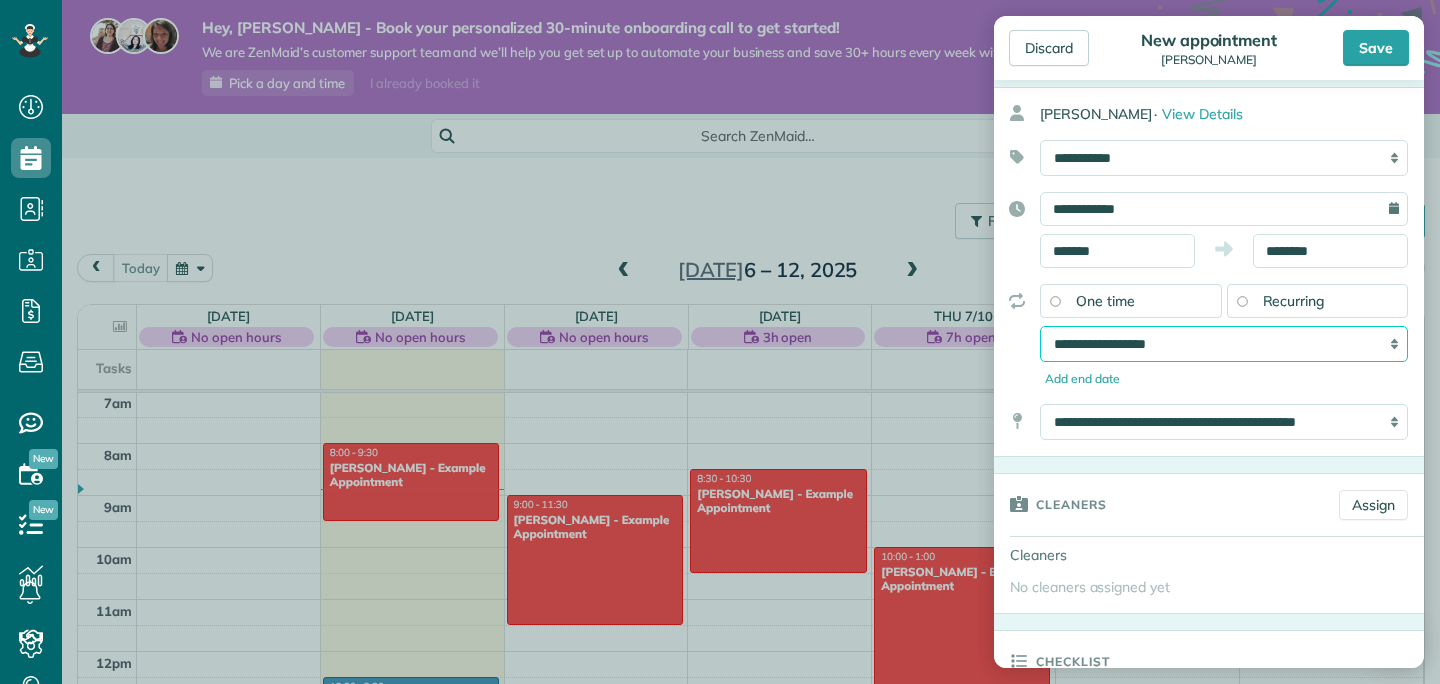 click on "**********" at bounding box center [1224, 344] 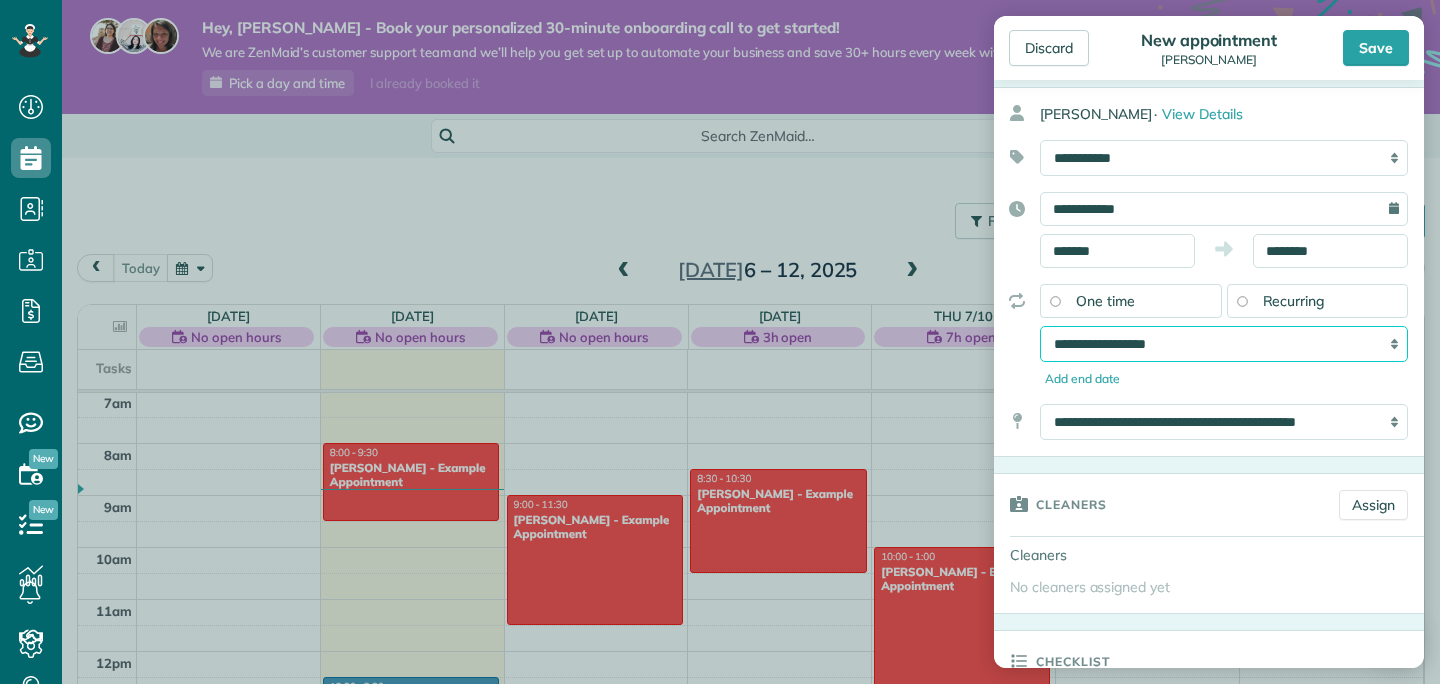select on "**********" 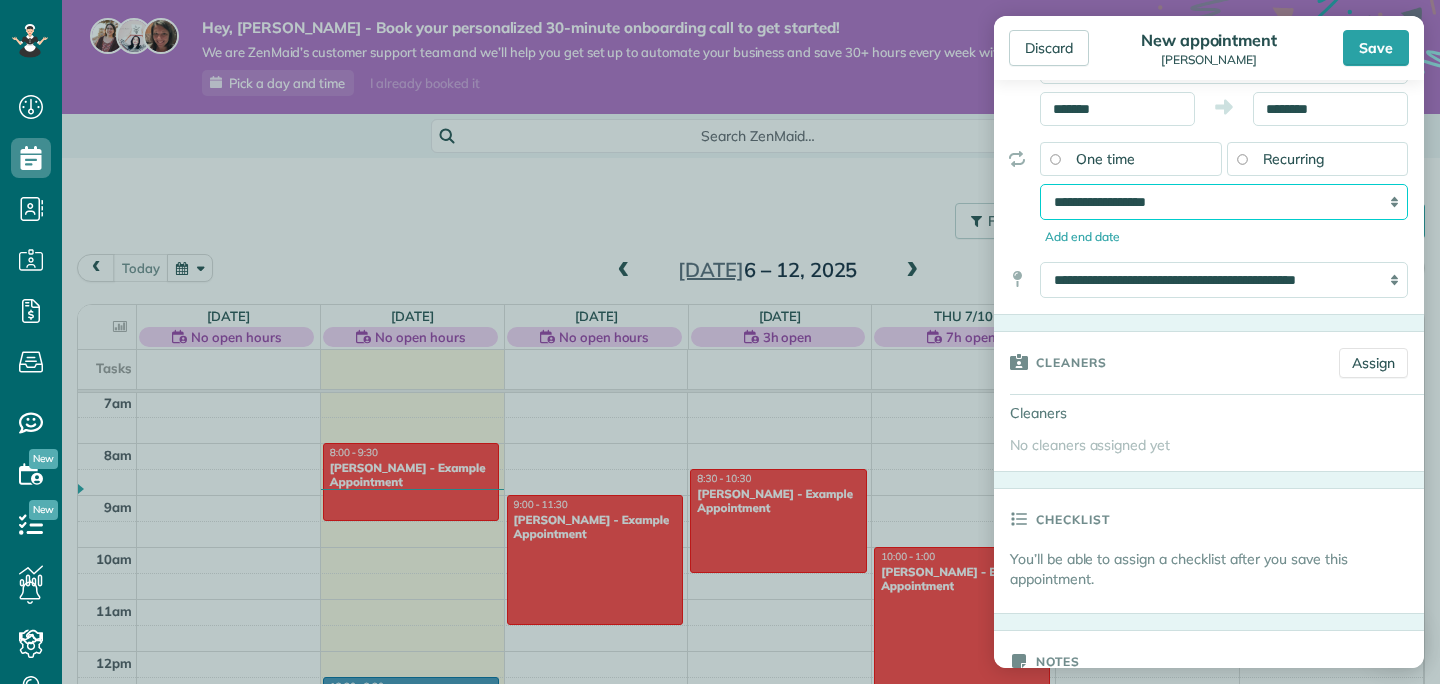 scroll, scrollTop: 280, scrollLeft: 0, axis: vertical 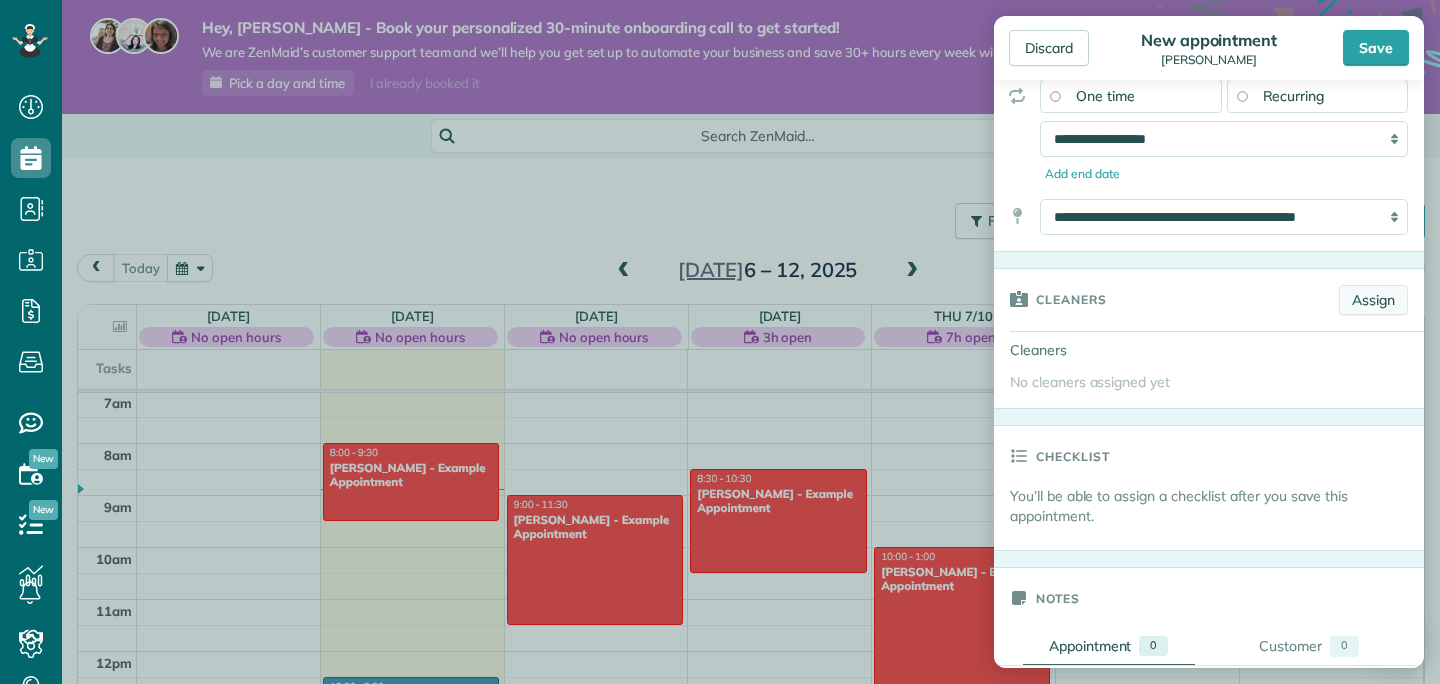 click on "Assign" at bounding box center (1373, 300) 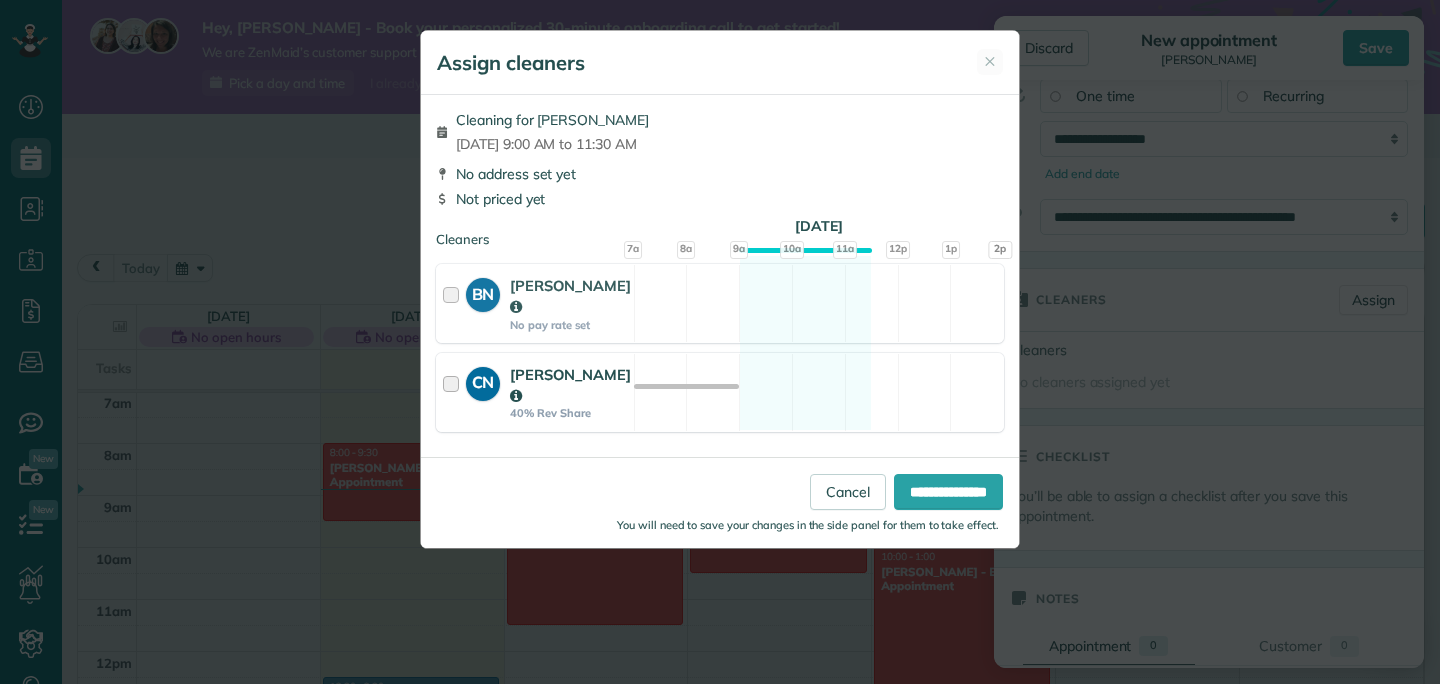 click at bounding box center (454, 392) 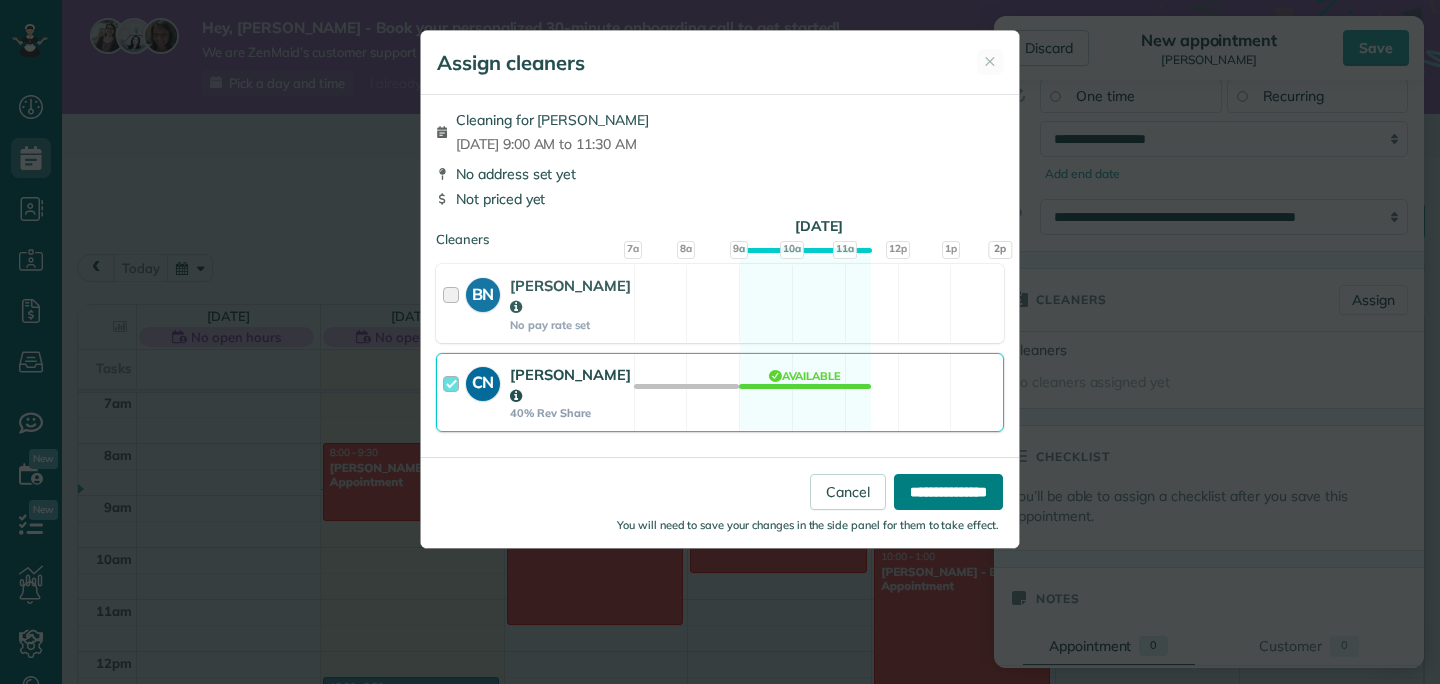 click on "**********" at bounding box center (948, 492) 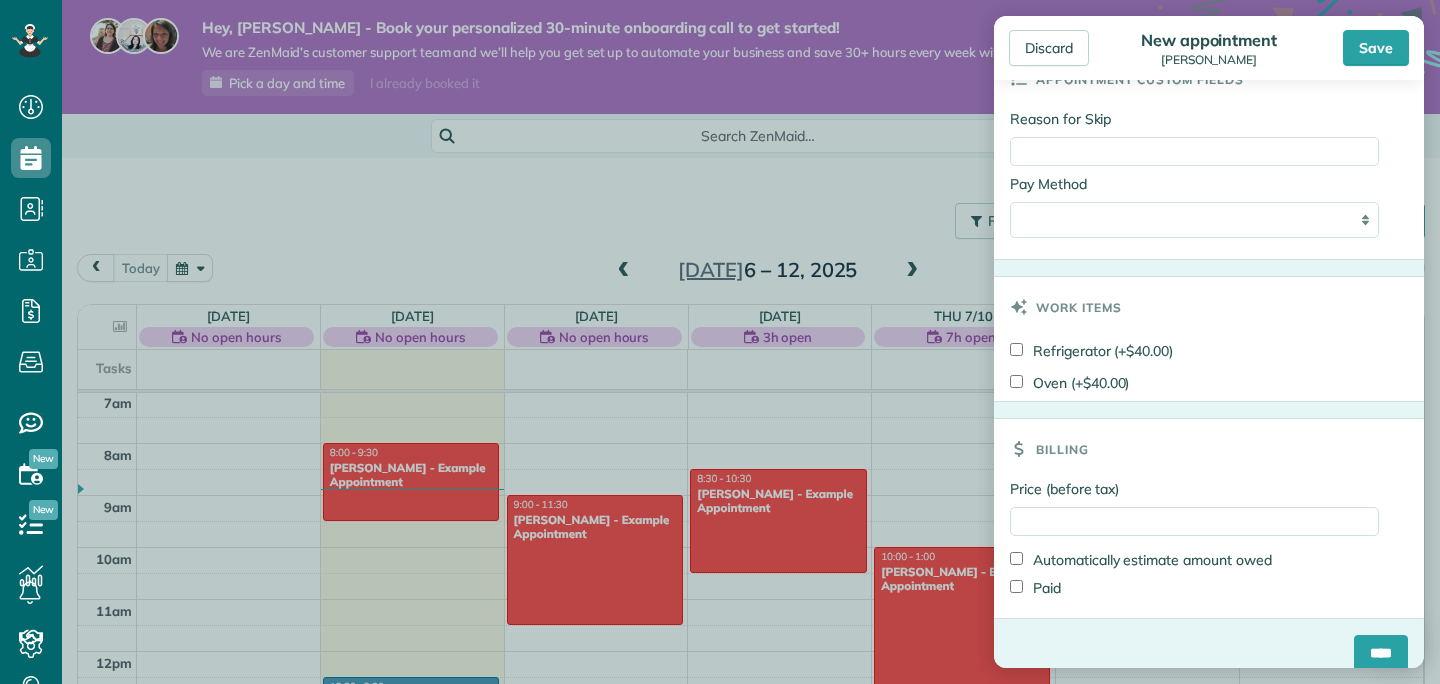 scroll, scrollTop: 1156, scrollLeft: 0, axis: vertical 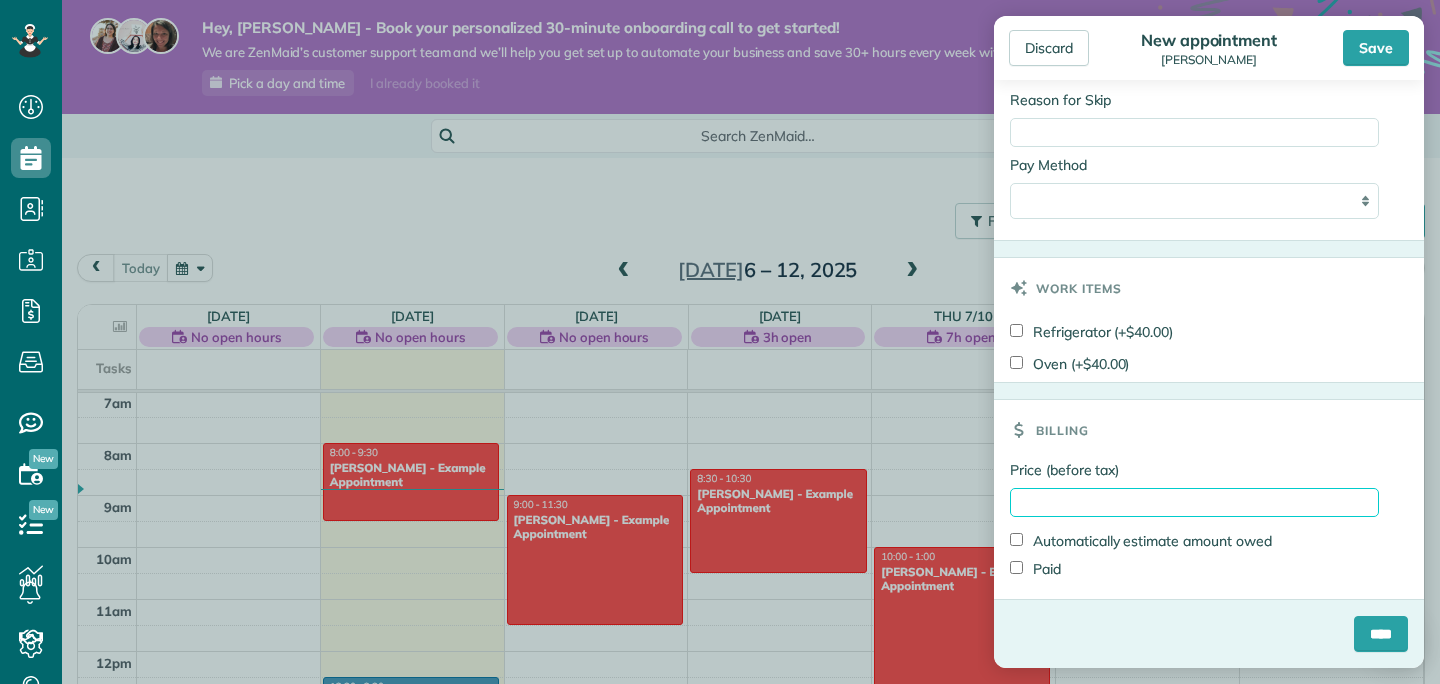 click on "Price (before tax)" at bounding box center [1194, 502] 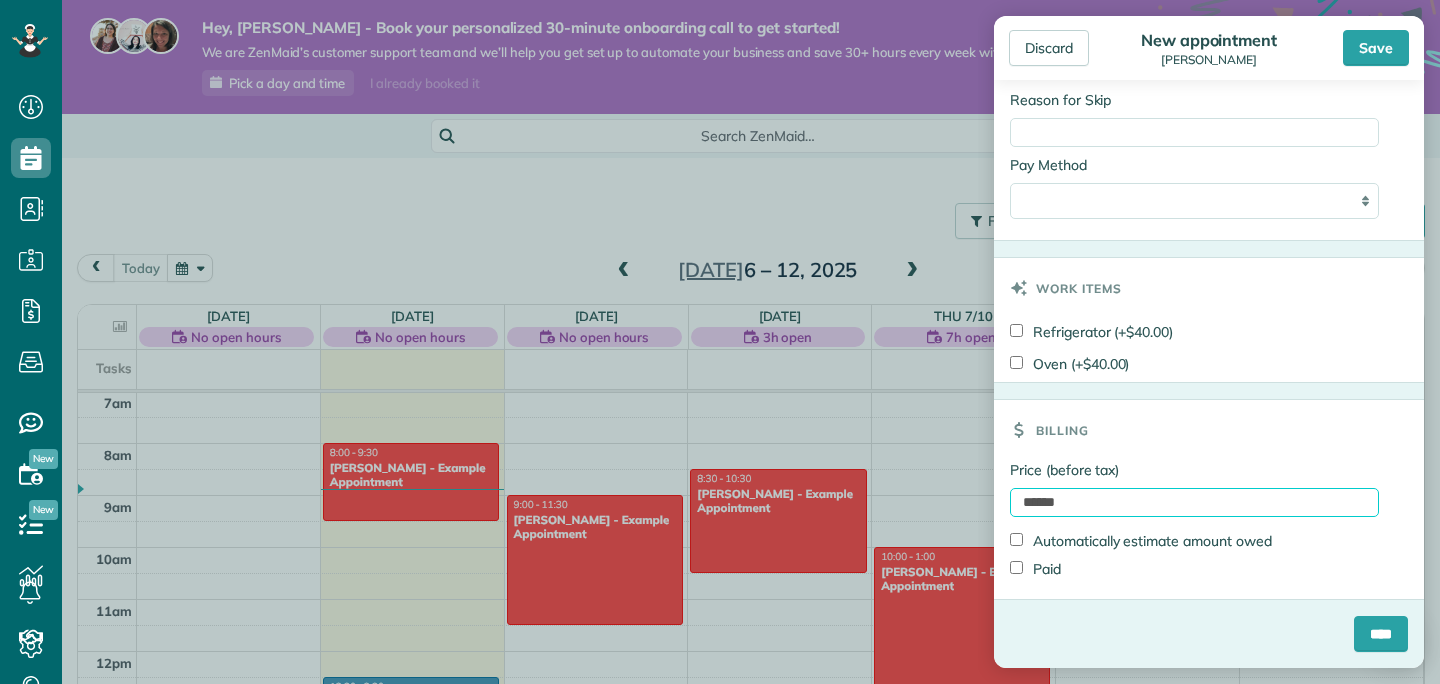 type on "******" 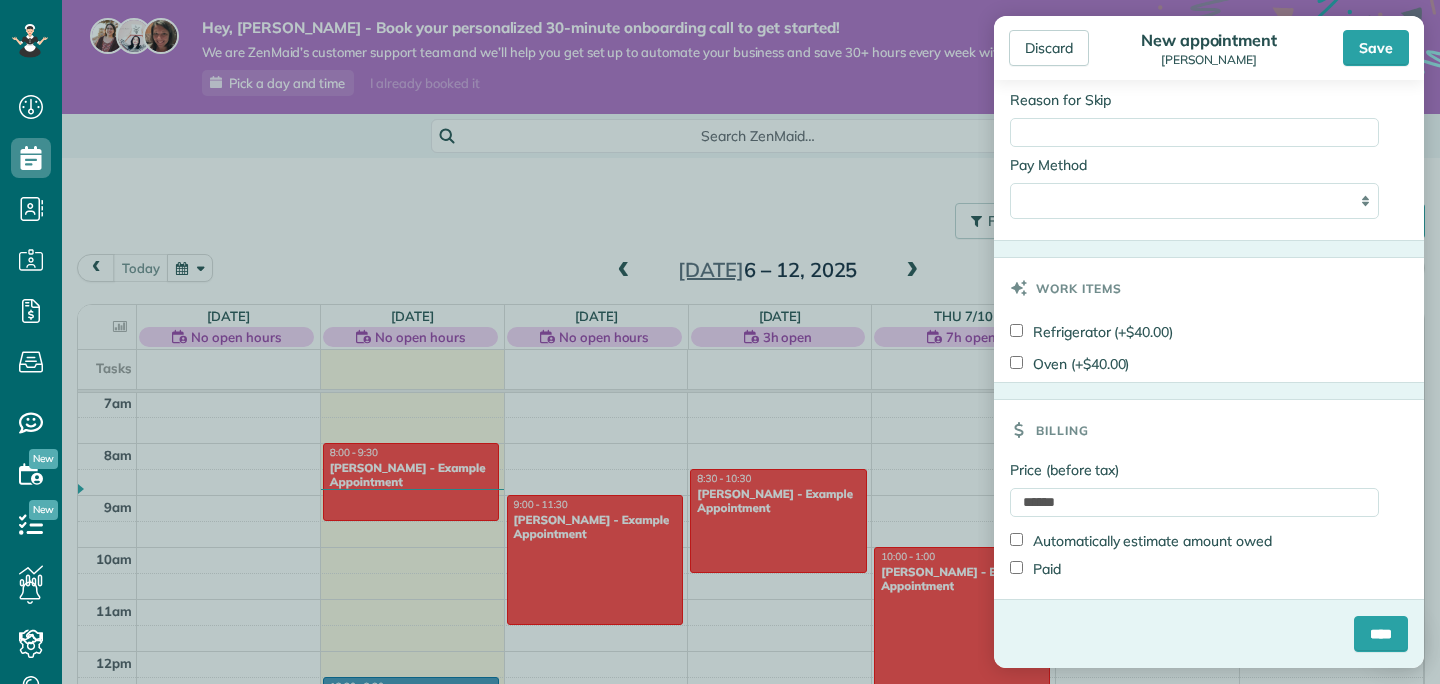 click on "Price (before tax) ******
Automatically estimate amount owed
Paid" at bounding box center [1209, 529] 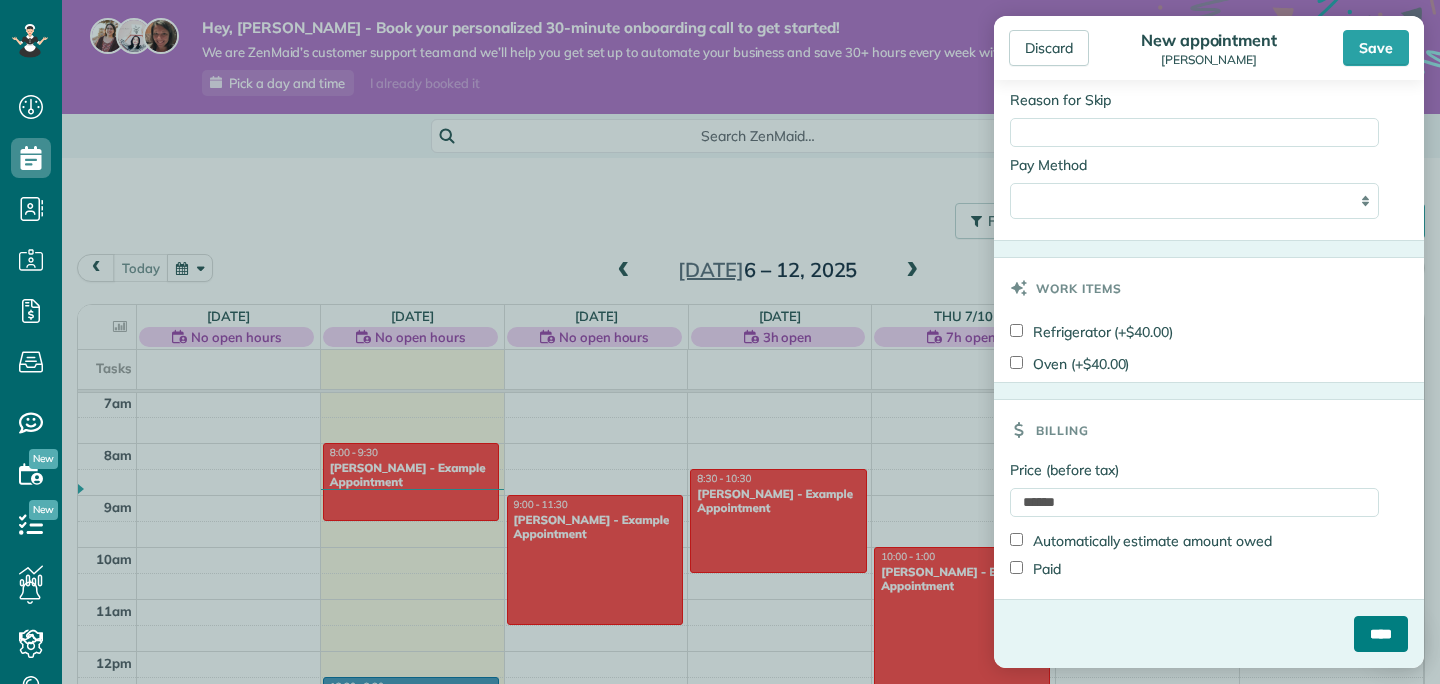 click on "****" at bounding box center (1381, 634) 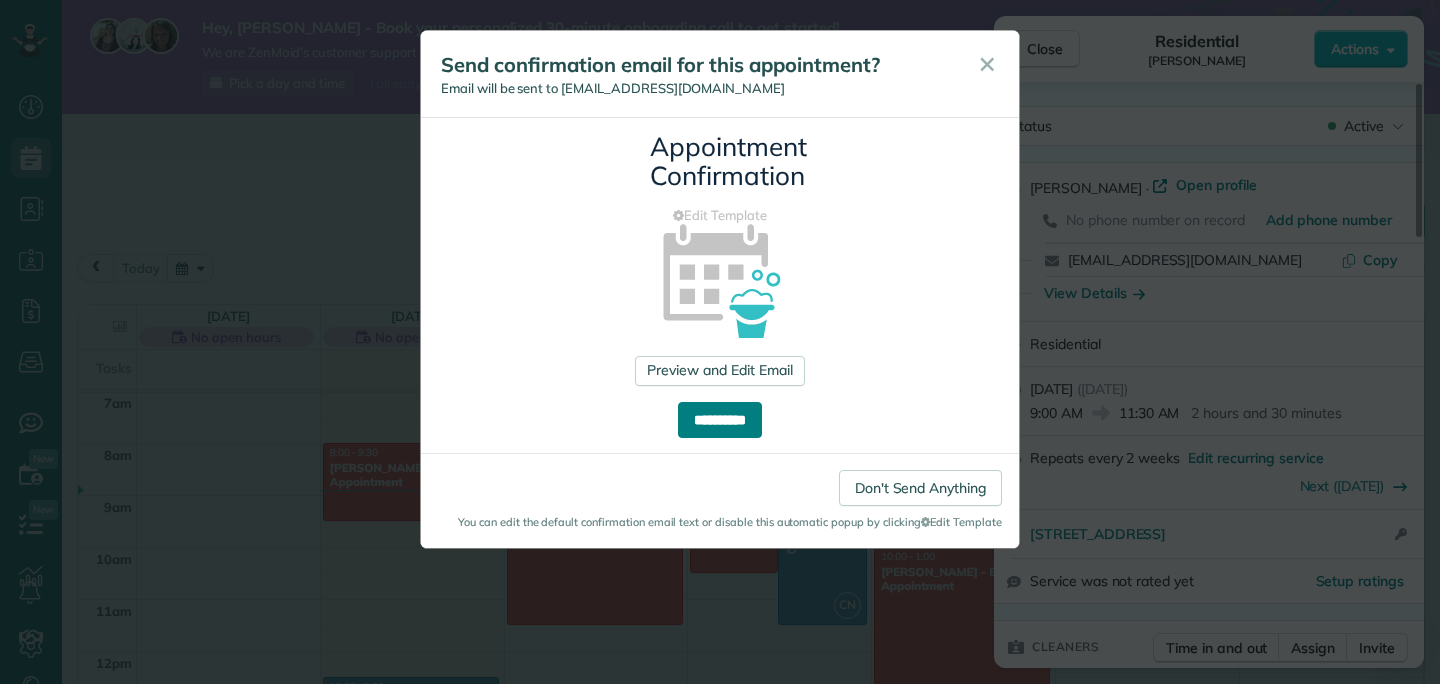 click on "**********" at bounding box center [720, 420] 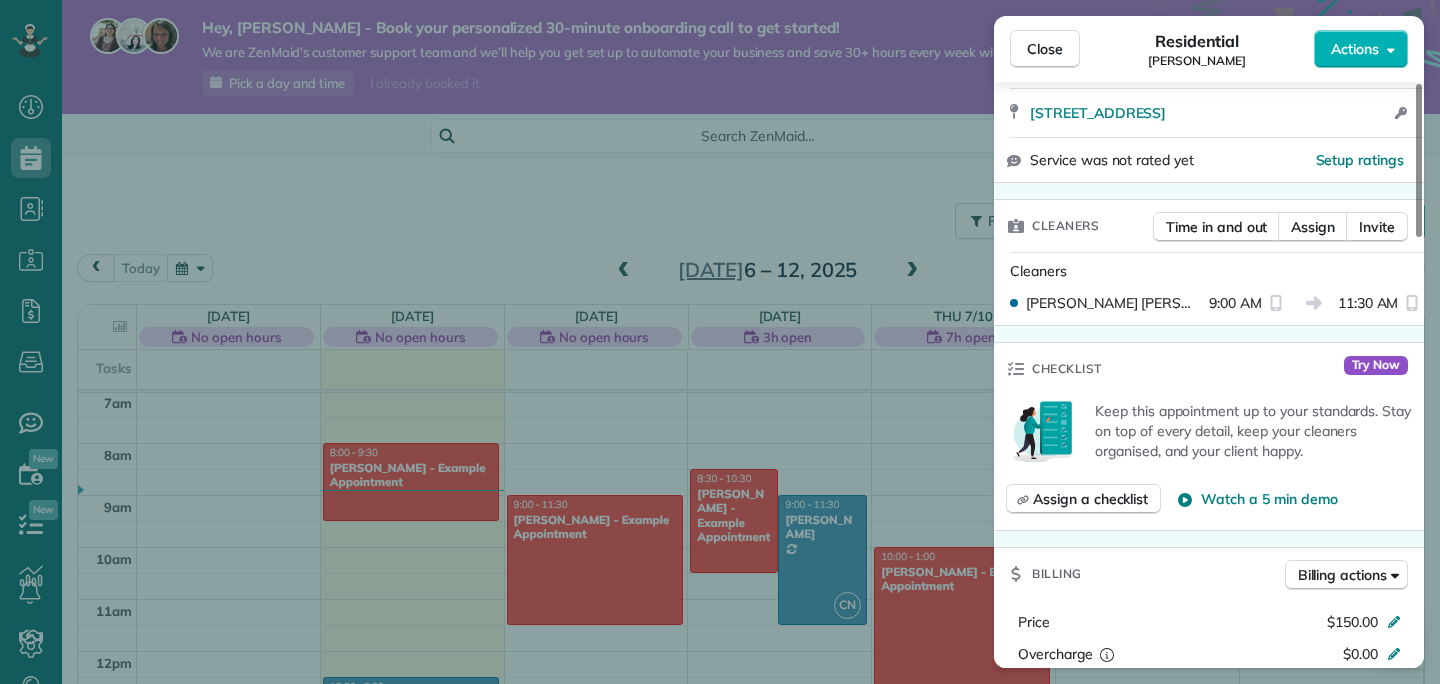 scroll, scrollTop: 424, scrollLeft: 0, axis: vertical 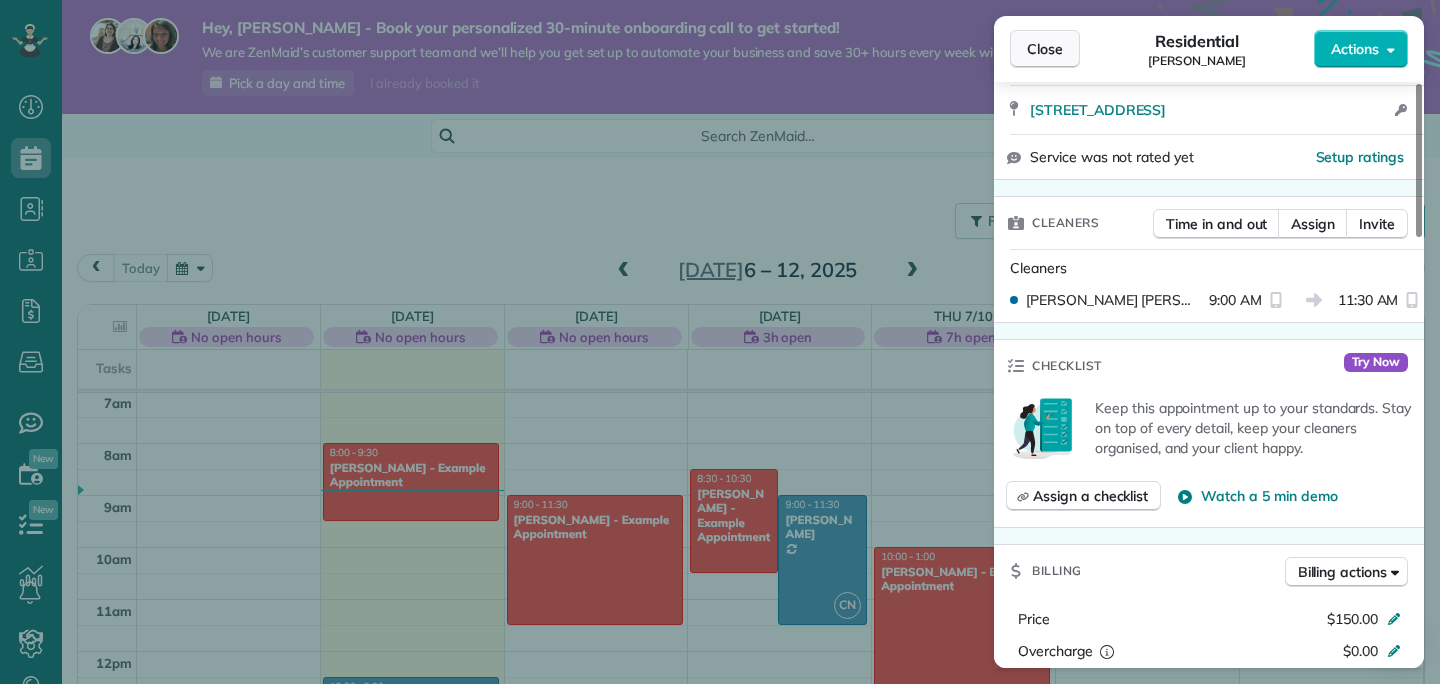 click on "Close" at bounding box center (1045, 49) 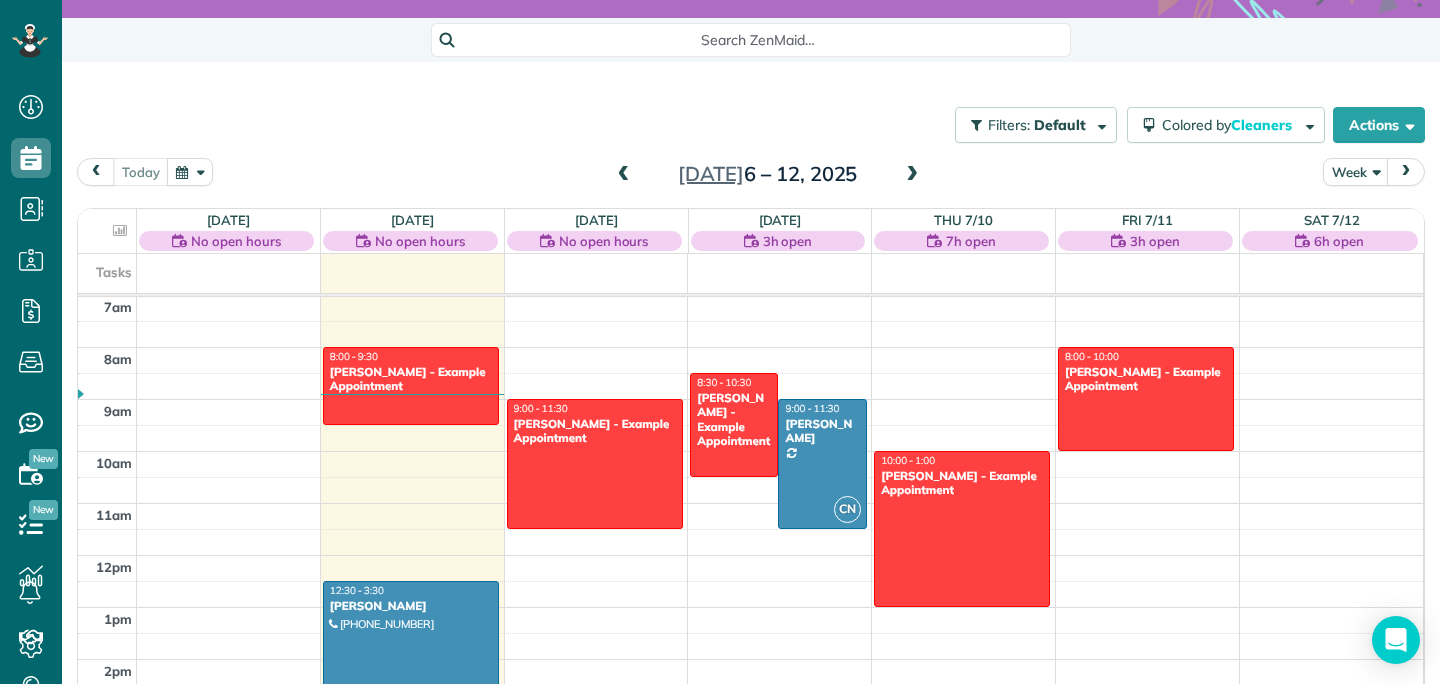 scroll, scrollTop: 170, scrollLeft: 0, axis: vertical 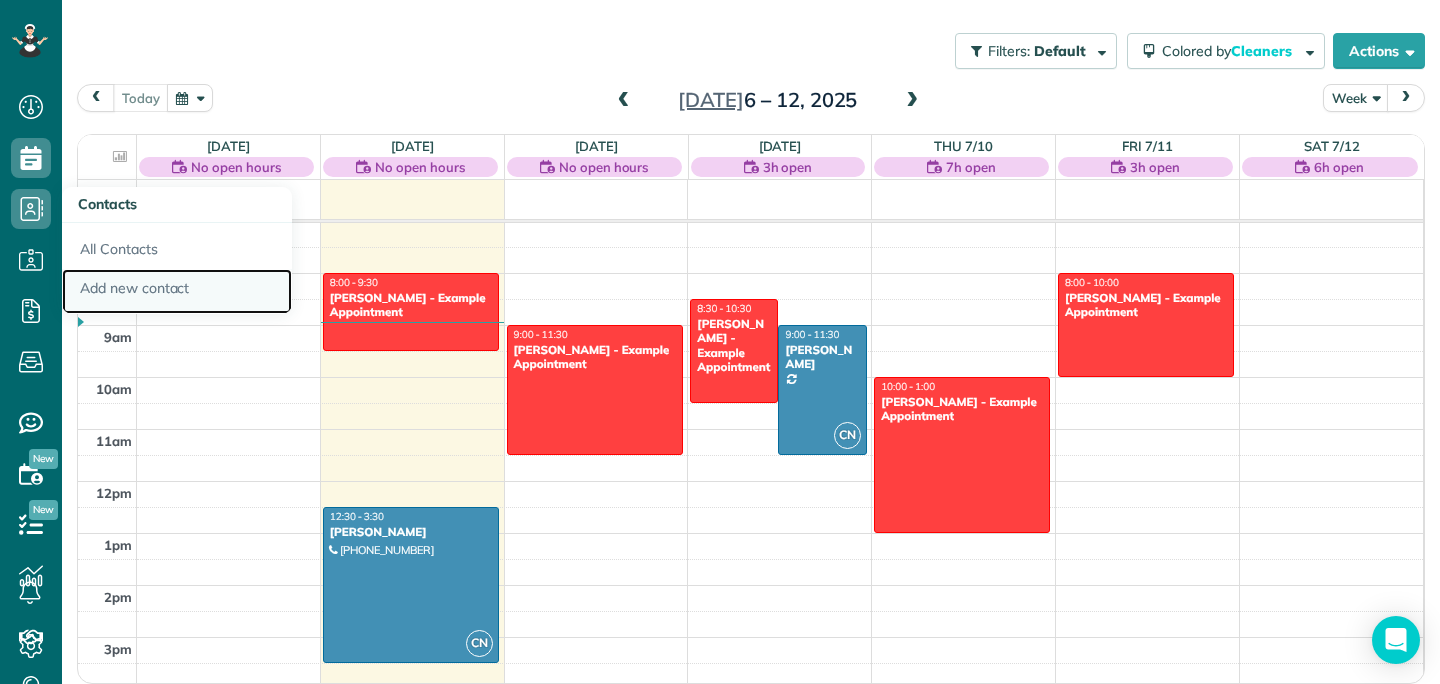click on "Add new contact" at bounding box center [177, 292] 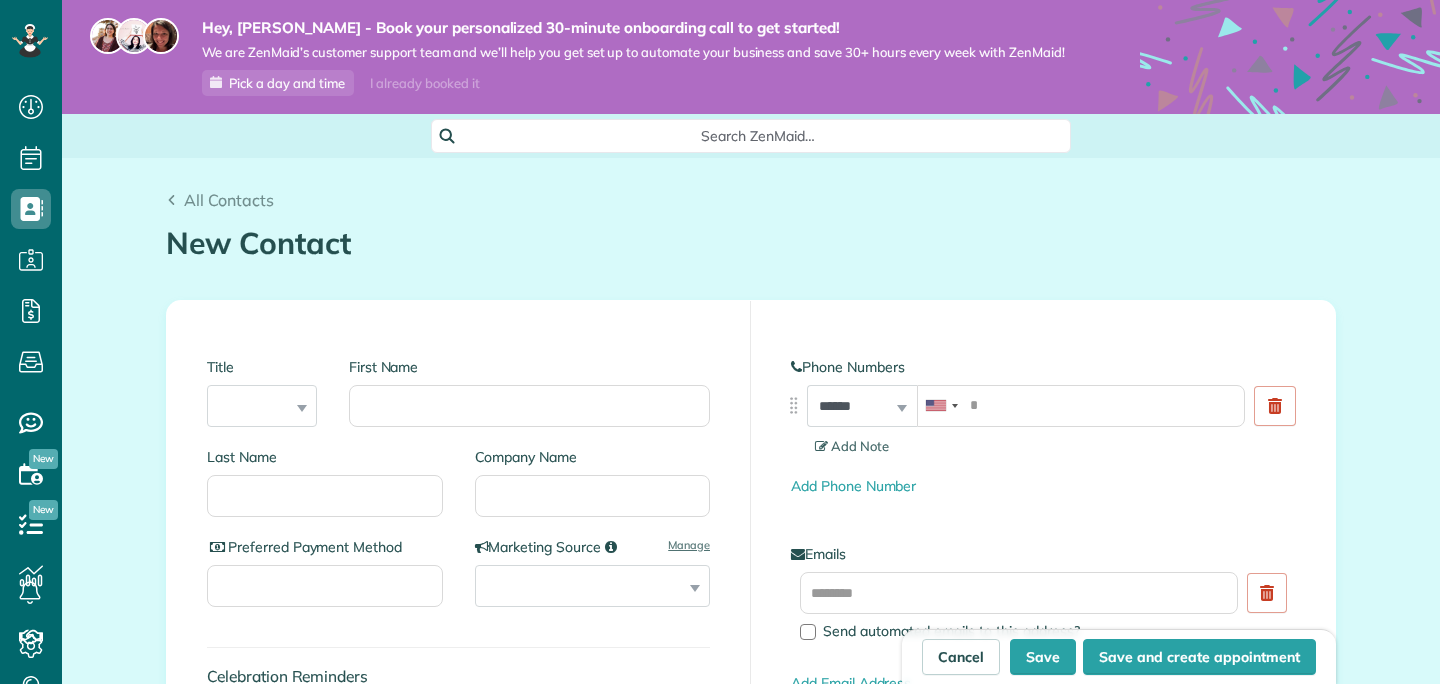 scroll, scrollTop: 0, scrollLeft: 0, axis: both 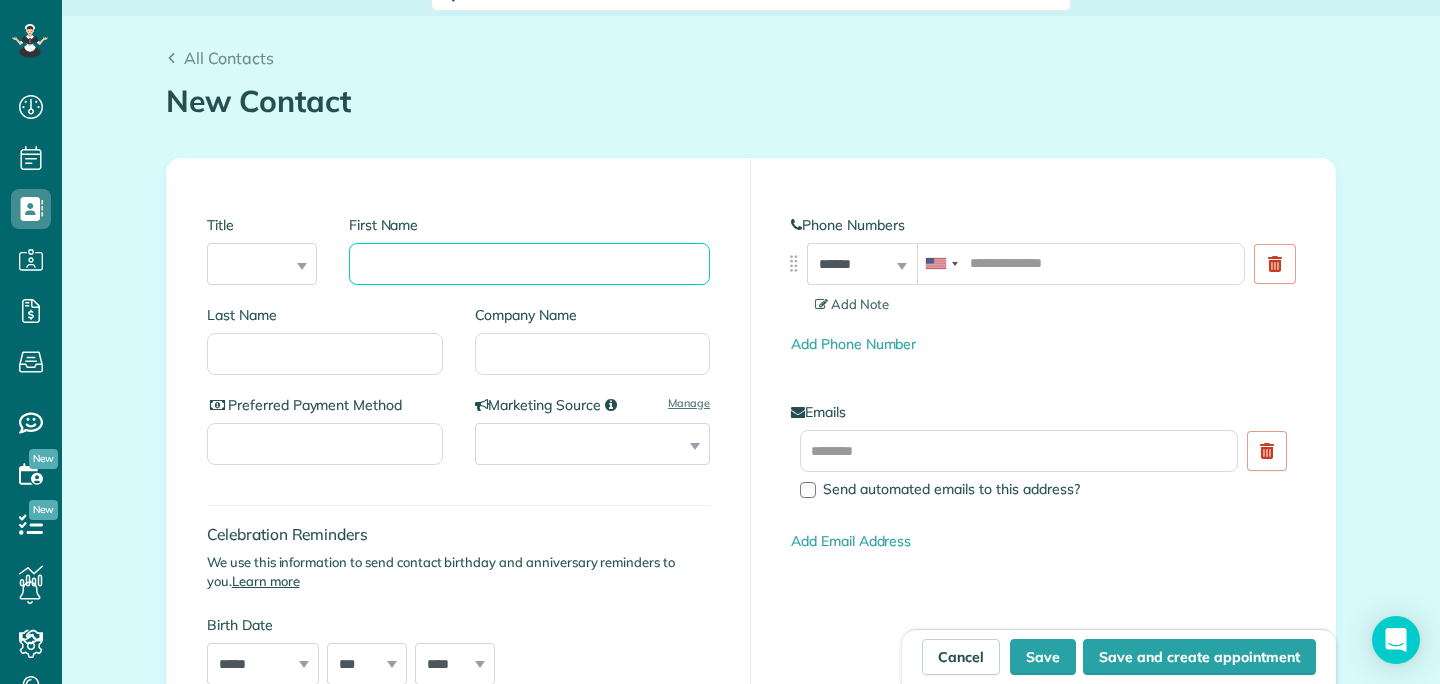 click on "First Name" at bounding box center (529, 264) 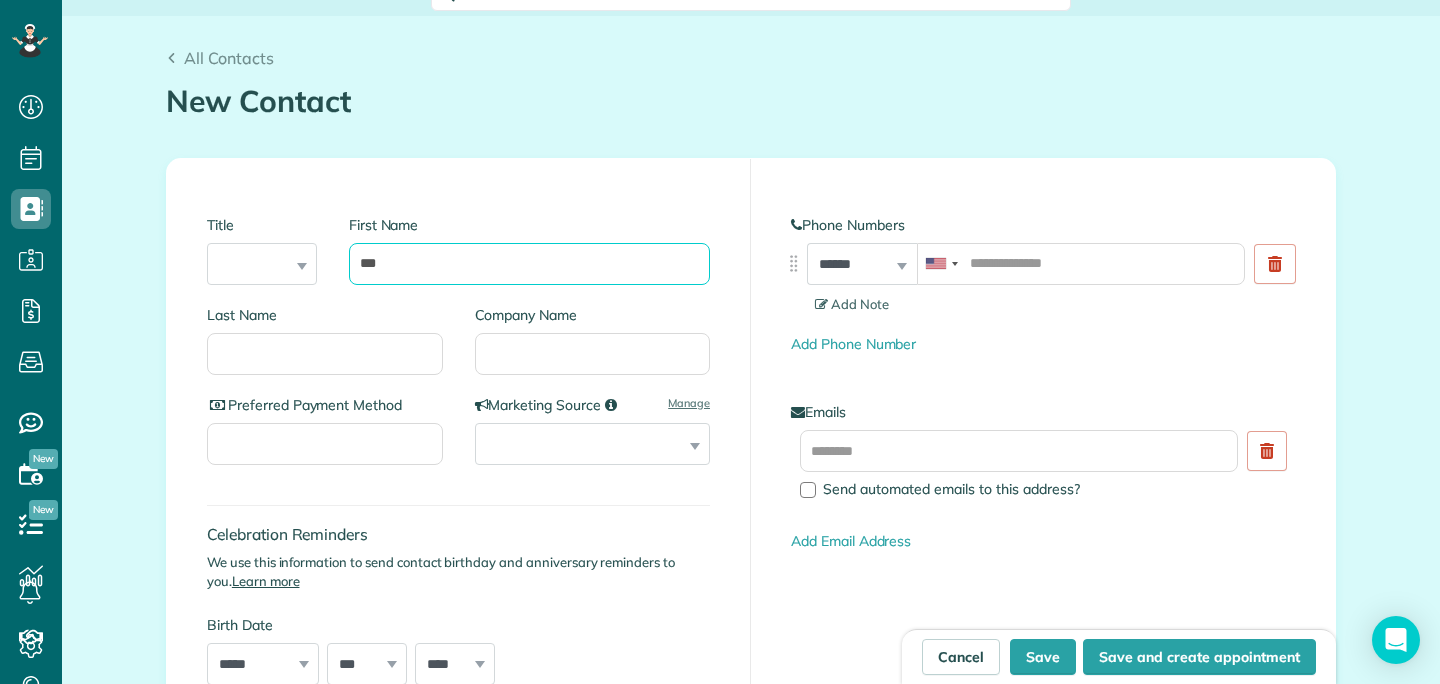 type on "***" 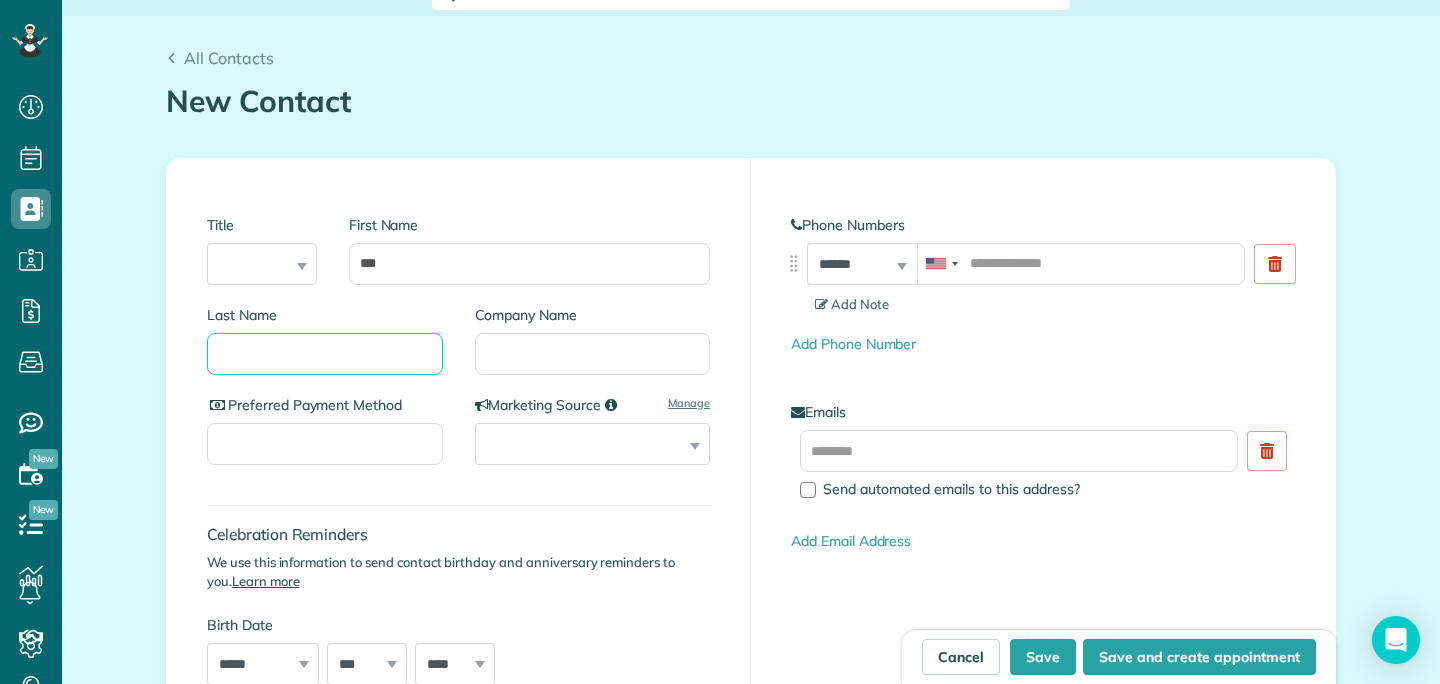 click on "Last Name" at bounding box center (325, 354) 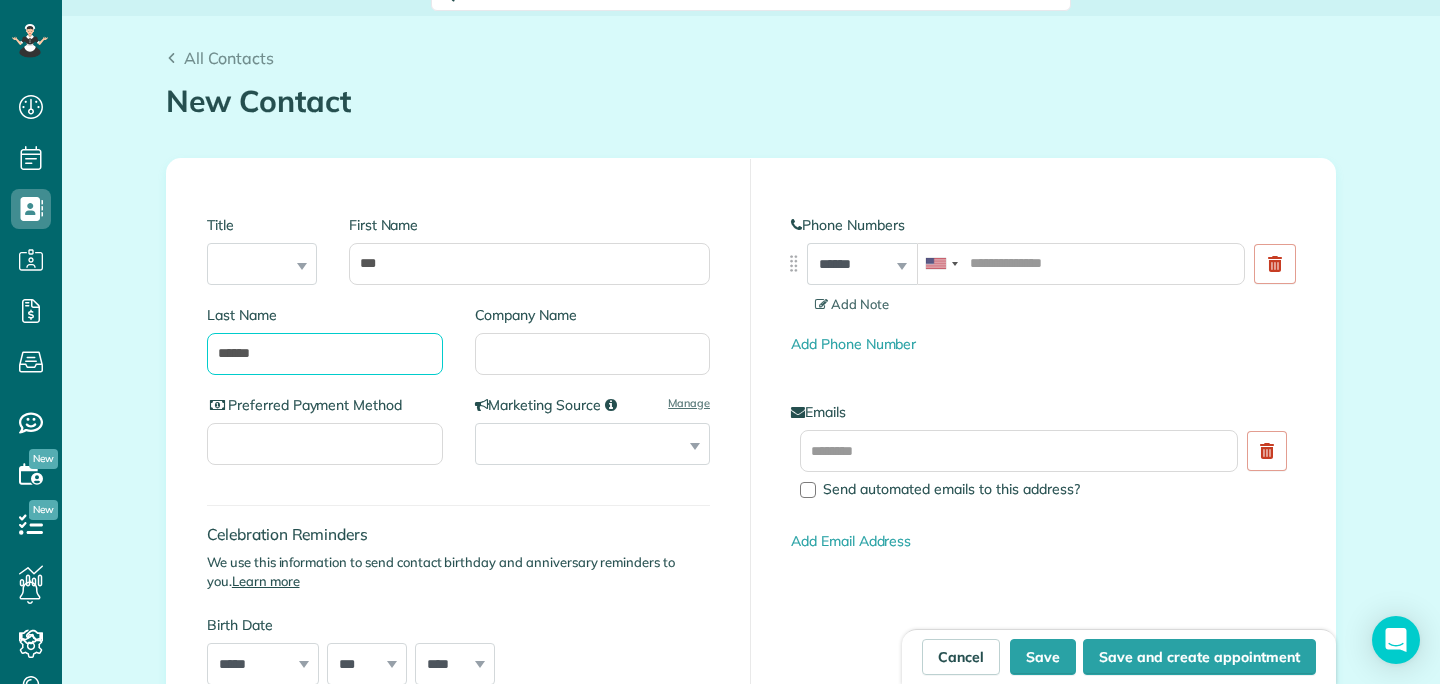 type on "******" 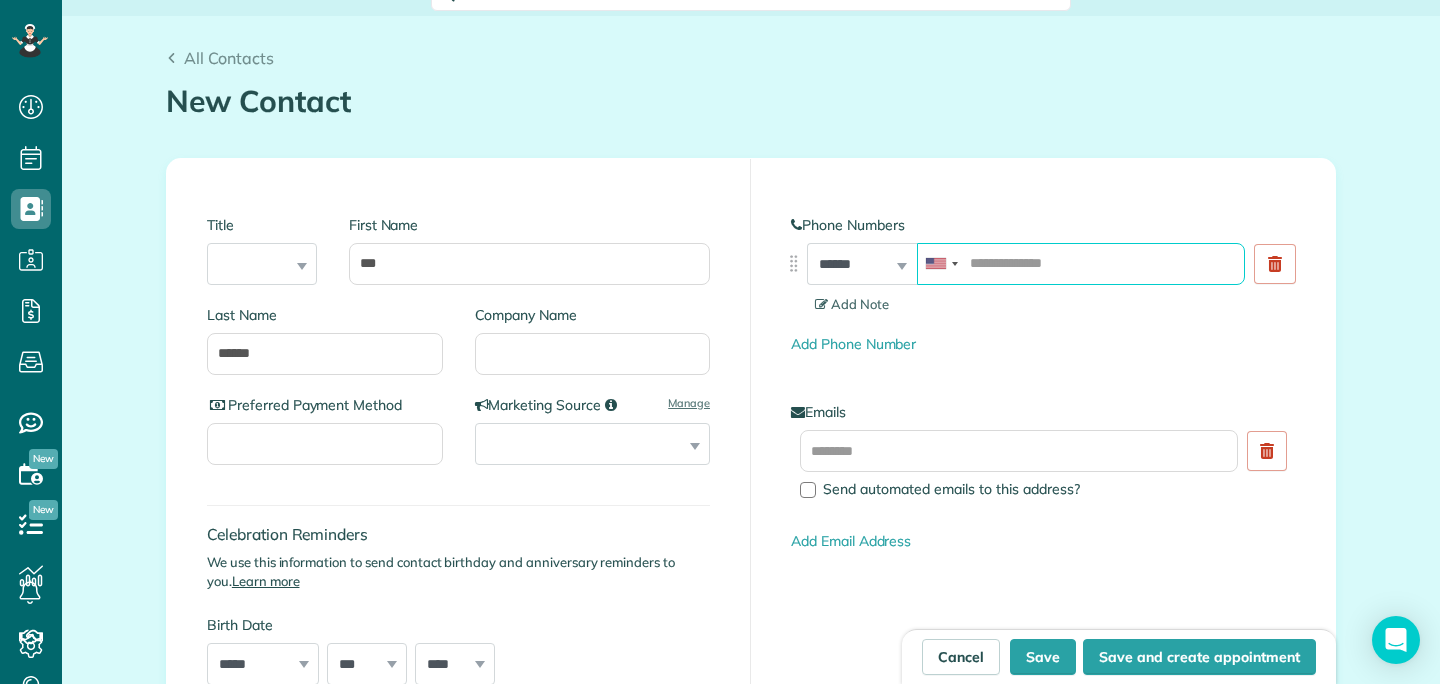 click at bounding box center [1081, 264] 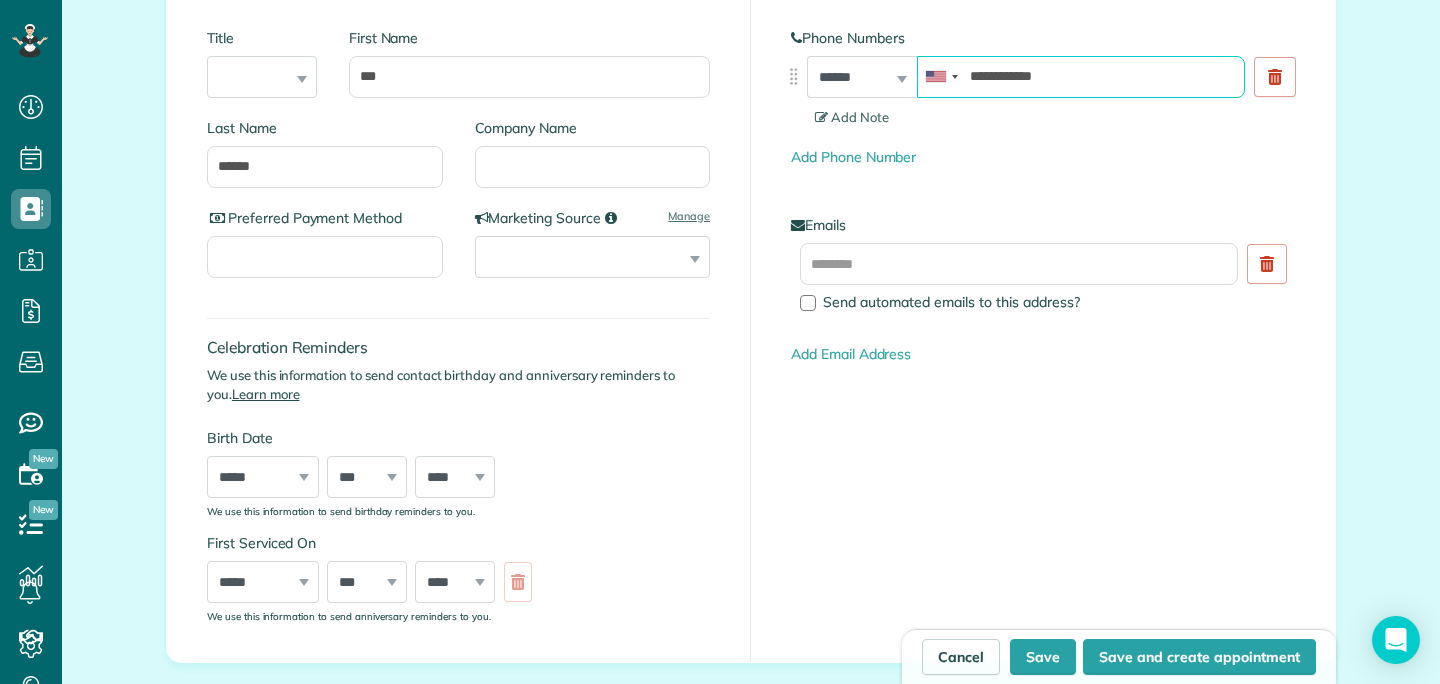 scroll, scrollTop: 356, scrollLeft: 0, axis: vertical 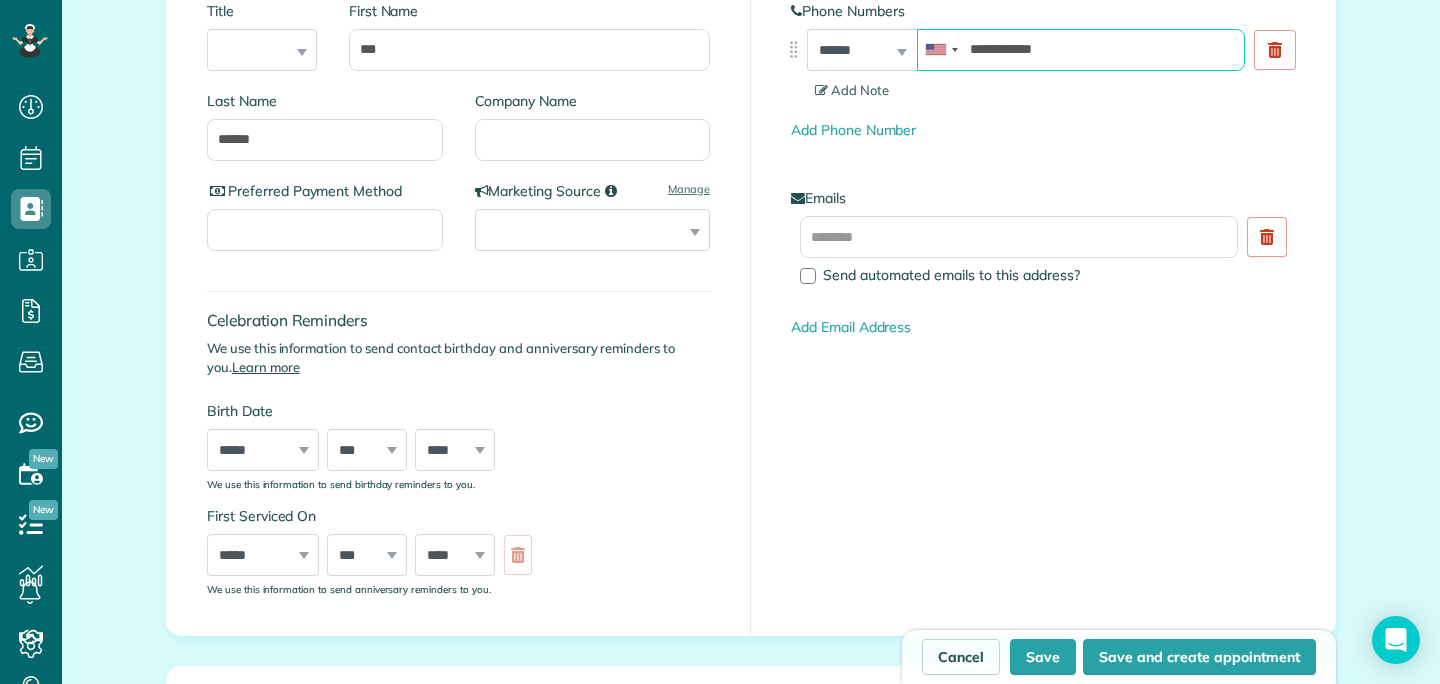 type on "**********" 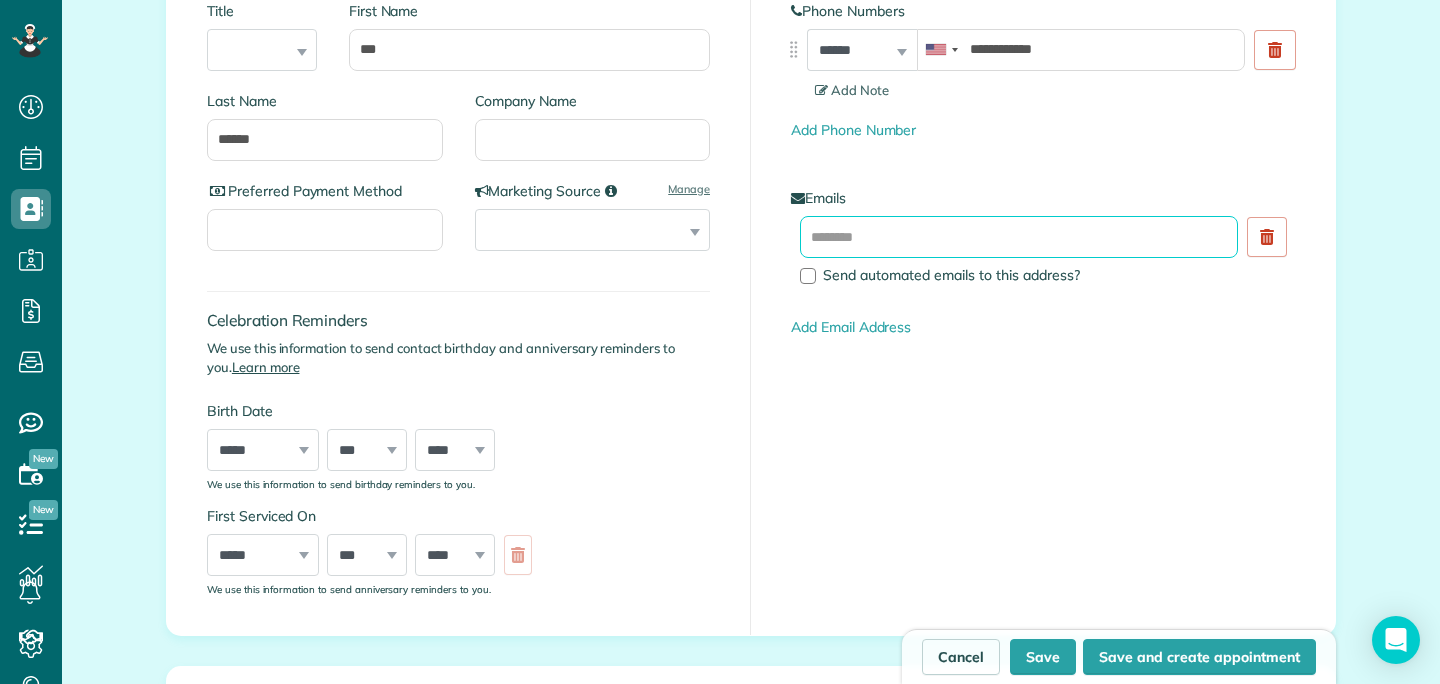 click at bounding box center [1019, 237] 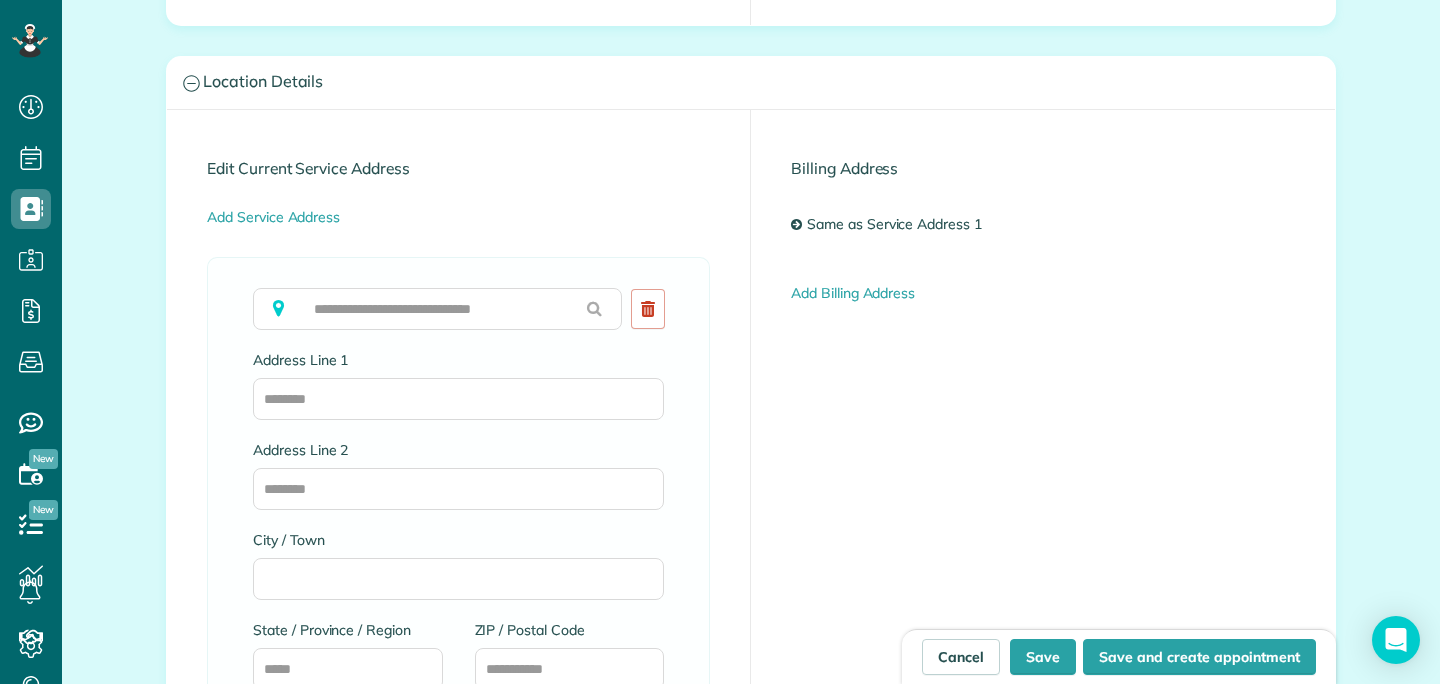 scroll, scrollTop: 971, scrollLeft: 0, axis: vertical 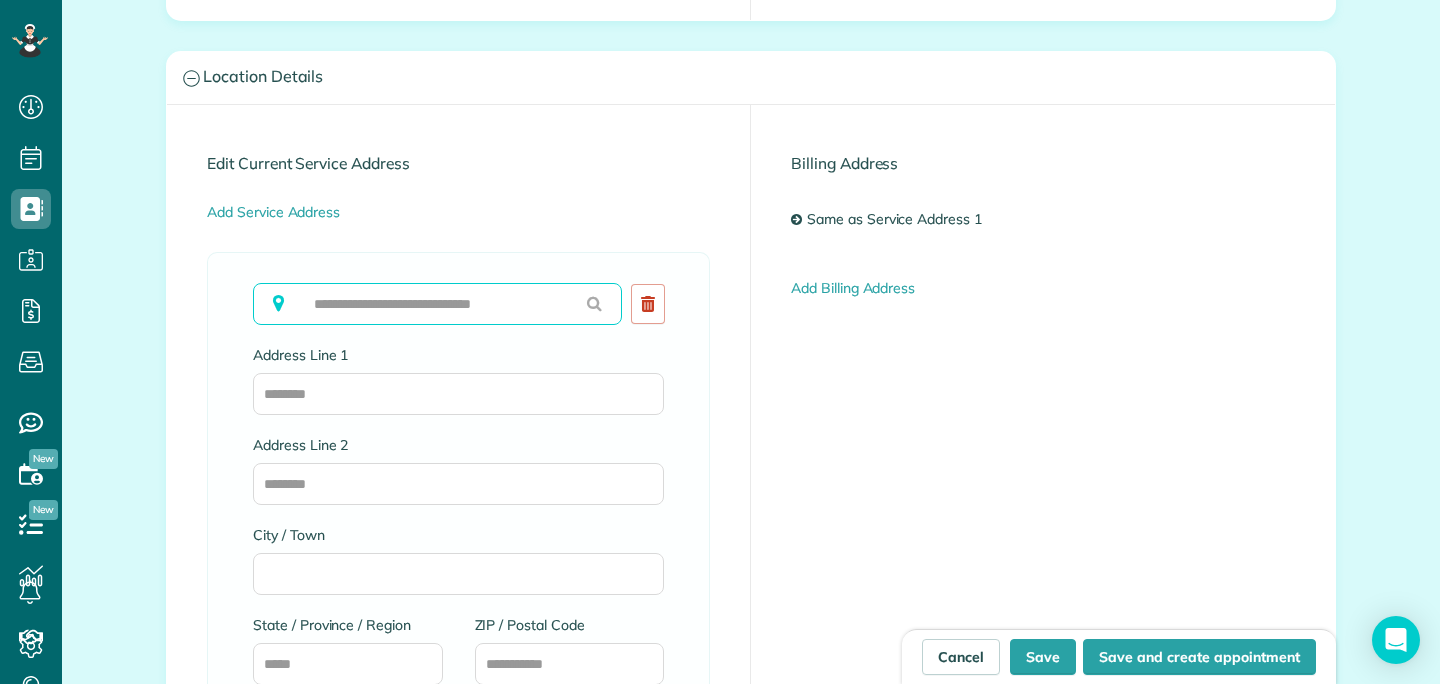 click at bounding box center (437, 304) 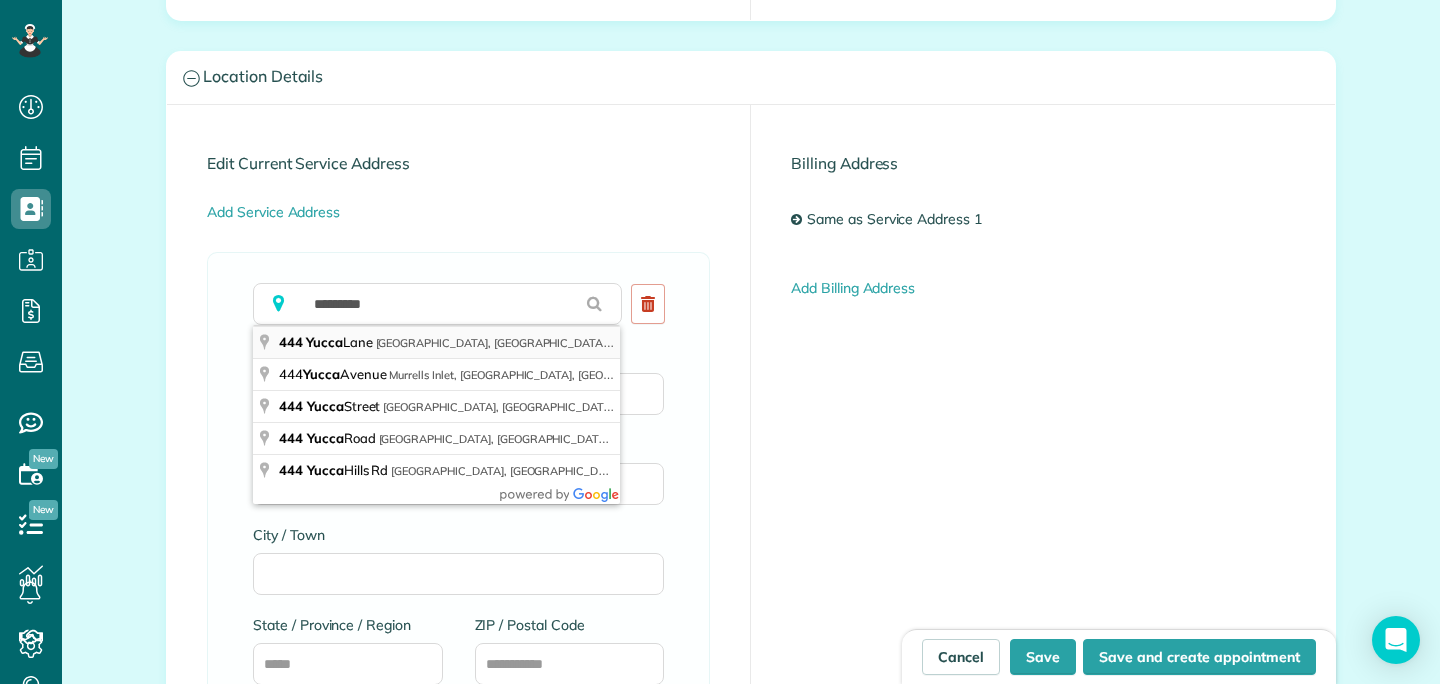 type on "**********" 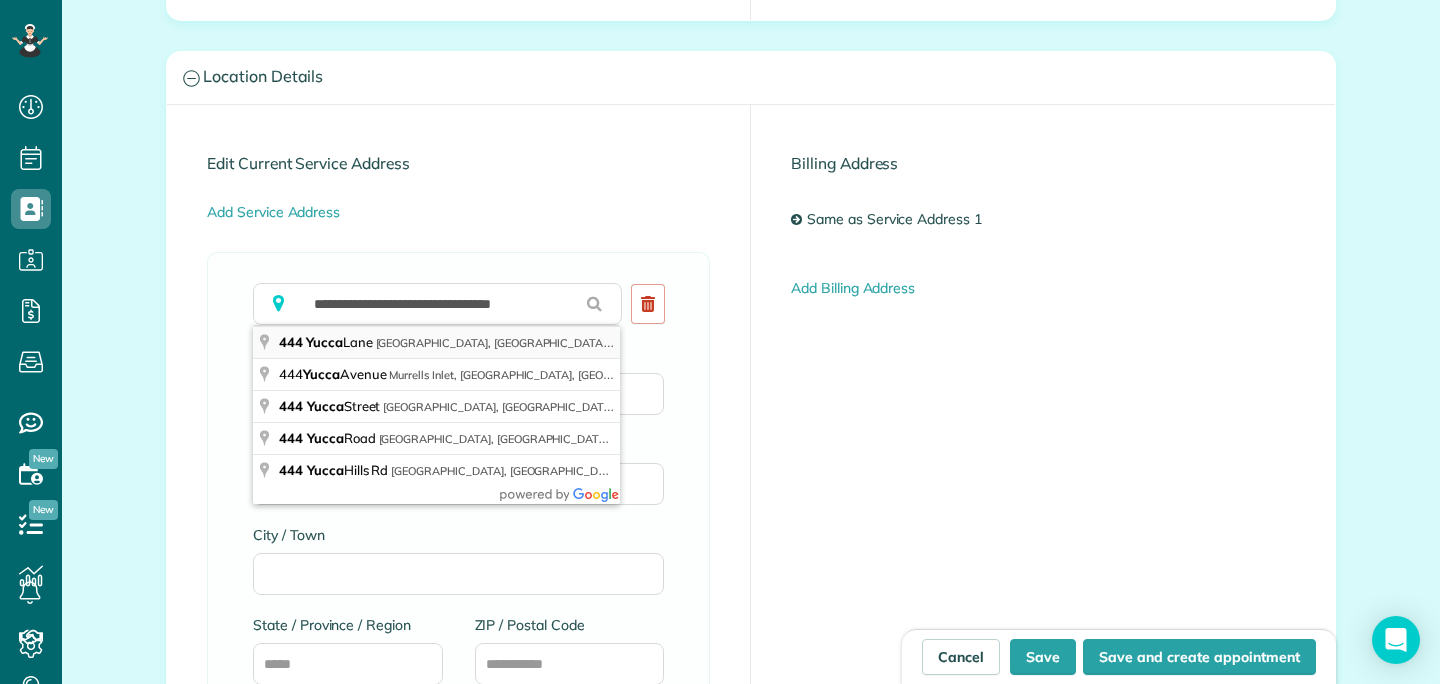 type on "**********" 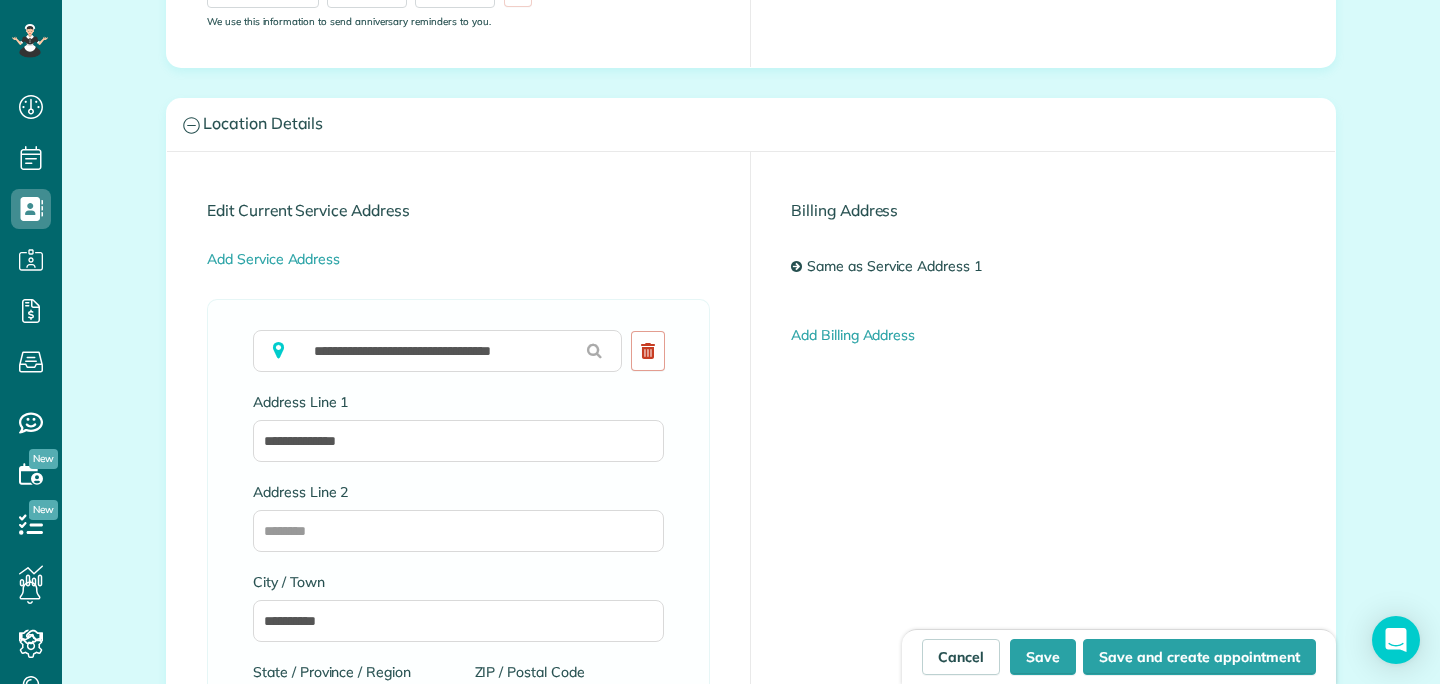 scroll, scrollTop: 929, scrollLeft: 0, axis: vertical 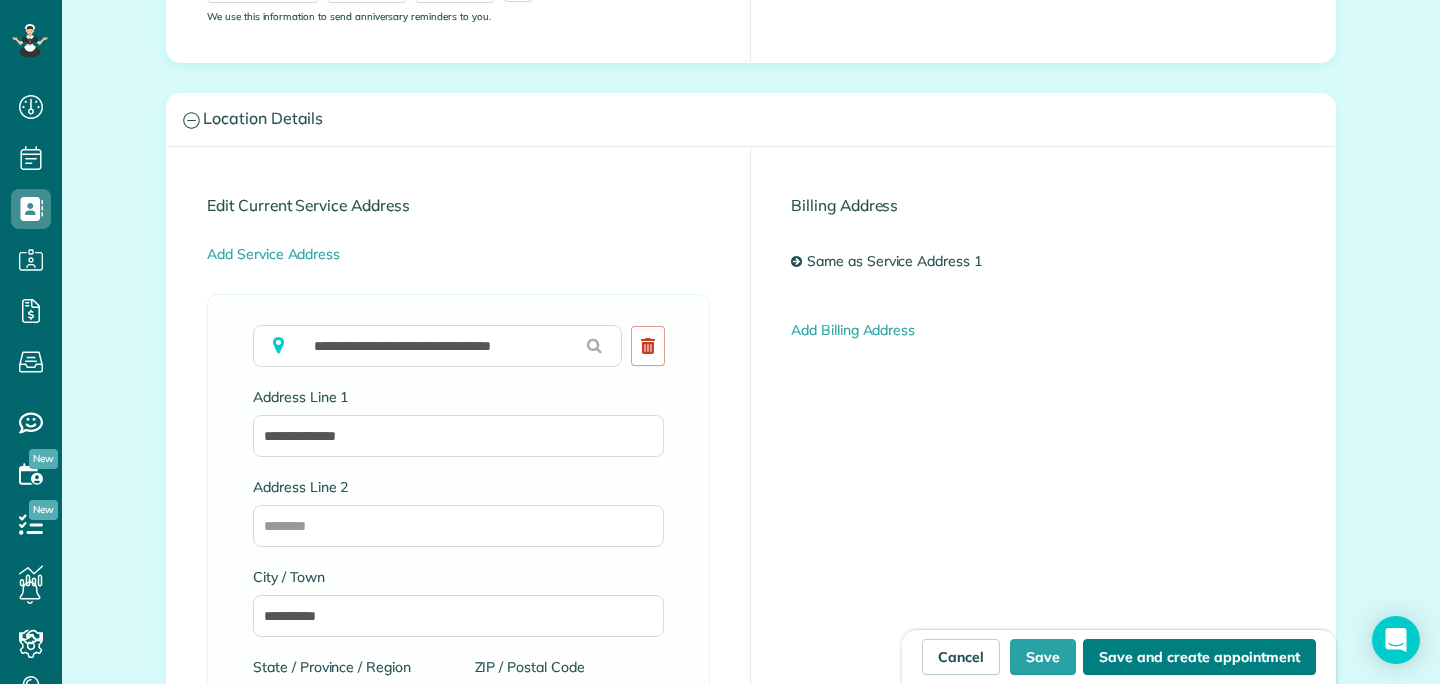 click on "Save and create appointment" at bounding box center [1199, 657] 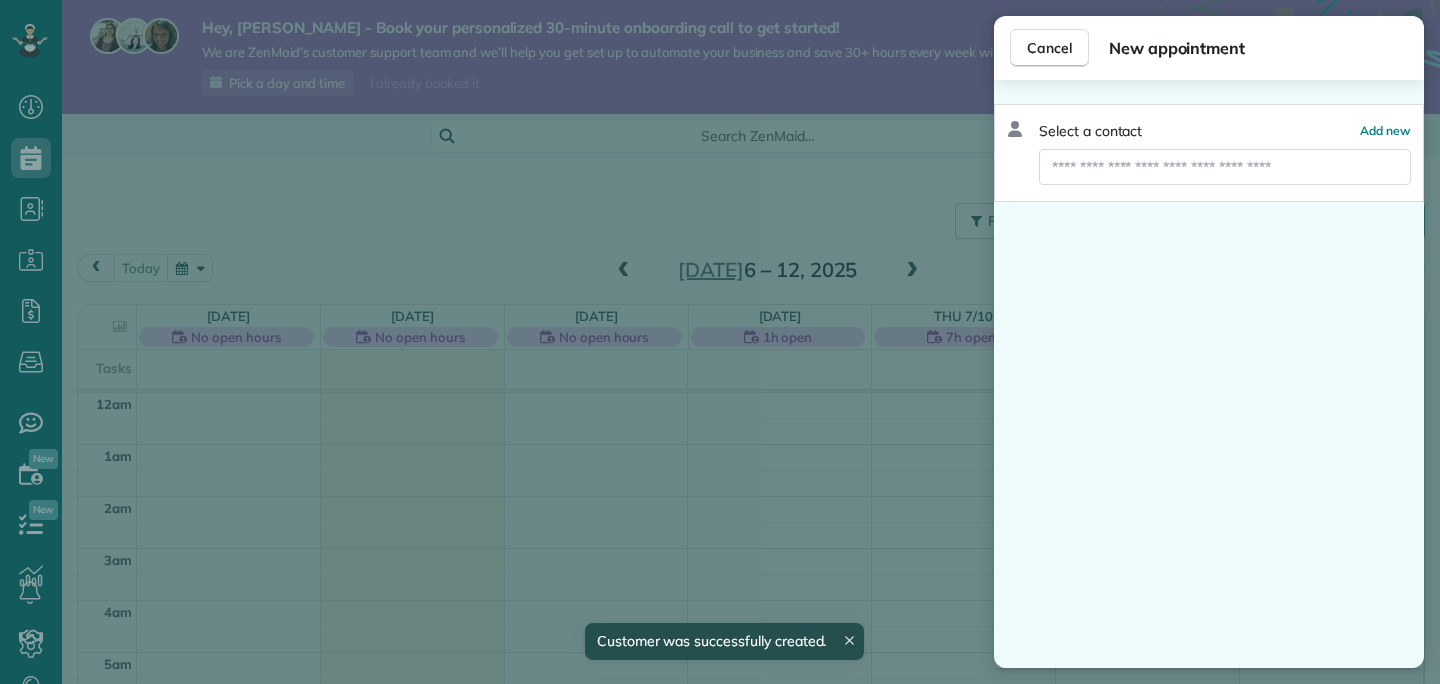 scroll, scrollTop: 0, scrollLeft: 0, axis: both 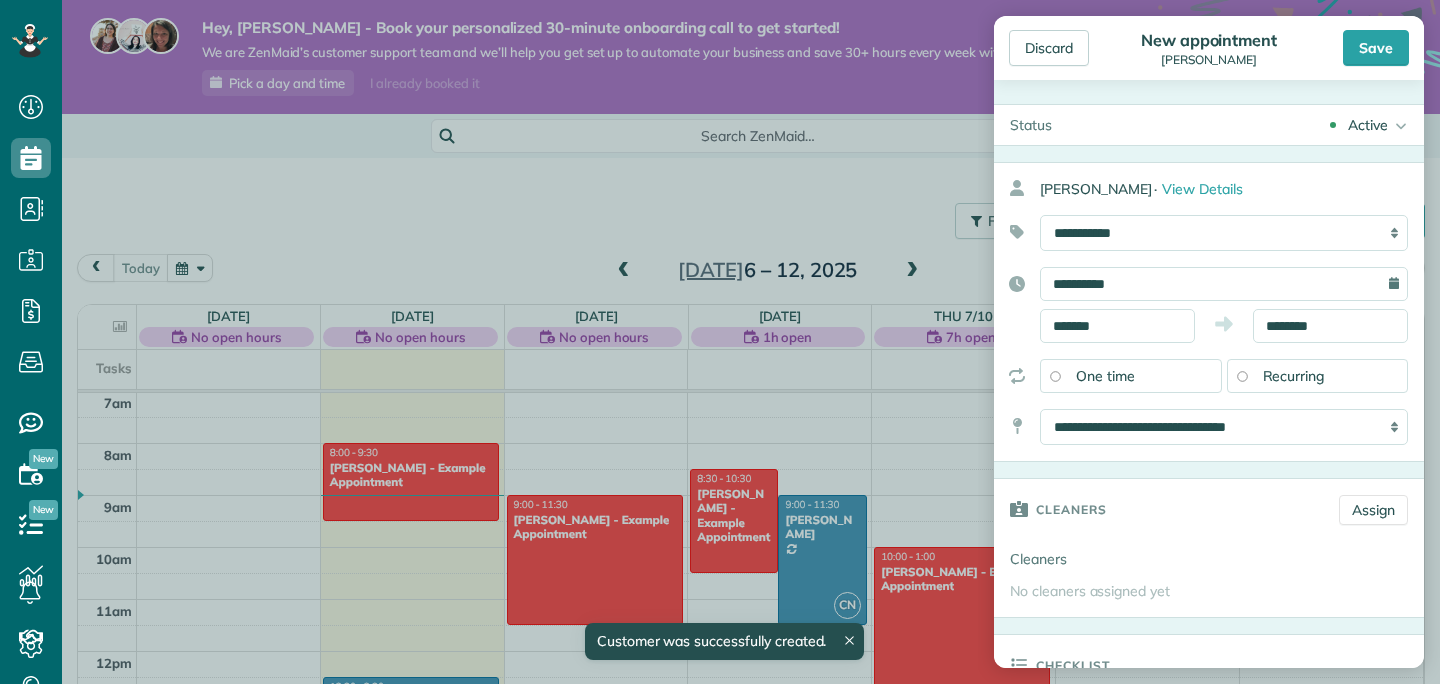 type on "**********" 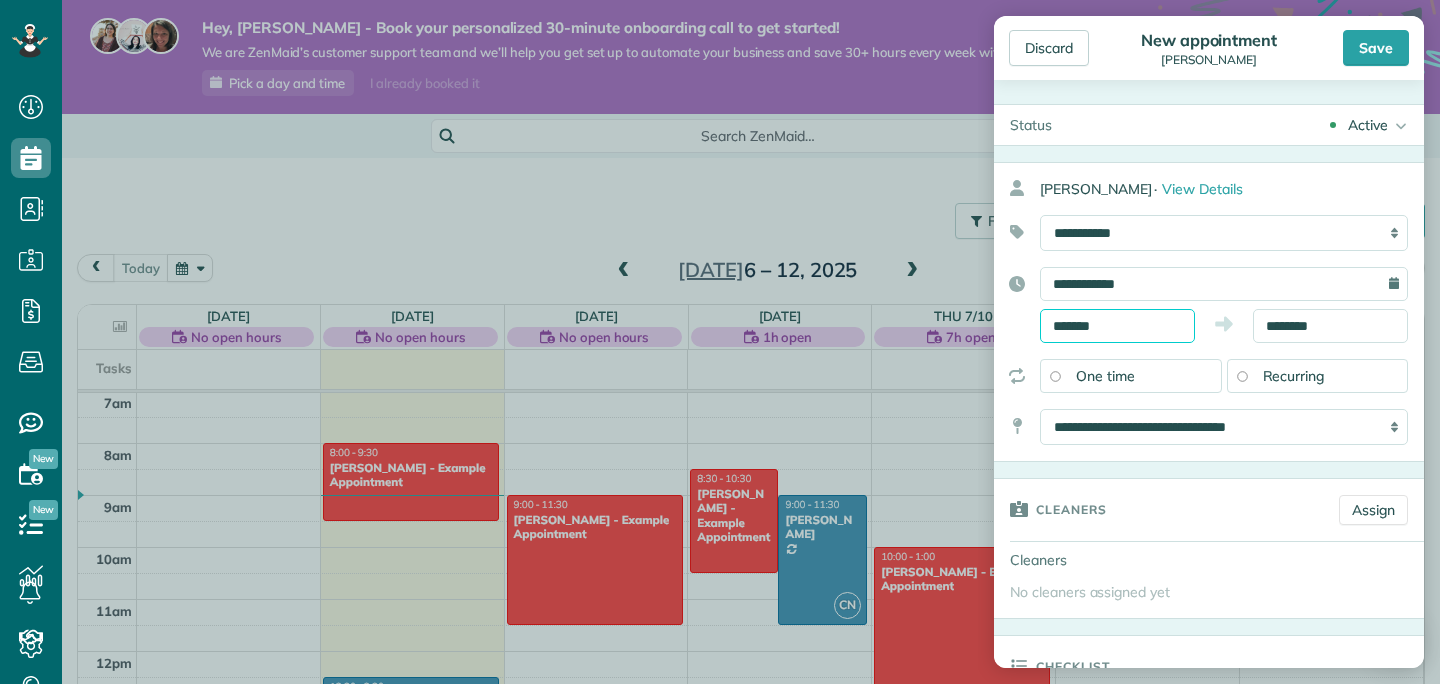 click on "*******" at bounding box center (1117, 326) 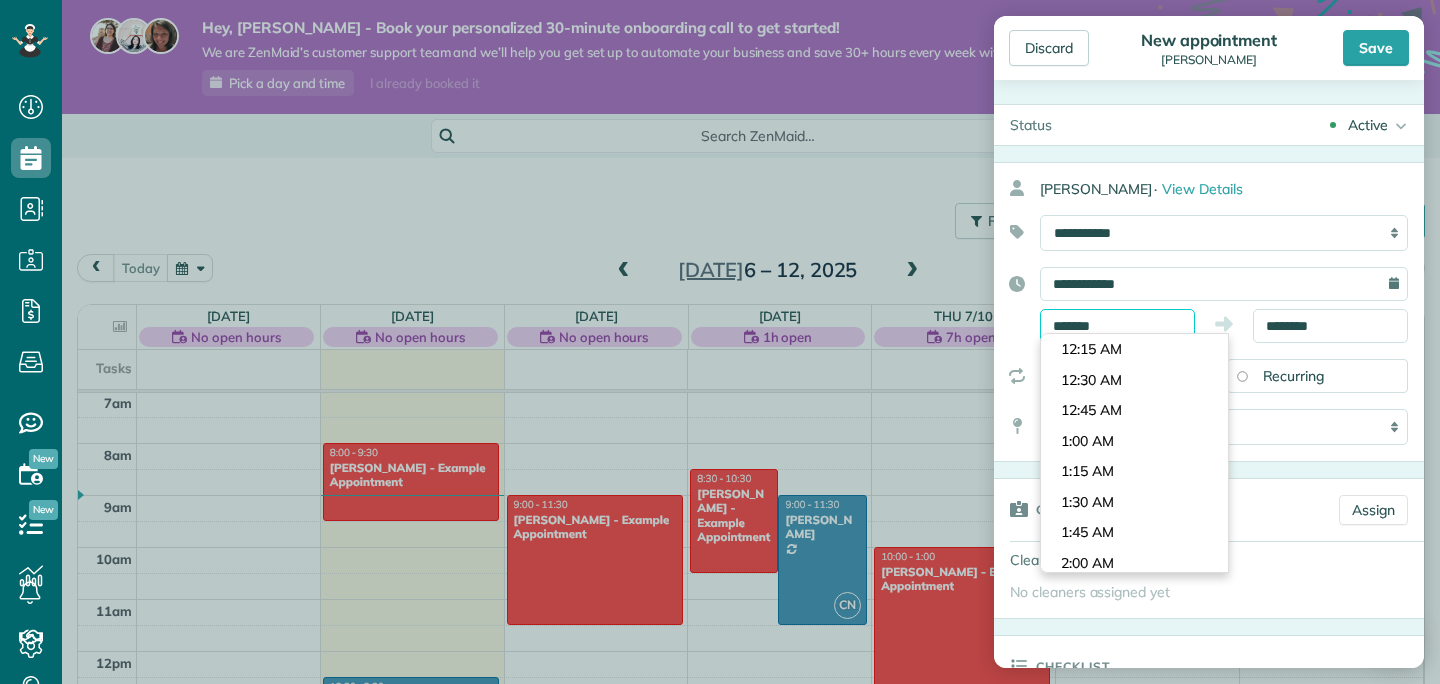scroll, scrollTop: 1038, scrollLeft: 0, axis: vertical 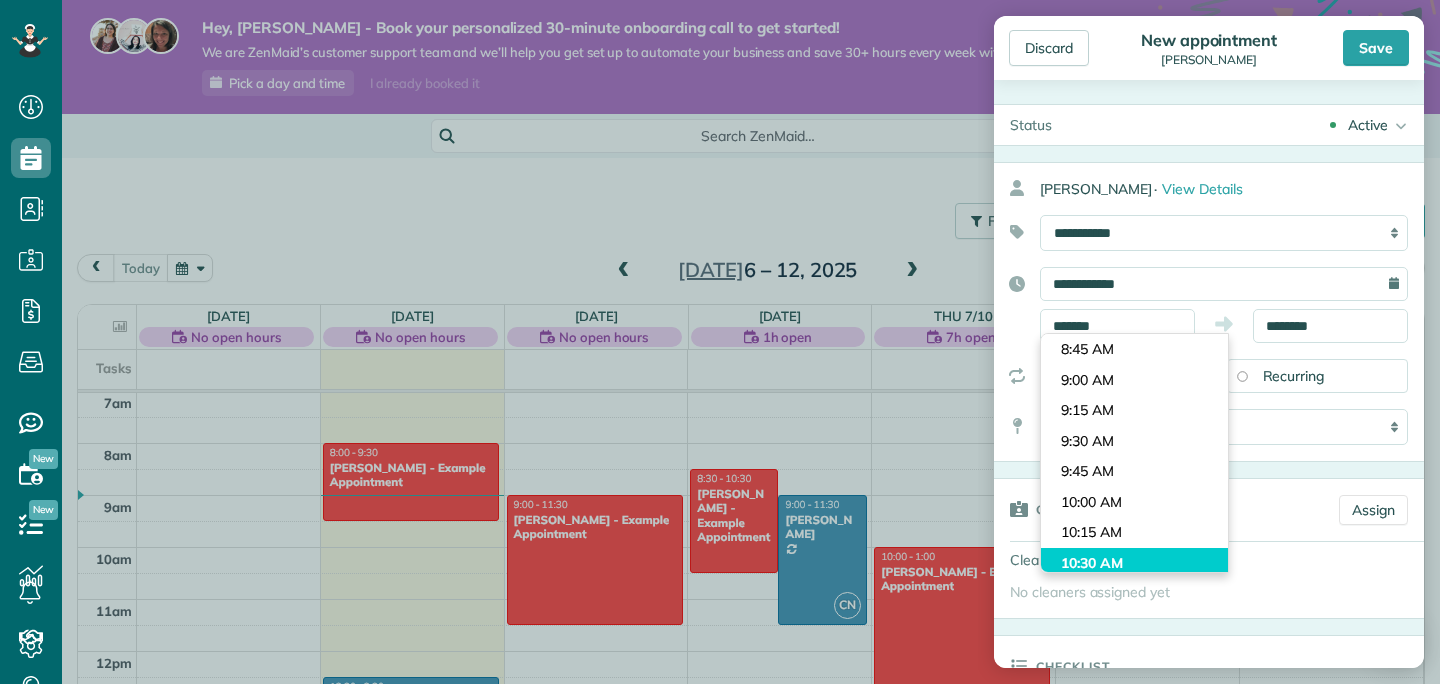 type on "********" 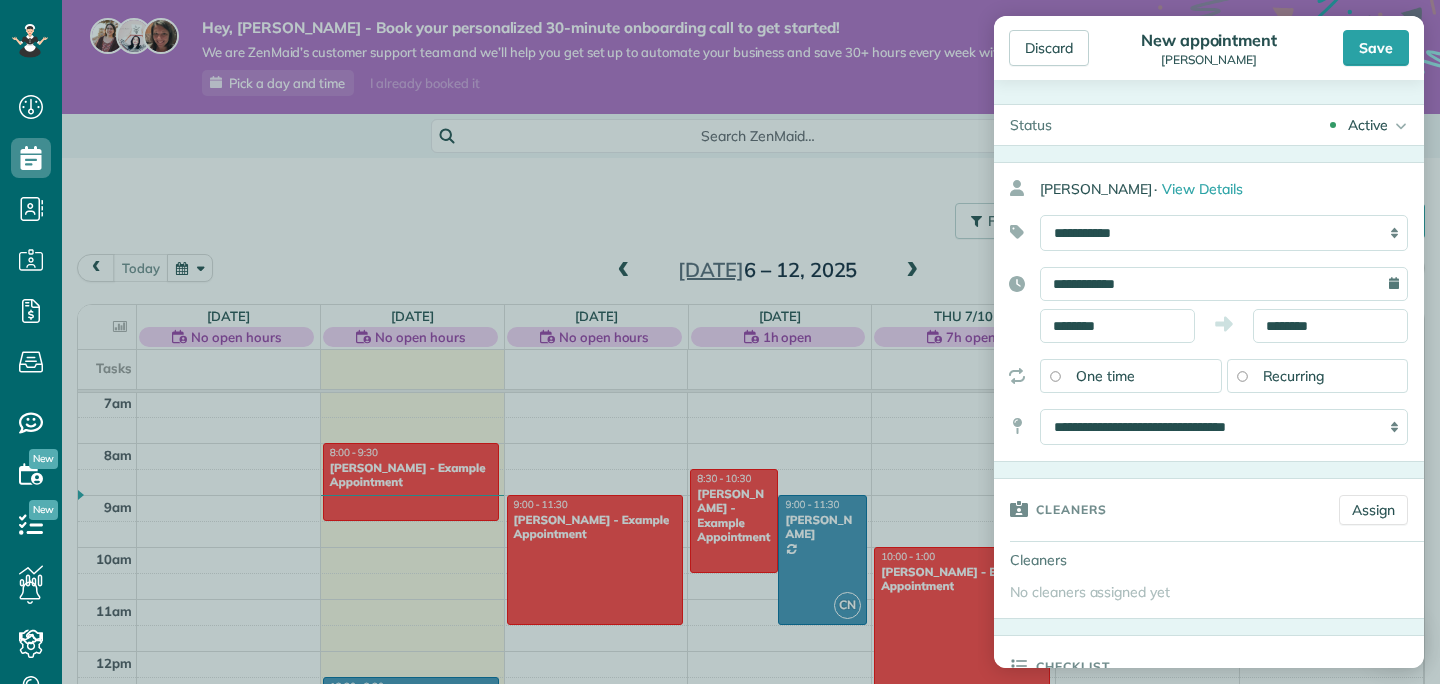 click on "Dashboard
Scheduling
Calendar View
List View
Dispatch View - Weekly scheduling (Beta)" at bounding box center (720, 342) 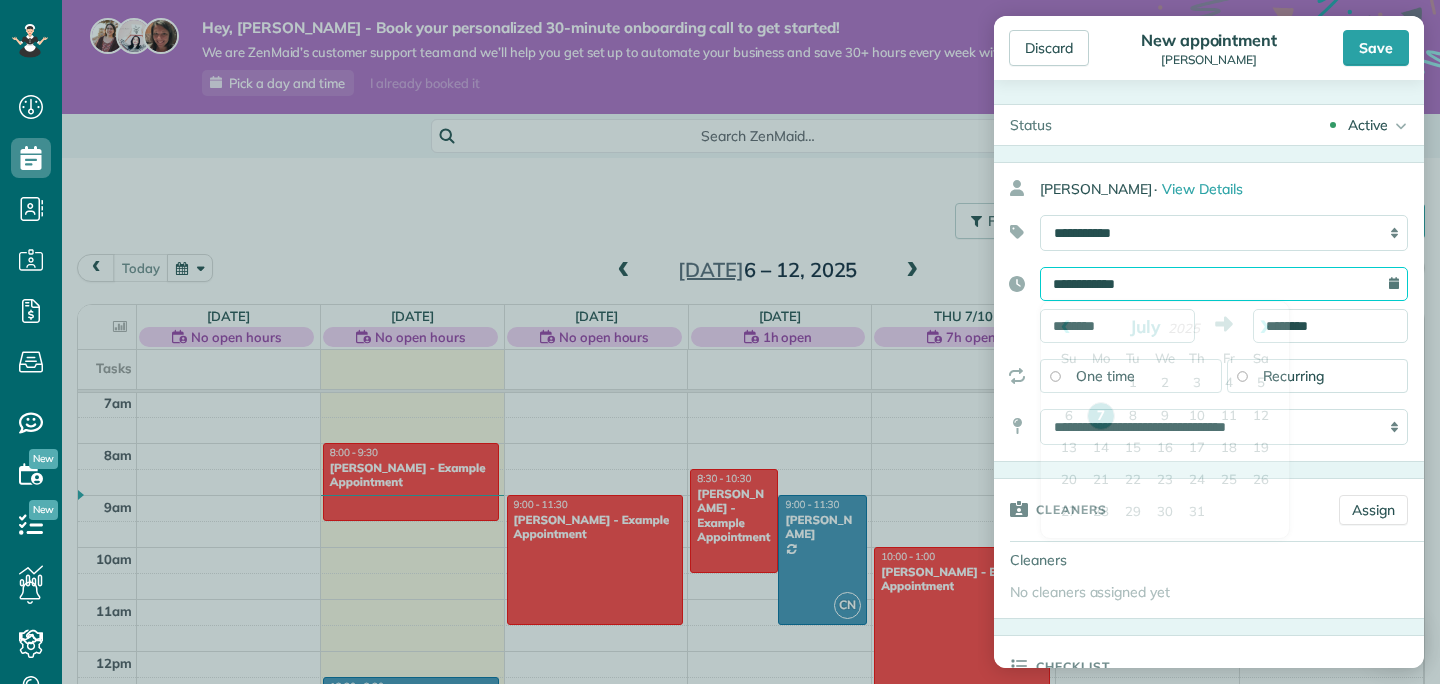 click on "**********" at bounding box center (1224, 284) 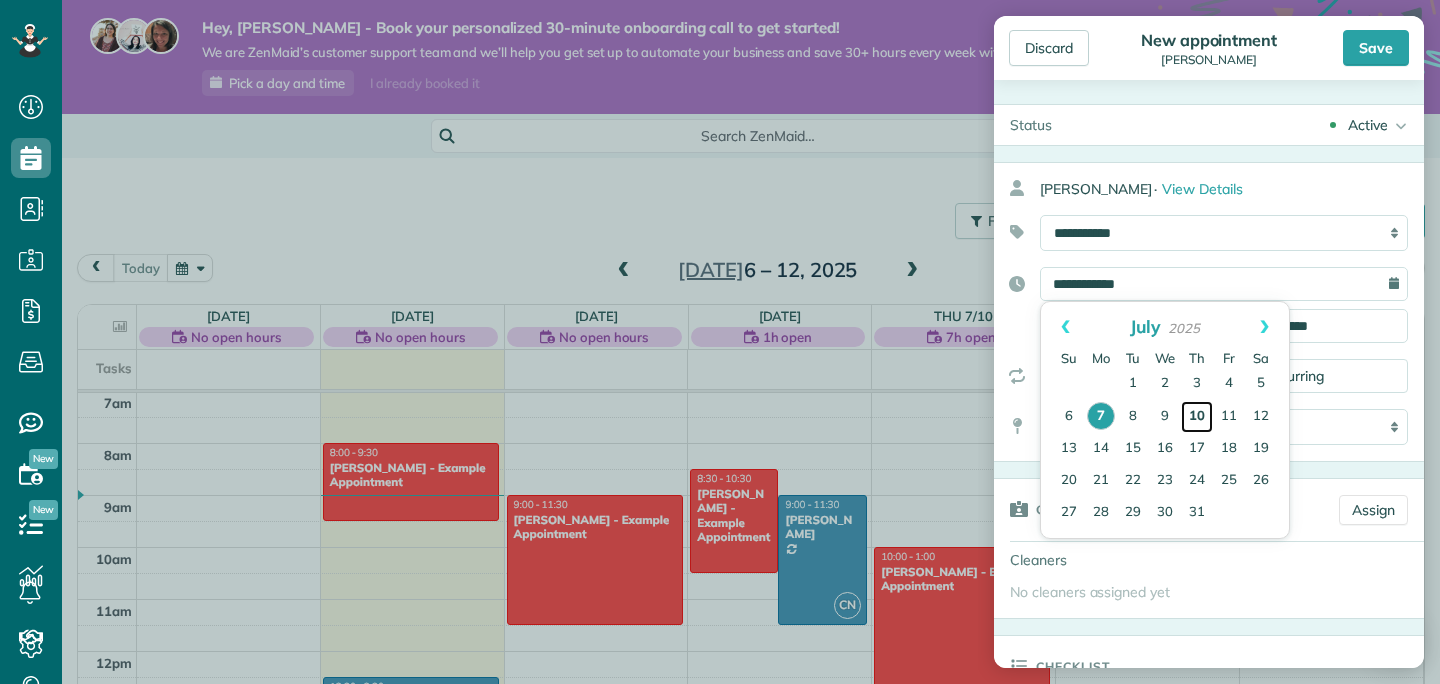 click on "10" at bounding box center (1197, 417) 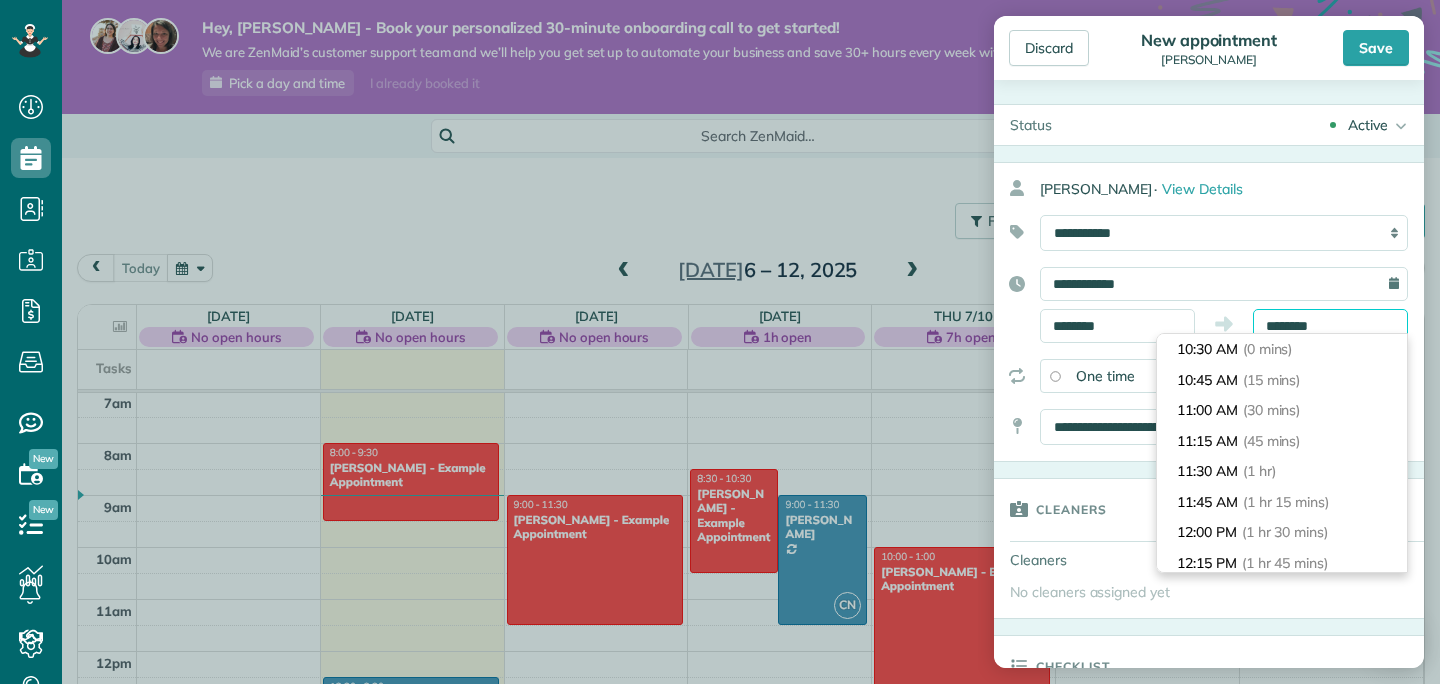 click on "********" at bounding box center [1330, 326] 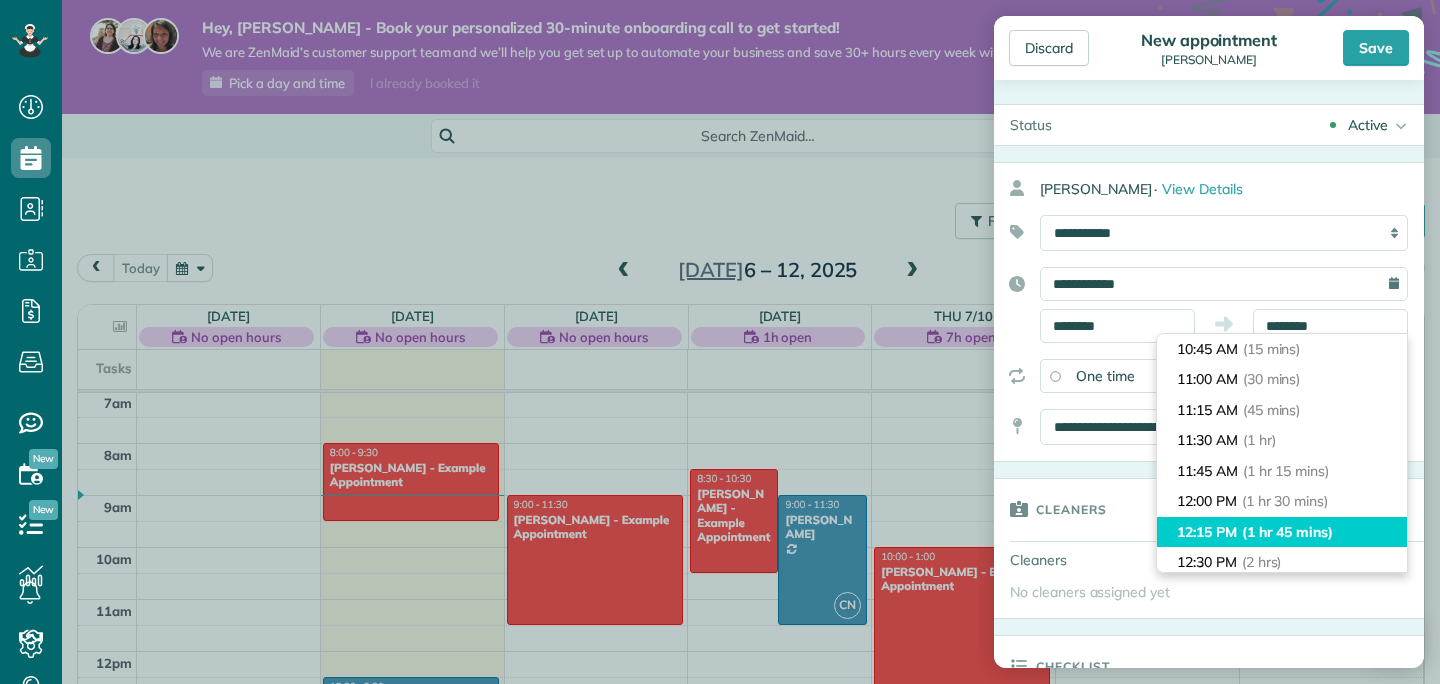 click on "(1 hr 45 mins)" at bounding box center (1287, 532) 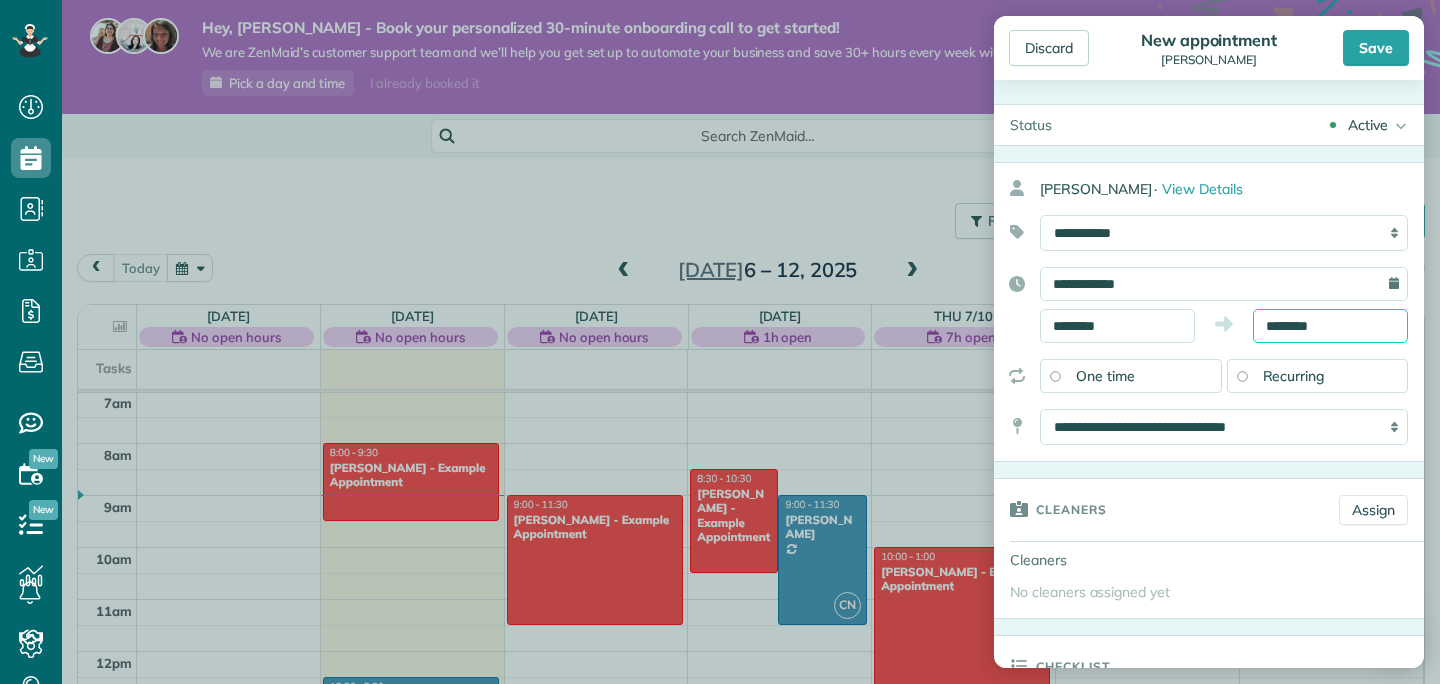 click on "********" at bounding box center (1330, 326) 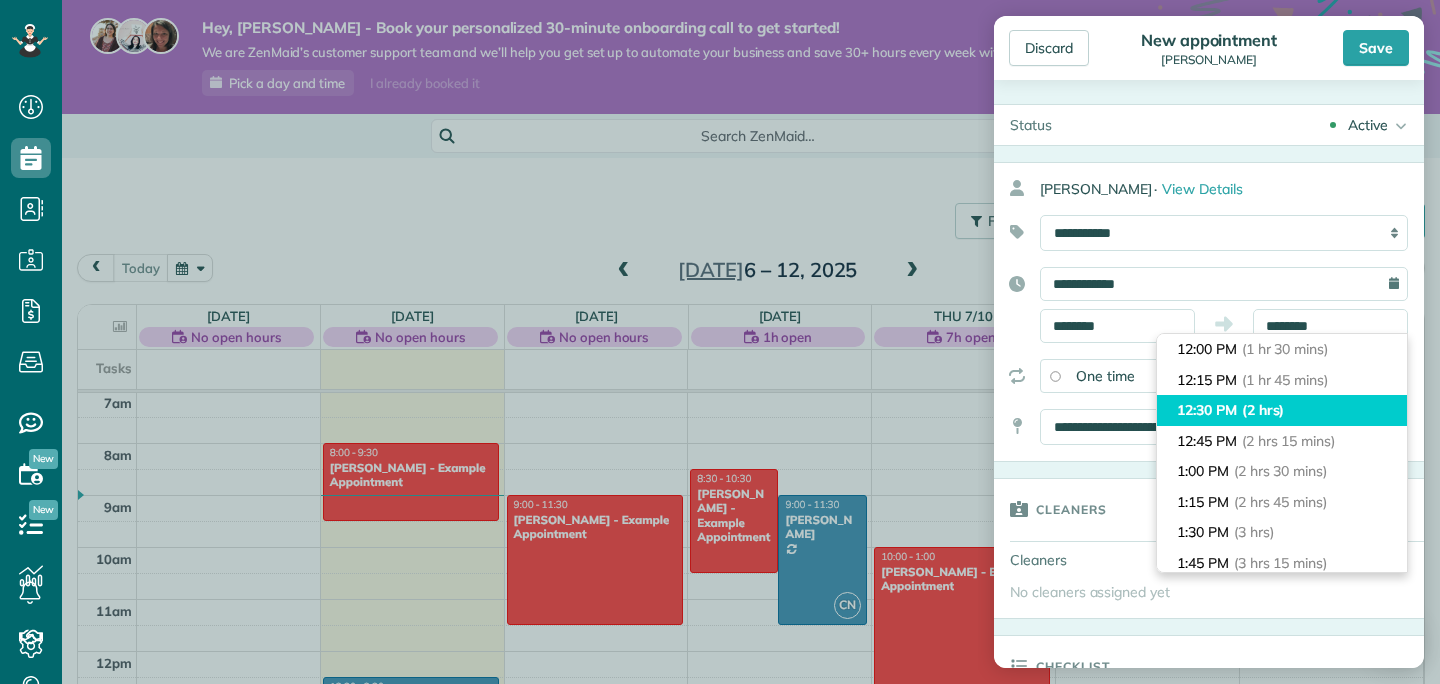 type on "********" 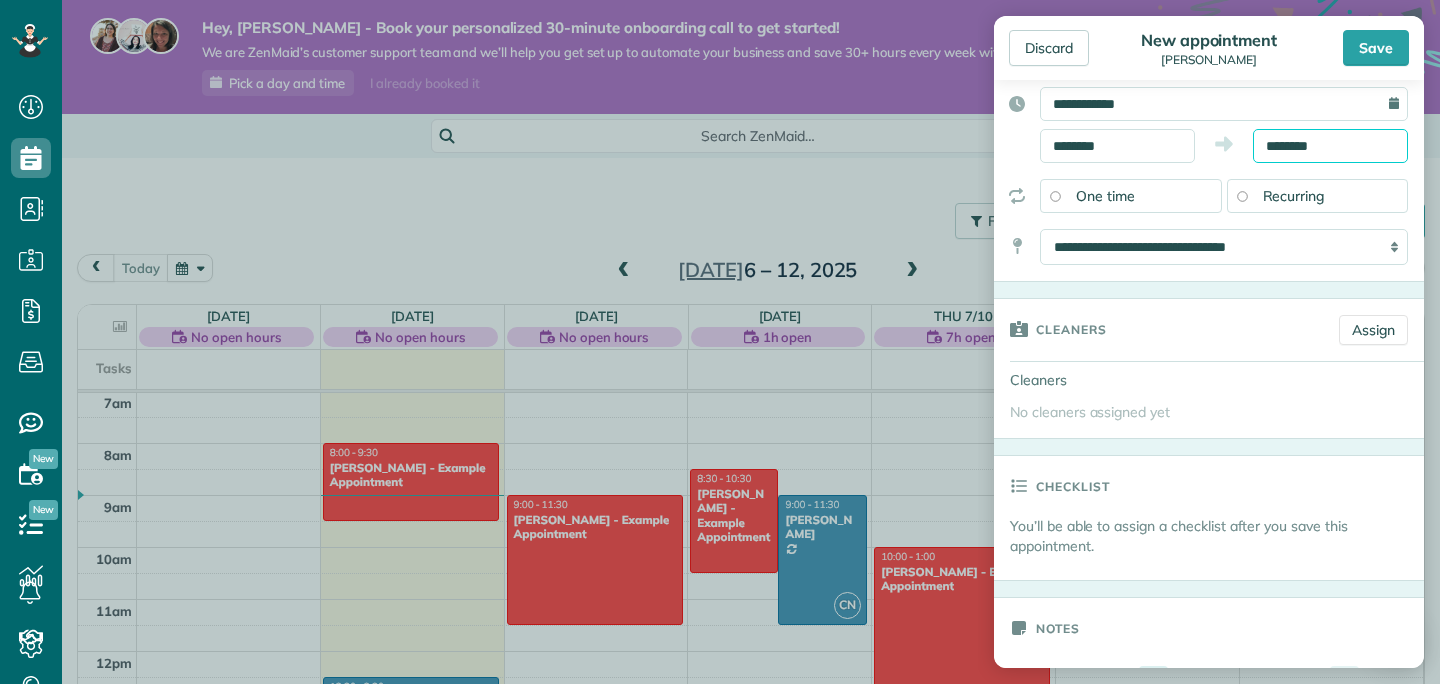 scroll, scrollTop: 201, scrollLeft: 0, axis: vertical 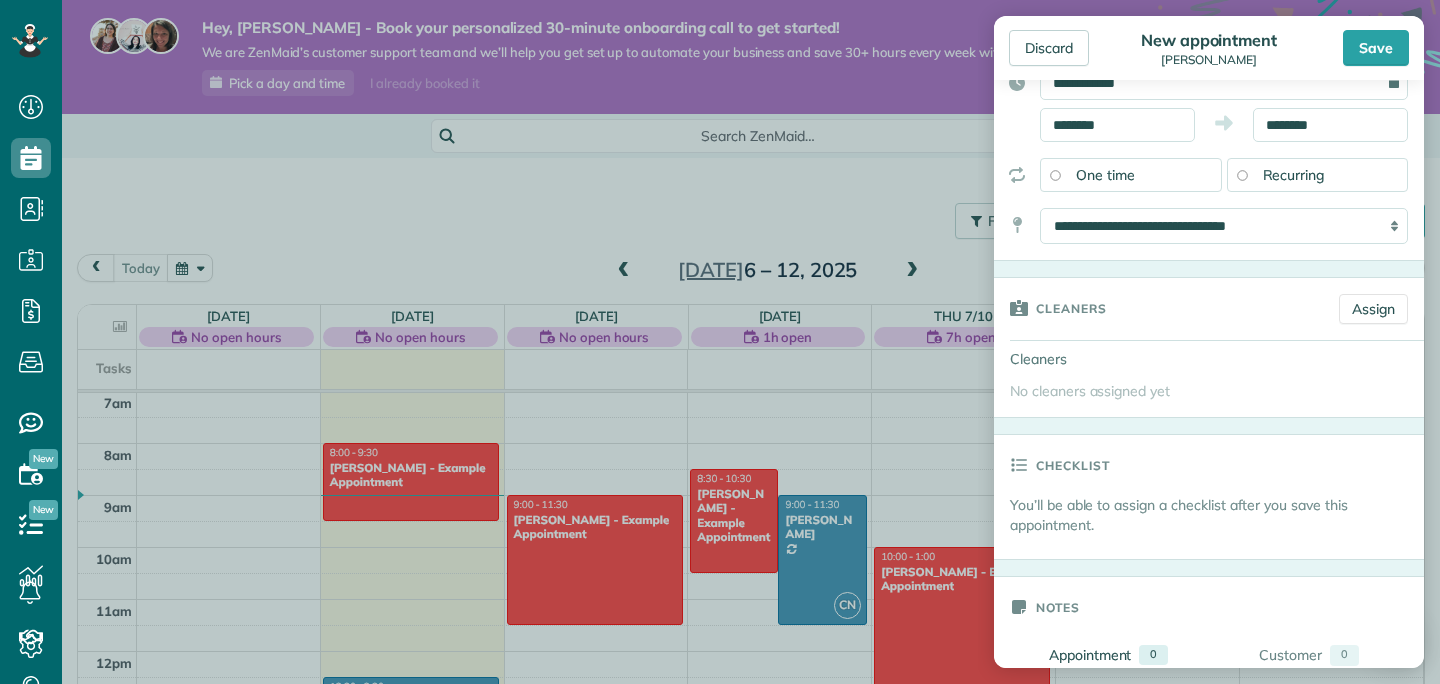 click on "Recurring" at bounding box center [1318, 175] 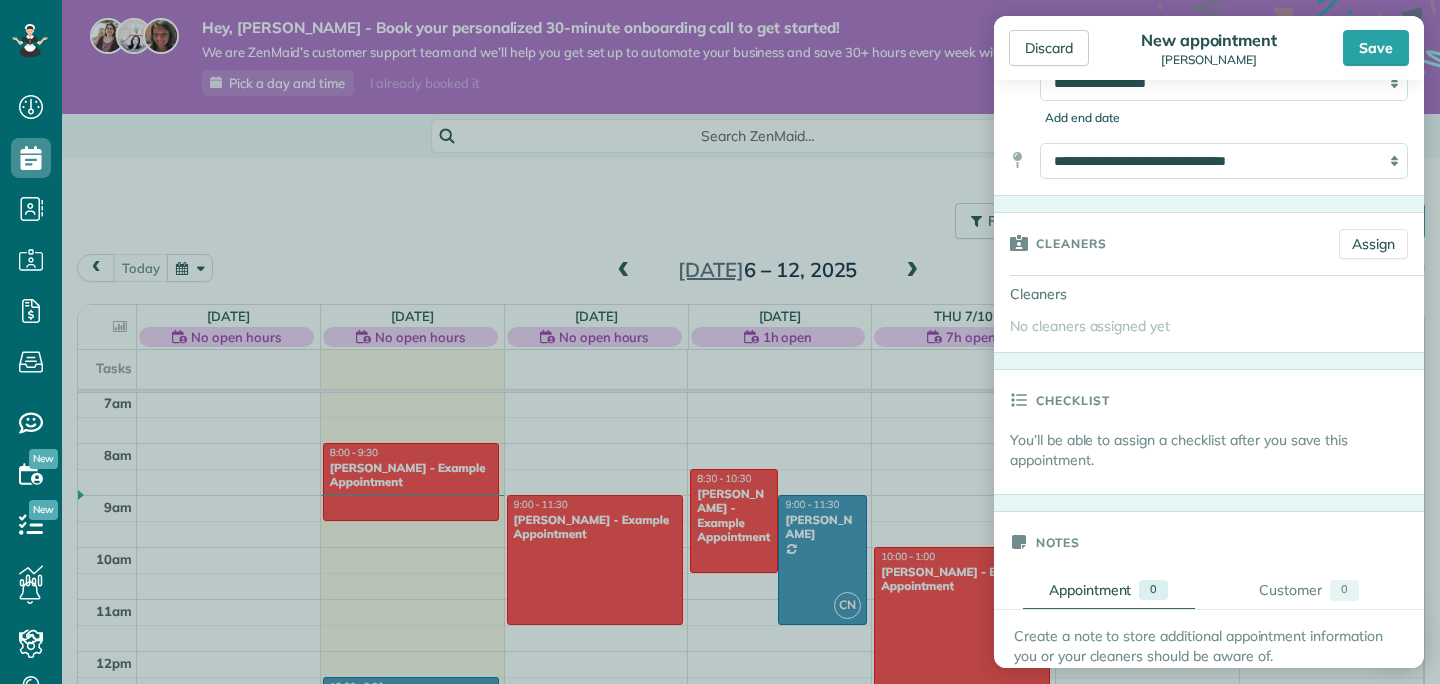 scroll, scrollTop: 362, scrollLeft: 0, axis: vertical 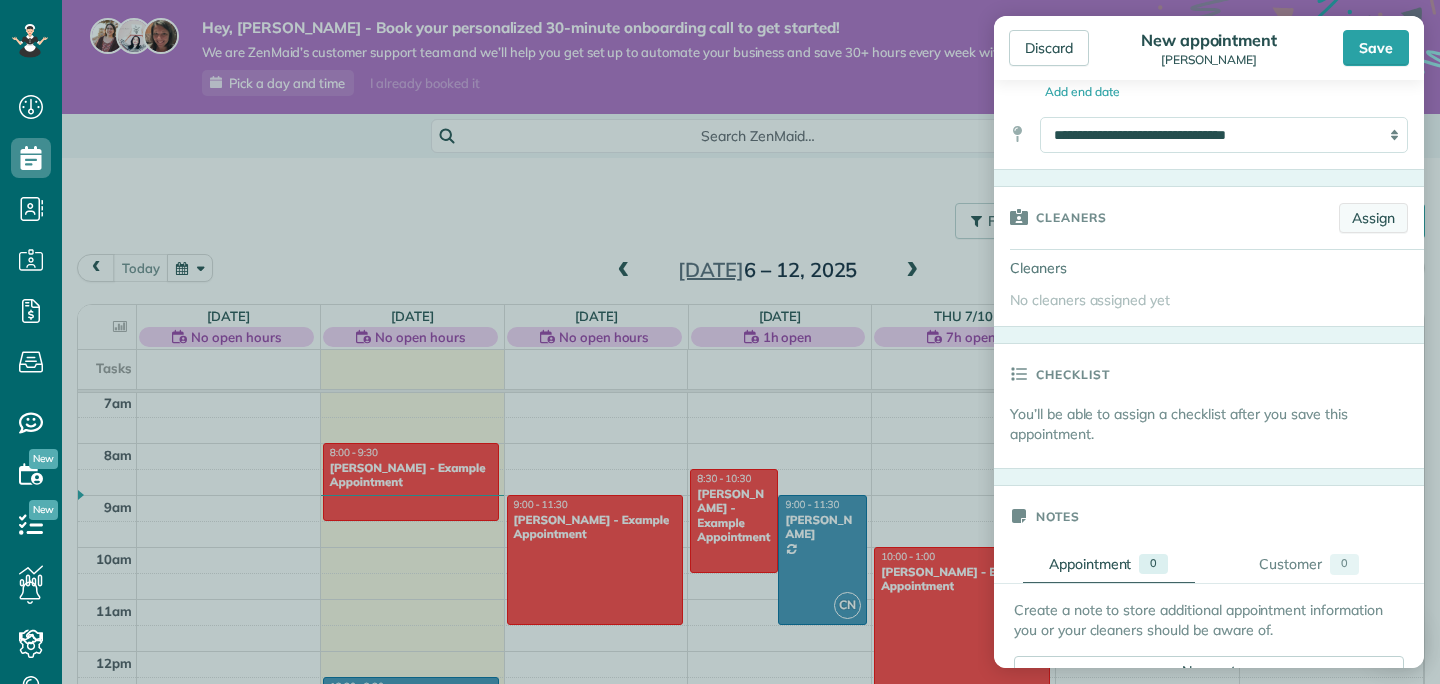 click on "Assign" at bounding box center [1373, 218] 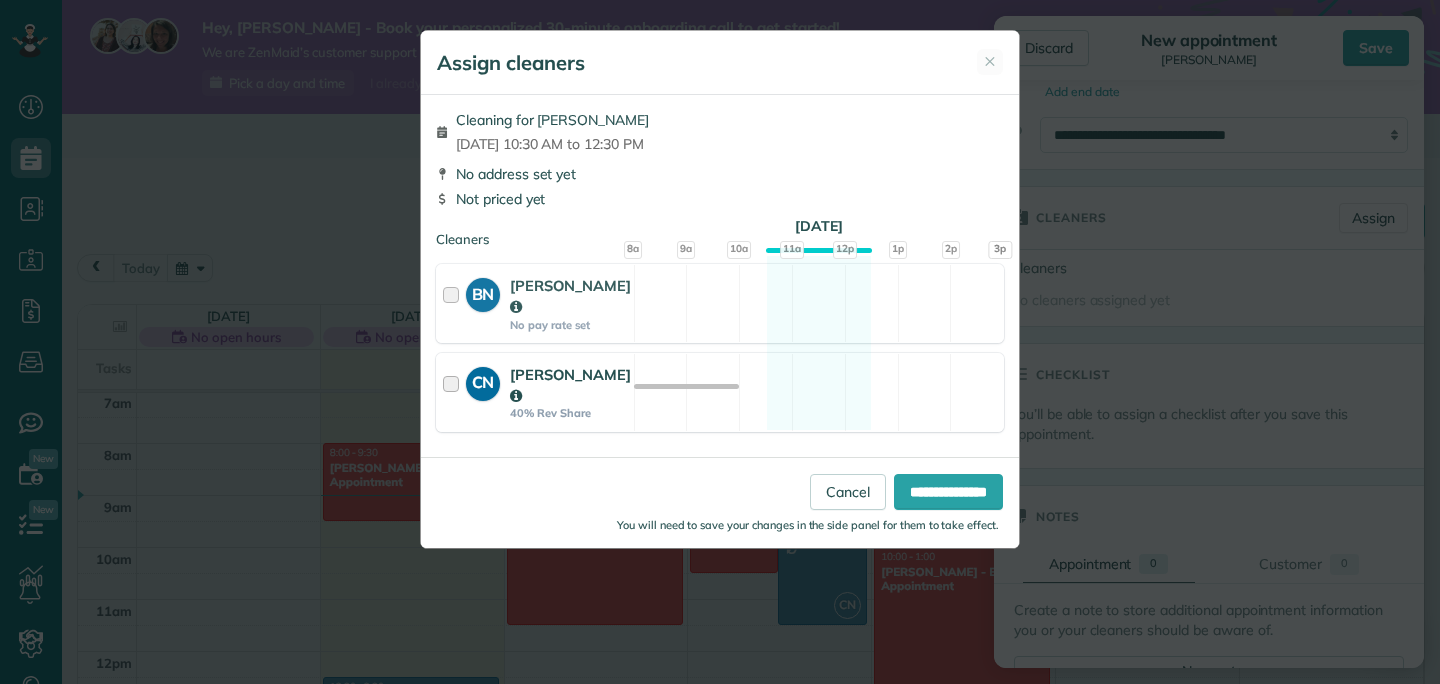 click at bounding box center (454, 392) 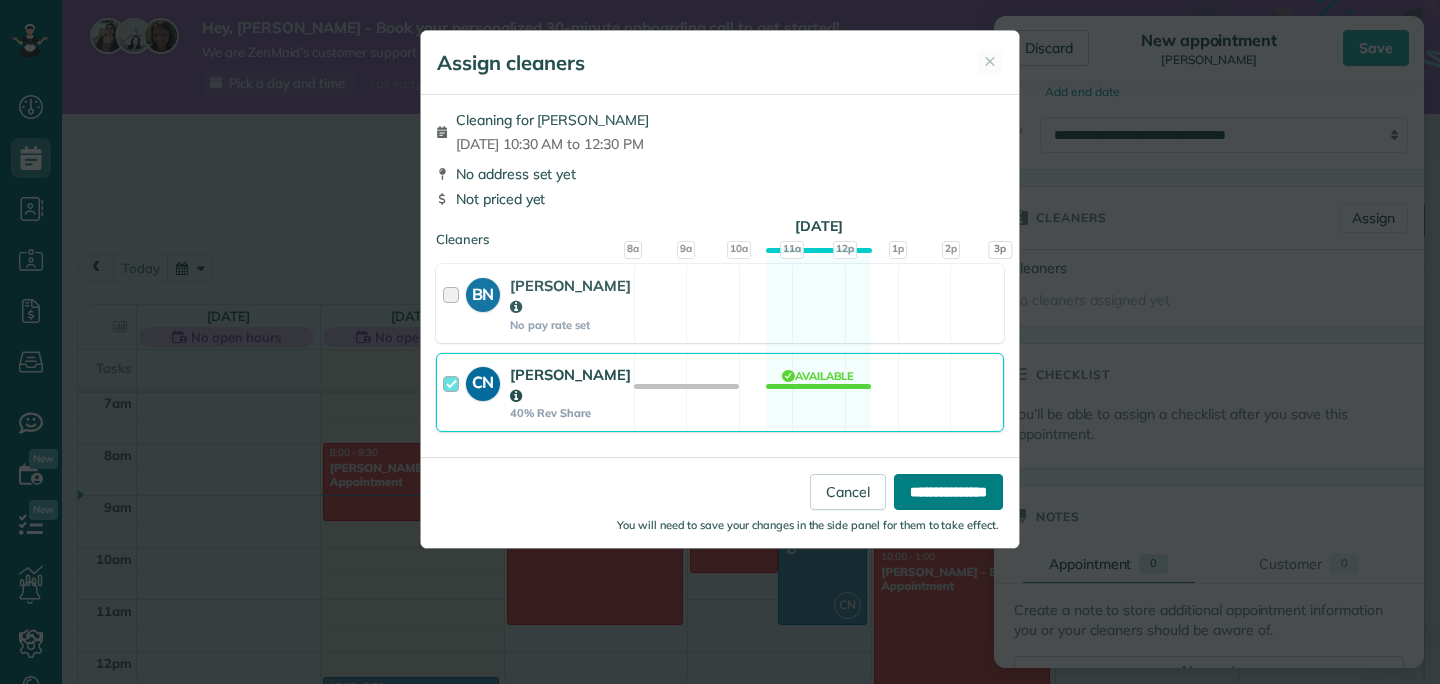click on "**********" at bounding box center (948, 492) 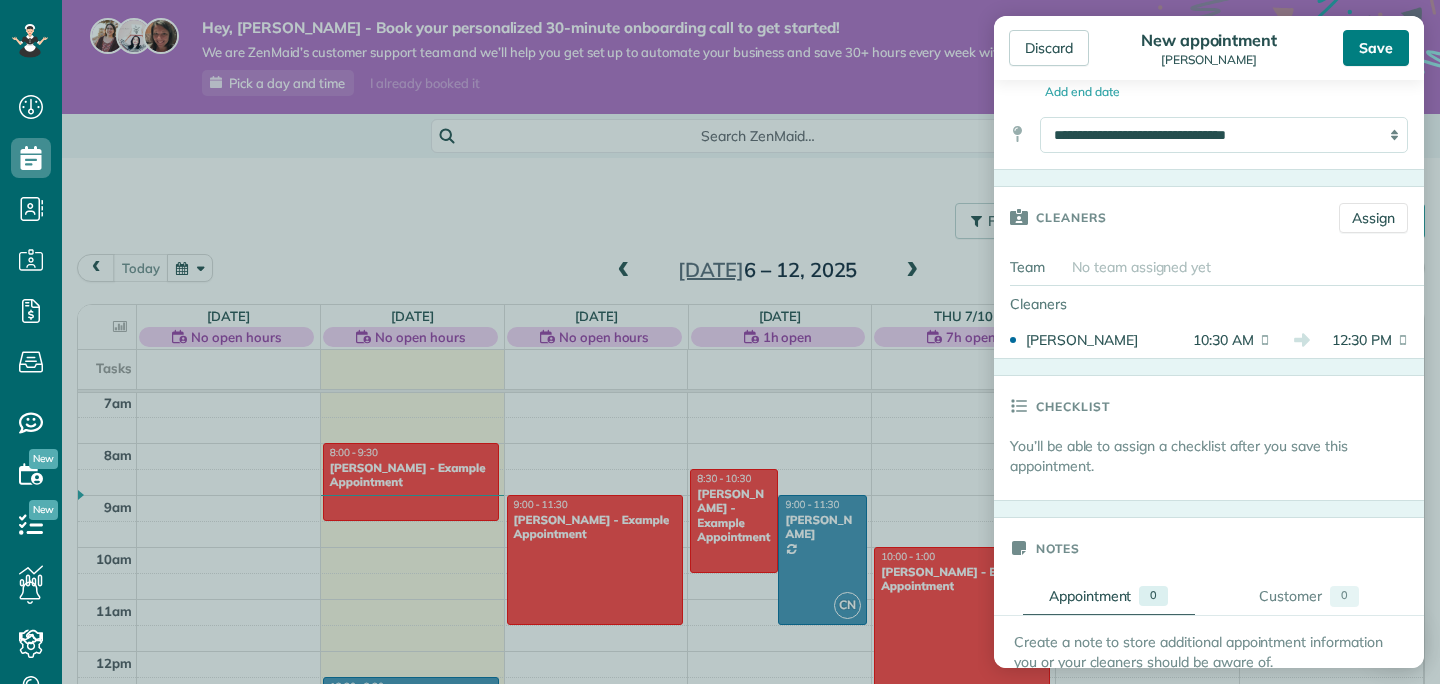 click on "Save" at bounding box center [1376, 48] 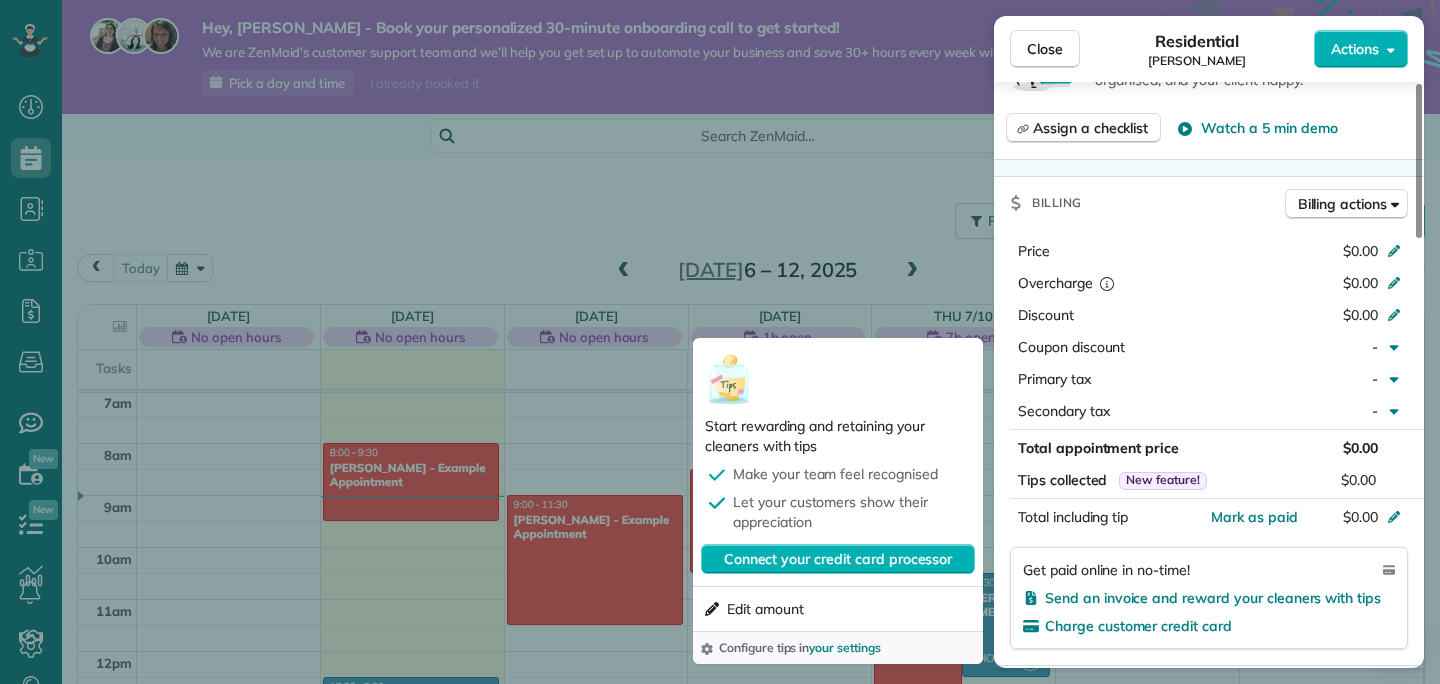 scroll, scrollTop: 765, scrollLeft: 0, axis: vertical 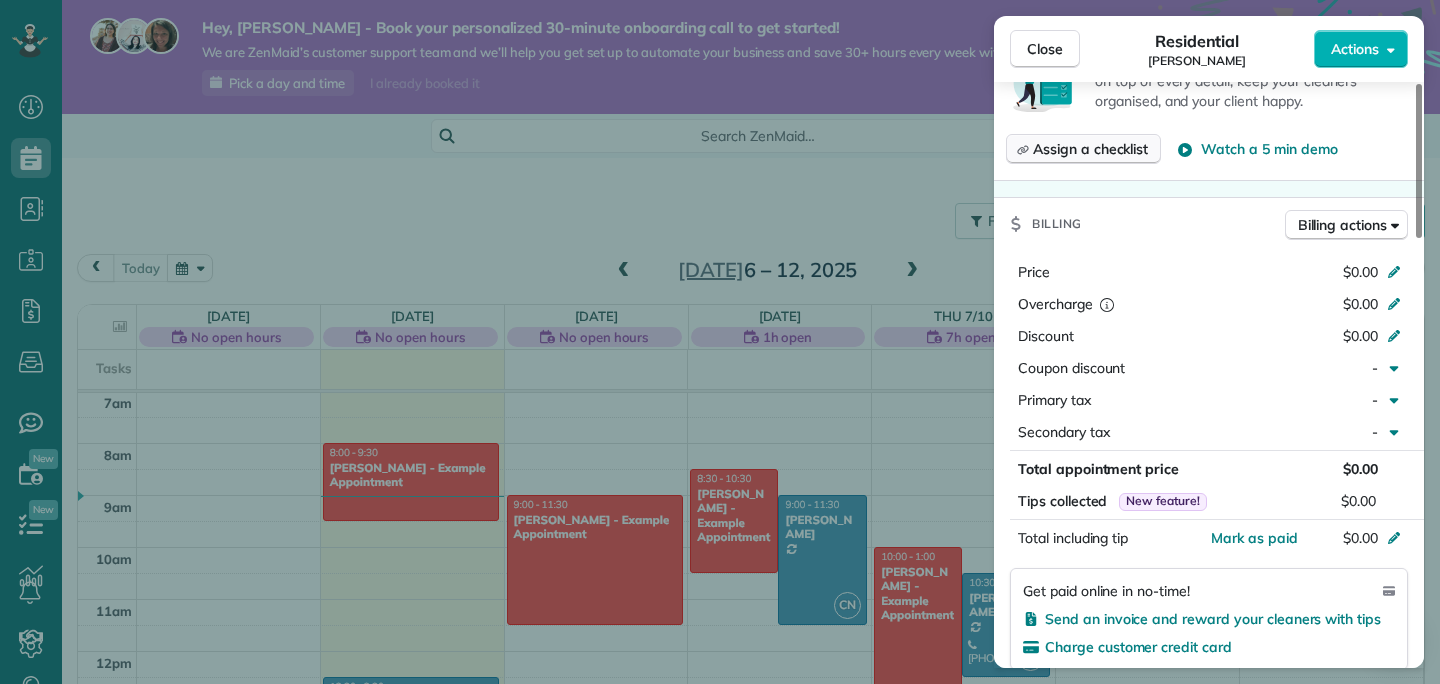click on "Assign a checklist" at bounding box center [1090, 149] 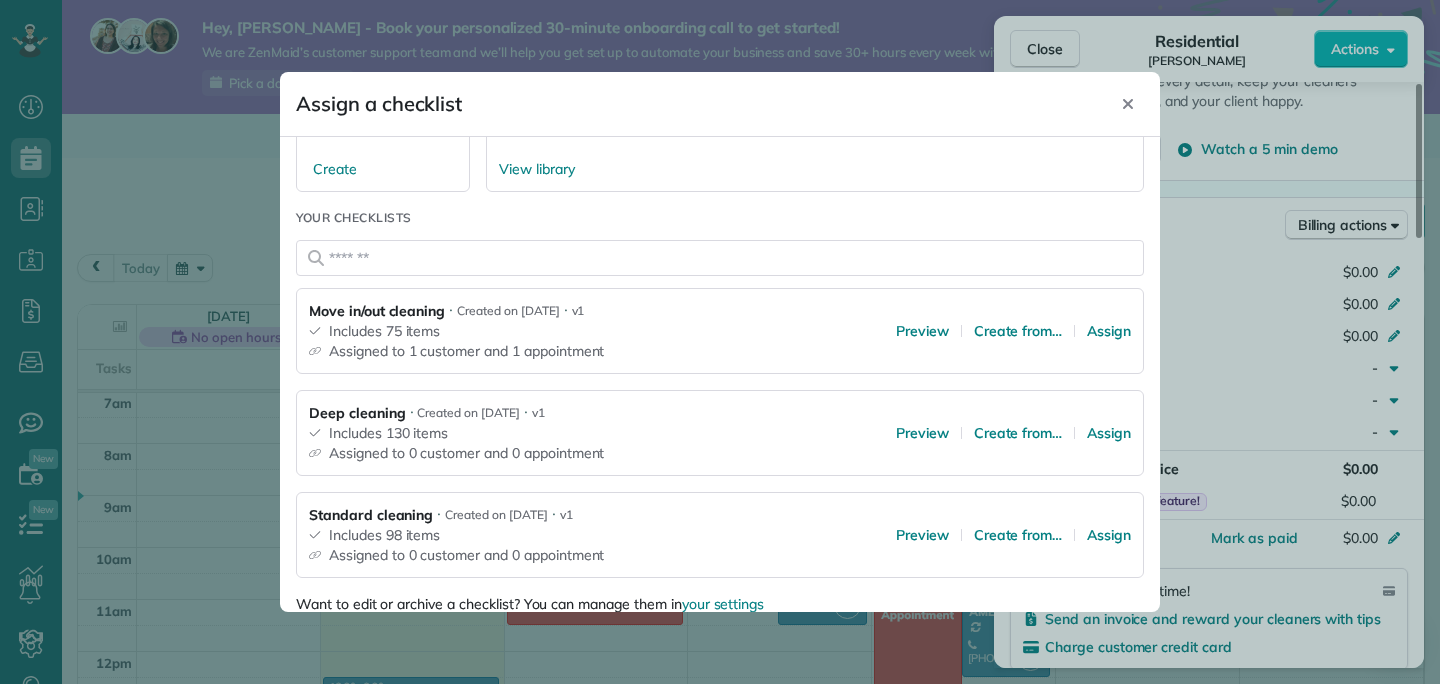 scroll, scrollTop: 180, scrollLeft: 0, axis: vertical 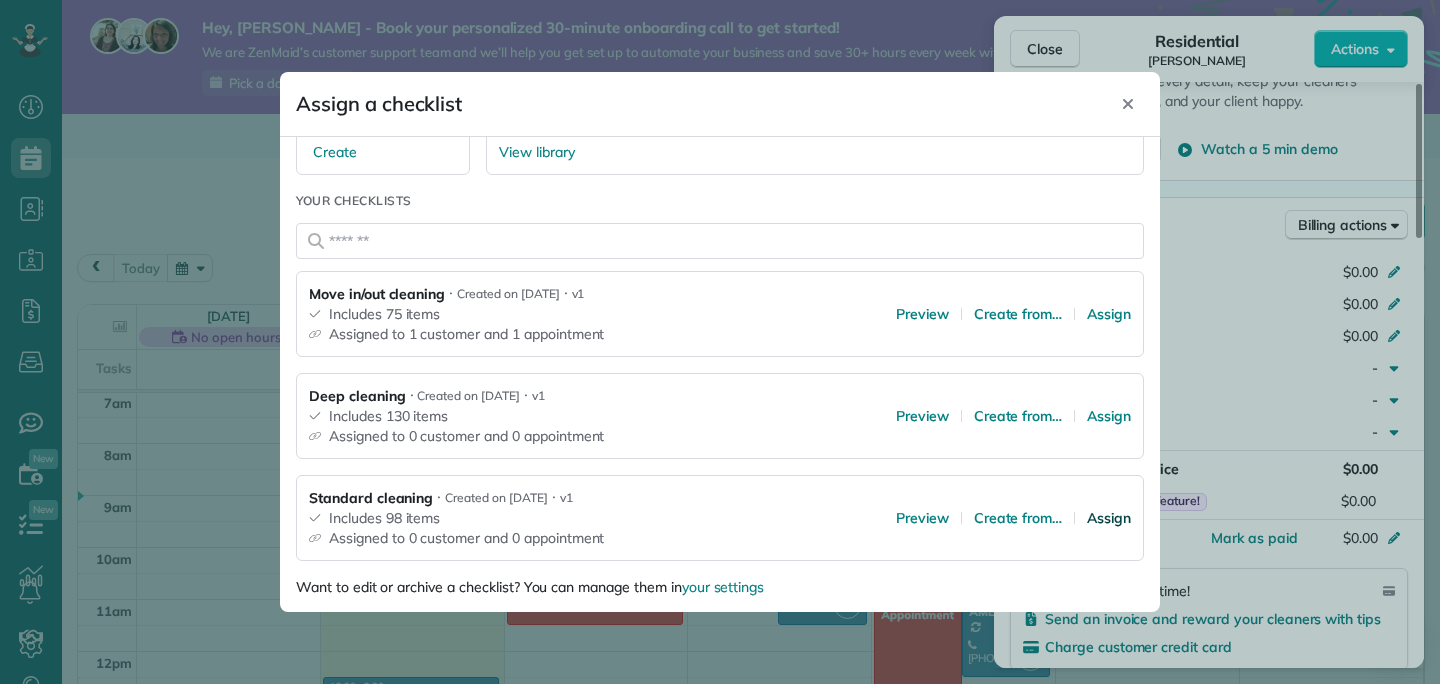 click on "Assign" at bounding box center [1109, 518] 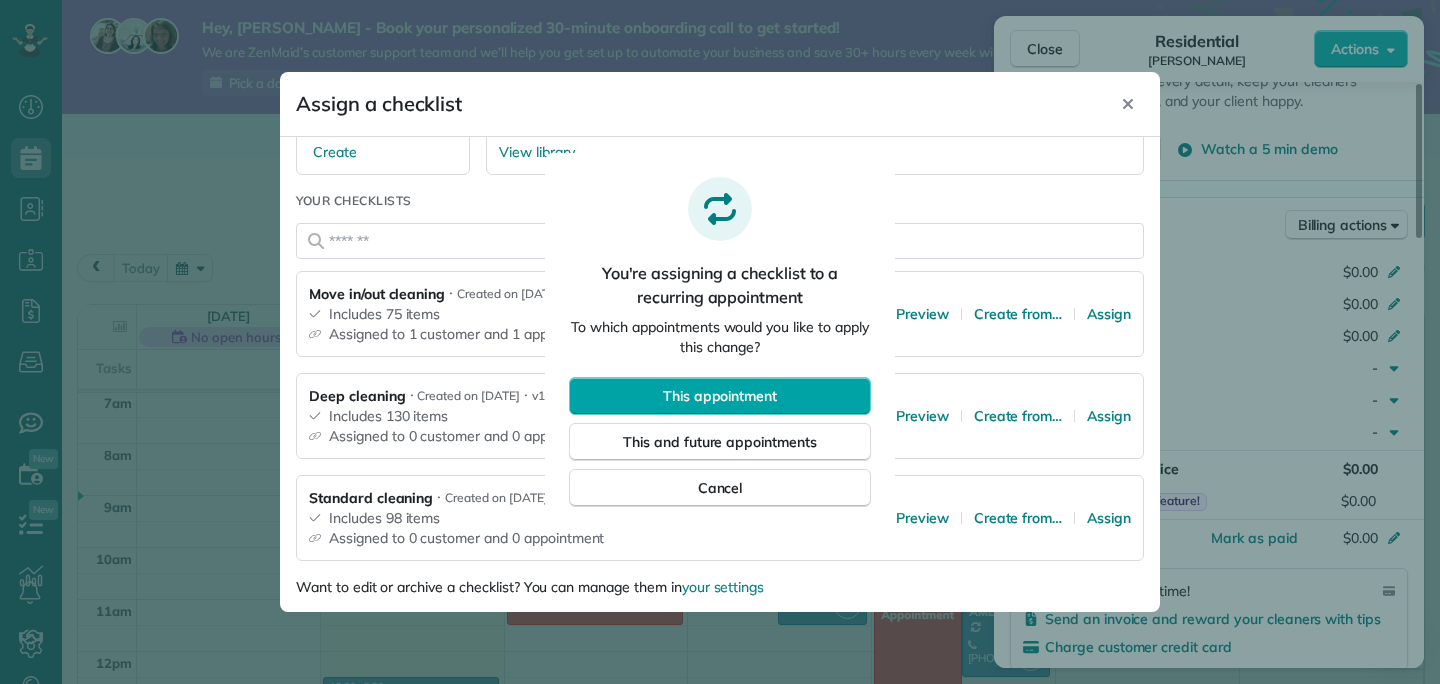 click on "This appointment" at bounding box center [720, 396] 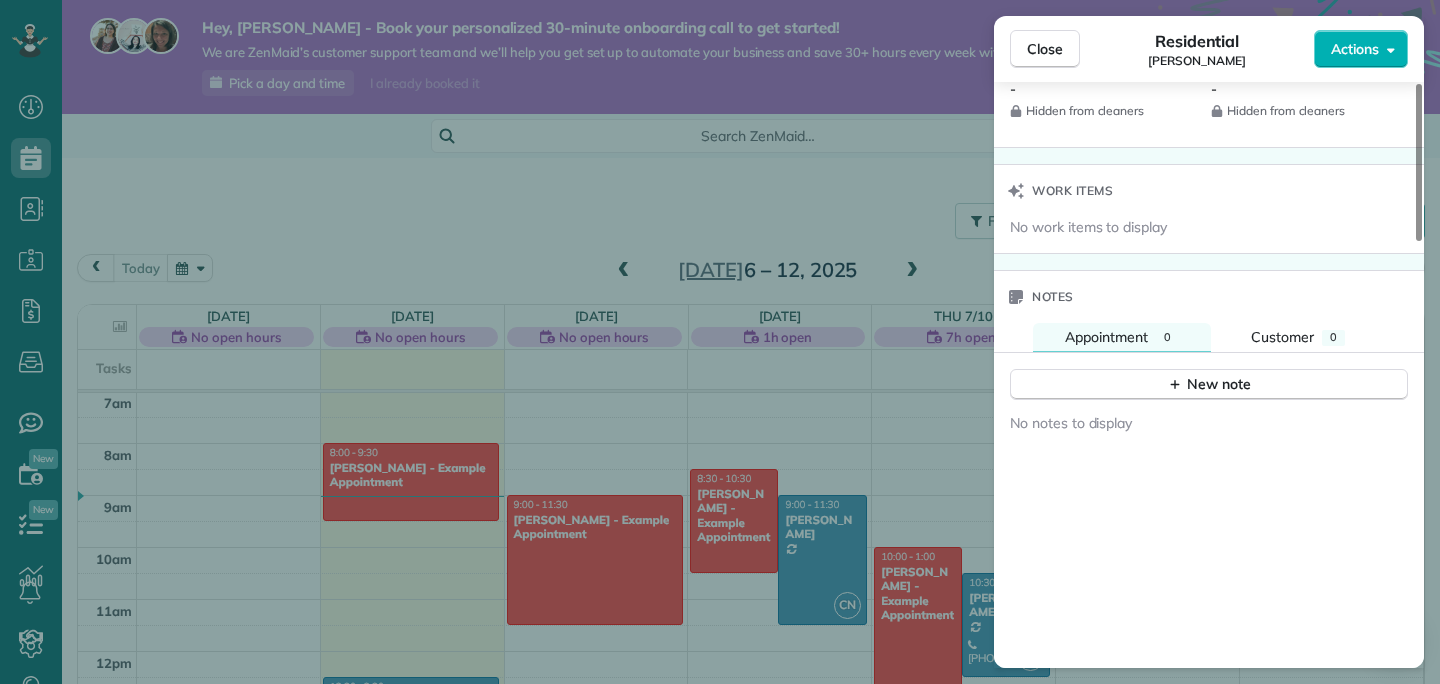 scroll, scrollTop: 1589, scrollLeft: 0, axis: vertical 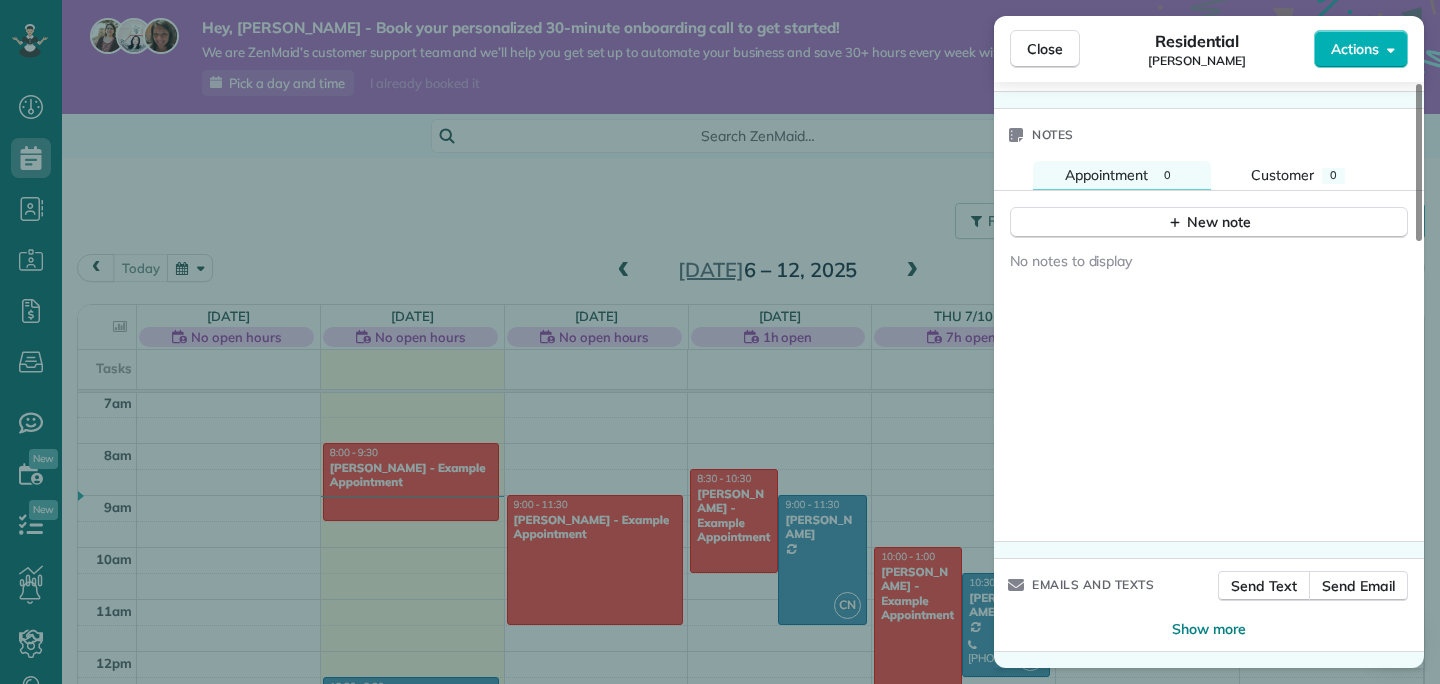 click on "Close Residential [PERSON_NAME] Actions Status Active [PERSON_NAME] · Open profile Mobile [PHONE_NUMBER] Copy No email on record Add email View Details Residential [DATE] ( [DATE] ) 10:30 AM 12:30 PM 2 hours and 0 minutes Repeats weekly Edit recurring service Next ([DATE]) [STREET_ADDRESS] Open access information Service was not rated yet Setup ratings Cleaners Time in and out Assign Invite Cleaners [PERSON_NAME] 10:30 AM 12:30 PM Checklist Try Now Standard cleaning  ⋅  v1 includes 98 items Details Unassign Billing Billing actions Price $0.00 Overcharge $0.00 Discount $0.00 Coupon discount - Primary tax - Secondary tax - Total appointment price $0.00 Tips collected New feature! $0.00 [PERSON_NAME] as paid Total including tip $0.00 Get paid online in no-time! Send an invoice and reward your cleaners with tips Charge customer credit card Appointment custom fields Reason for Skip - Hidden from cleaners Pay Method - Hidden from cleaners Work items No work items to display Notes 0 0" at bounding box center [720, 342] 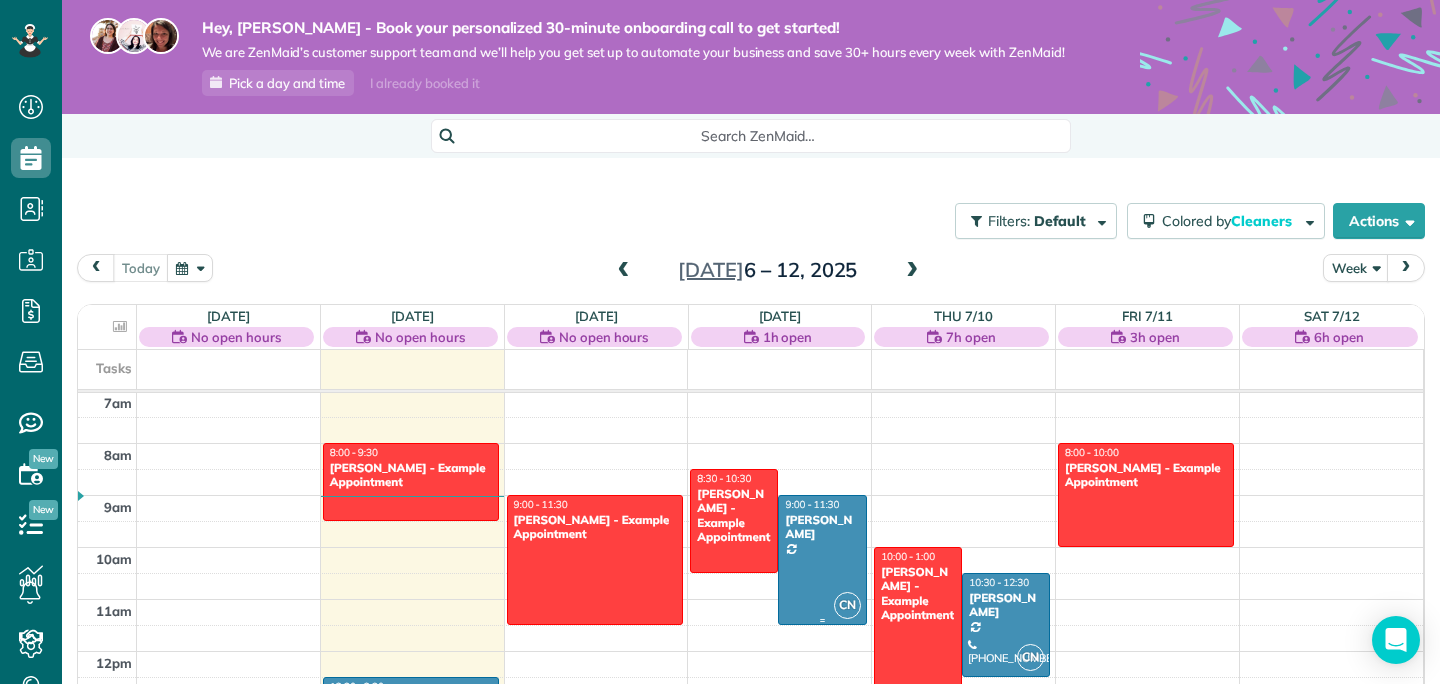 click at bounding box center (822, 560) 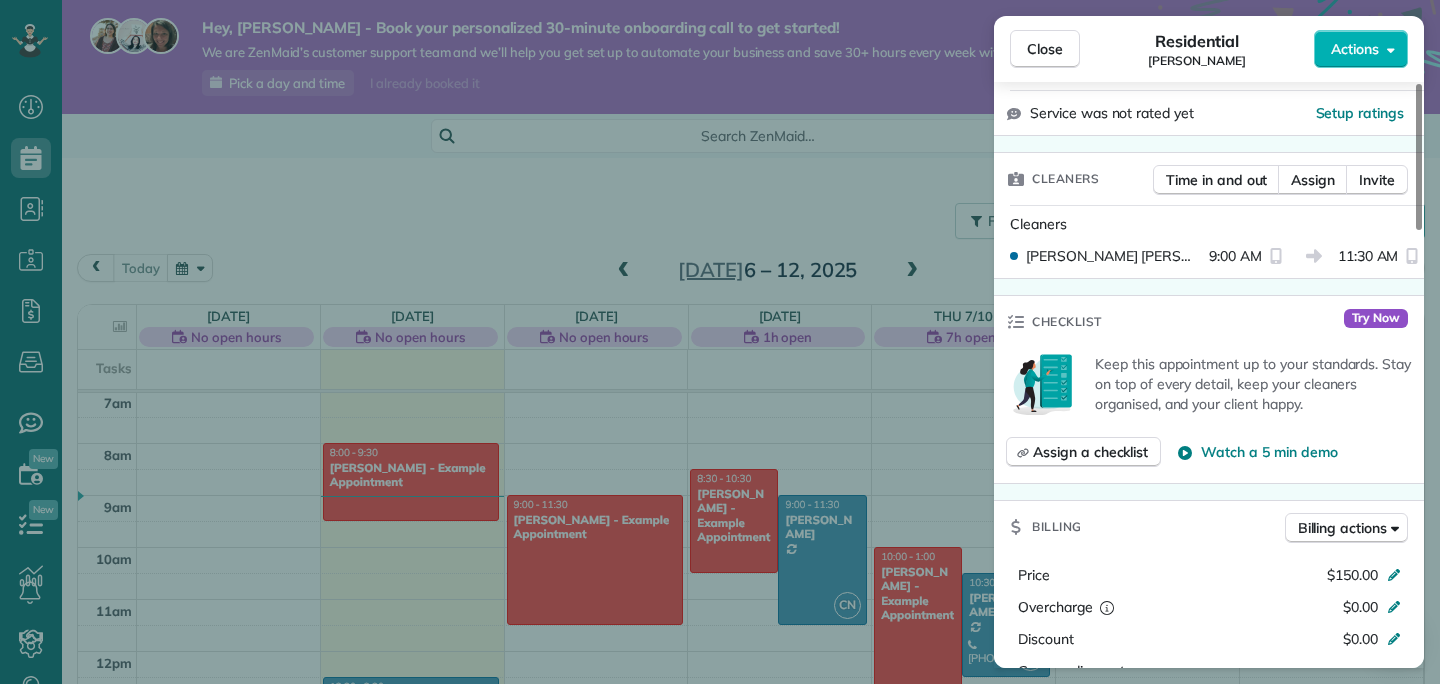 scroll, scrollTop: 473, scrollLeft: 0, axis: vertical 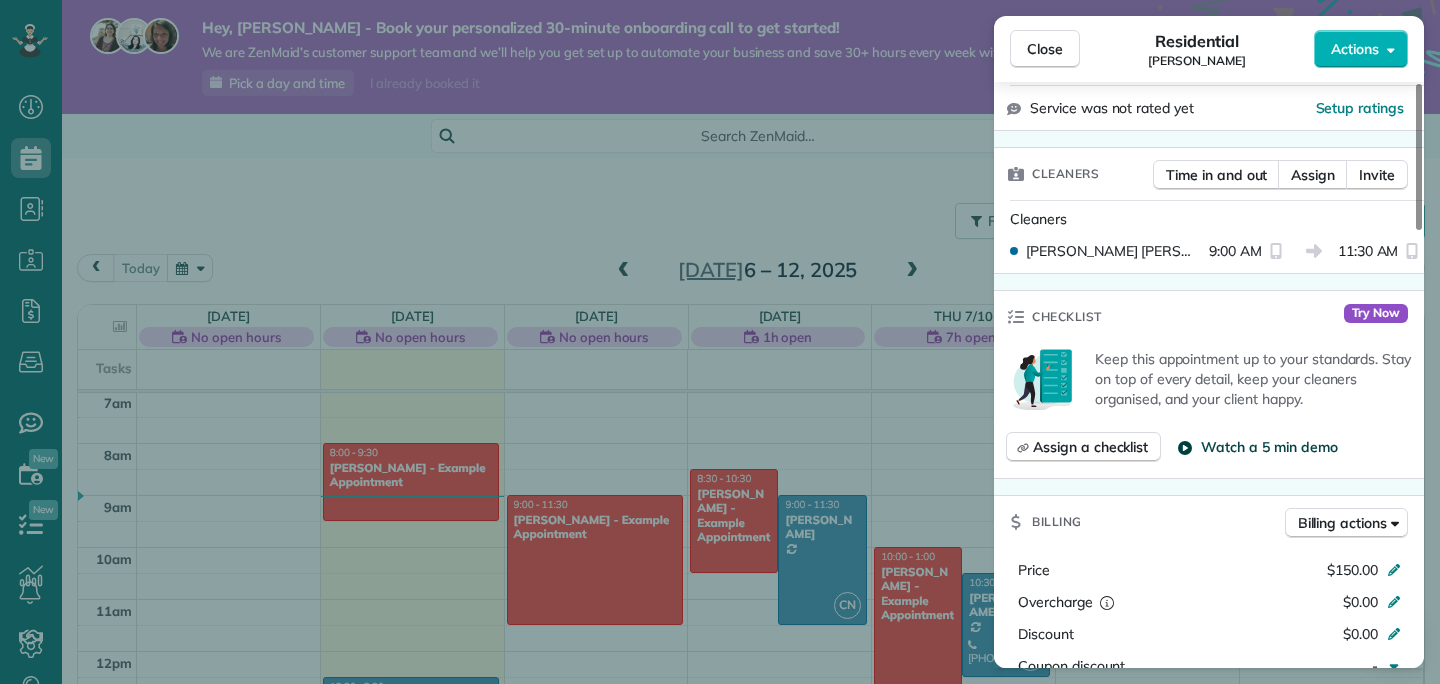click on "Watch a 5 min demo" at bounding box center [1269, 447] 